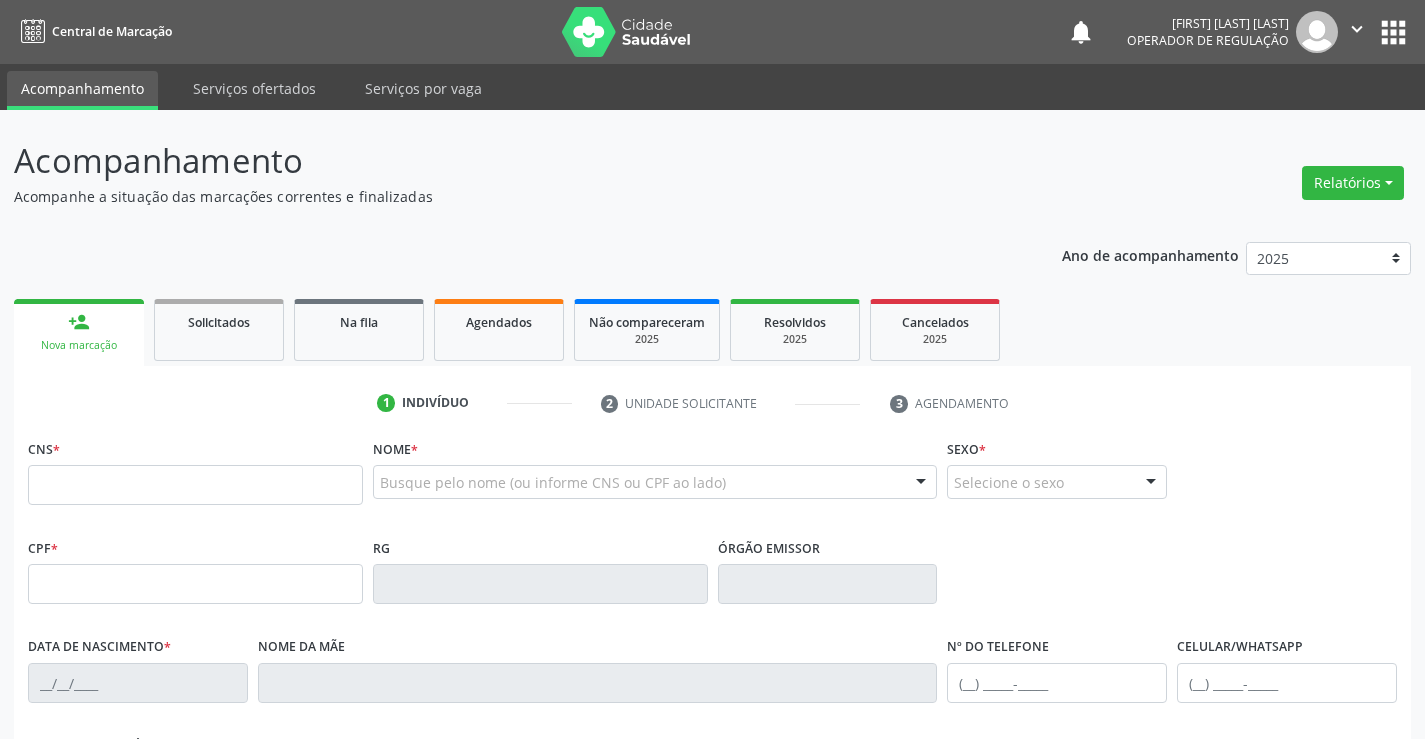 scroll, scrollTop: 0, scrollLeft: 0, axis: both 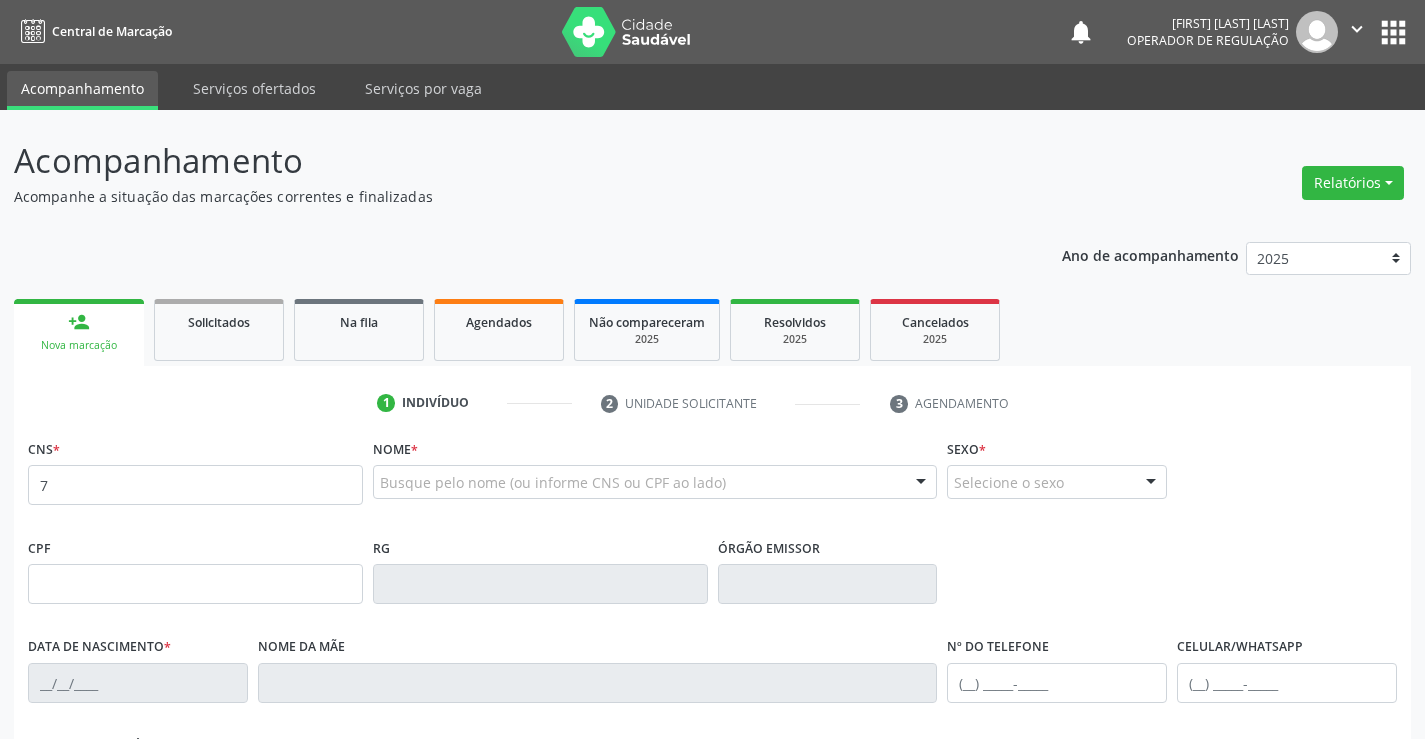 type 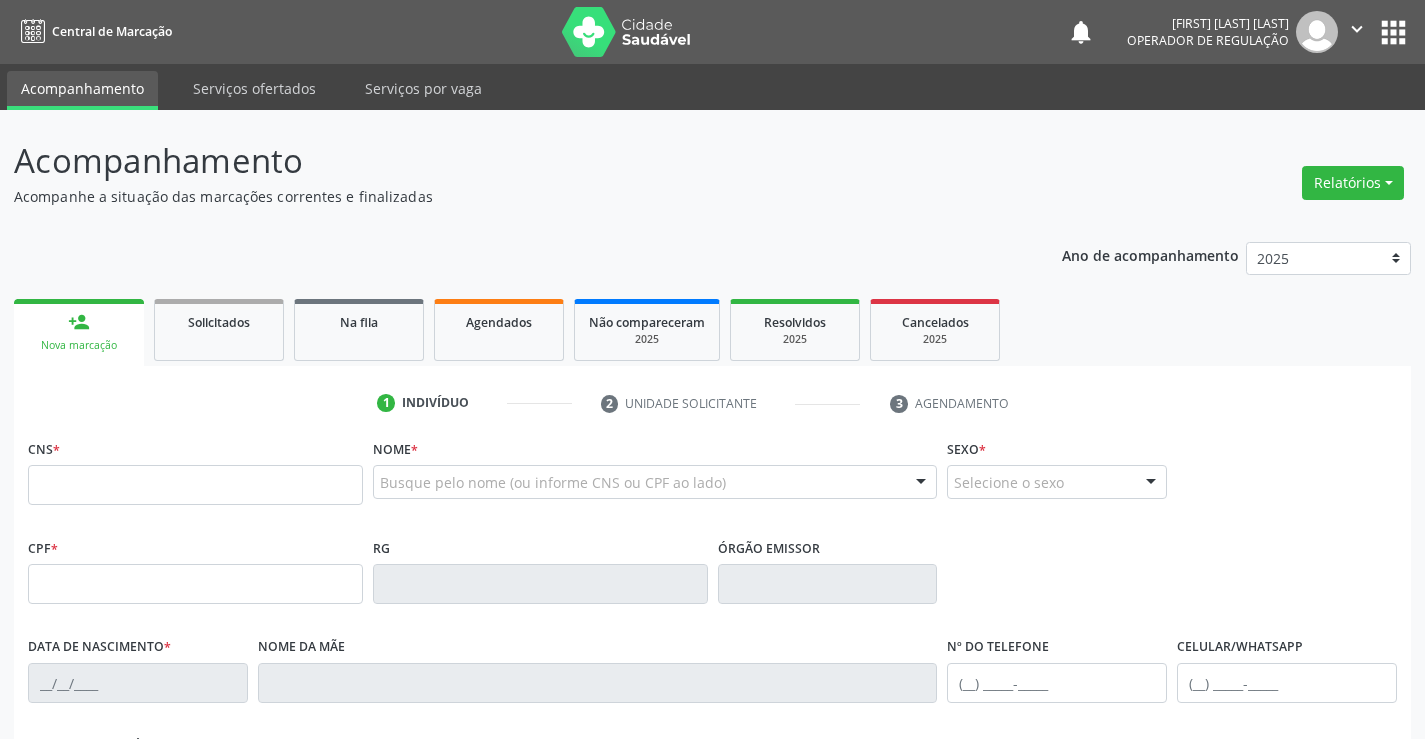 click on "Busque pelo nome (ou informe CNS ou CPF ao lado)" at bounding box center (655, 482) 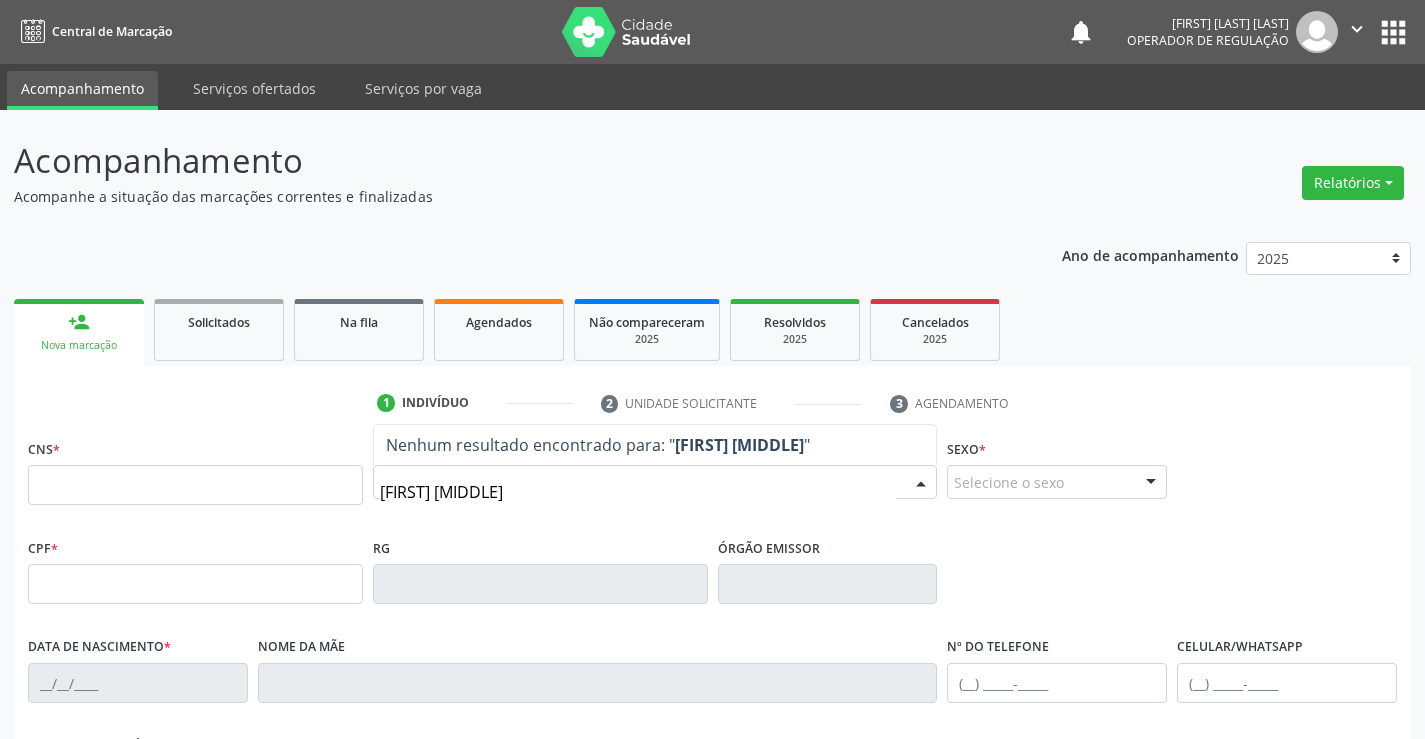 type on "LUANY MYC" 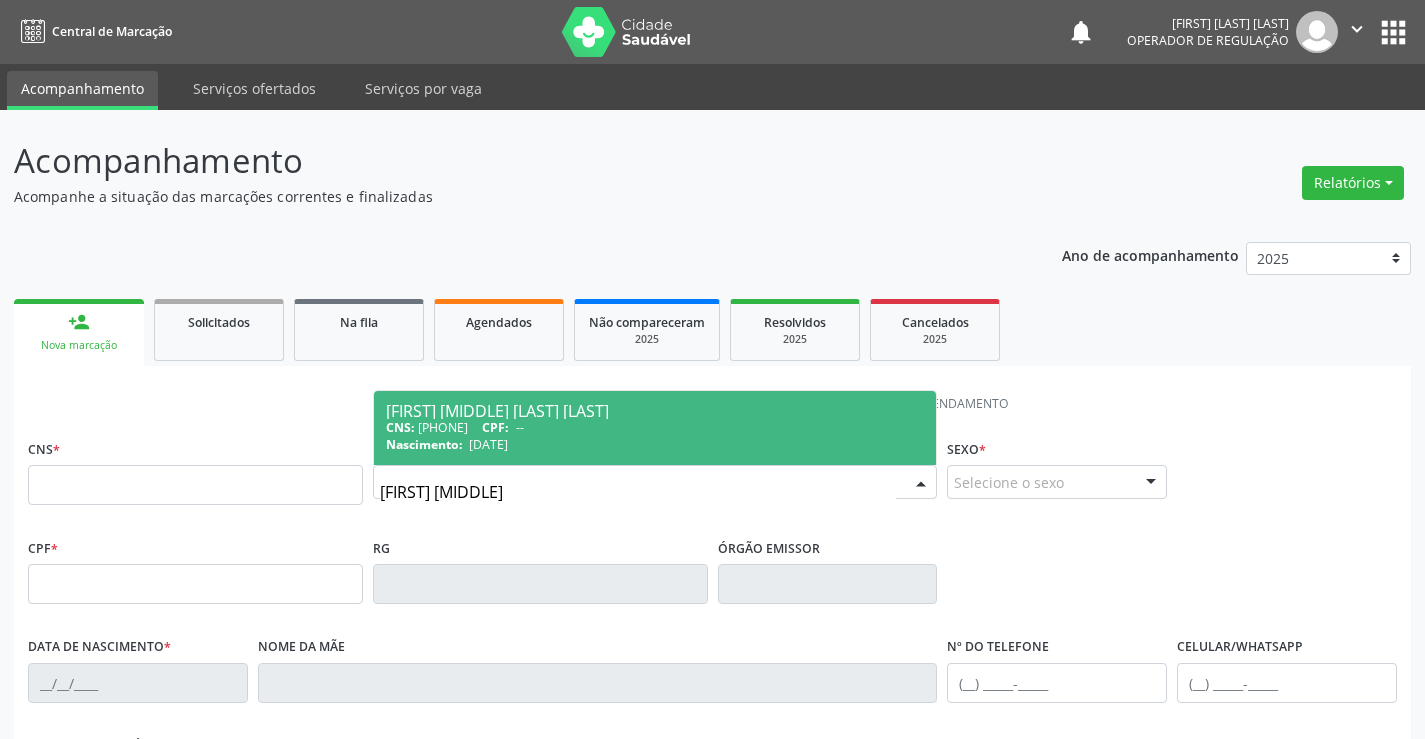 click on "CNS:
[CREDIT_CARD]
CPF:    --" at bounding box center [655, 427] 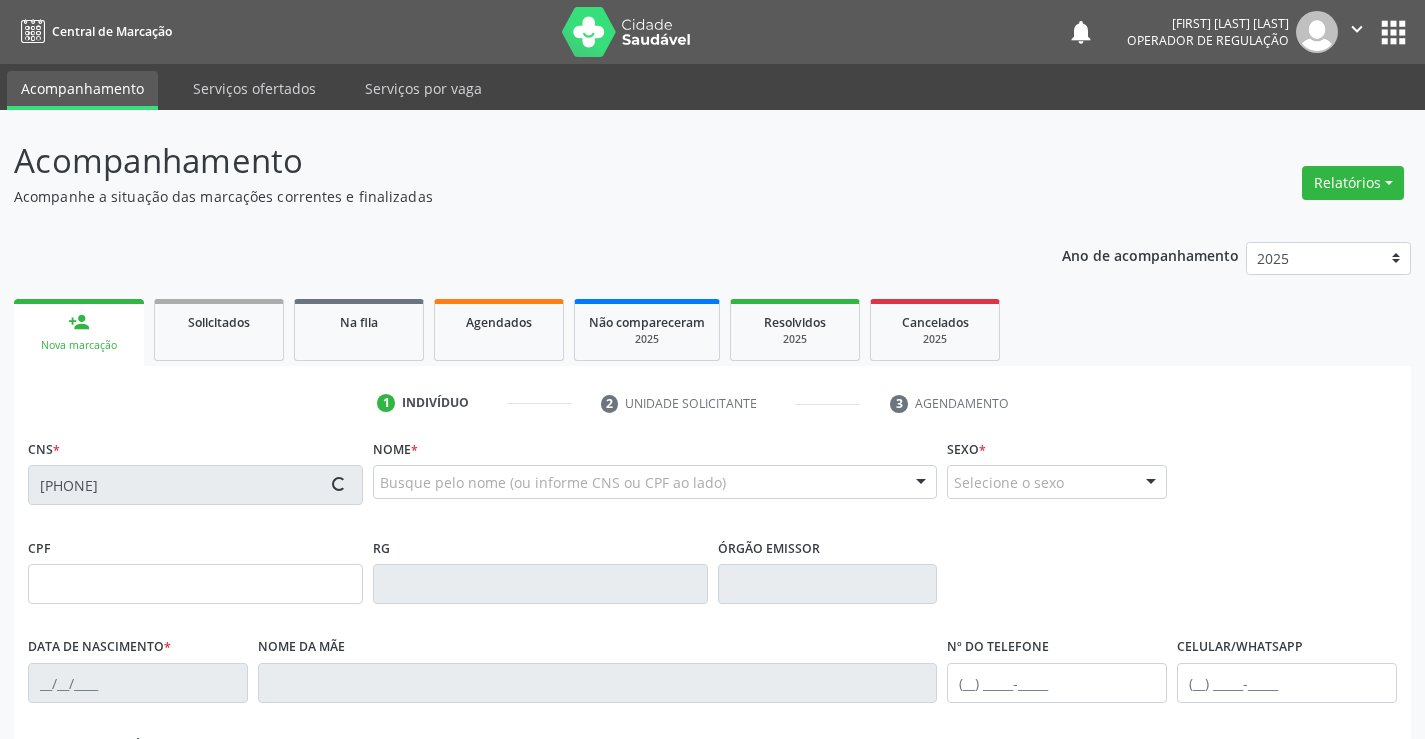 type on "[DATE]" 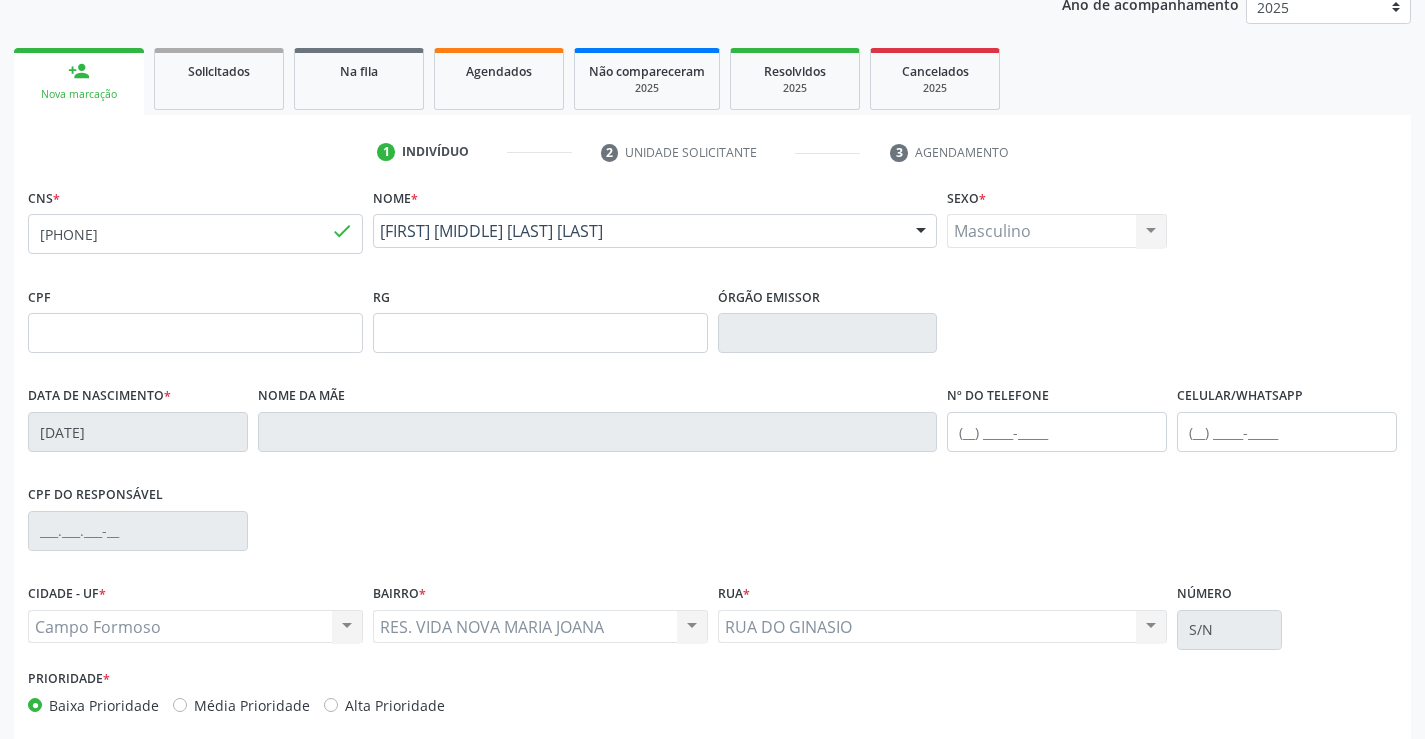 scroll, scrollTop: 300, scrollLeft: 0, axis: vertical 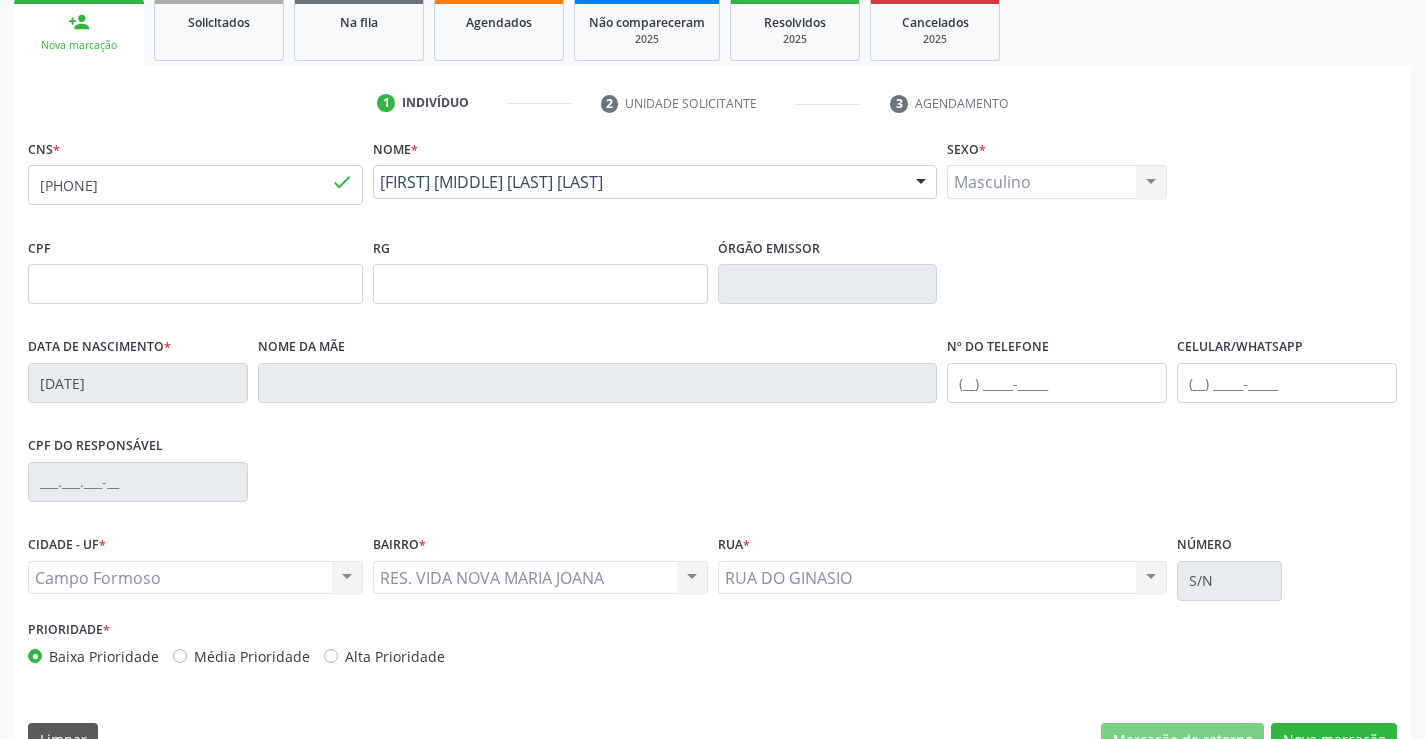 click on "Masculino         Masculino   Feminino
Nenhum resultado encontrado para: "   "
Não há nenhuma opção para ser exibida." at bounding box center [1057, 182] 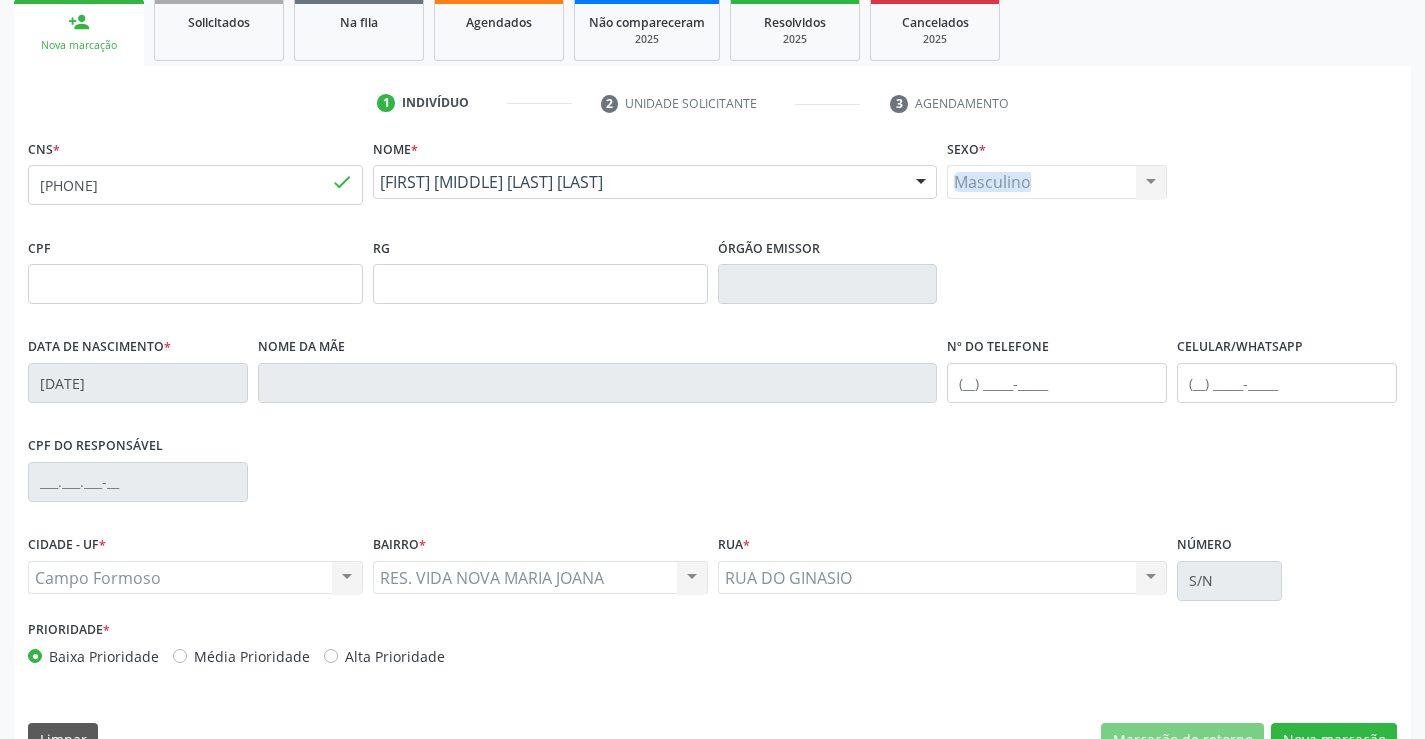 click on "Masculino         Masculino   Feminino
Nenhum resultado encontrado para: "   "
Não há nenhuma opção para ser exibida." at bounding box center (1057, 182) 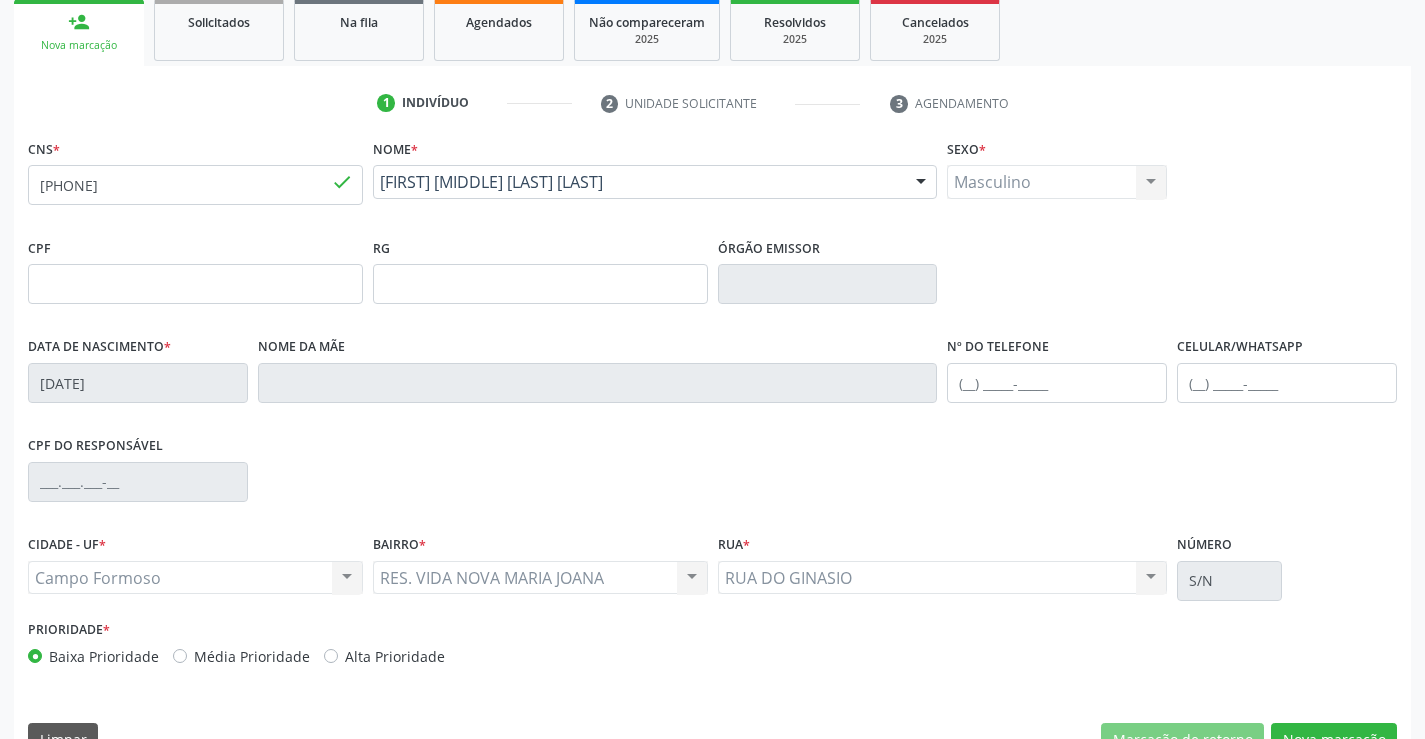 click on "Nº do Telefone" at bounding box center (1057, 367) 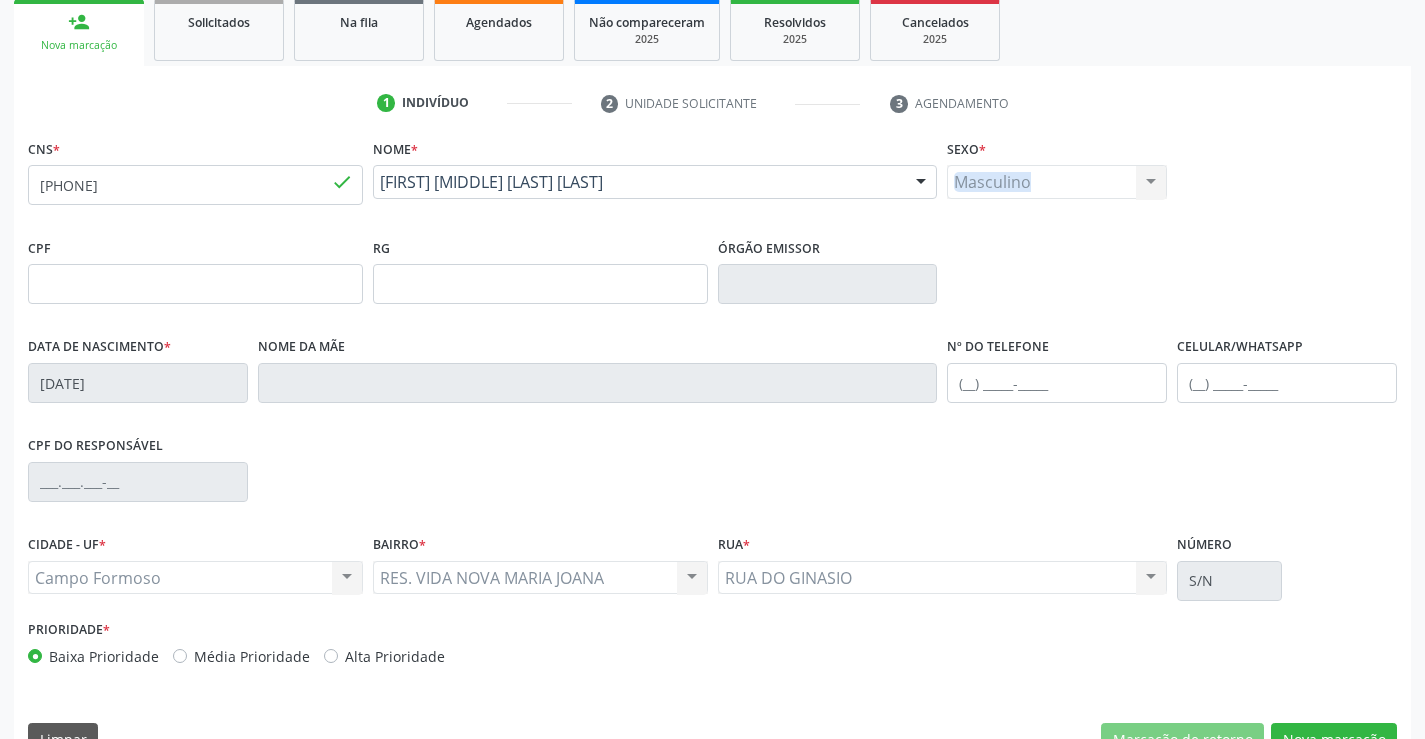 click on "Masculino         Masculino   Feminino
Nenhum resultado encontrado para: "   "
Não há nenhuma opção para ser exibida." at bounding box center (1057, 182) 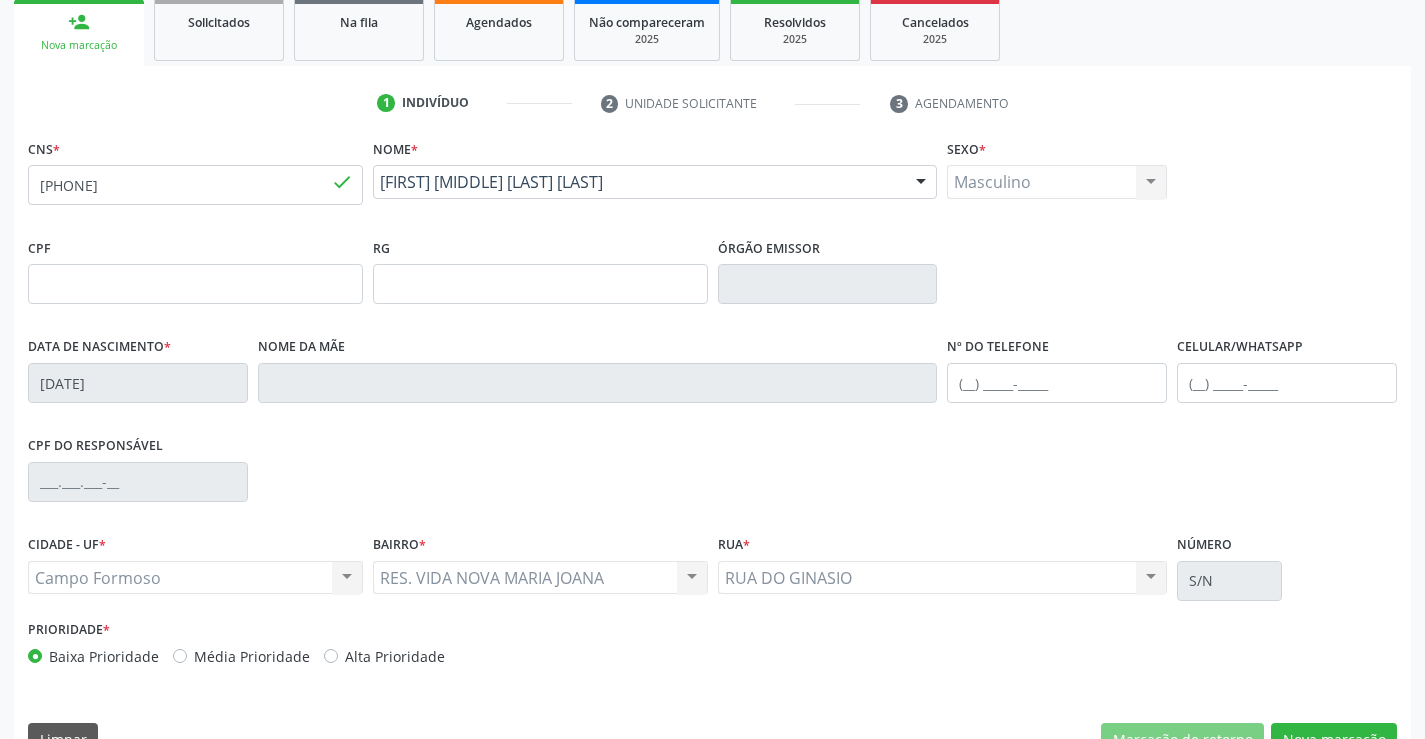 click on "Masculino         Masculino   Feminino
Nenhum resultado encontrado para: "   "
Não há nenhuma opção para ser exibida." at bounding box center [1057, 182] 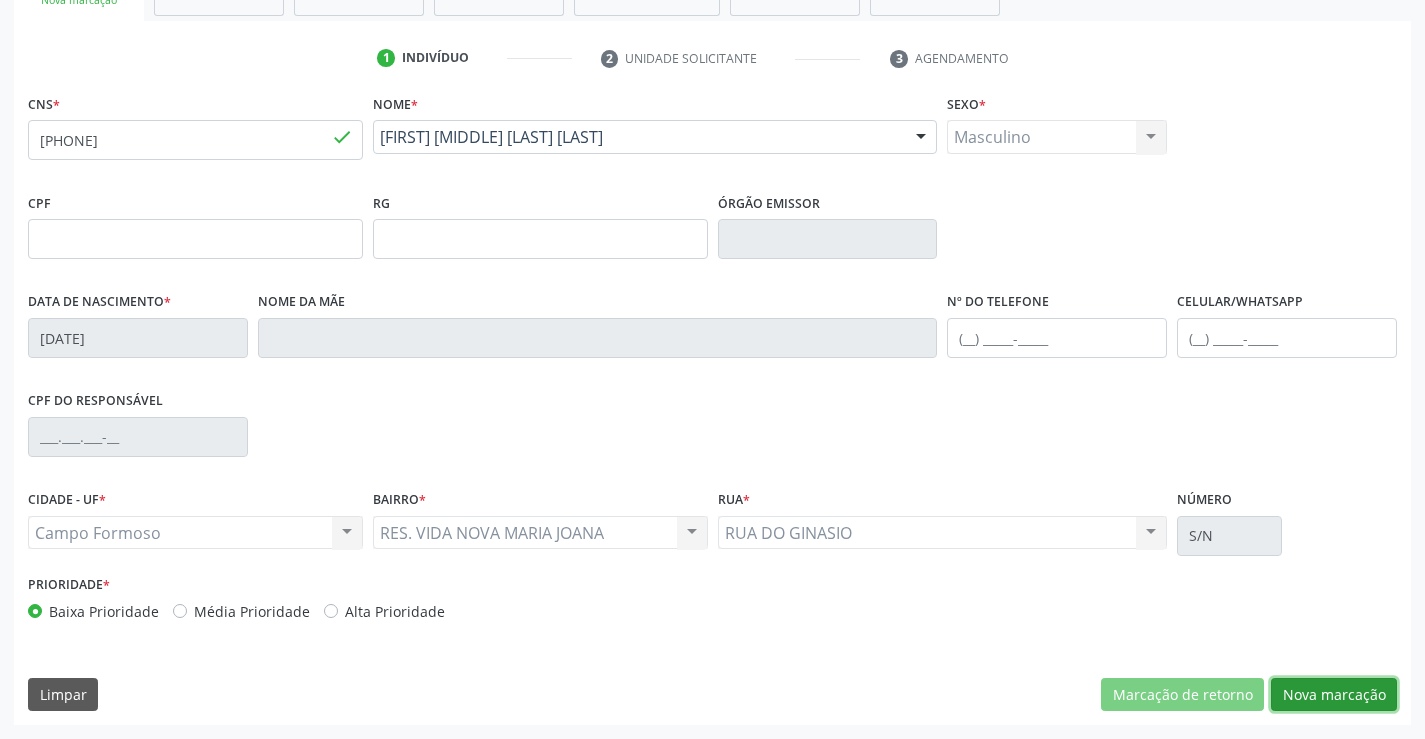 click on "Nova marcação" at bounding box center (1334, 695) 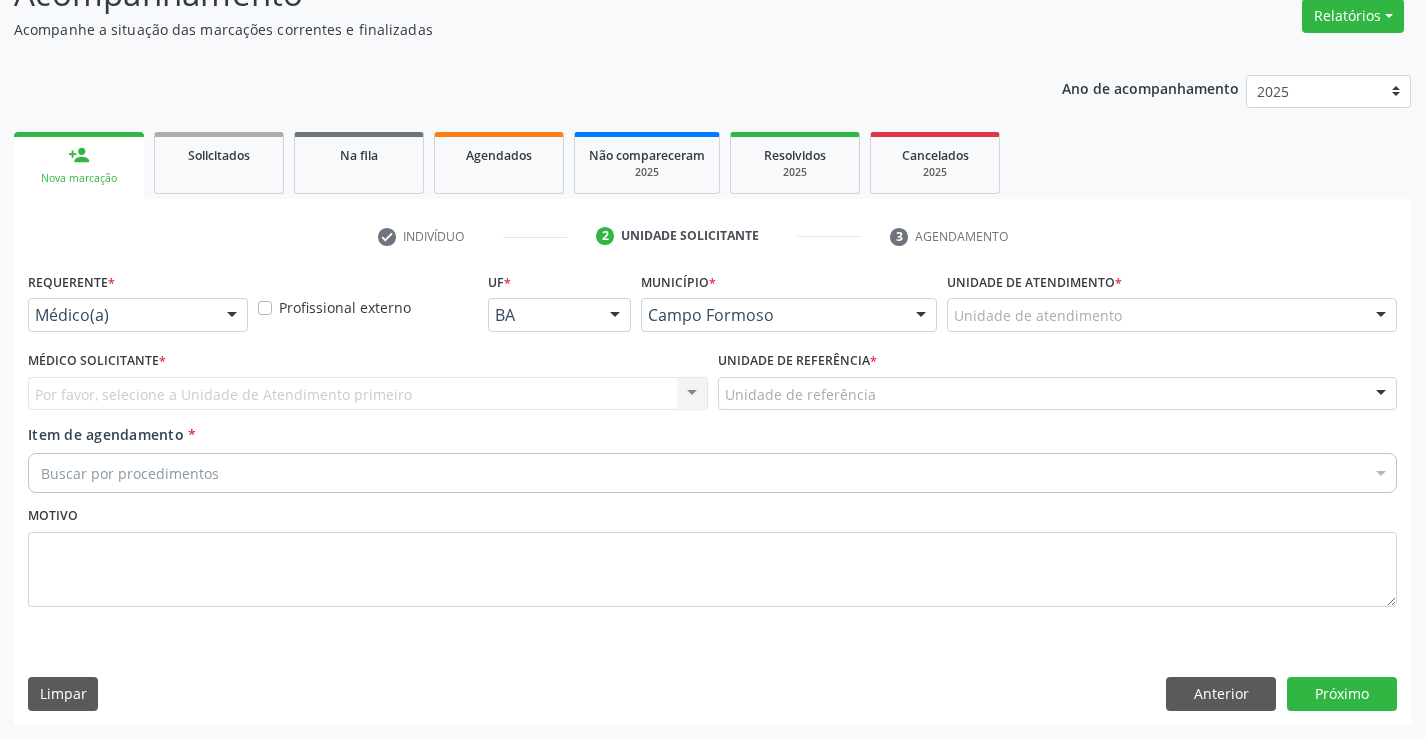 scroll, scrollTop: 167, scrollLeft: 0, axis: vertical 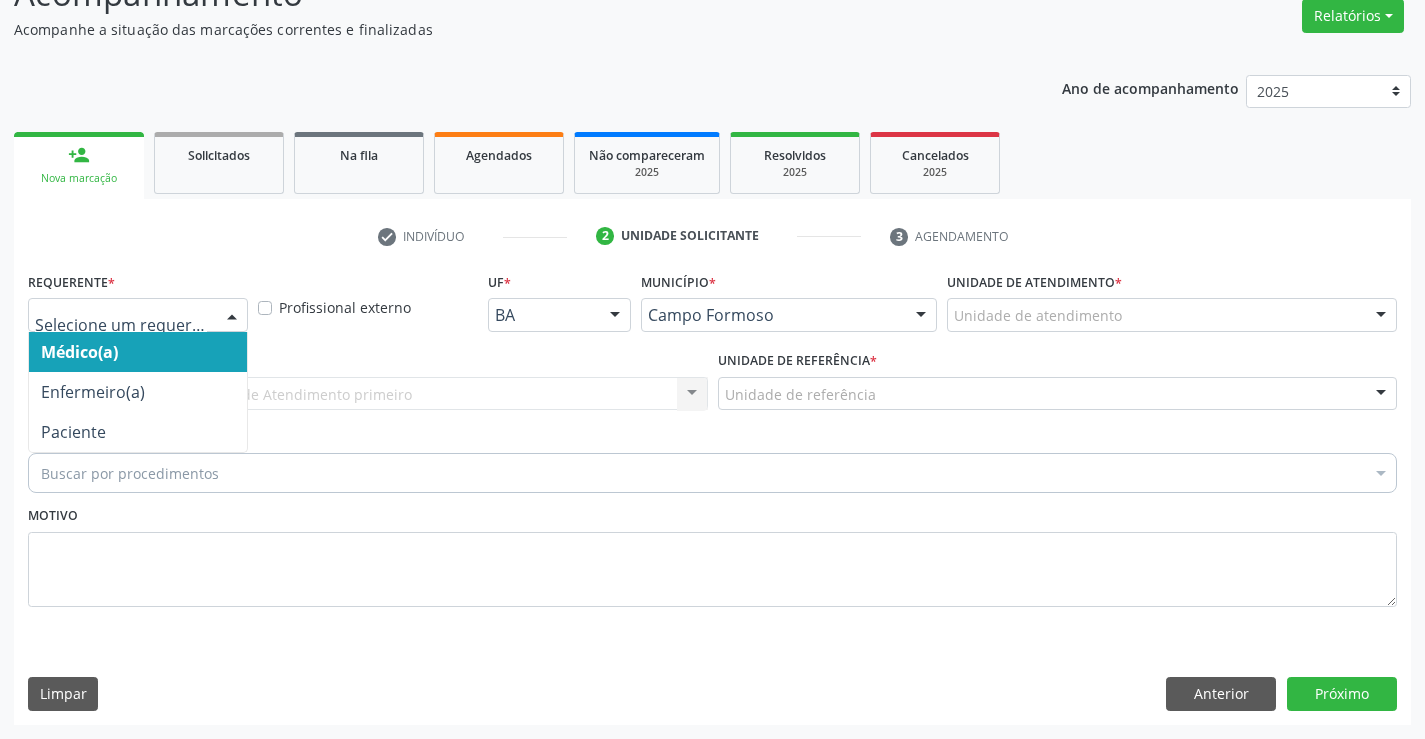 click at bounding box center (138, 315) 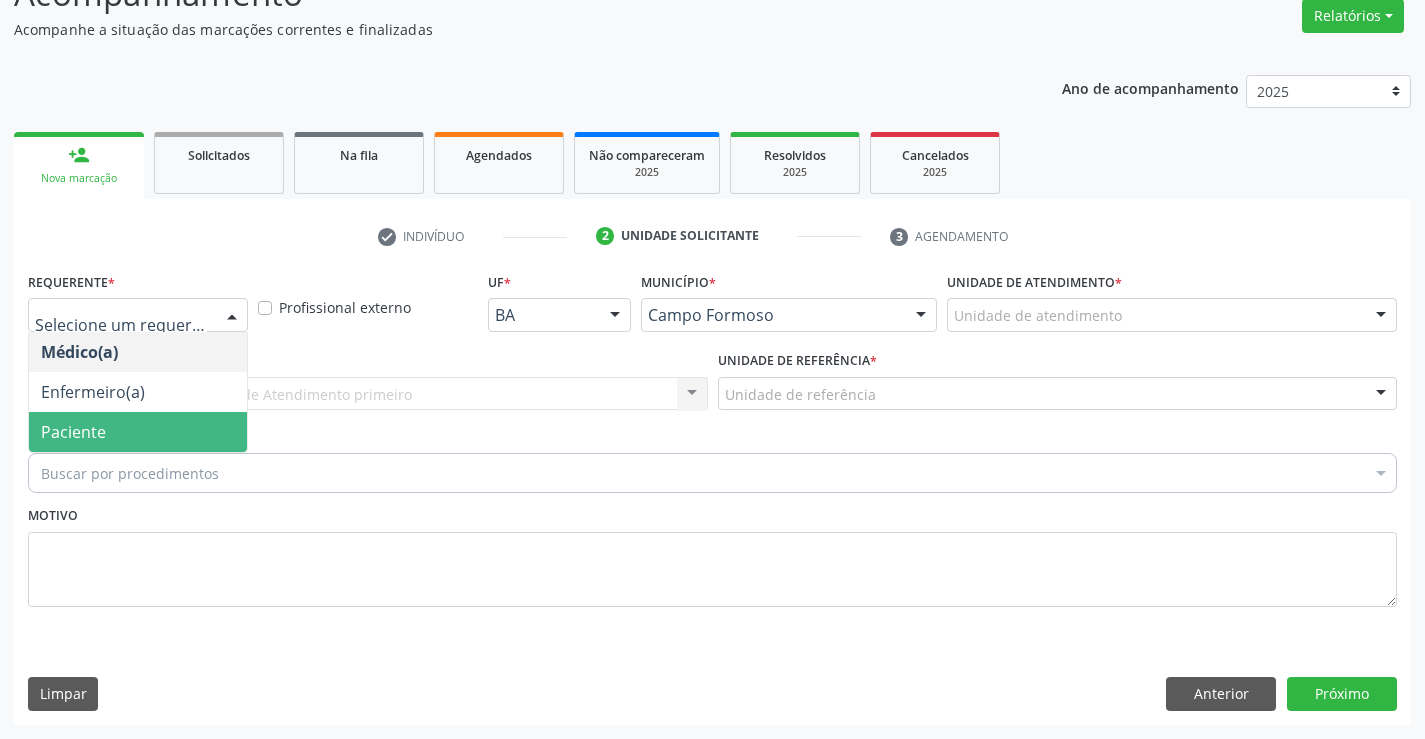 click on "Paciente" at bounding box center [73, 432] 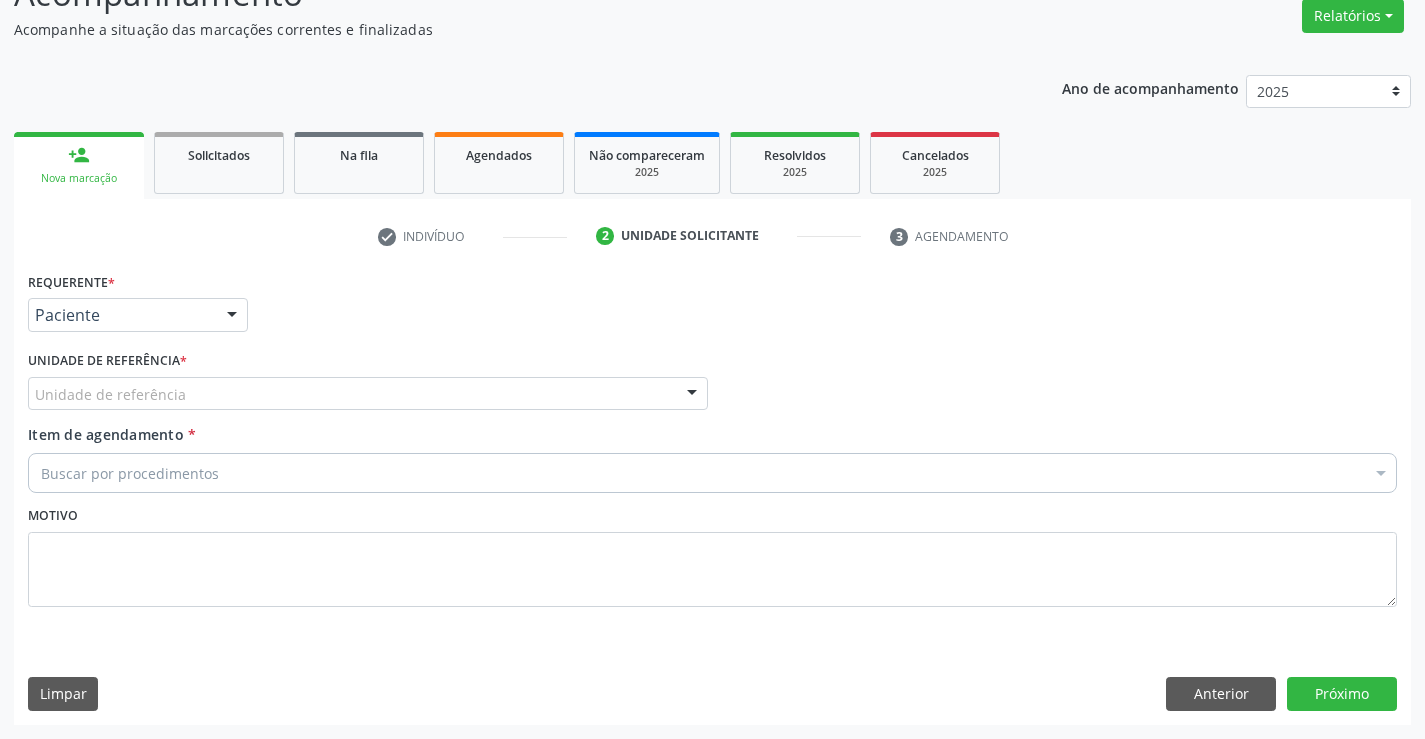 click on "Unidade de referência" at bounding box center (368, 394) 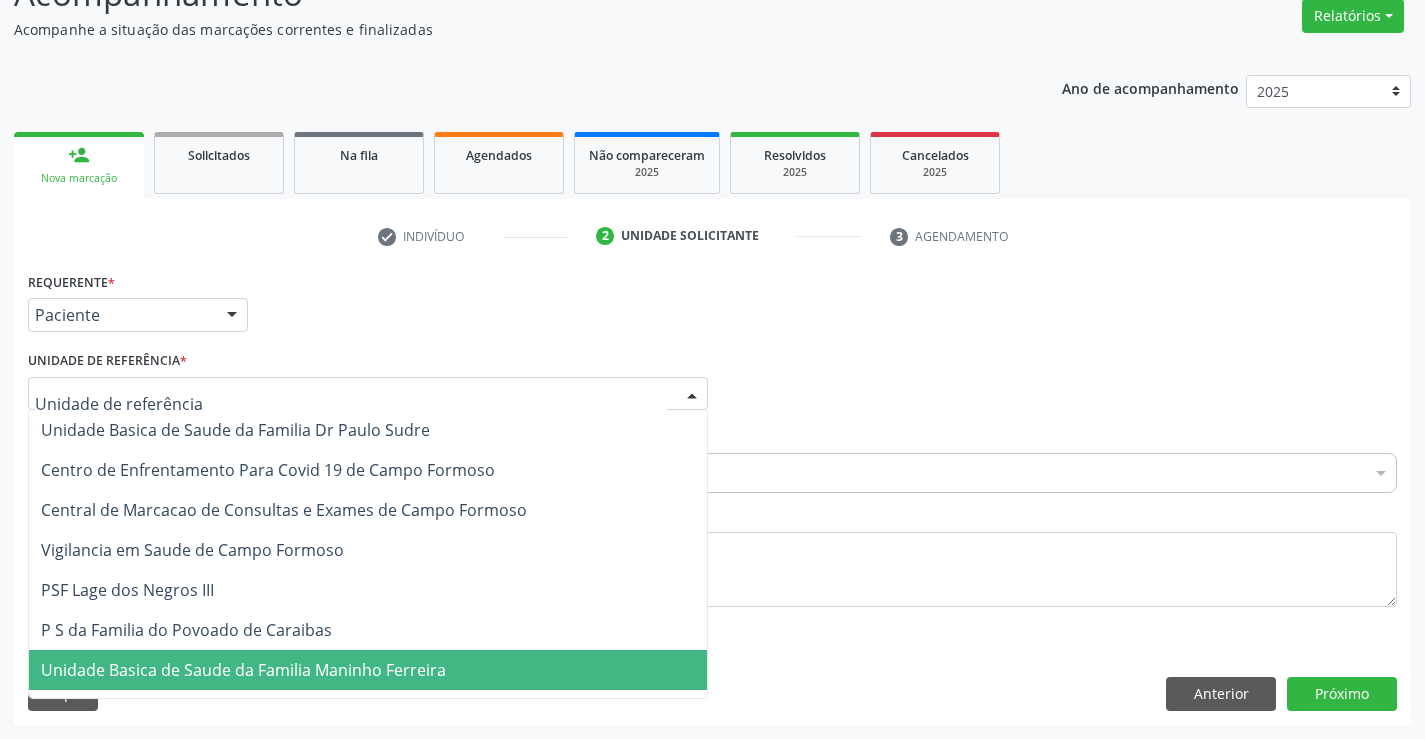 click on "Unidade Basica de Saude da Familia Maninho Ferreira" at bounding box center (243, 670) 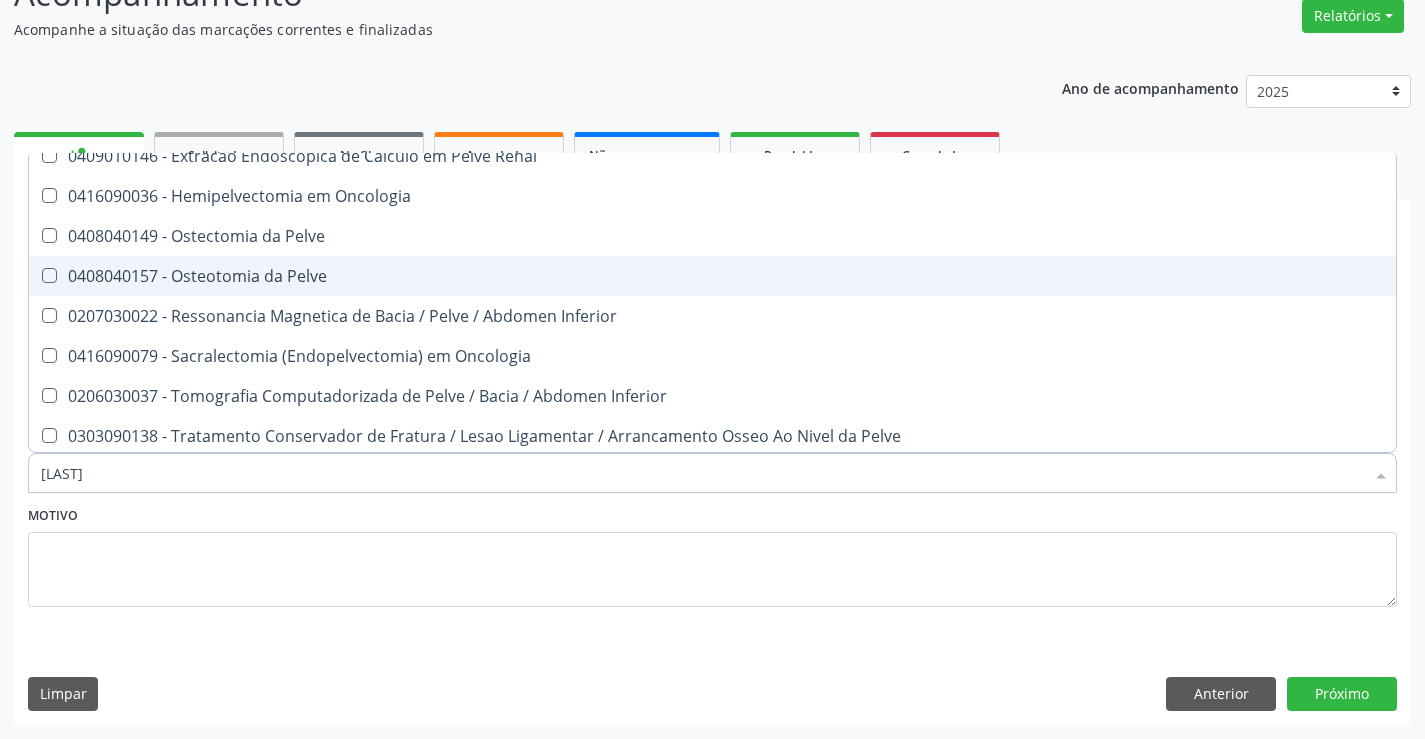 scroll, scrollTop: 21, scrollLeft: 0, axis: vertical 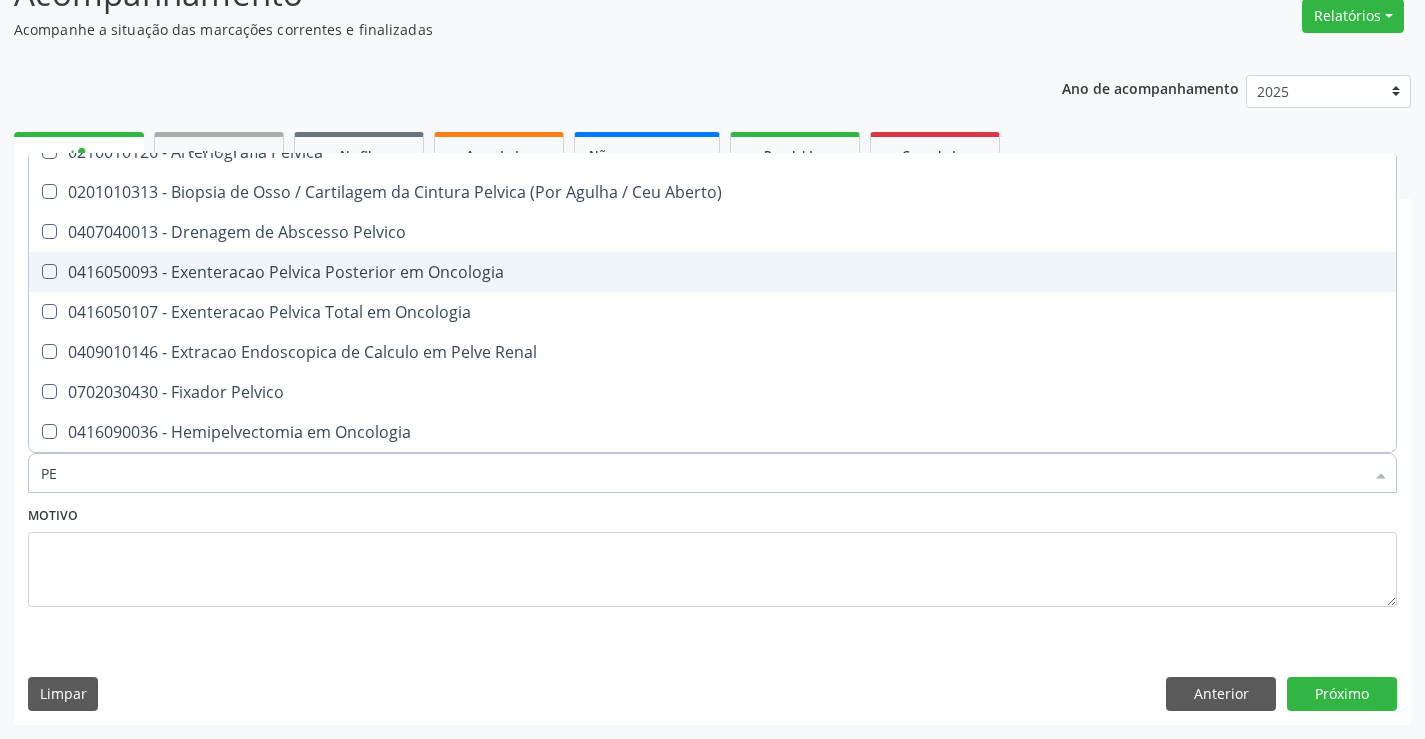 type on "P" 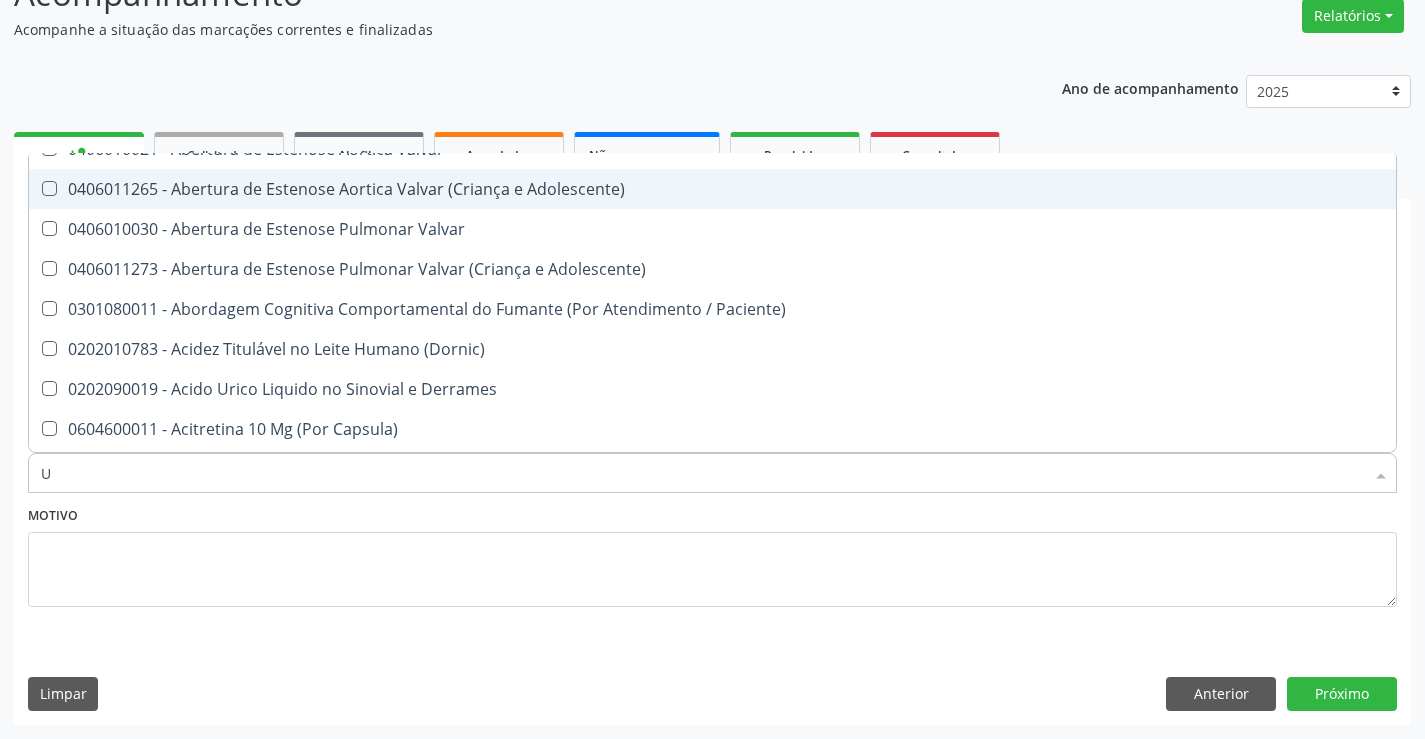 scroll, scrollTop: 21, scrollLeft: 0, axis: vertical 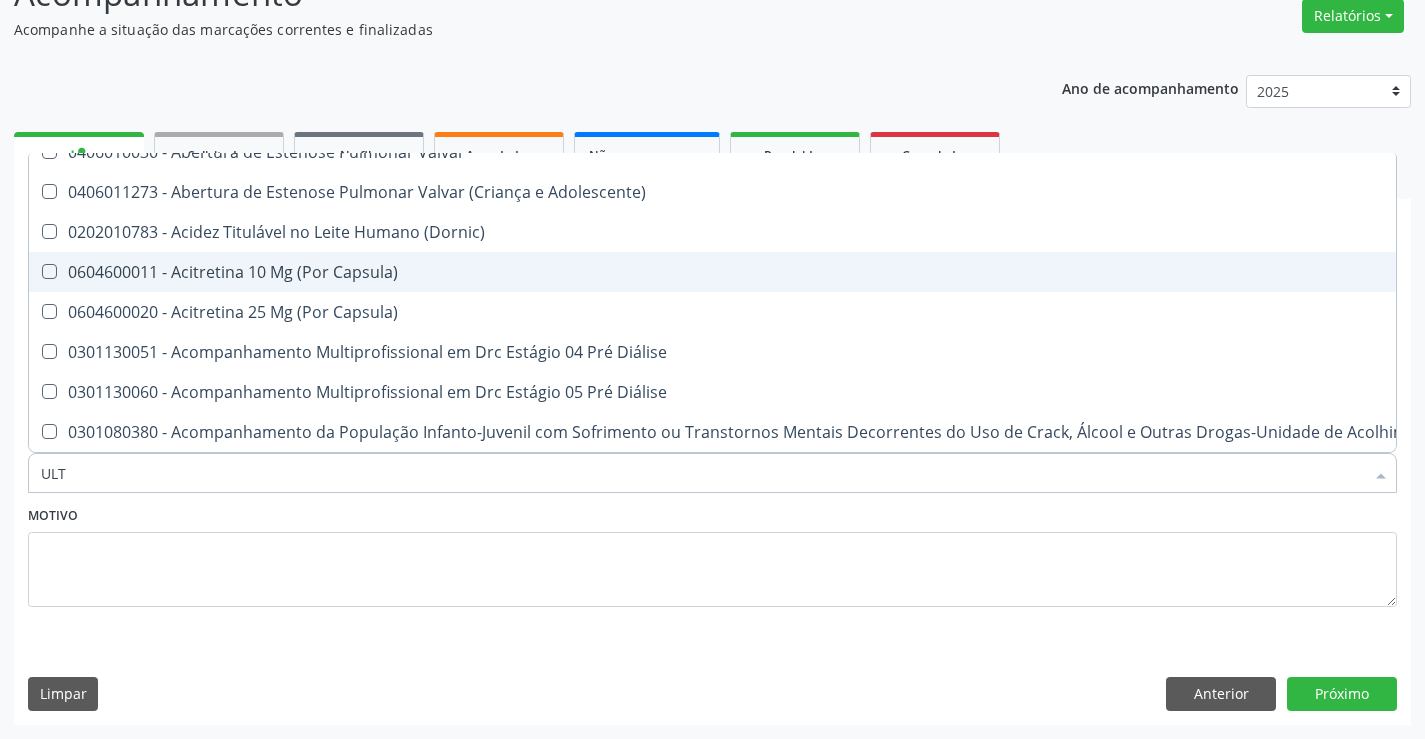 type on "ULTR" 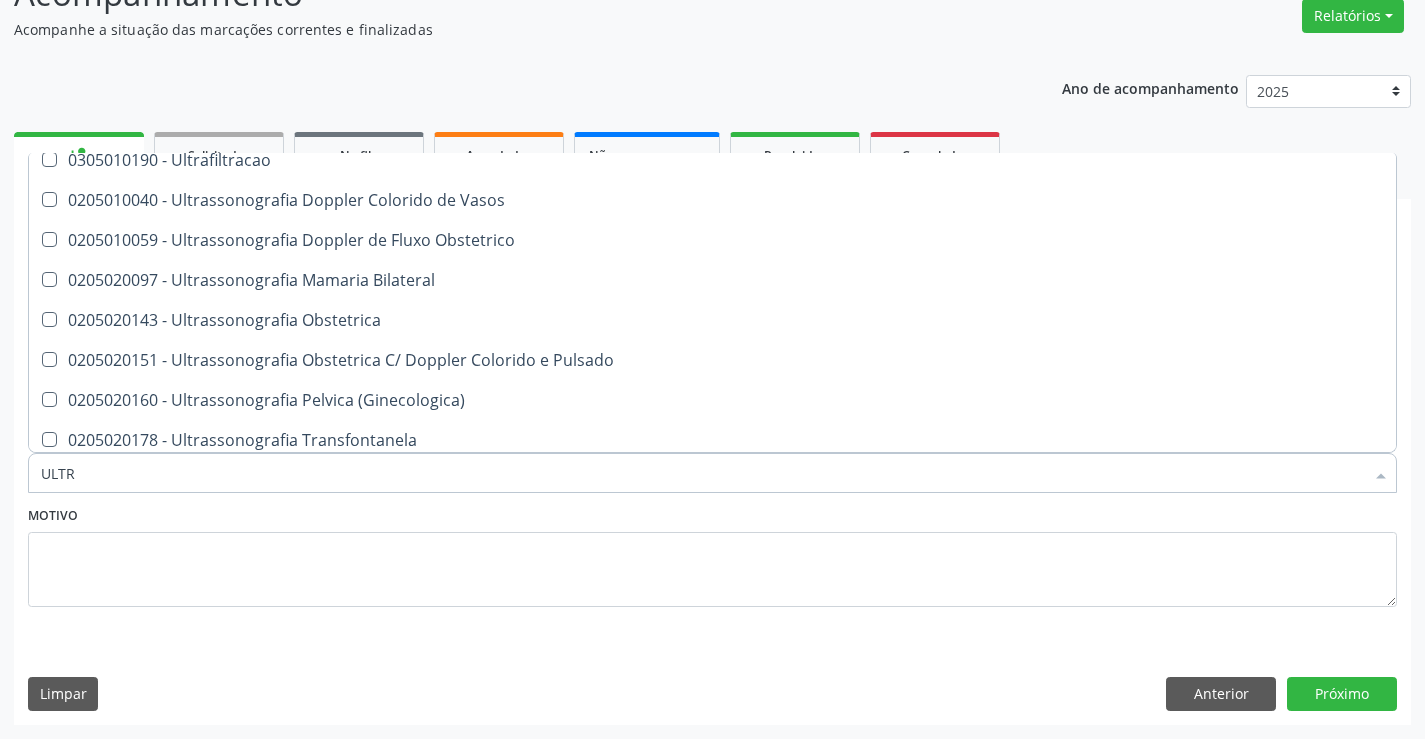 scroll, scrollTop: 221, scrollLeft: 0, axis: vertical 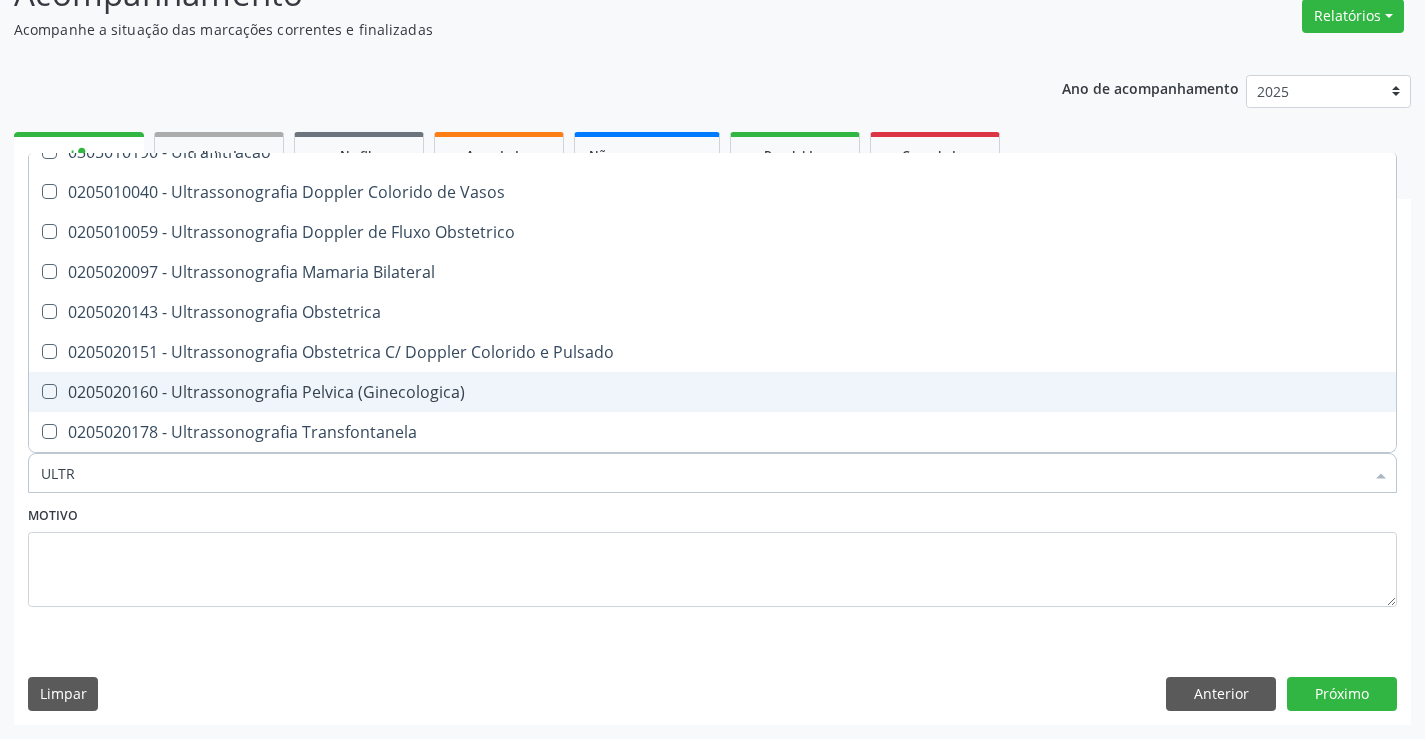 click on "0205020160 - Ultrassonografia Pelvica (Ginecologica)" at bounding box center [712, 392] 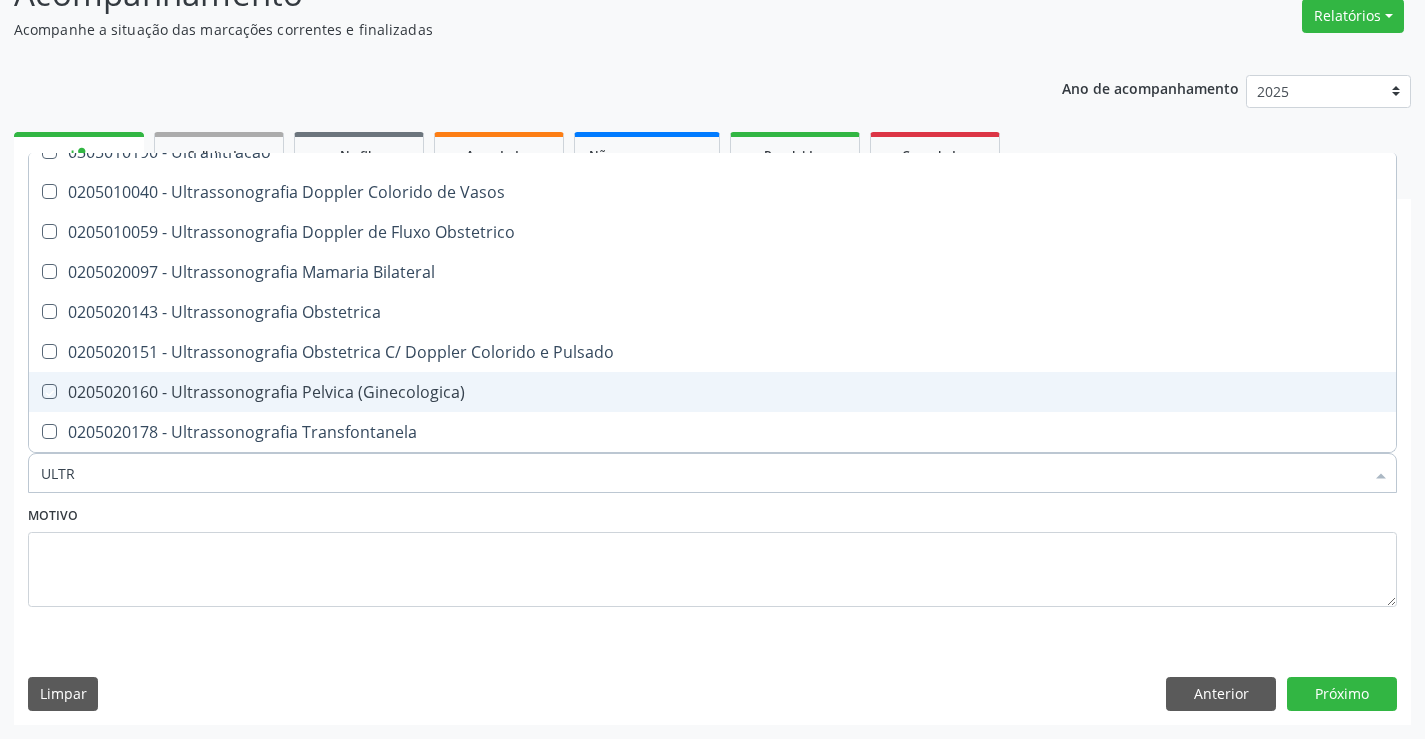 checkbox on "true" 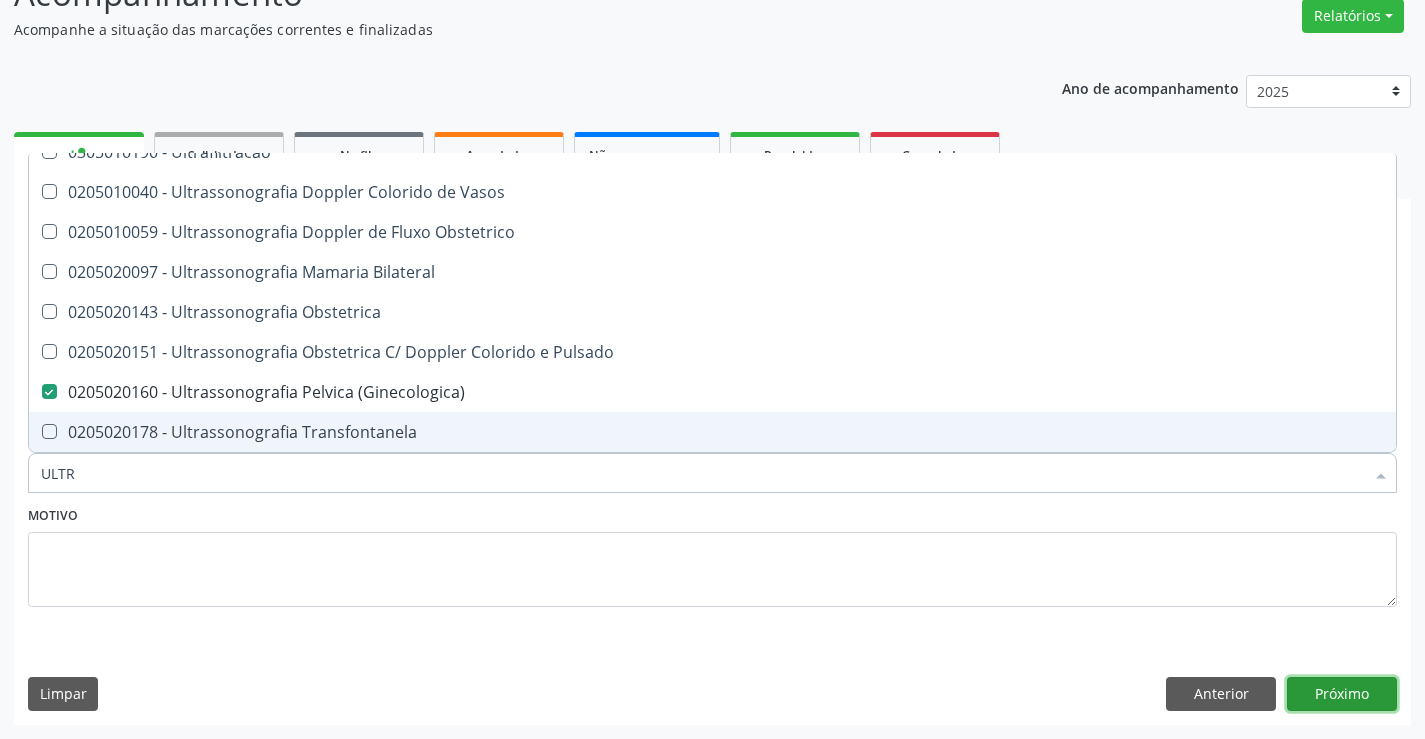 click on "Próximo" at bounding box center (1342, 694) 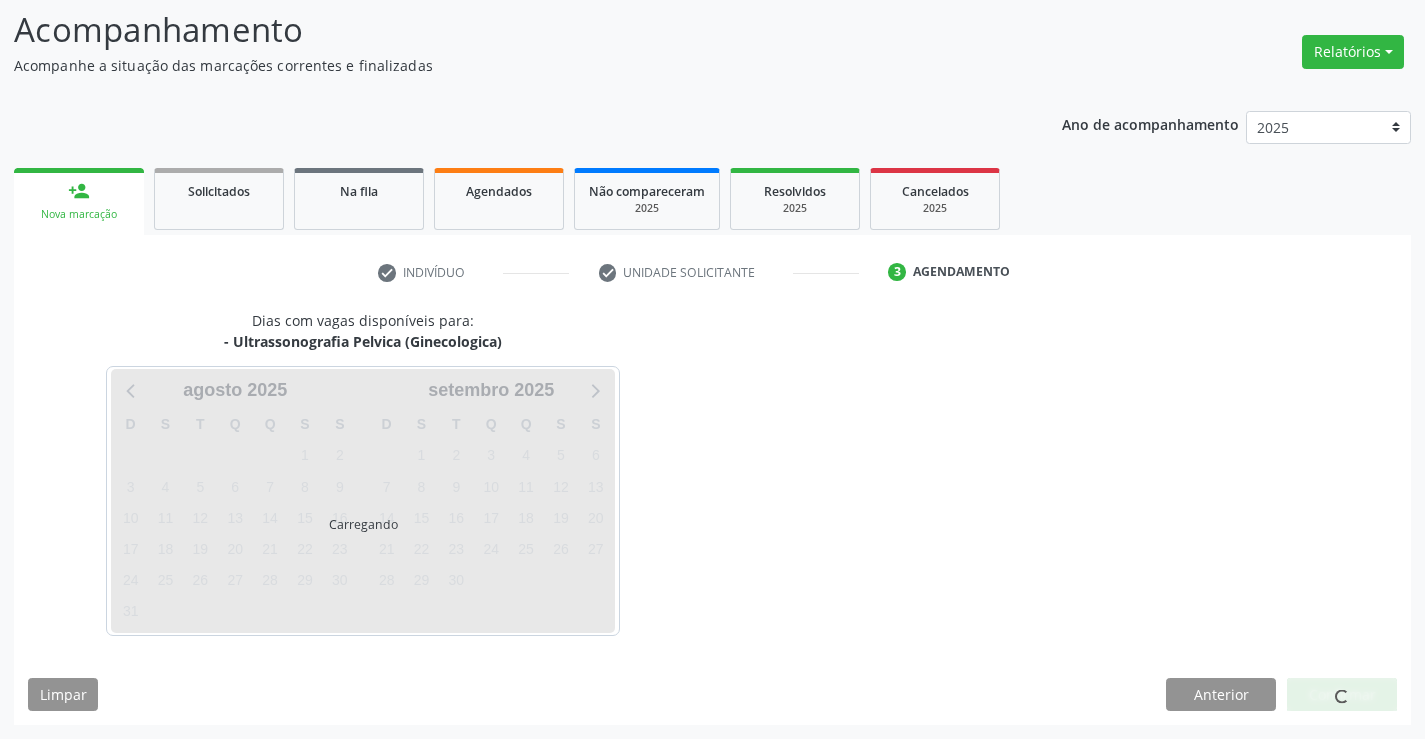 scroll, scrollTop: 131, scrollLeft: 0, axis: vertical 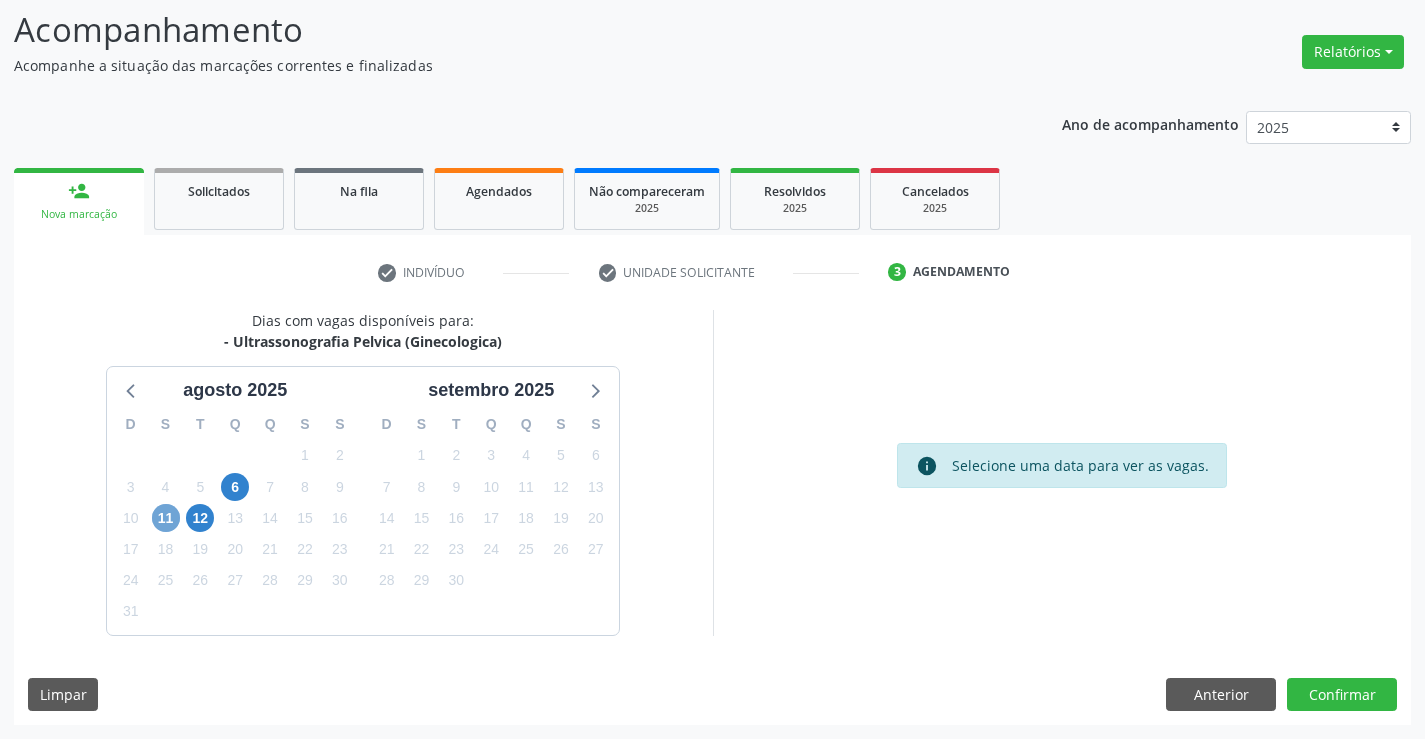 click on "11" at bounding box center (166, 518) 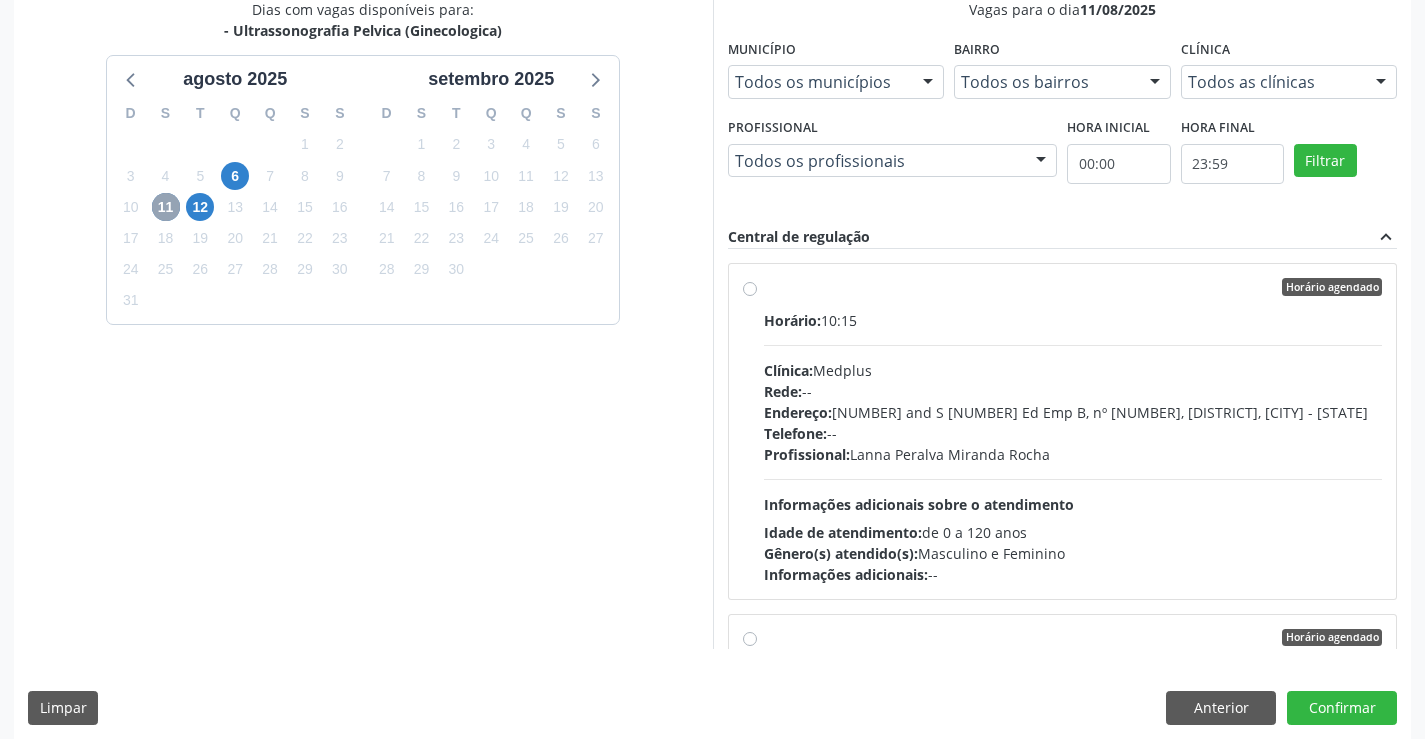 scroll, scrollTop: 456, scrollLeft: 0, axis: vertical 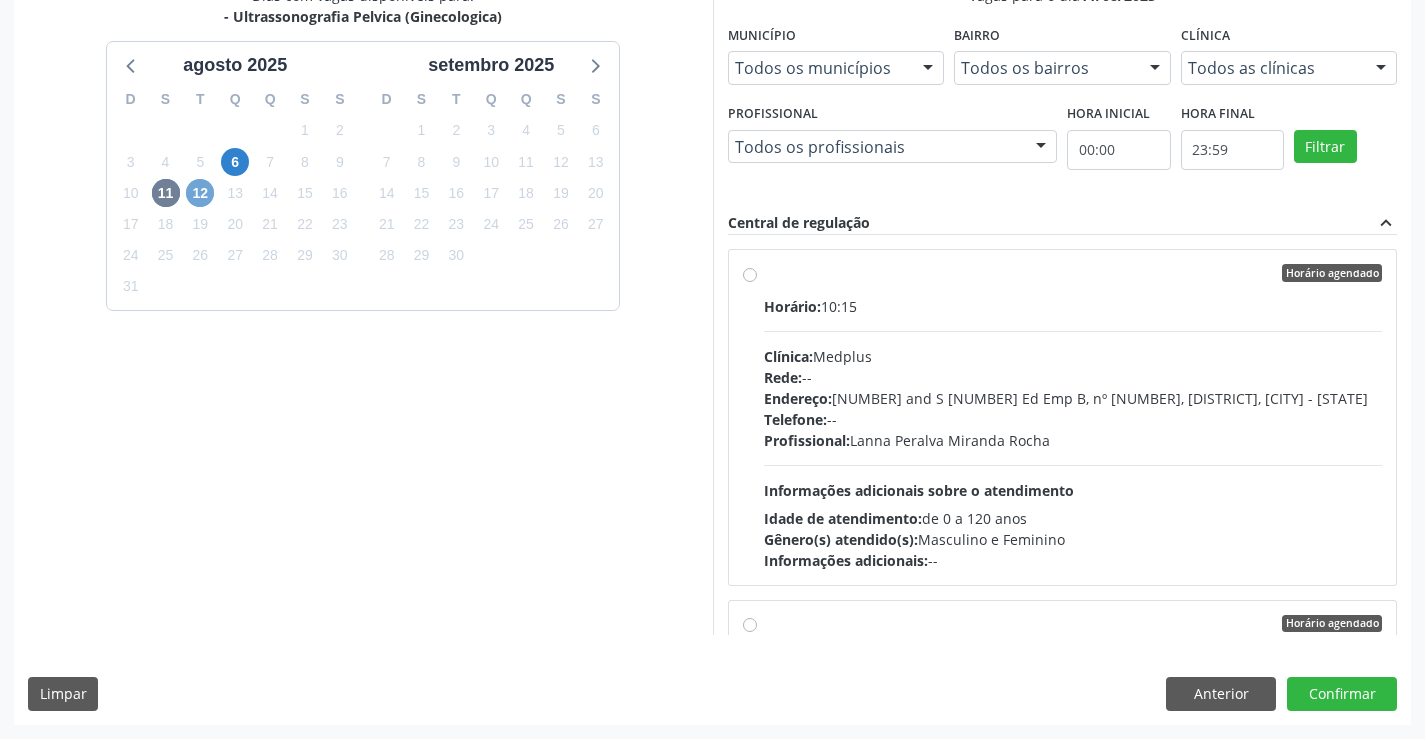 click on "12" at bounding box center (200, 193) 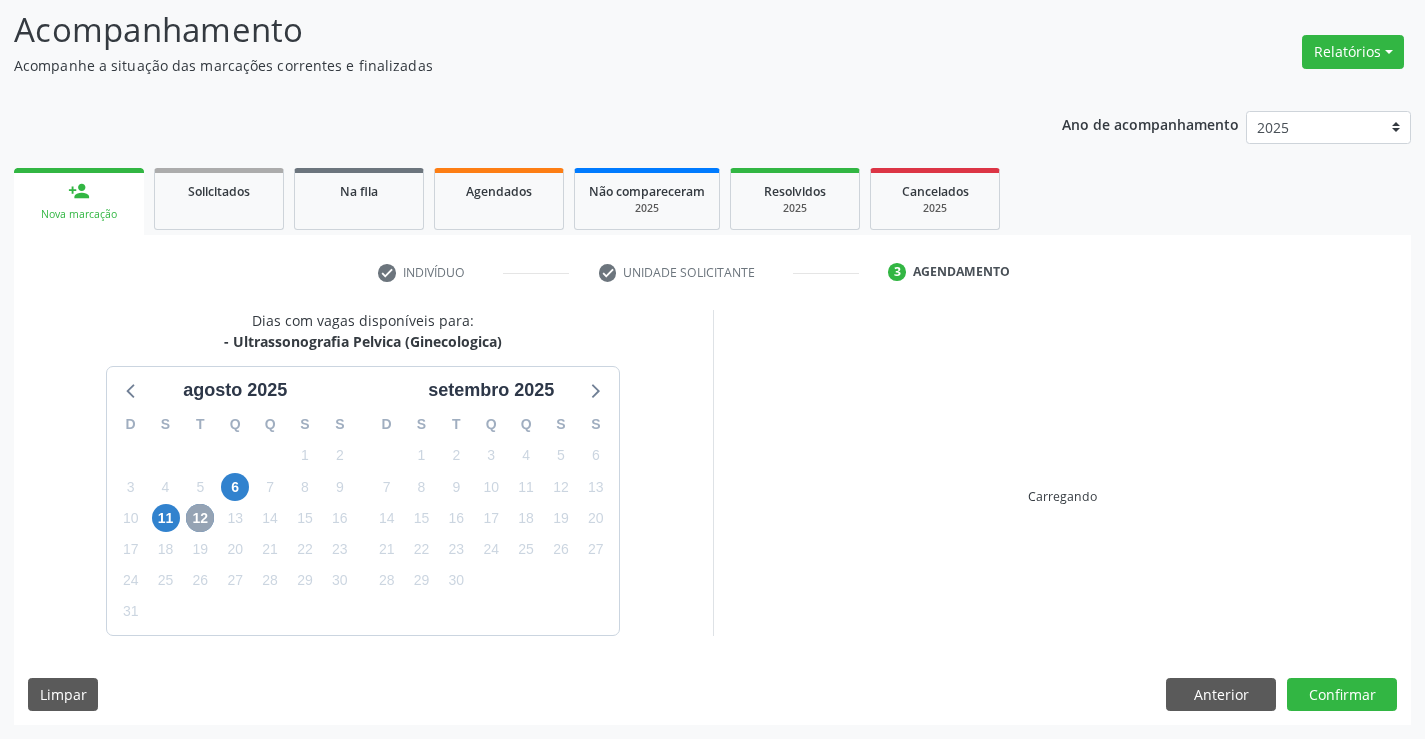 scroll, scrollTop: 456, scrollLeft: 0, axis: vertical 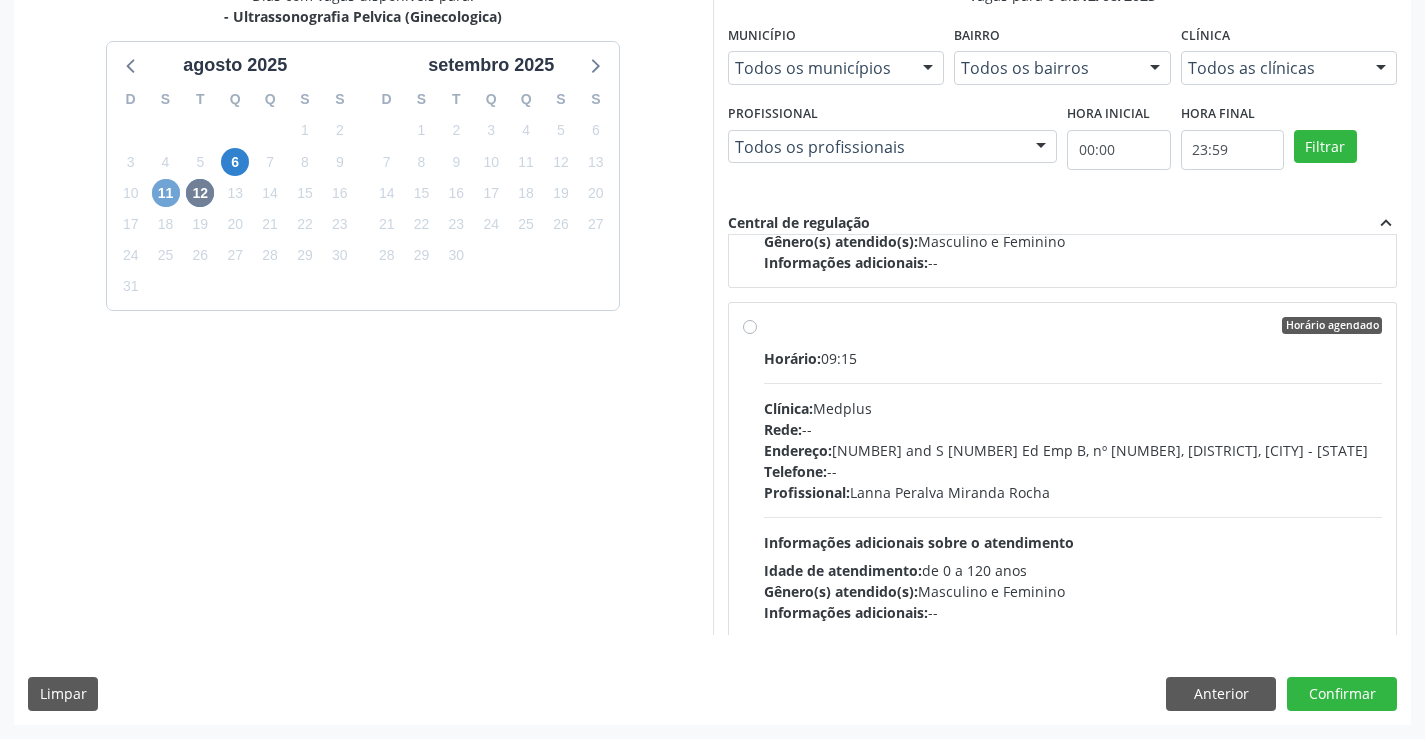 click on "11" at bounding box center [166, 193] 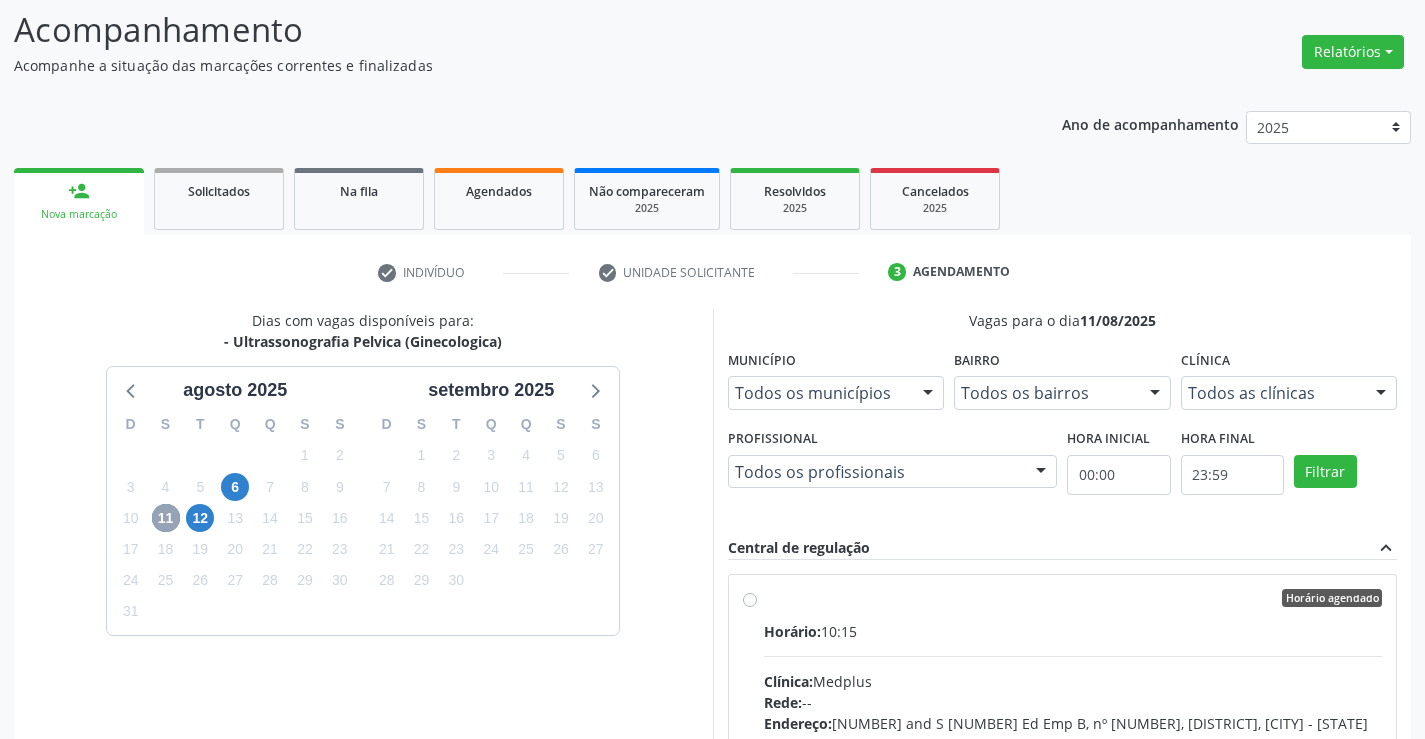 scroll, scrollTop: 456, scrollLeft: 0, axis: vertical 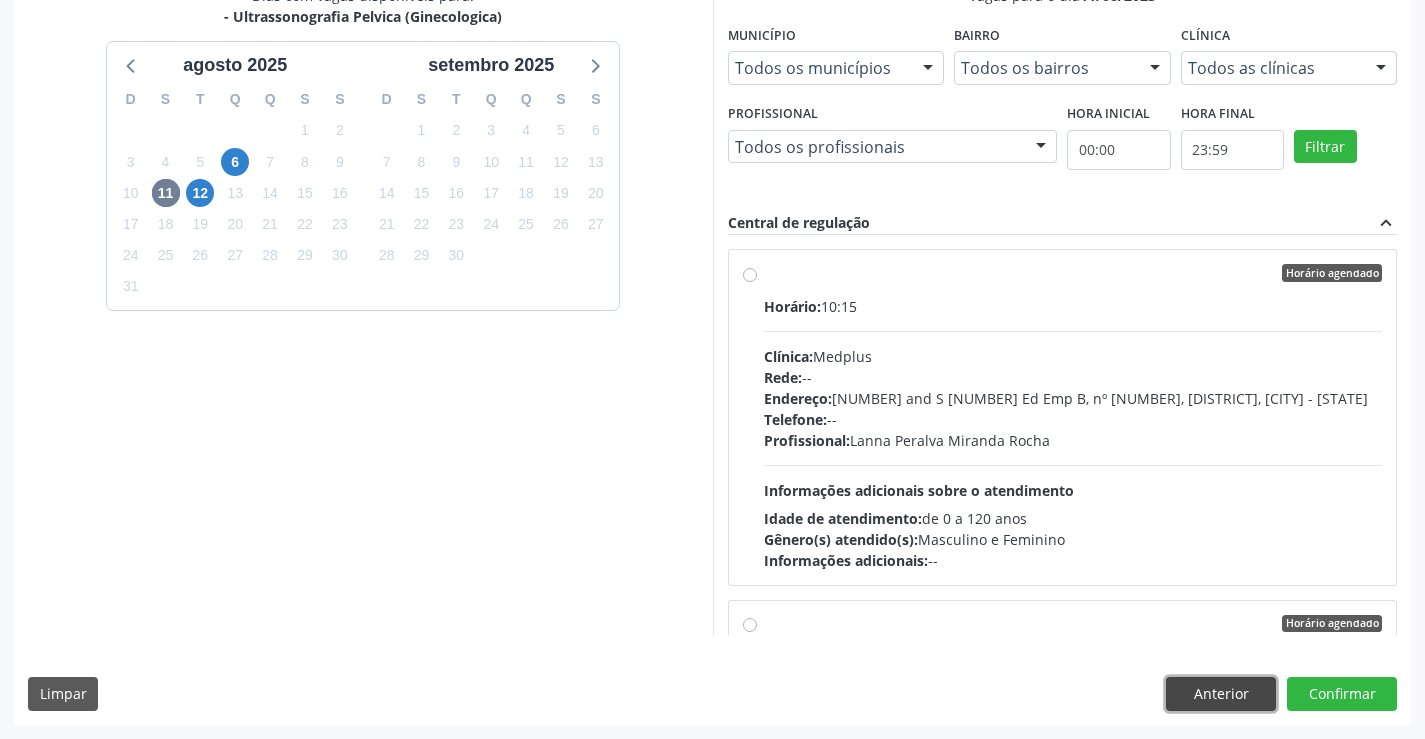 click on "Anterior" at bounding box center (1221, 694) 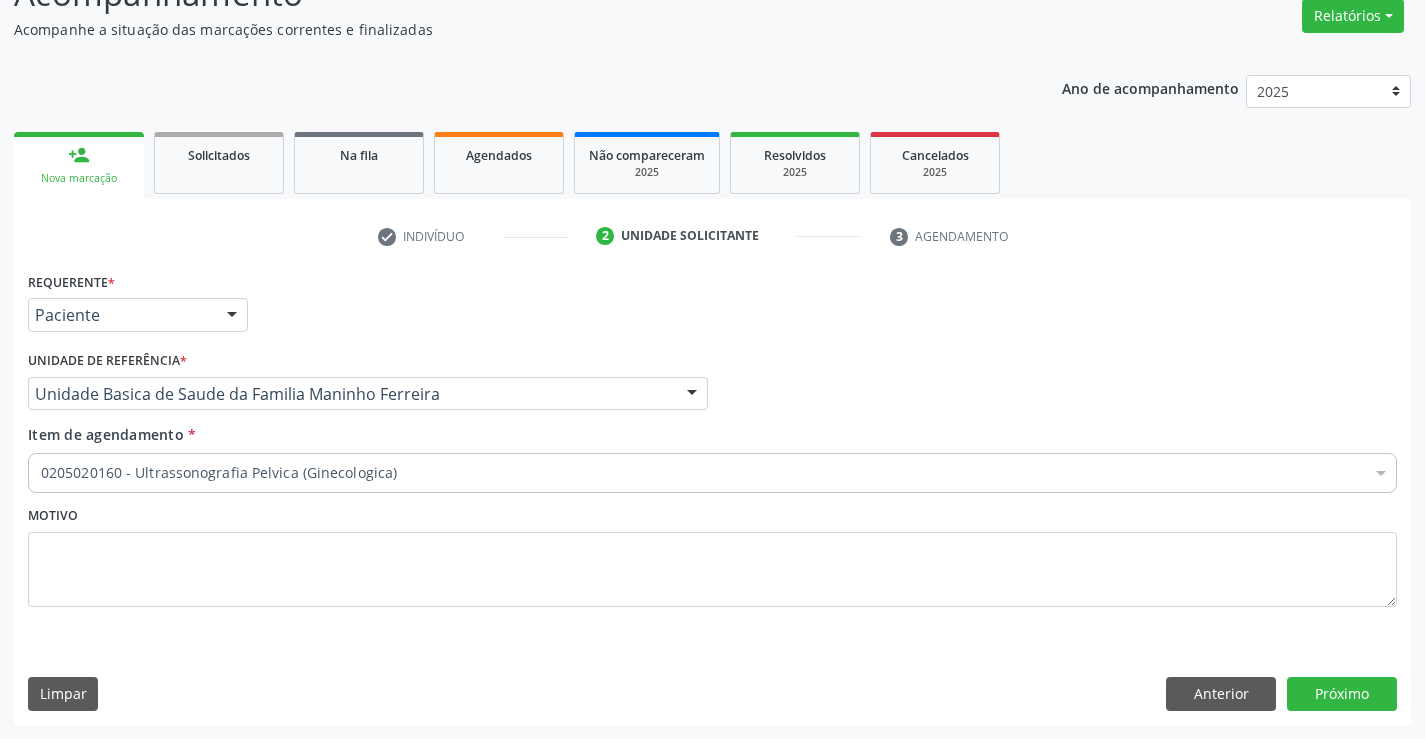 scroll, scrollTop: 167, scrollLeft: 0, axis: vertical 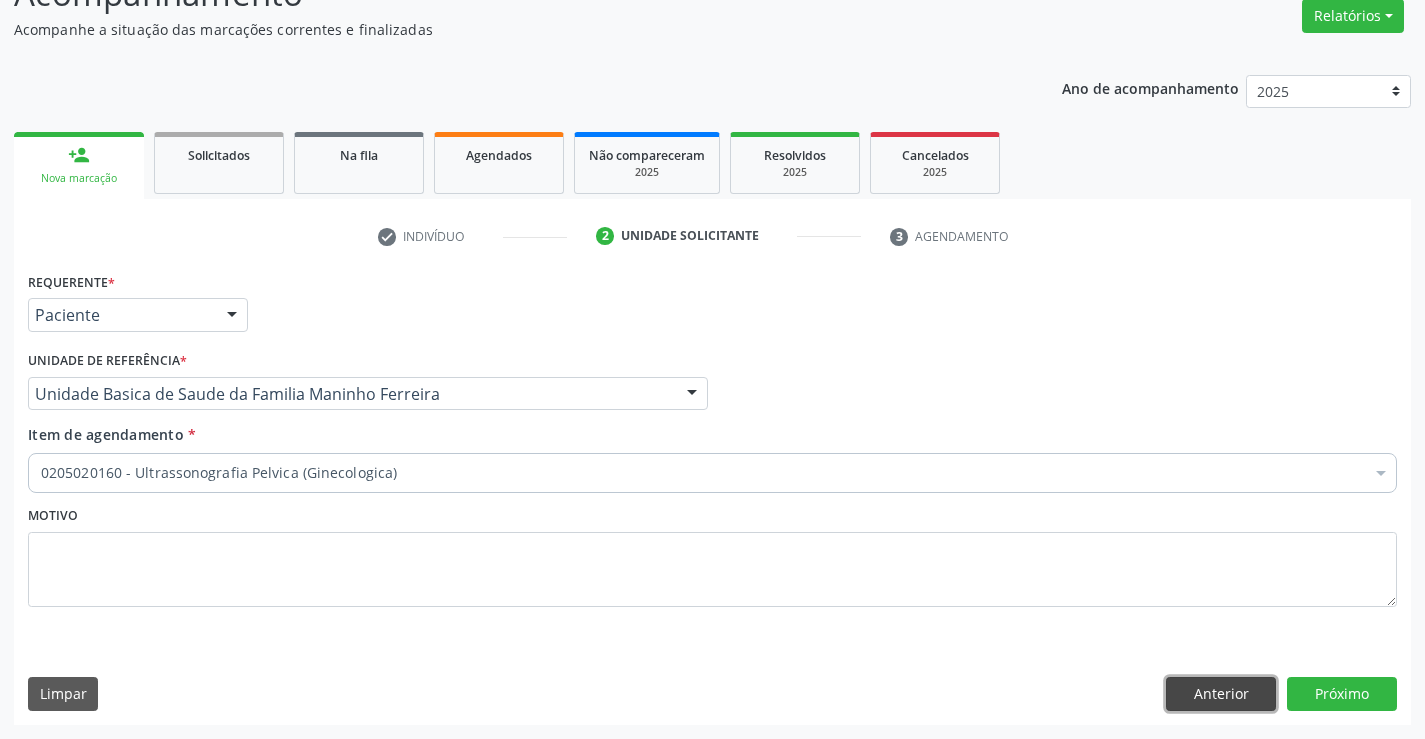 click on "Anterior" at bounding box center (1221, 694) 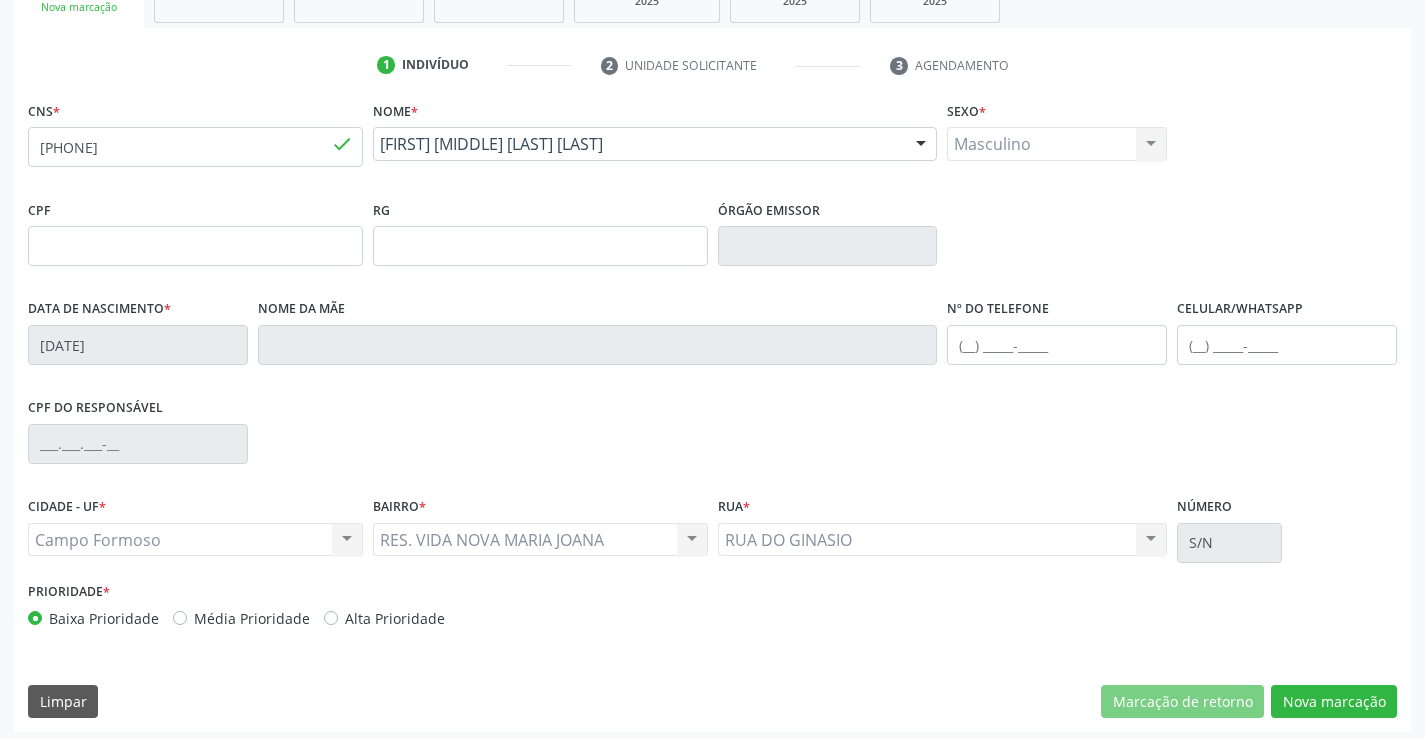 scroll, scrollTop: 0, scrollLeft: 0, axis: both 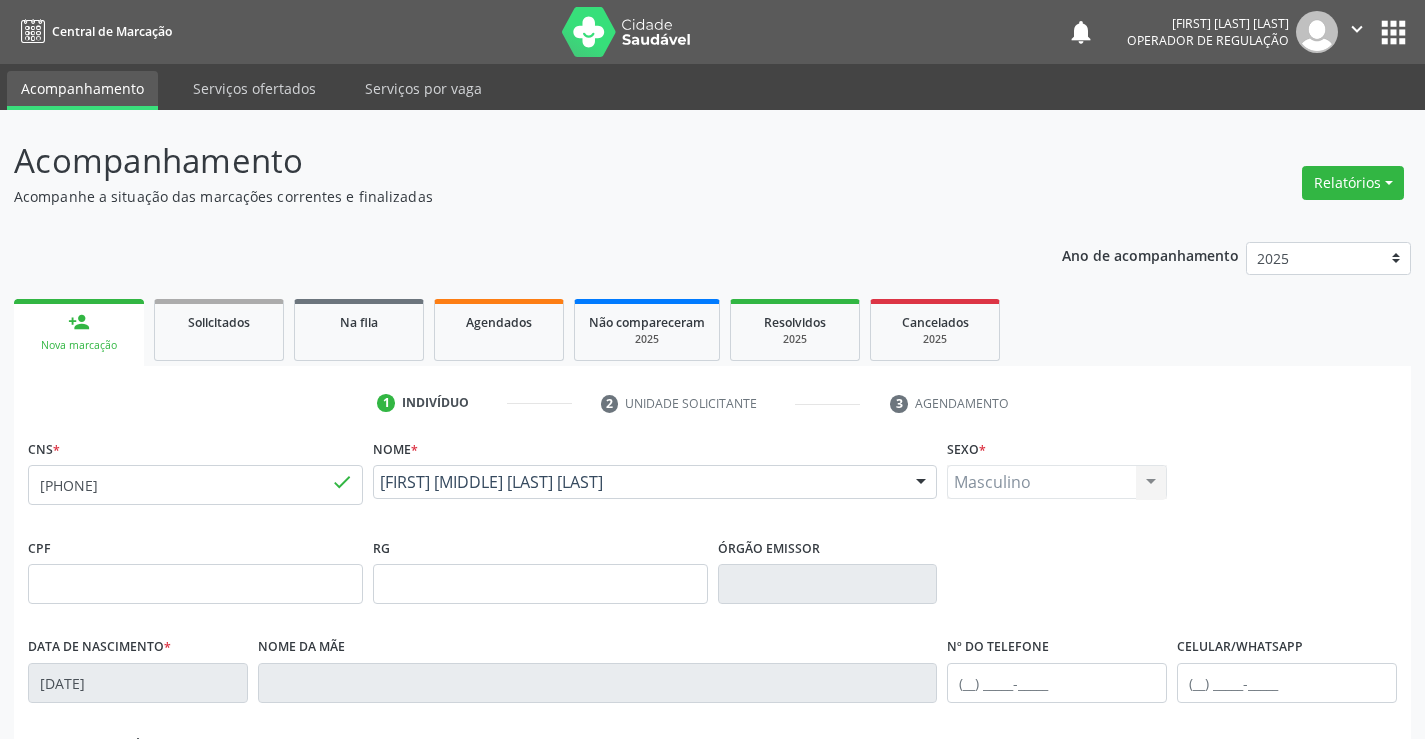 click on "person_add
Nova marcação" at bounding box center [79, 332] 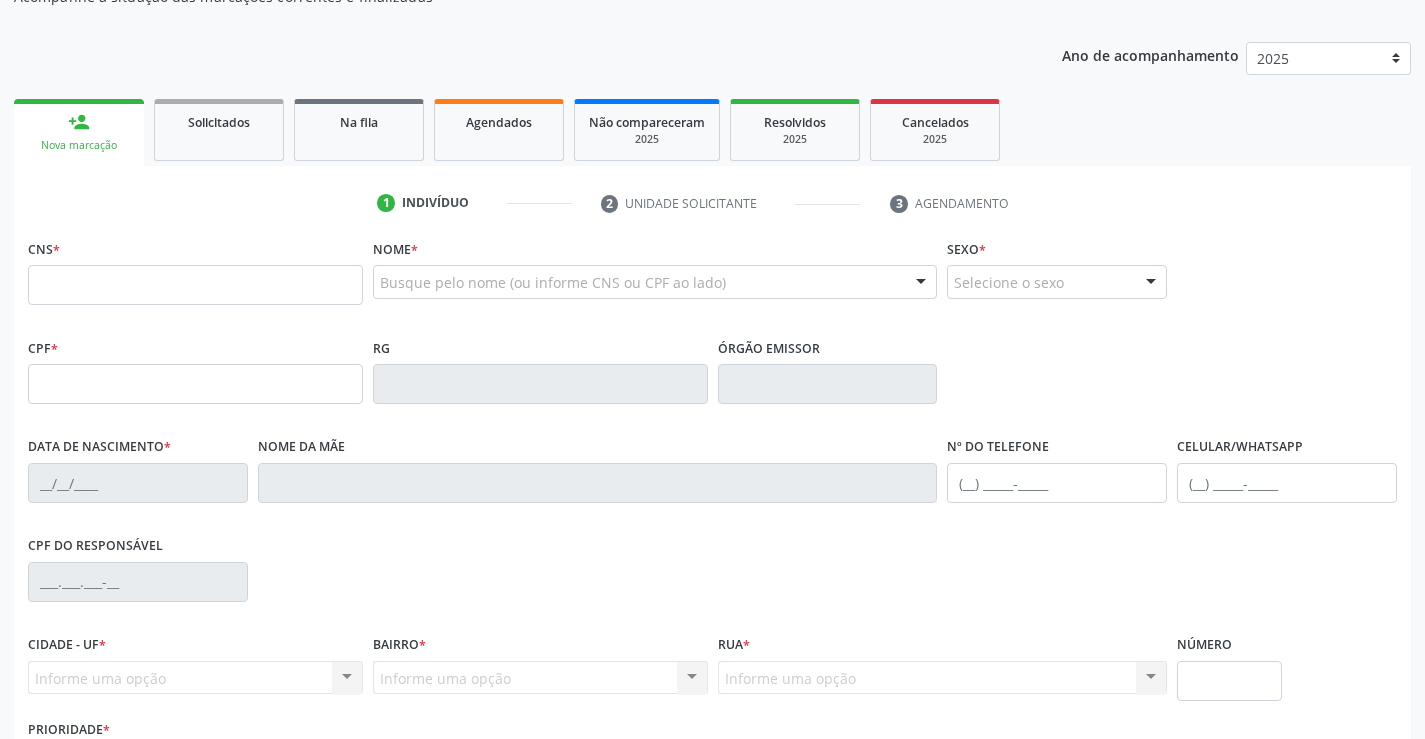 scroll, scrollTop: 200, scrollLeft: 0, axis: vertical 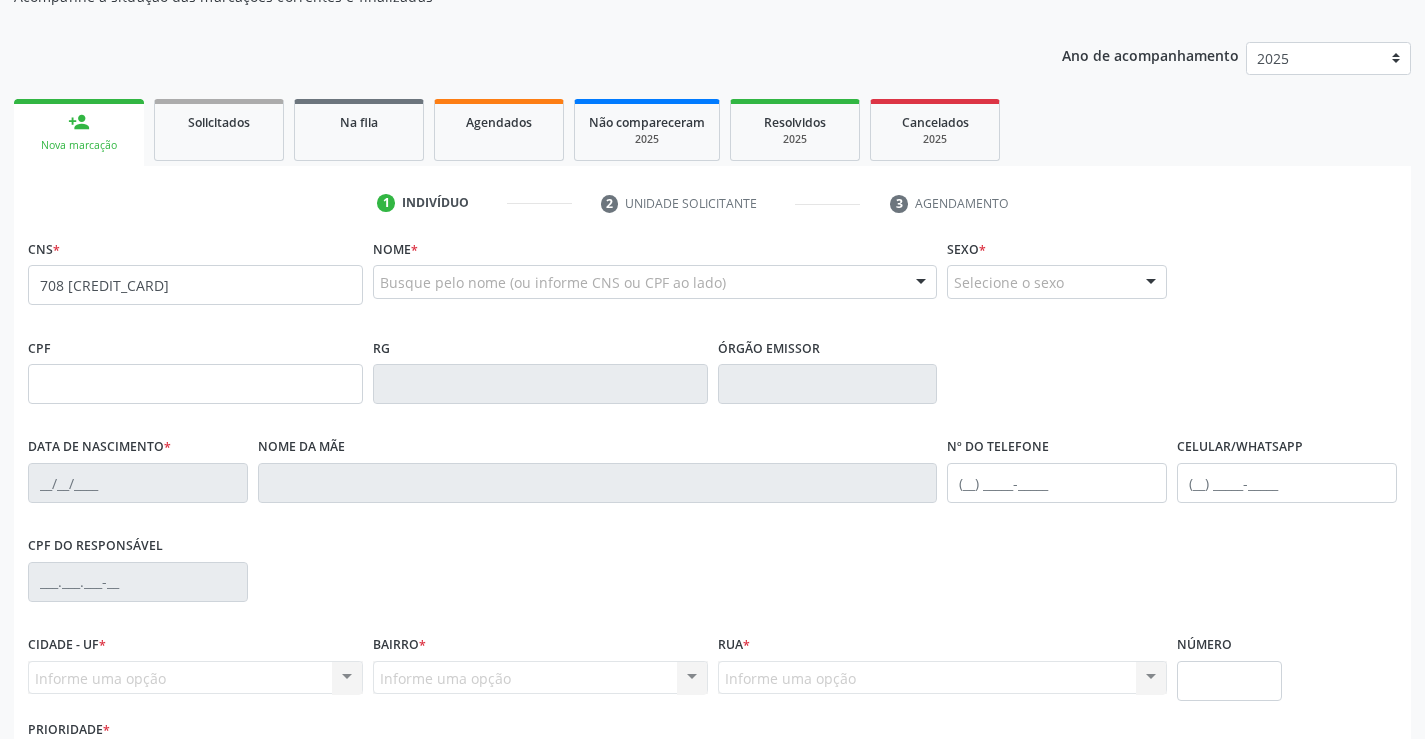 type on "708 [CREDIT_CARD]" 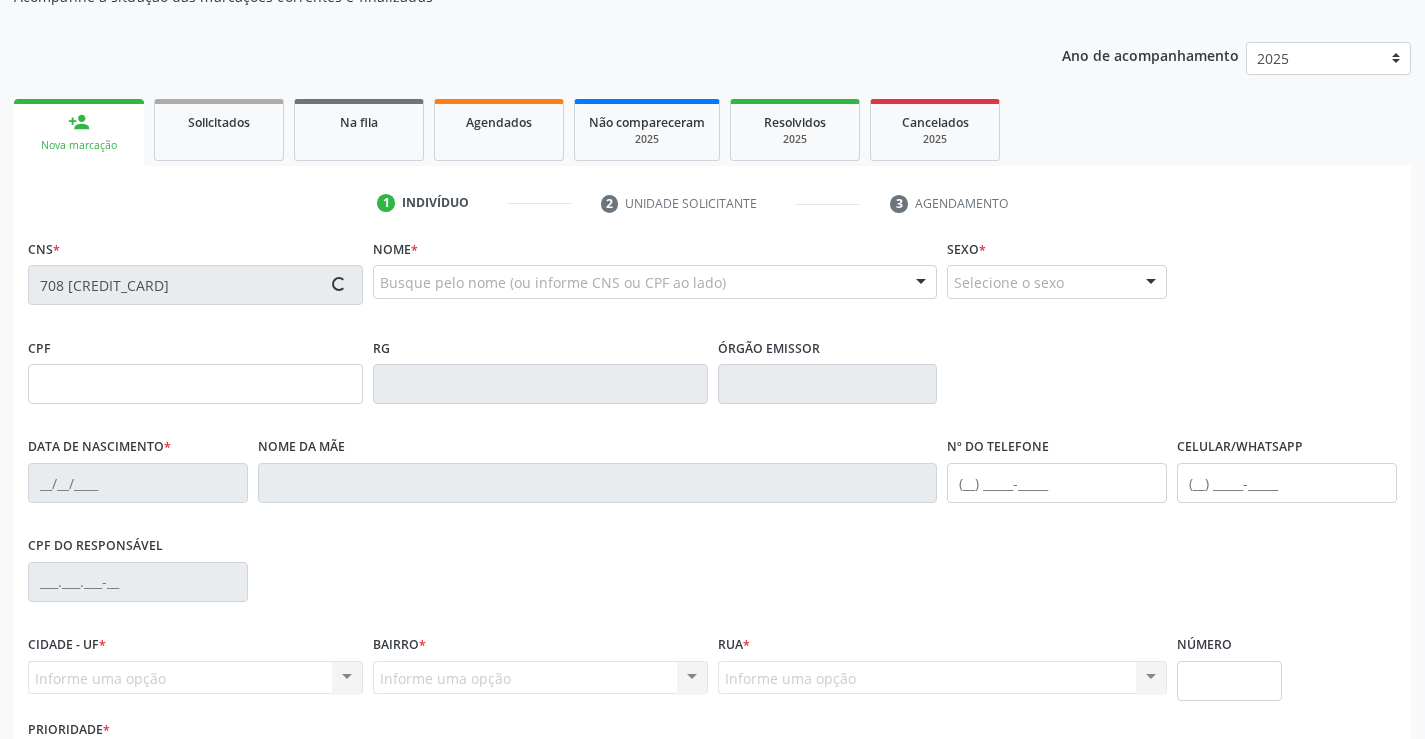 type on "[CREDIT_CARD]" 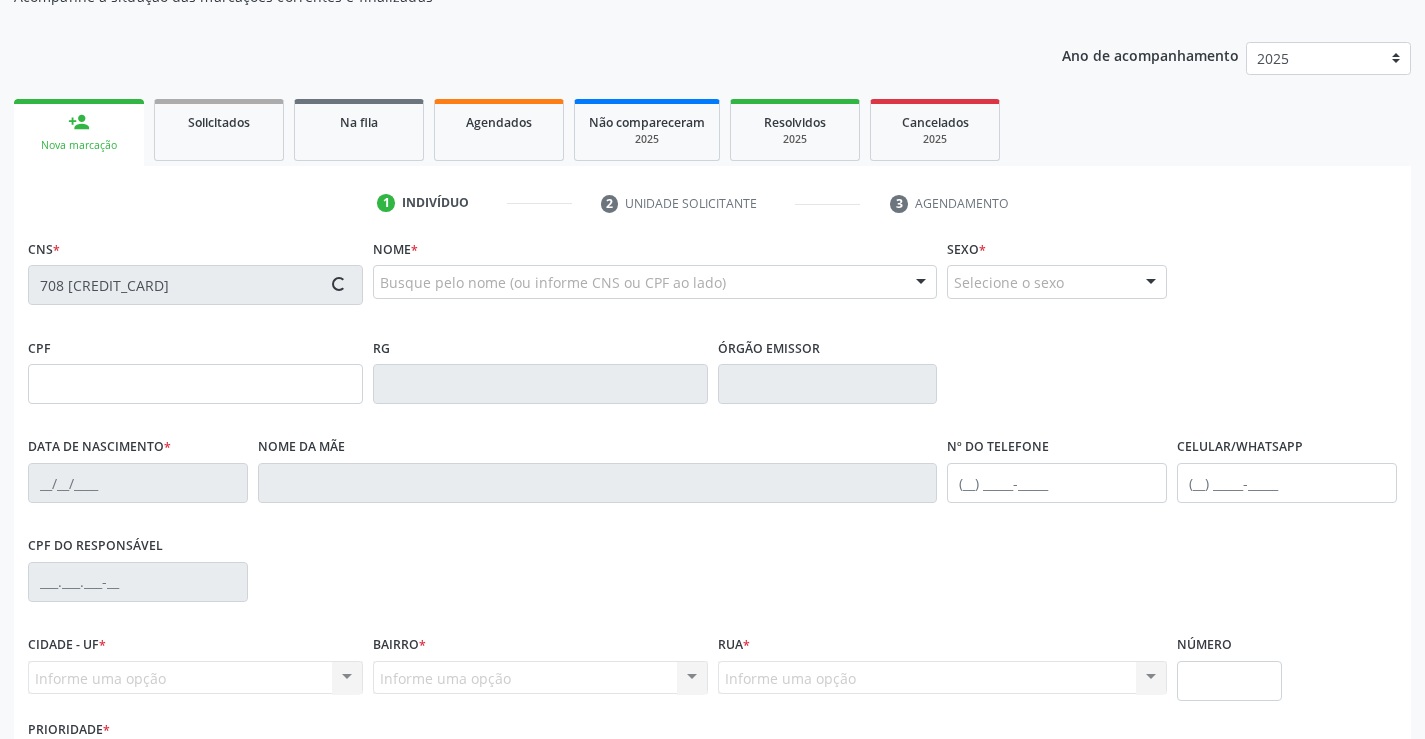type on "[DATE]" 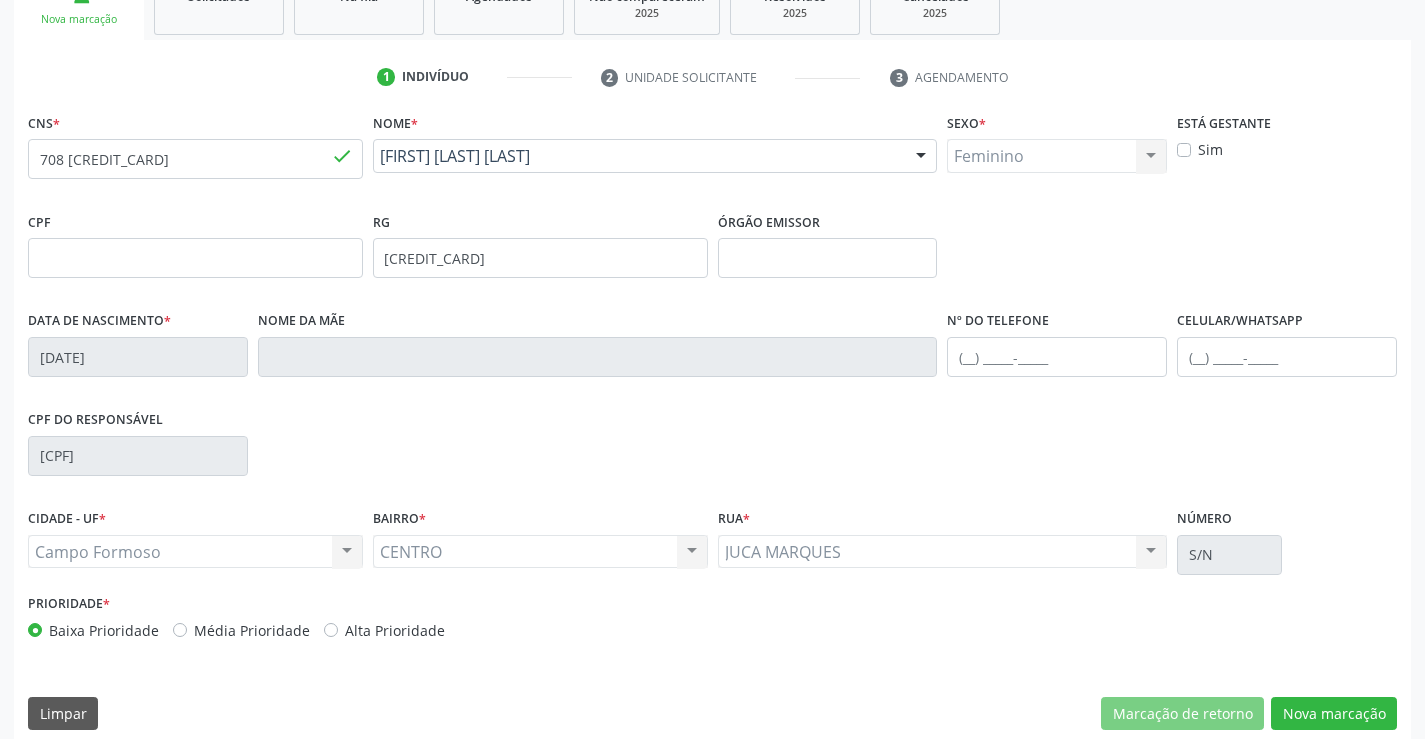 scroll, scrollTop: 345, scrollLeft: 0, axis: vertical 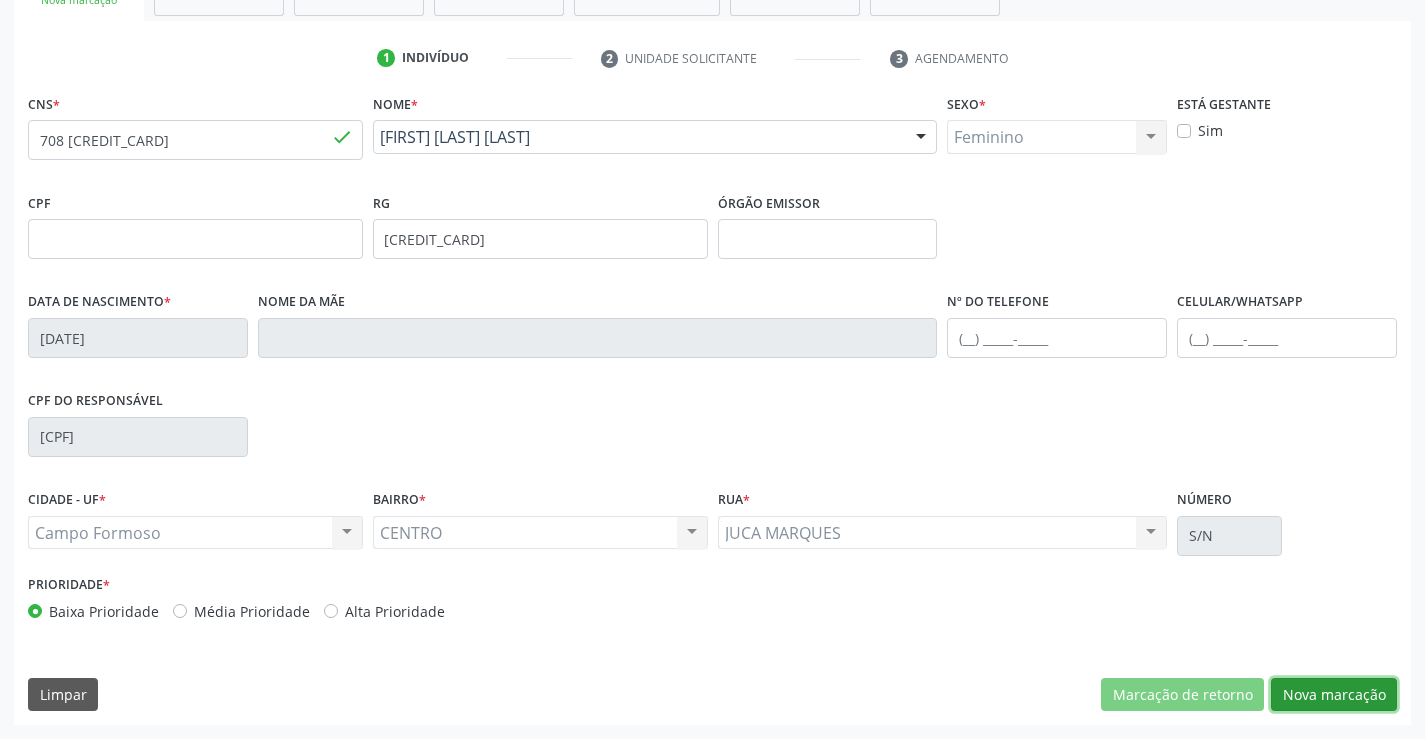 click on "Nova marcação" at bounding box center [1334, 695] 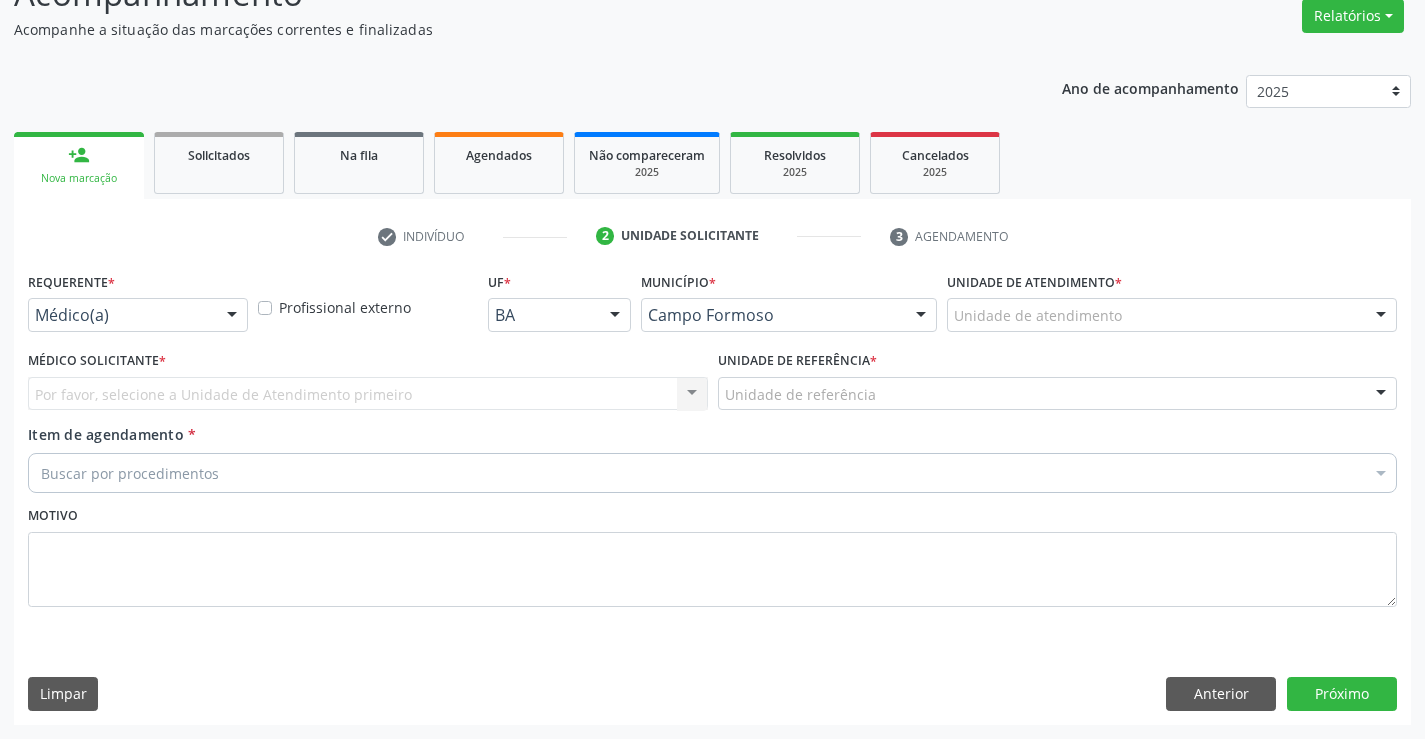 scroll, scrollTop: 167, scrollLeft: 0, axis: vertical 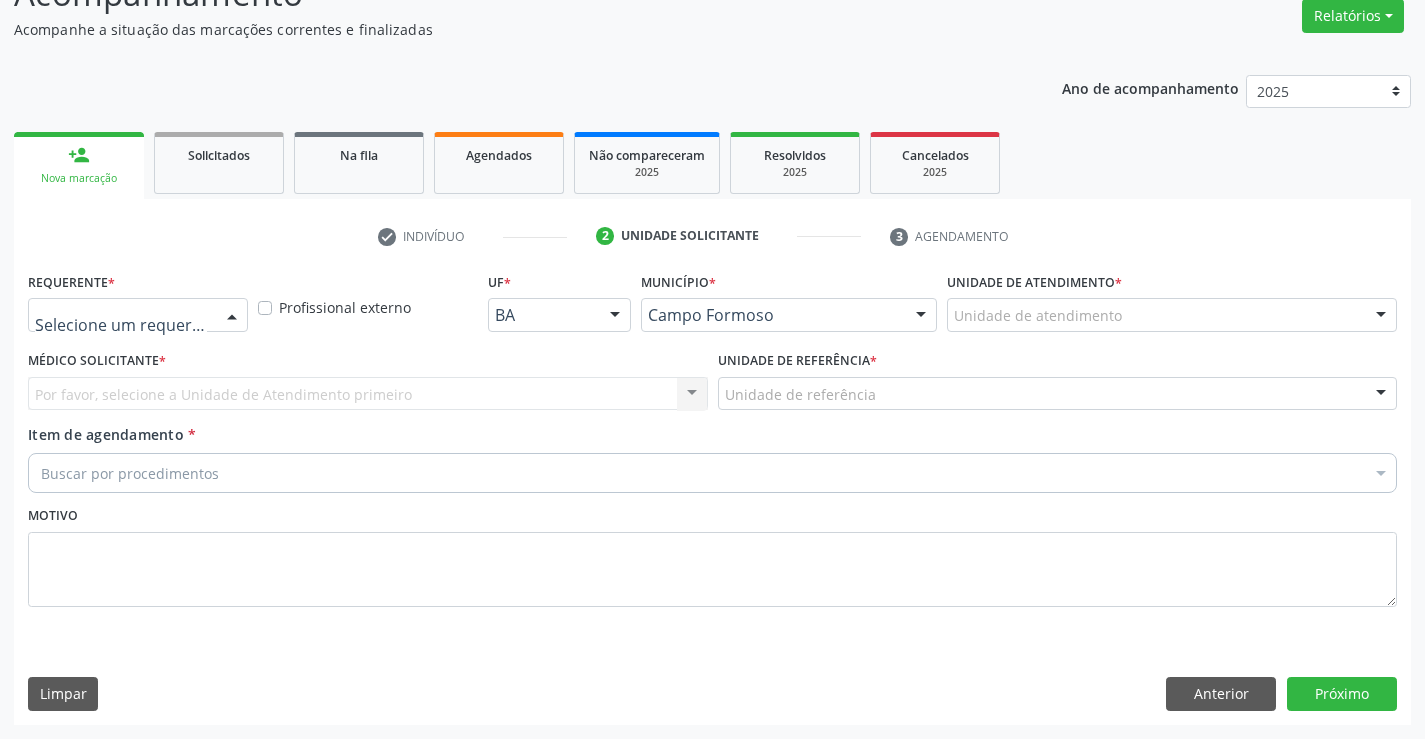 click at bounding box center [138, 315] 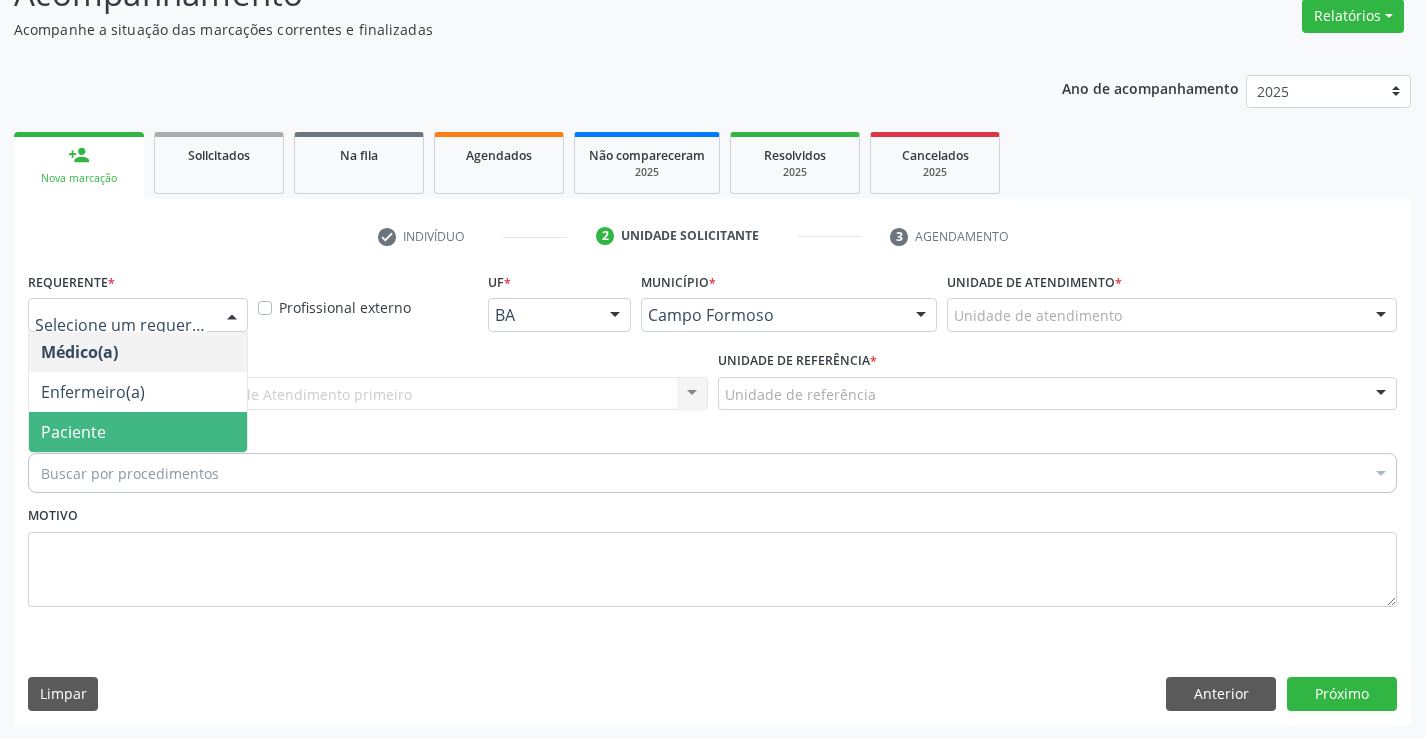 click on "Paciente" at bounding box center (73, 432) 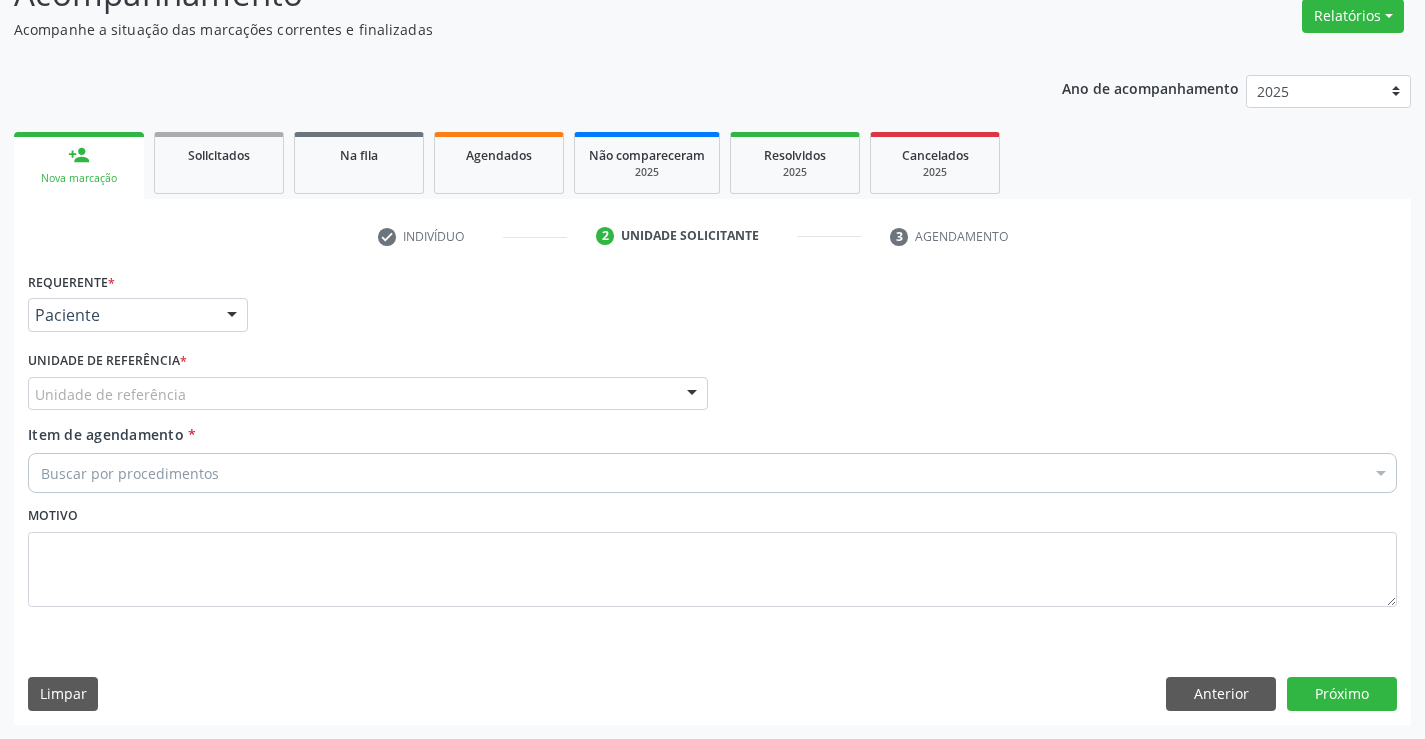click on "Unidade de referência" at bounding box center (368, 394) 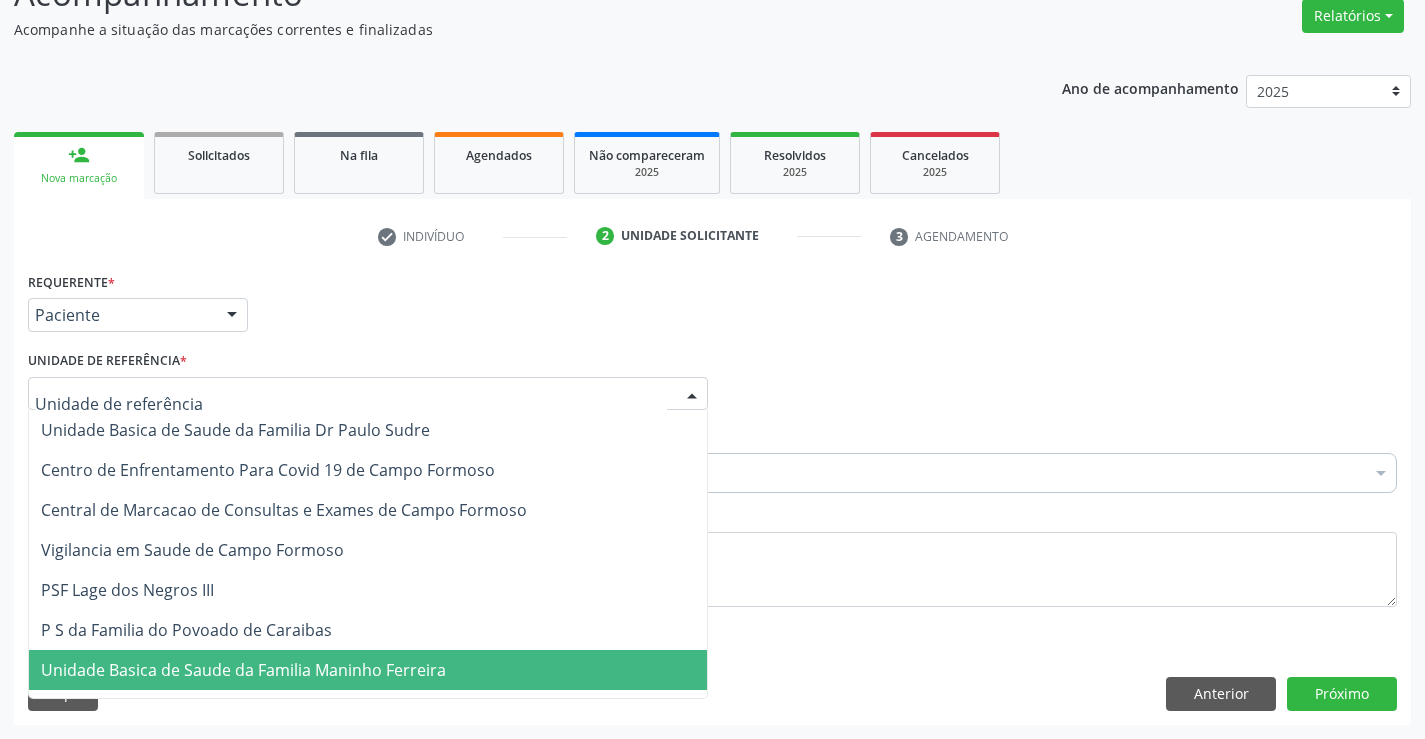 click on "Unidade Basica de Saude da Familia Maninho Ferreira" at bounding box center [368, 670] 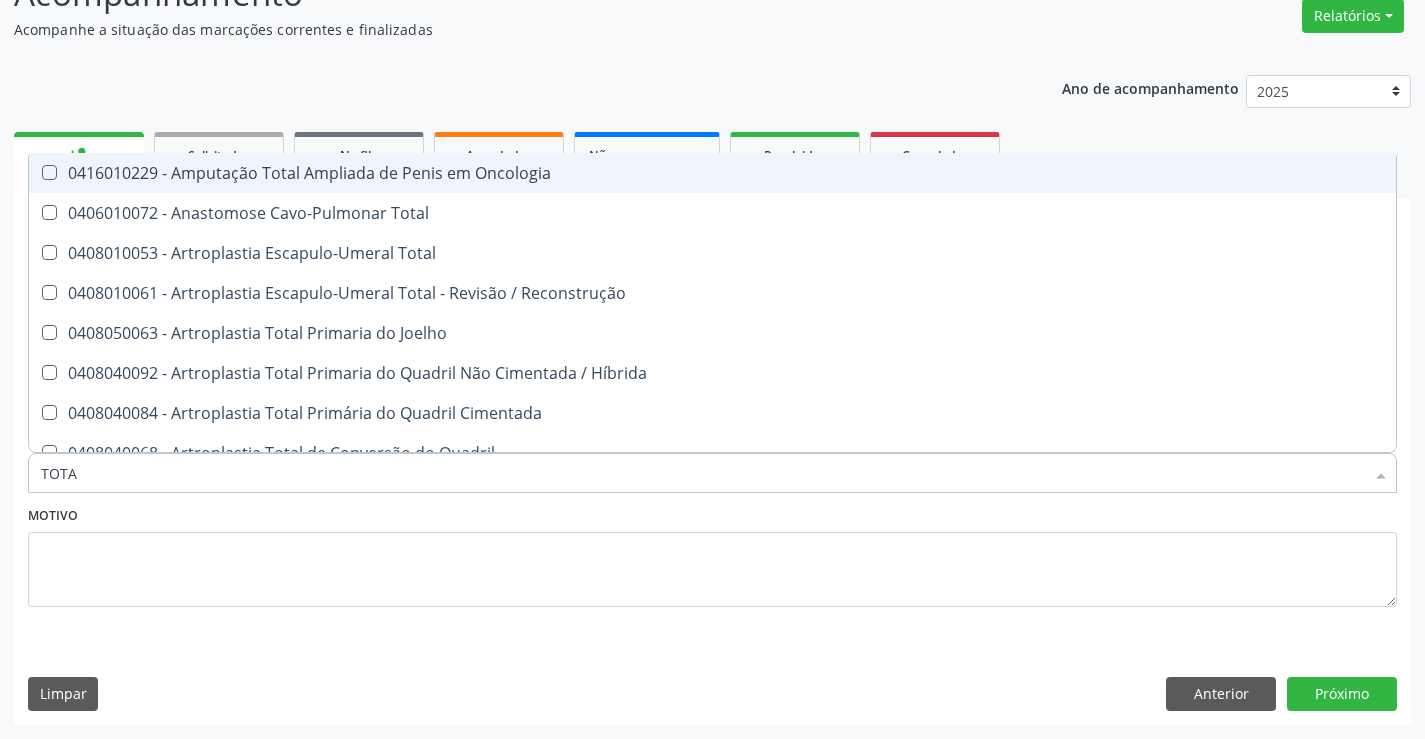 type on "TOTAL" 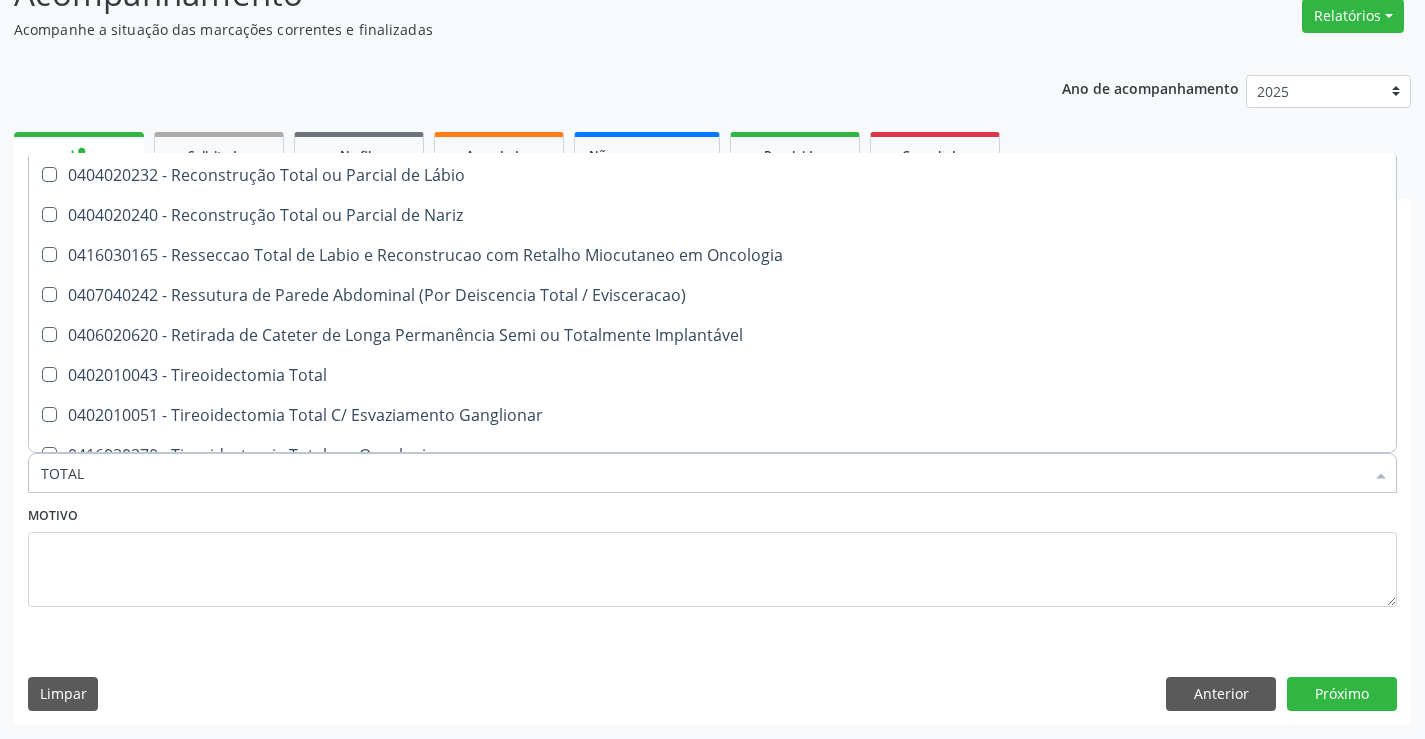 scroll, scrollTop: 3261, scrollLeft: 0, axis: vertical 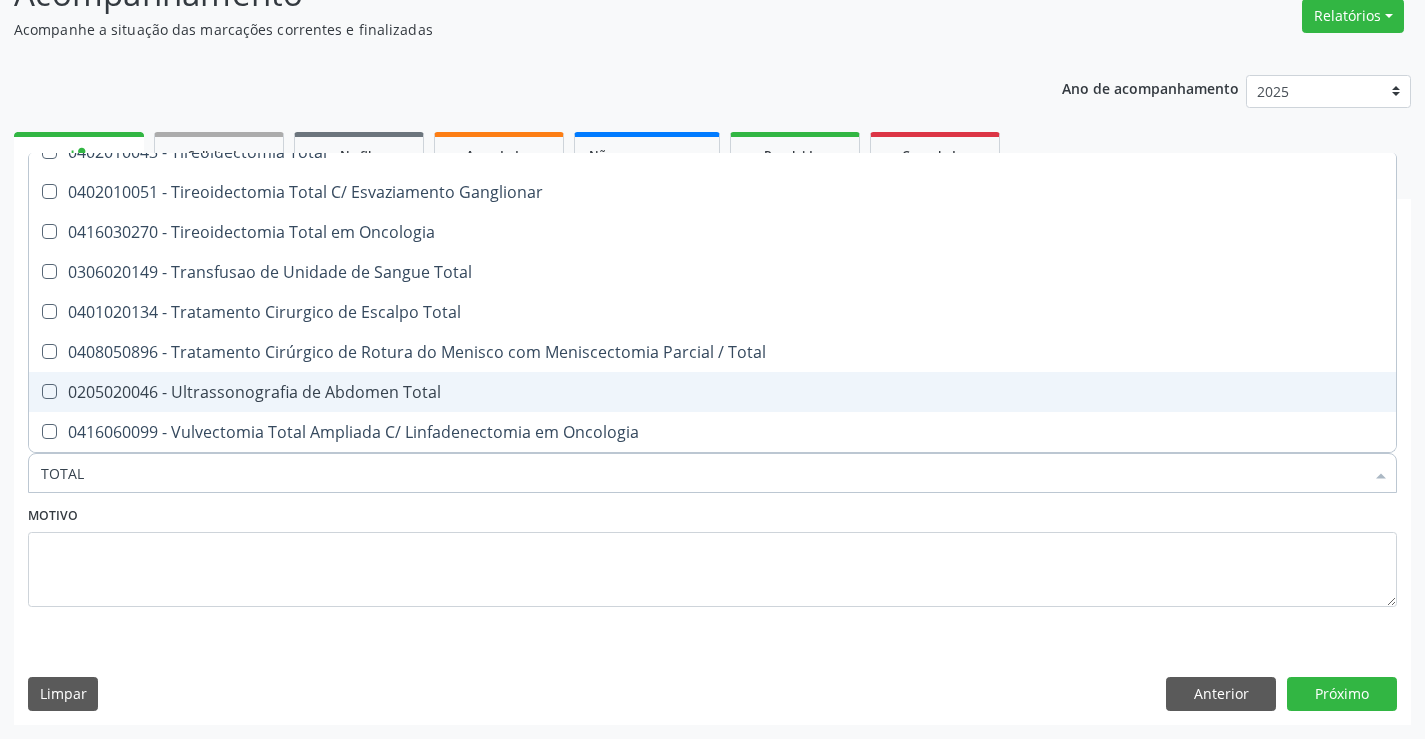 click on "0205020046 - Ultrassonografia de Abdomen Total" at bounding box center (712, 392) 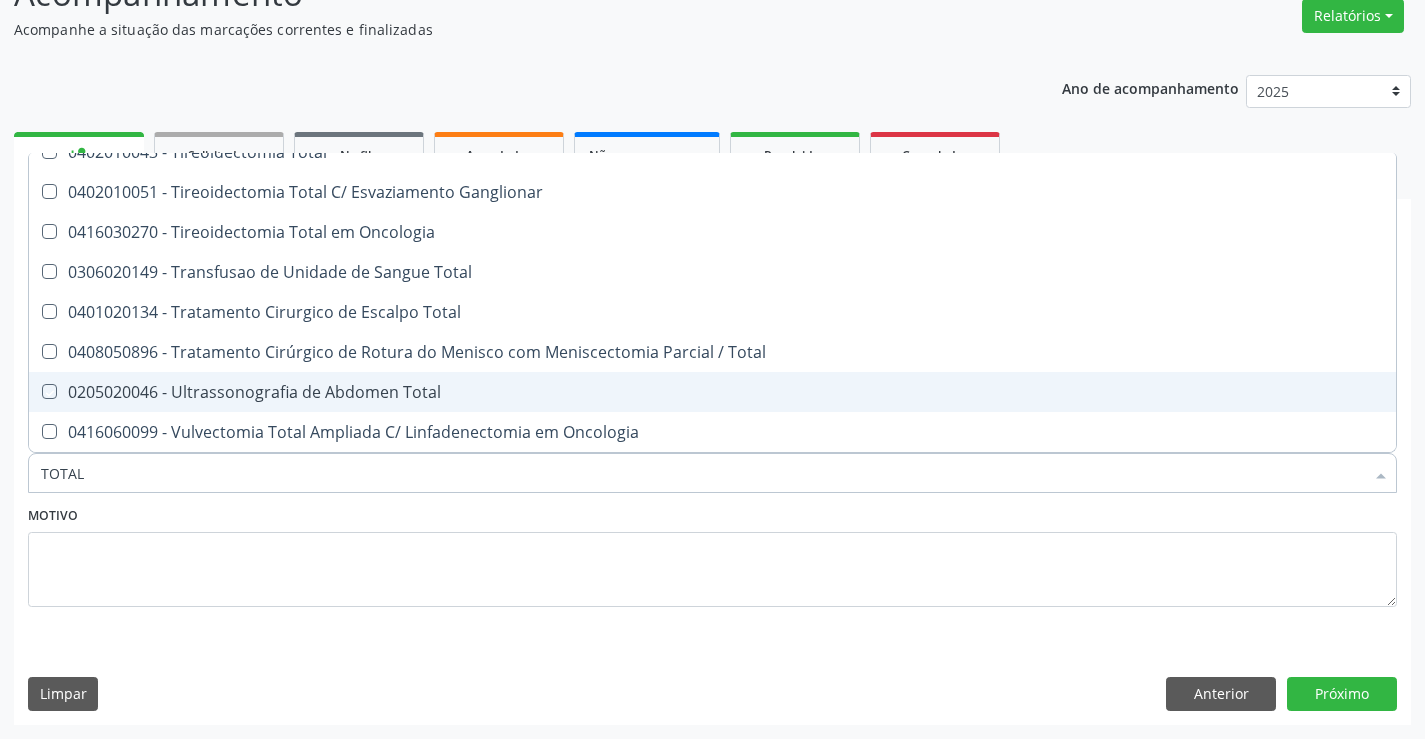 checkbox on "true" 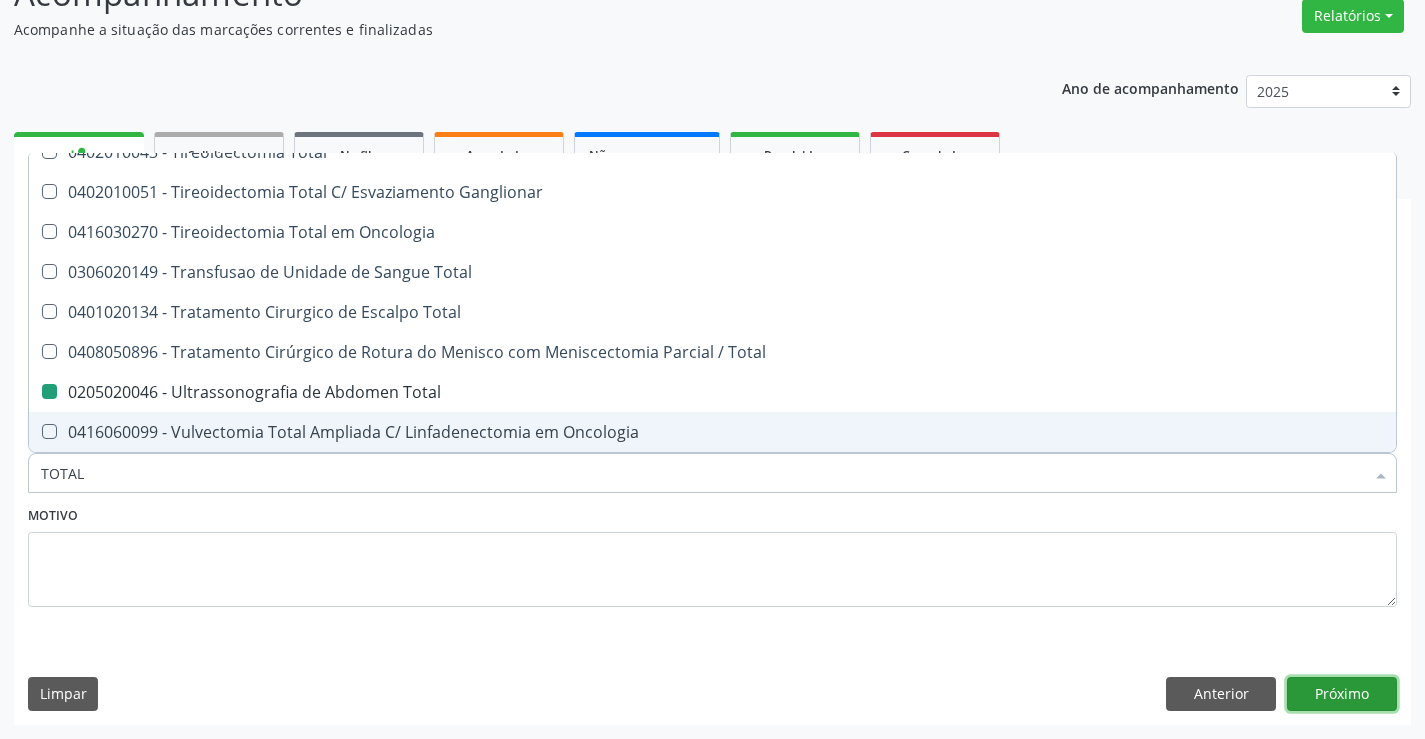 click on "Próximo" at bounding box center (1342, 694) 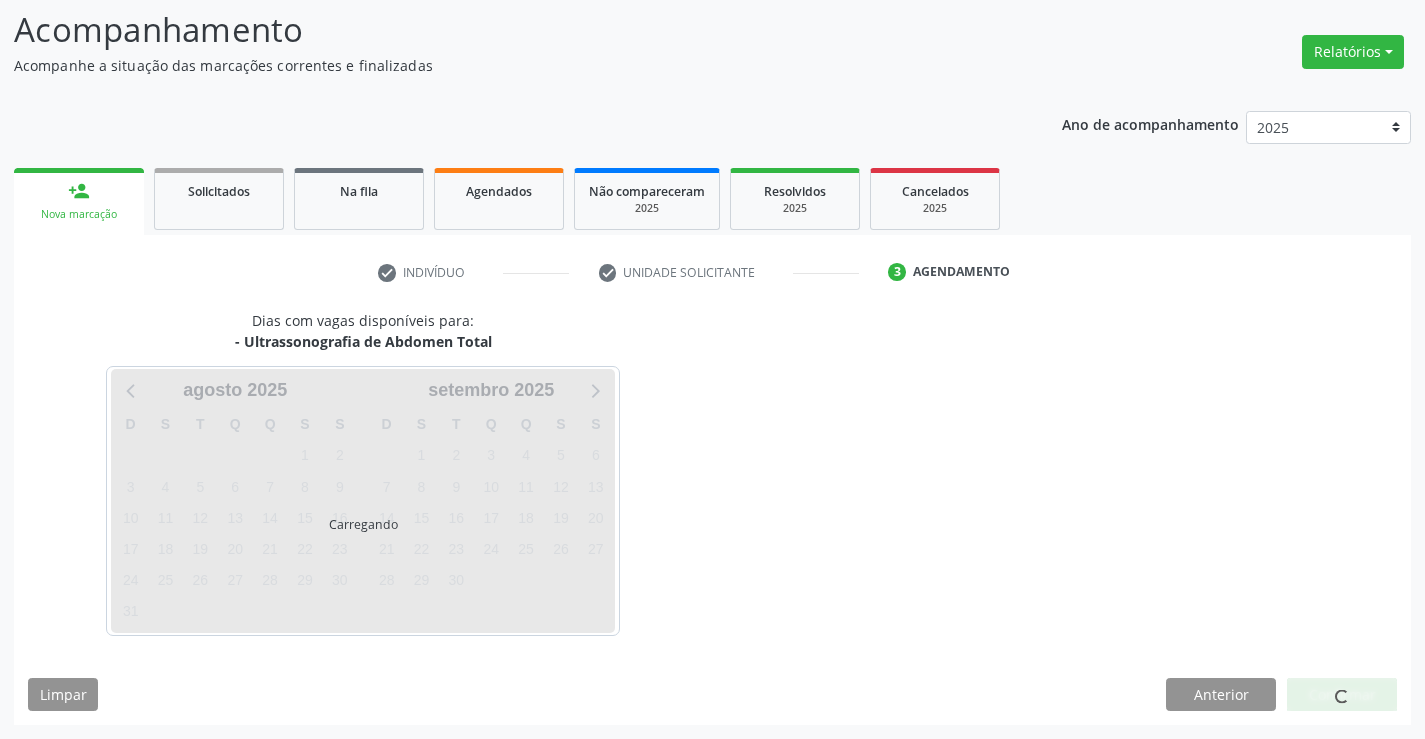 scroll, scrollTop: 131, scrollLeft: 0, axis: vertical 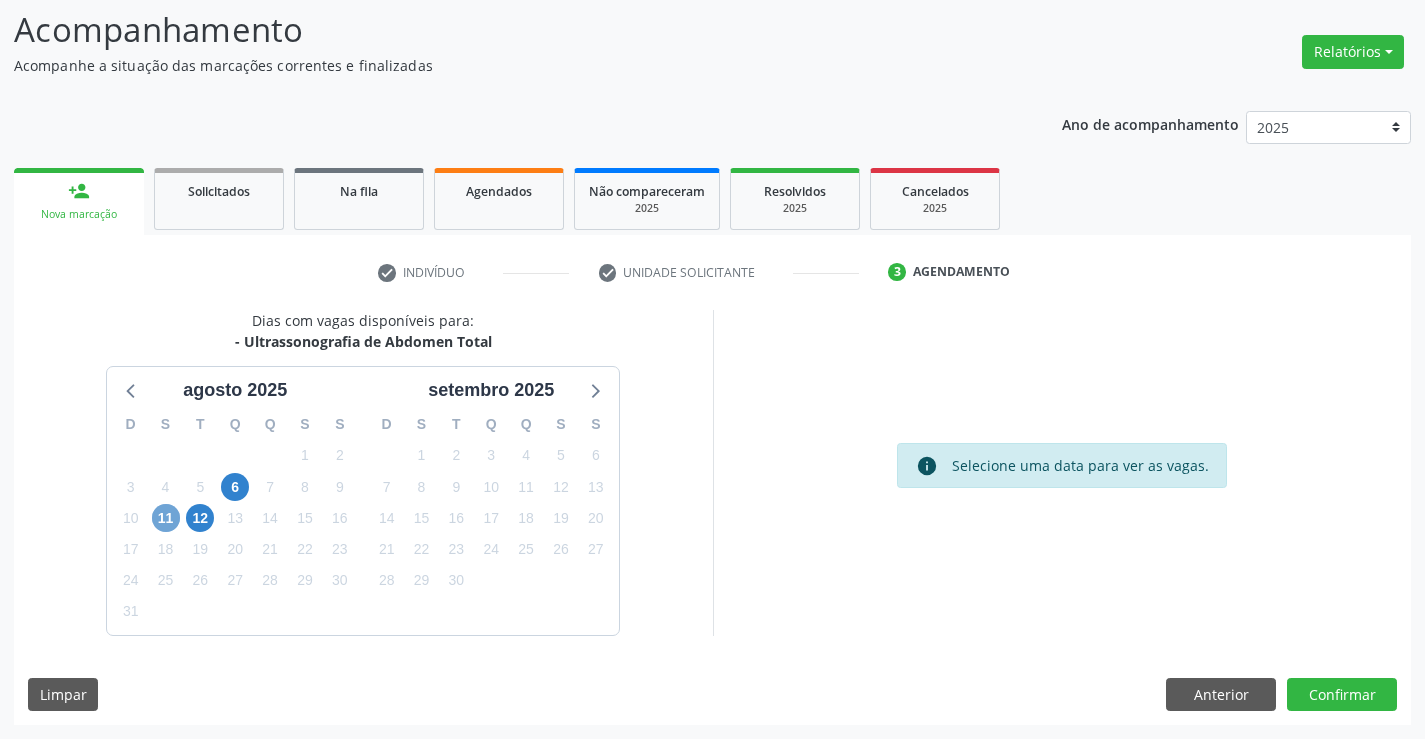 click on "11" at bounding box center (166, 518) 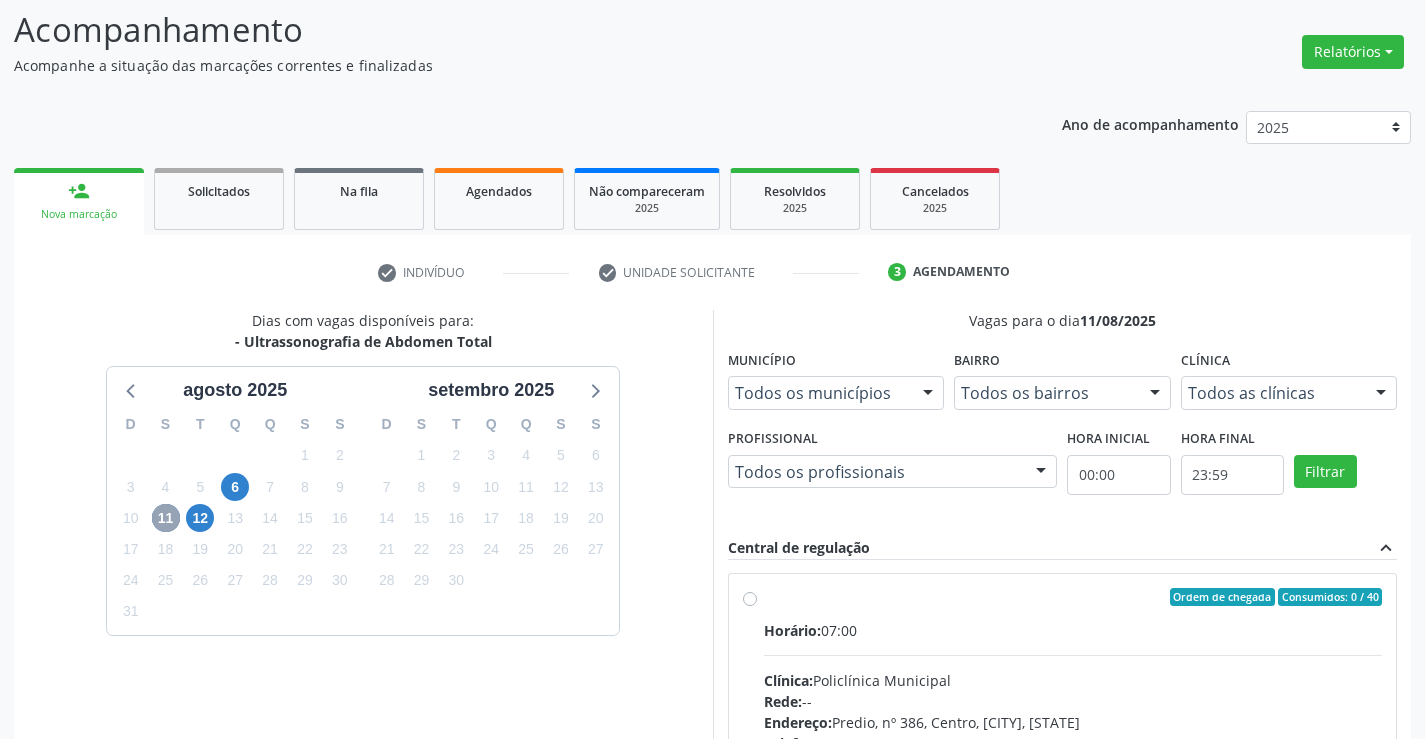 scroll, scrollTop: 0, scrollLeft: 0, axis: both 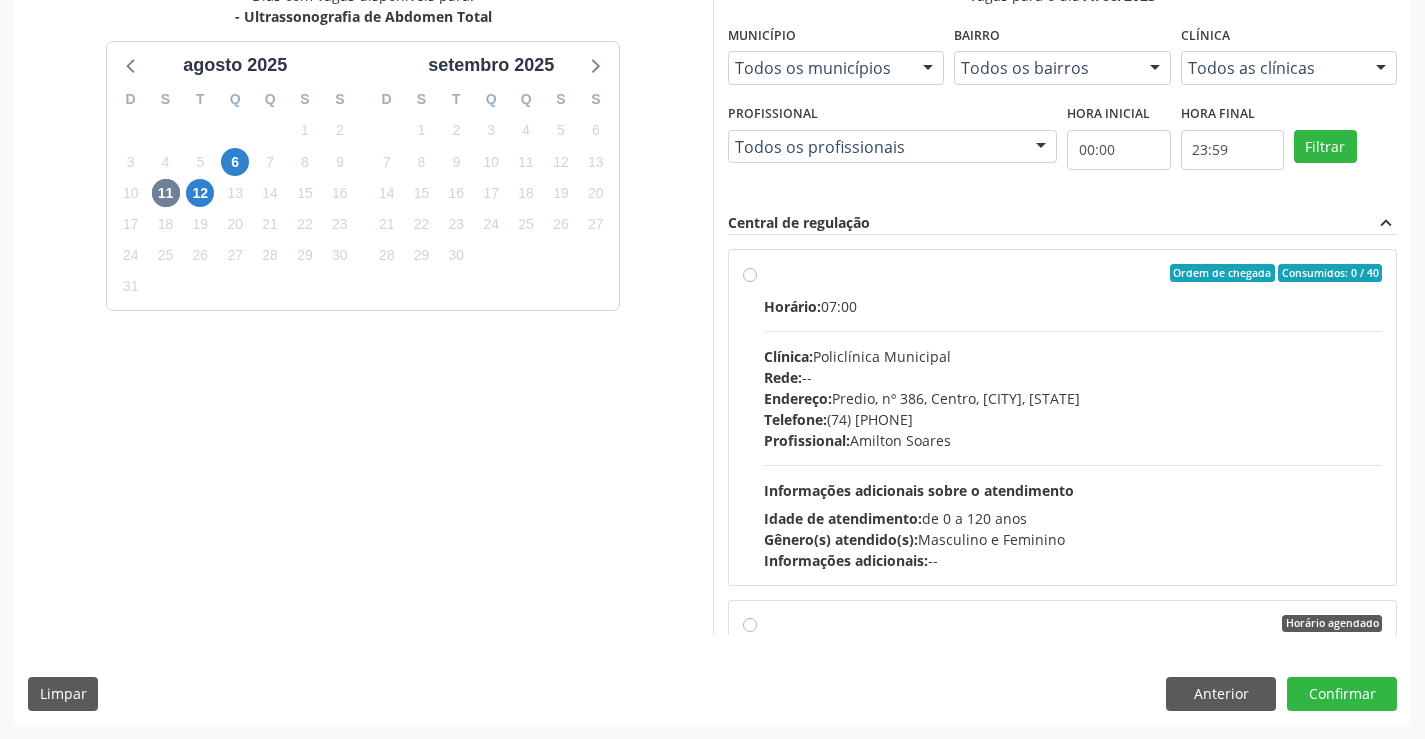 click on "Profissional:
[FIRST] [LAST]" at bounding box center (1073, 440) 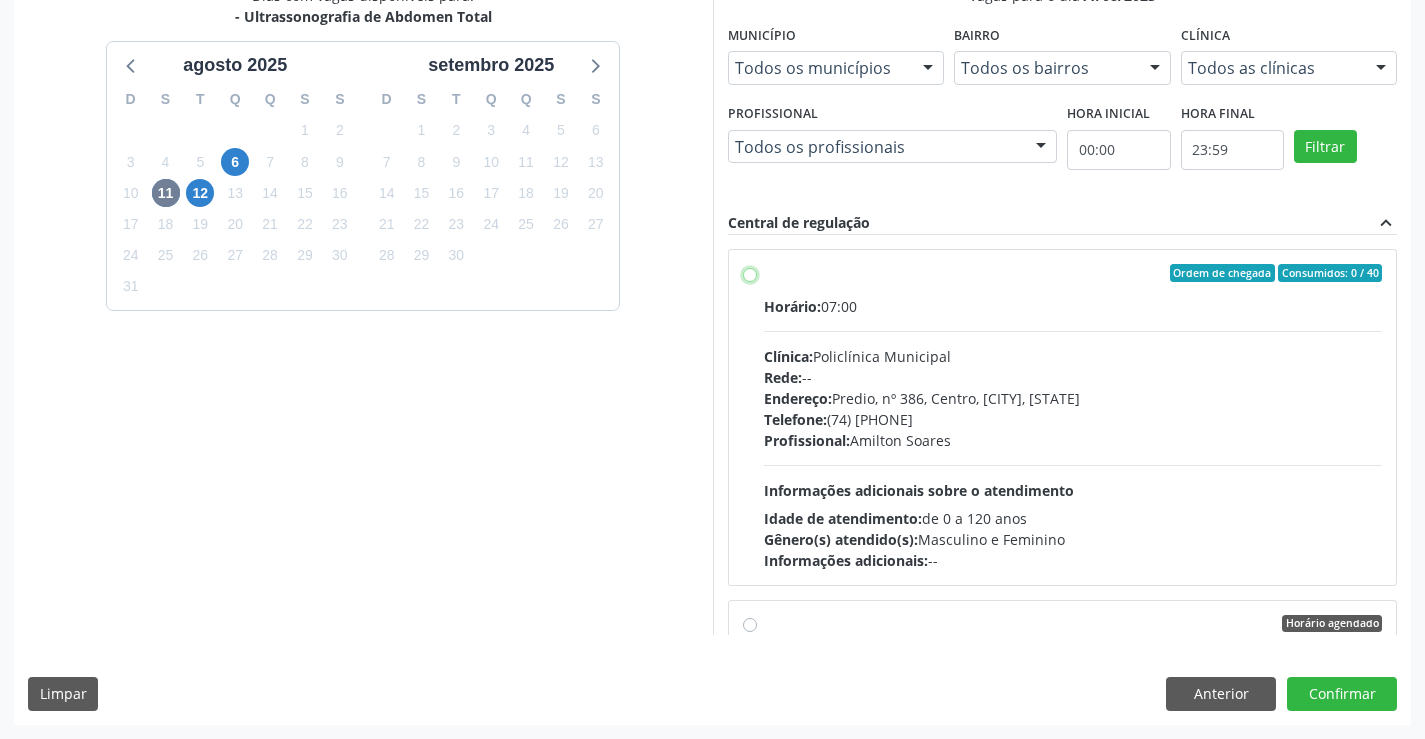 click on "Ordem de chegada
Consumidos: 0 / 40
Horário:   07:00
Clínica:  Policlínica Municipal
Rede:
--
Endereço:   Predio, nº 386, Centro, [CITY], [STATE]
Telefone:   (74) [PHONE]
Profissional:
[FIRST] [LAST]
Informações adicionais sobre o atendimento
Idade de atendimento:
de 0 a 120 anos
Gênero(s) atendido(s):
Masculino e Feminino
Informações adicionais:
--" at bounding box center (750, 273) 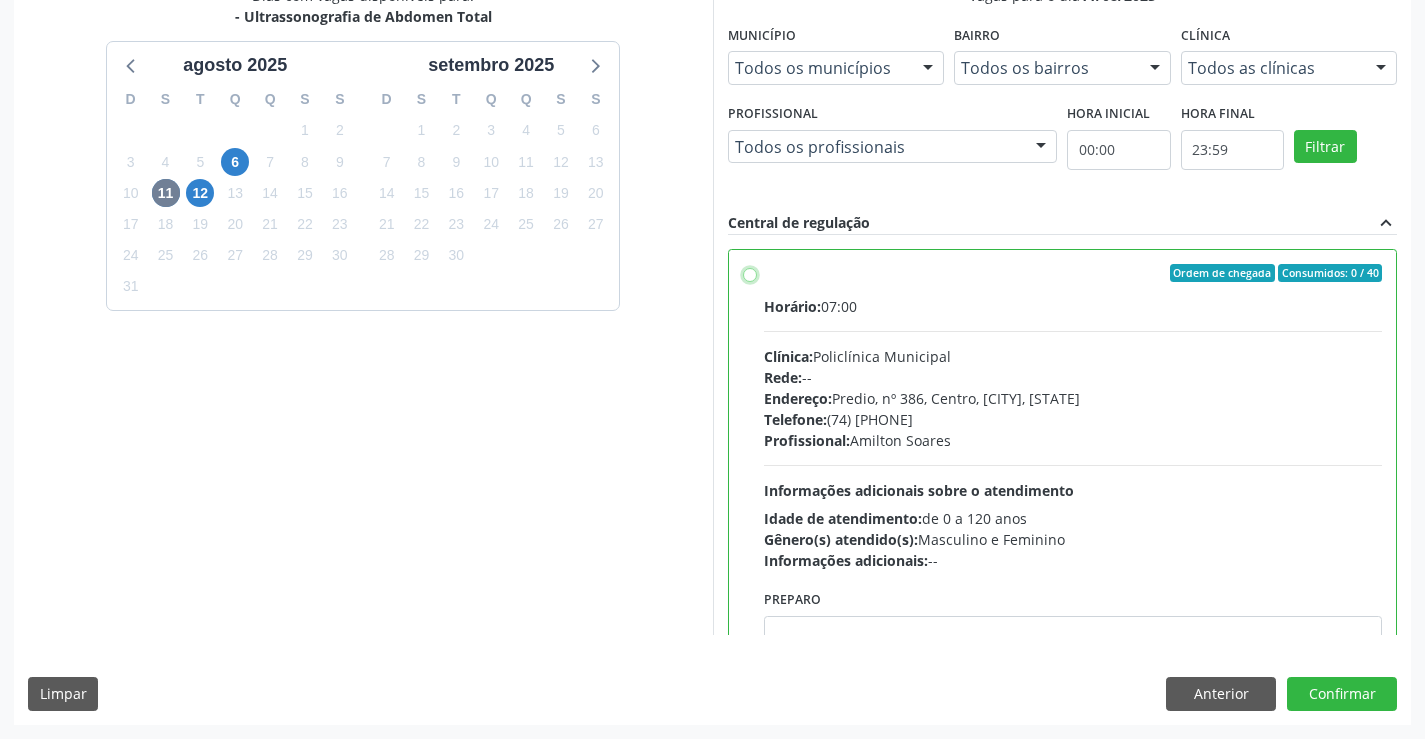 radio on "true" 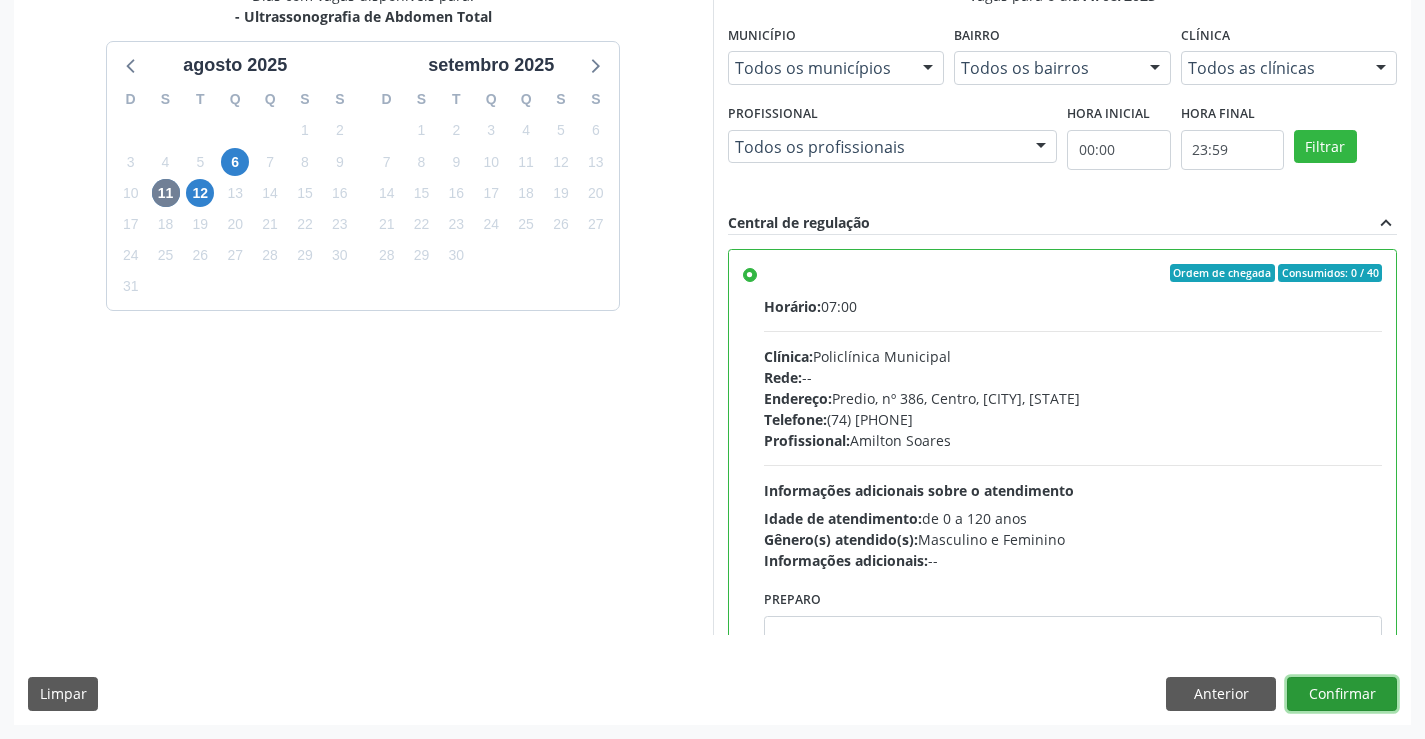 click on "Confirmar" at bounding box center (1342, 694) 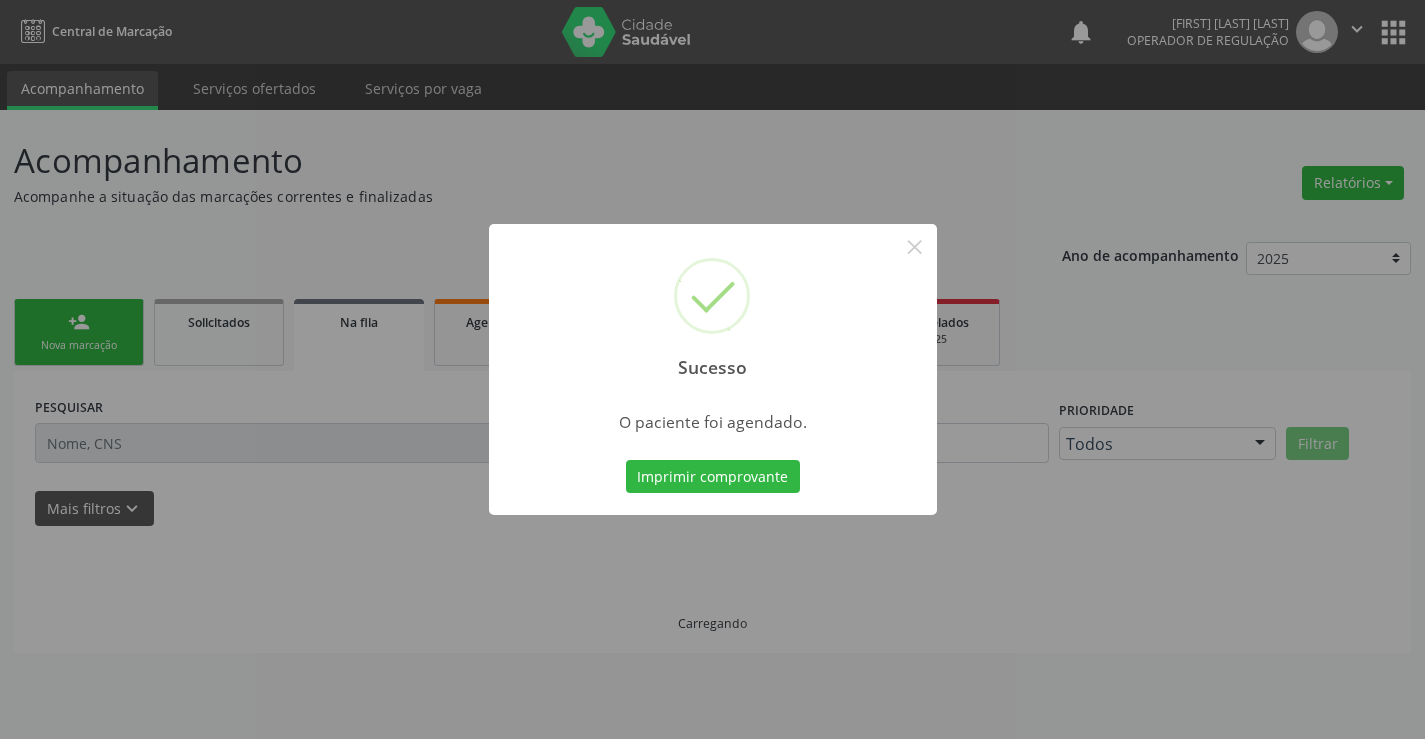 scroll, scrollTop: 0, scrollLeft: 0, axis: both 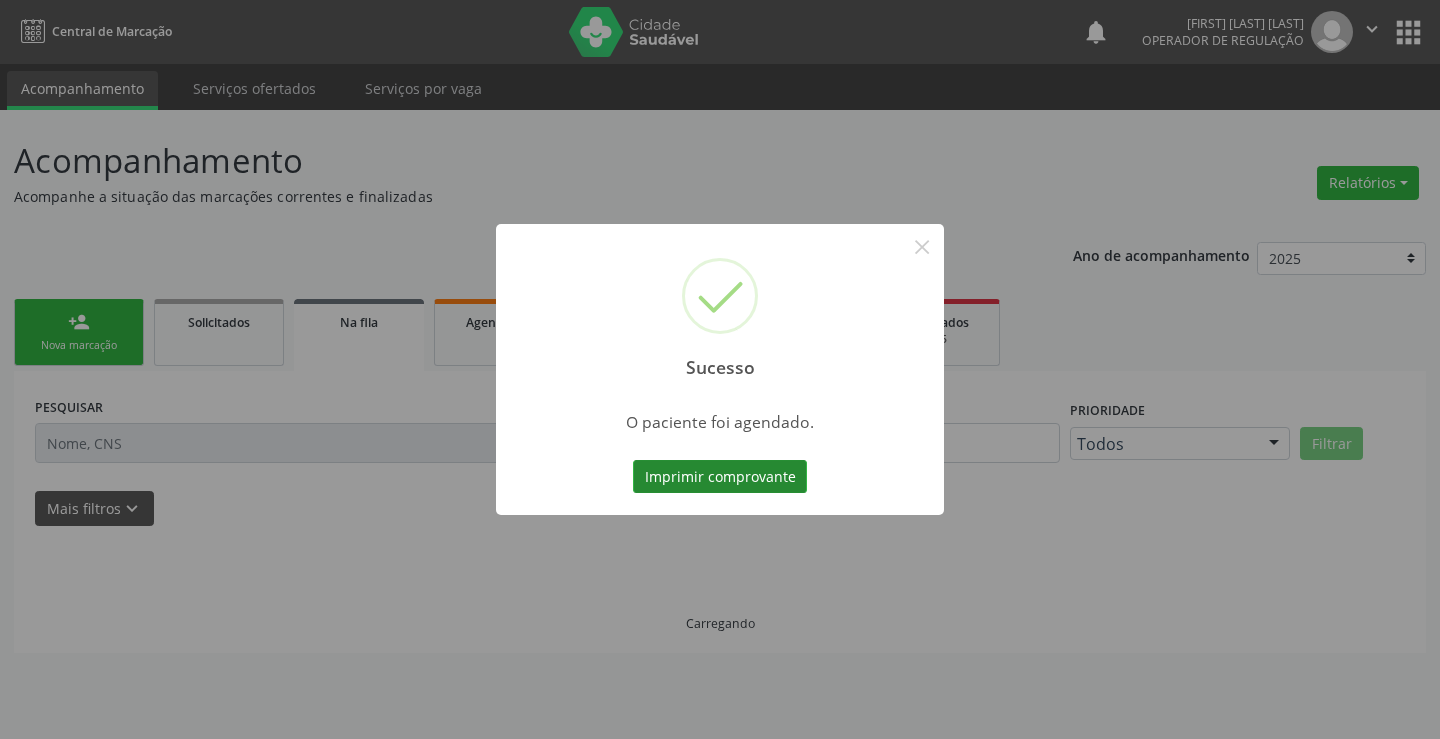 click on "Imprimir comprovante" at bounding box center (720, 477) 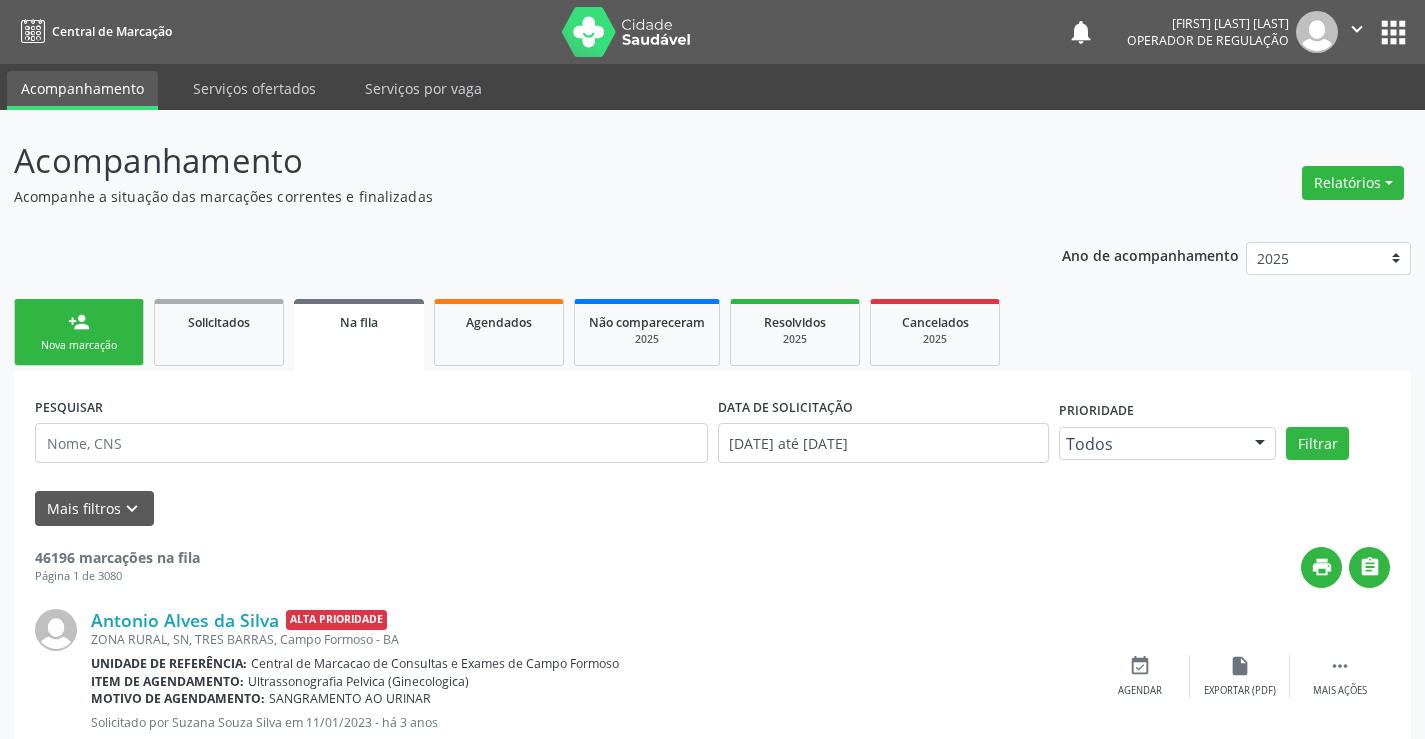 click on "person_add
Nova marcação" at bounding box center [79, 332] 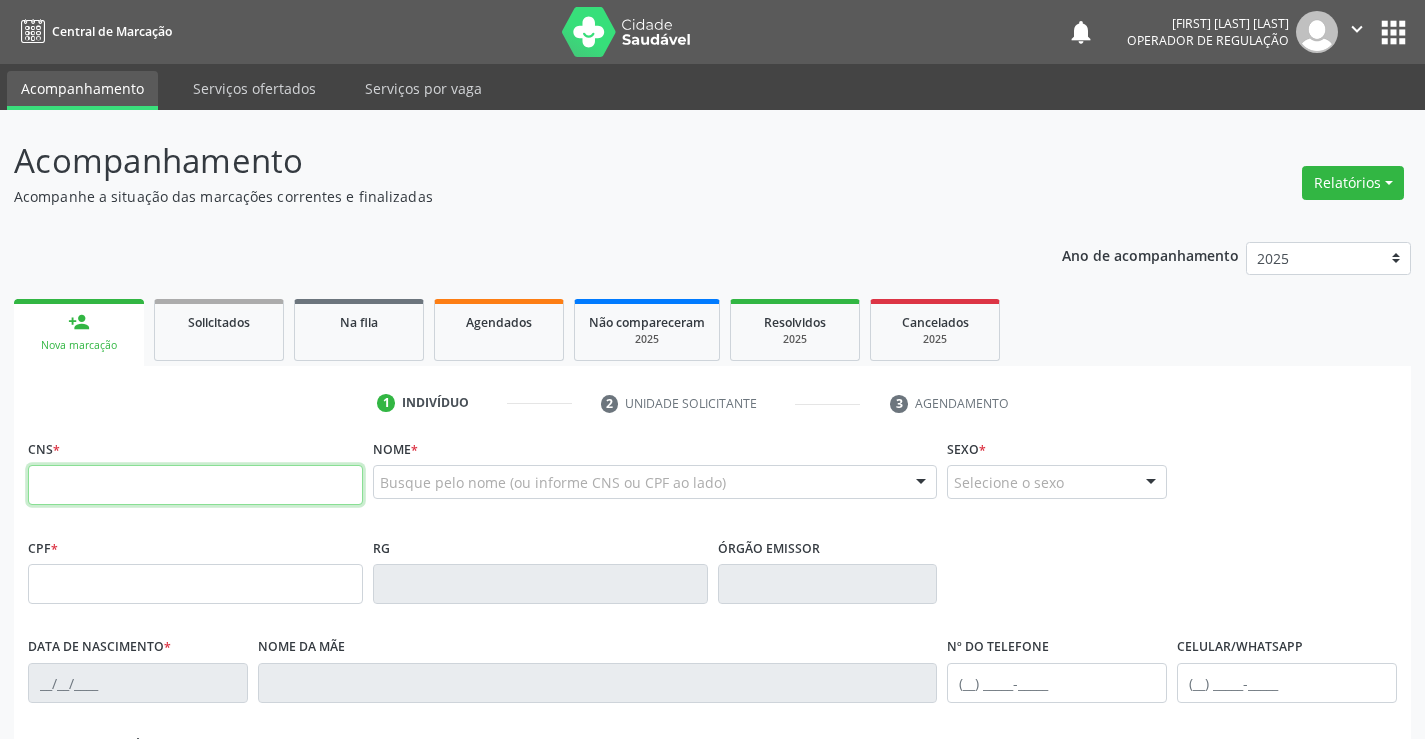click at bounding box center (195, 485) 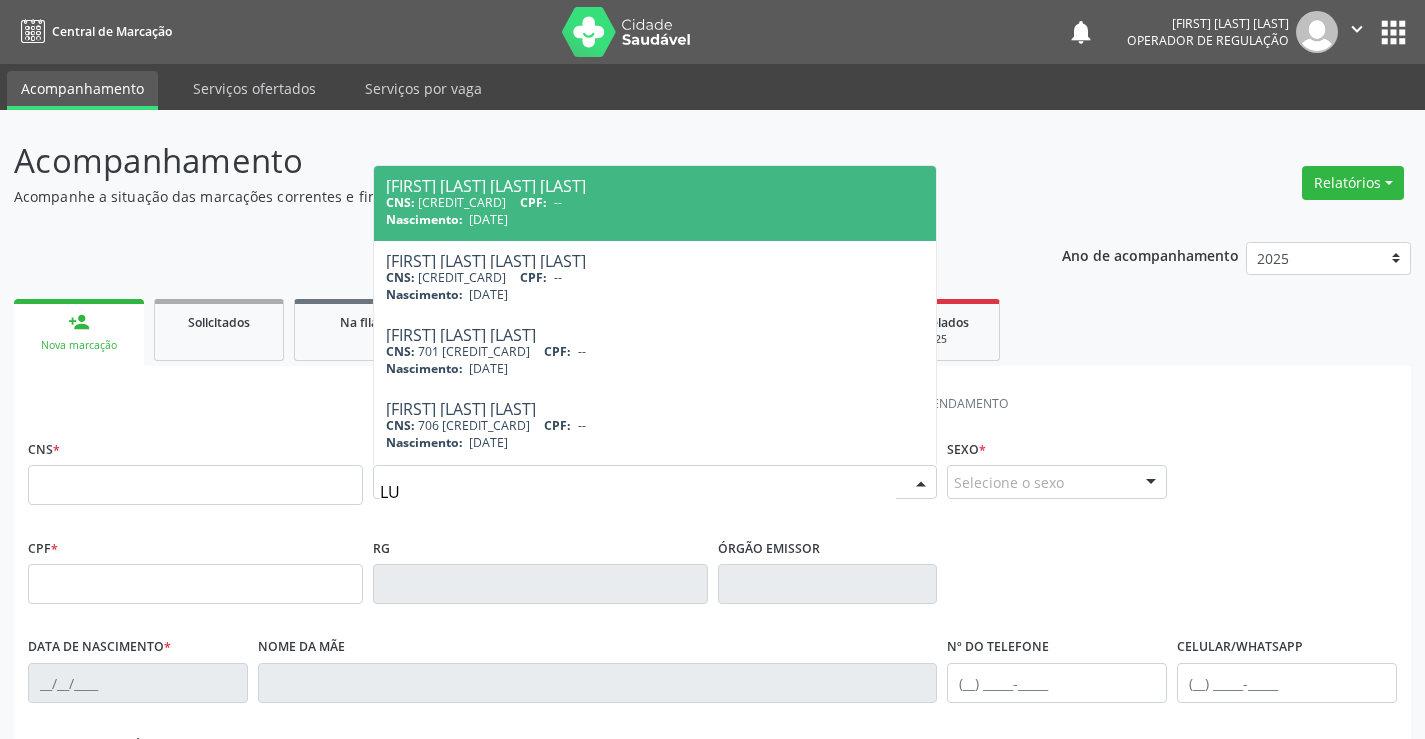 type on "L" 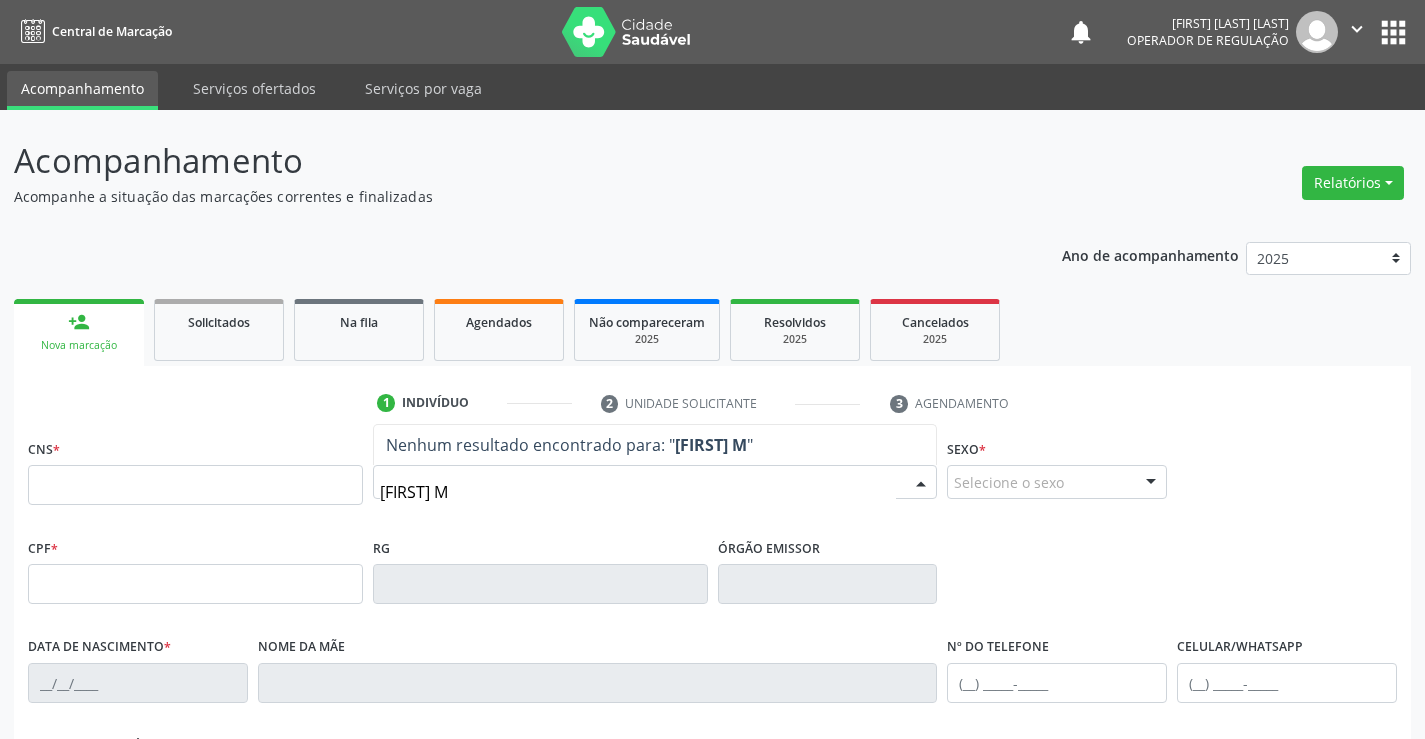 type on "[FIRST]" 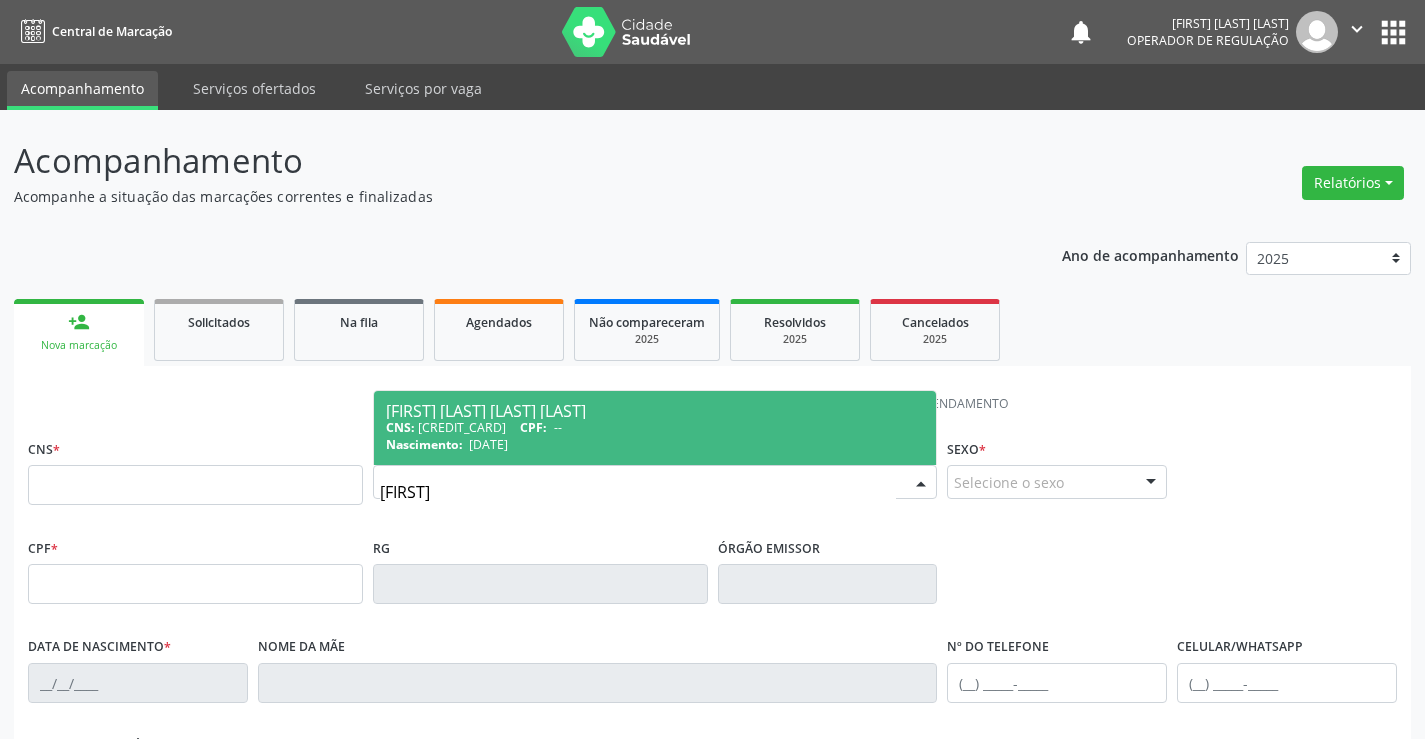 click on "CNS:
[CREDIT_CARD]
CPF:    --" at bounding box center [655, 427] 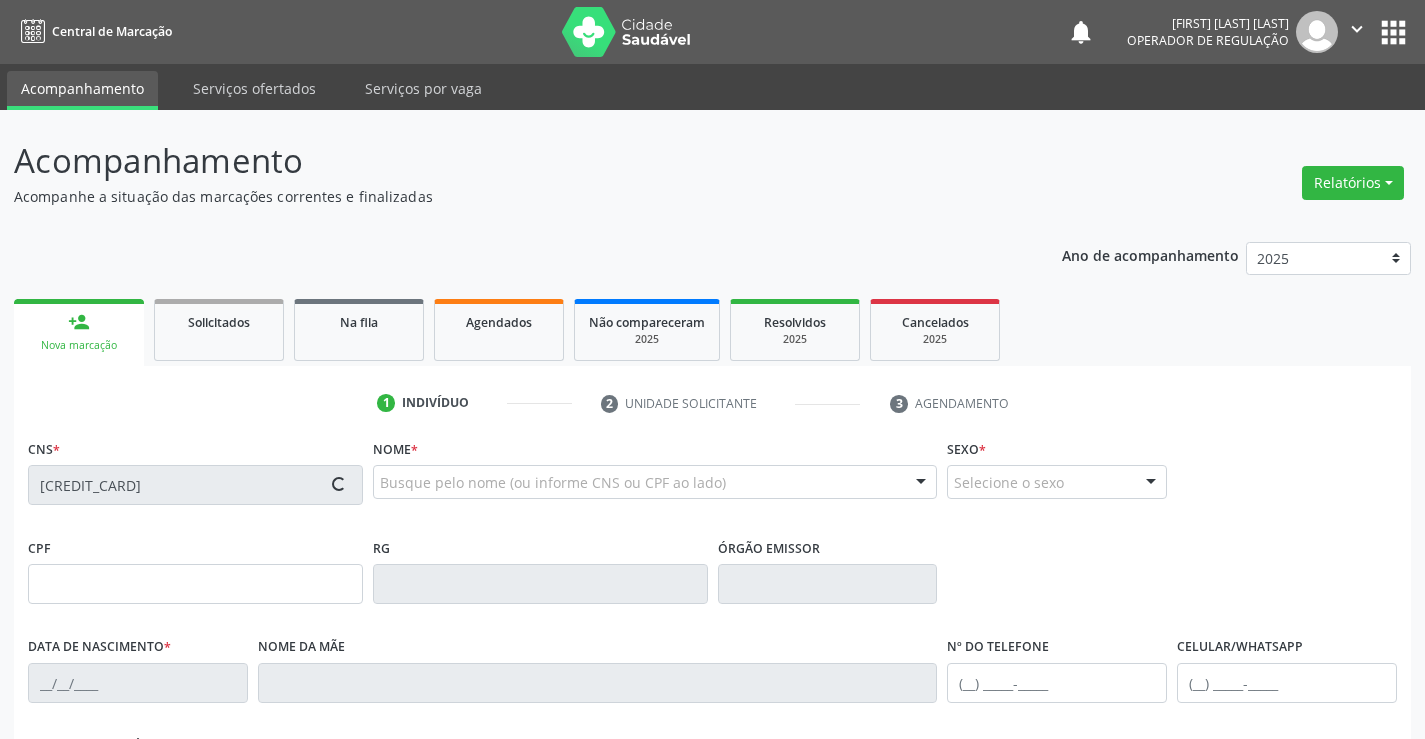 scroll, scrollTop: 100, scrollLeft: 0, axis: vertical 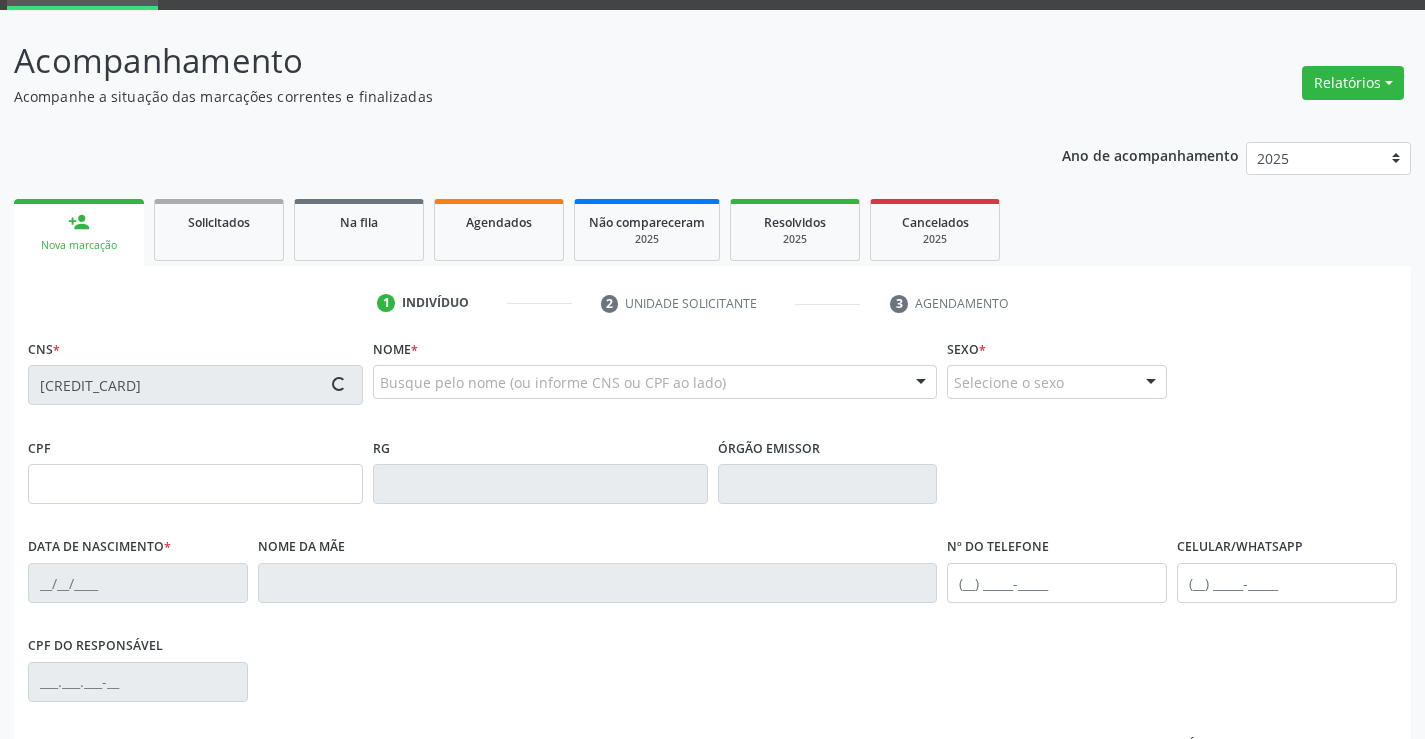 type on "[DATE]" 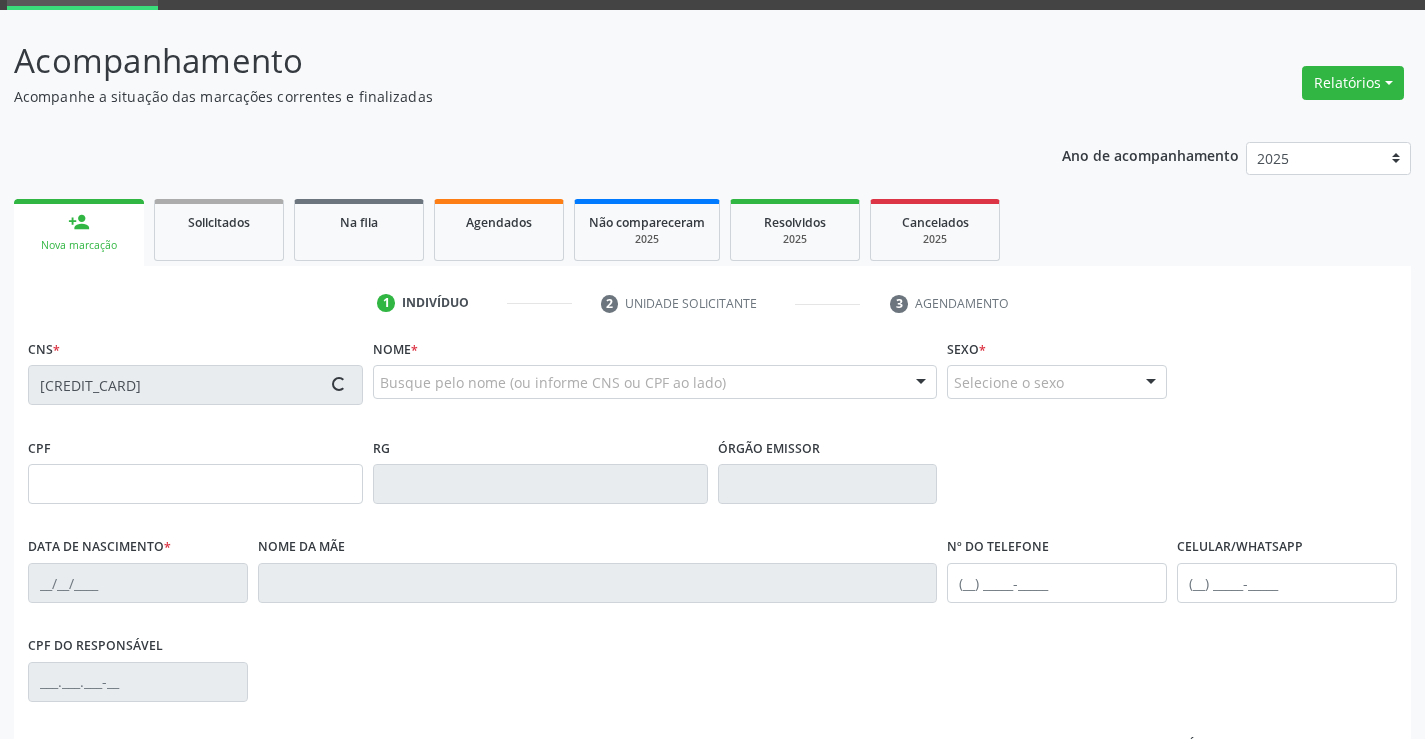 type on "S/N" 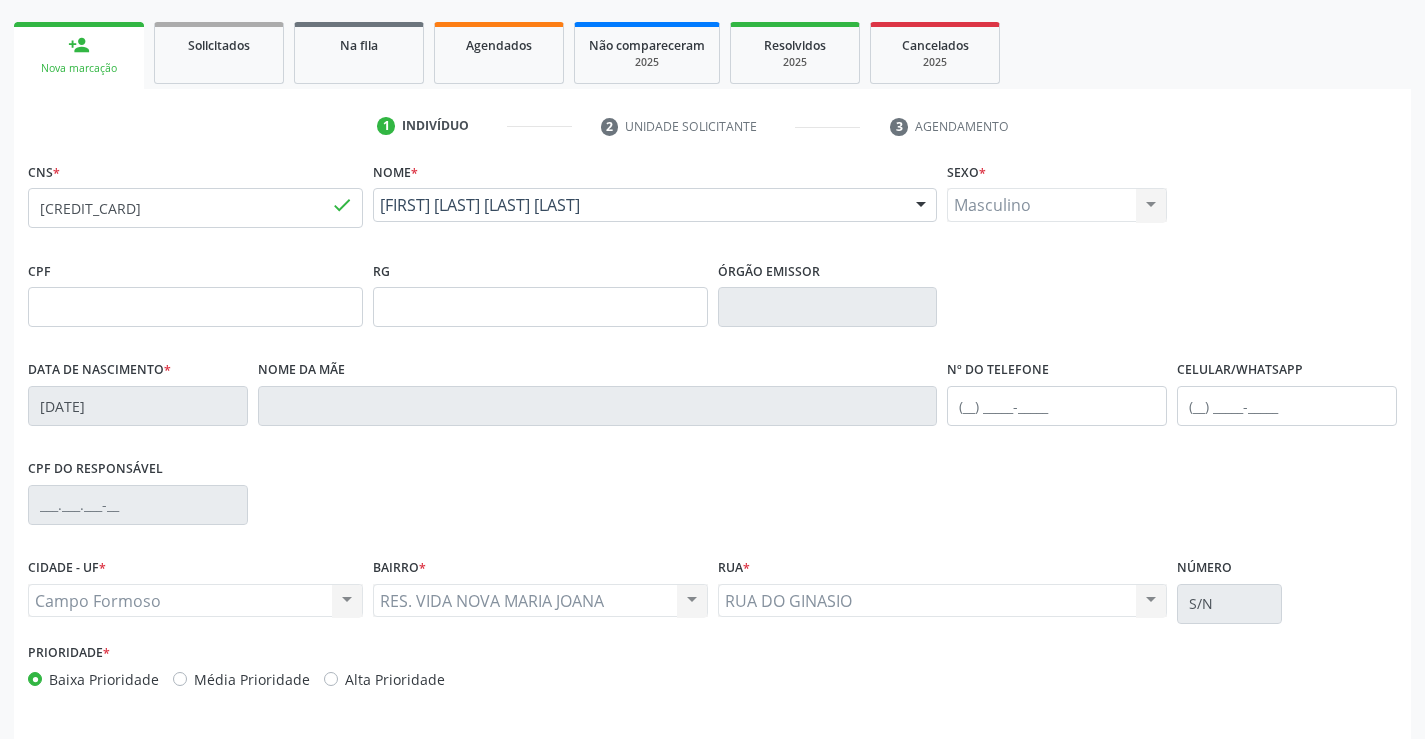 scroll, scrollTop: 300, scrollLeft: 0, axis: vertical 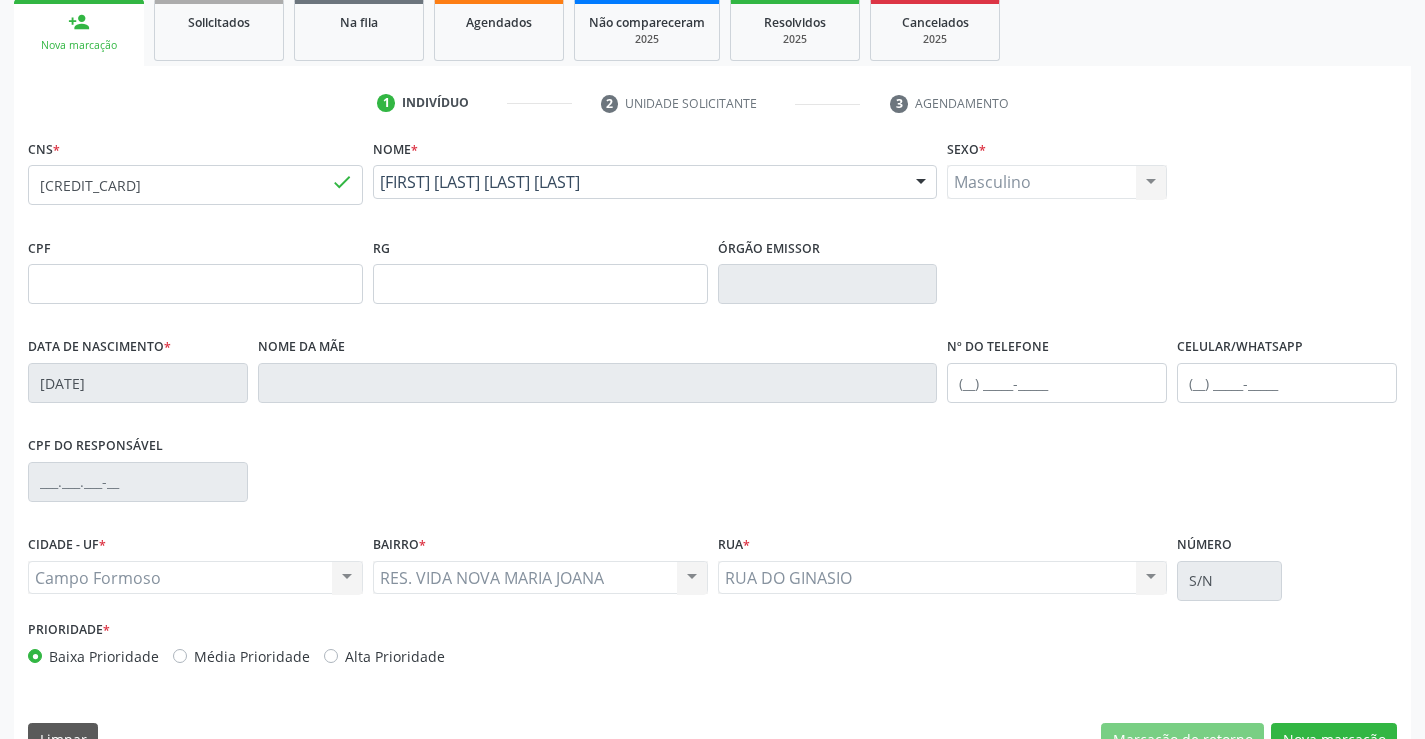 click on "Masculino         Masculino   Feminino
Nenhum resultado encontrado para: "   "
Não há nenhuma opção para ser exibida." at bounding box center [1057, 182] 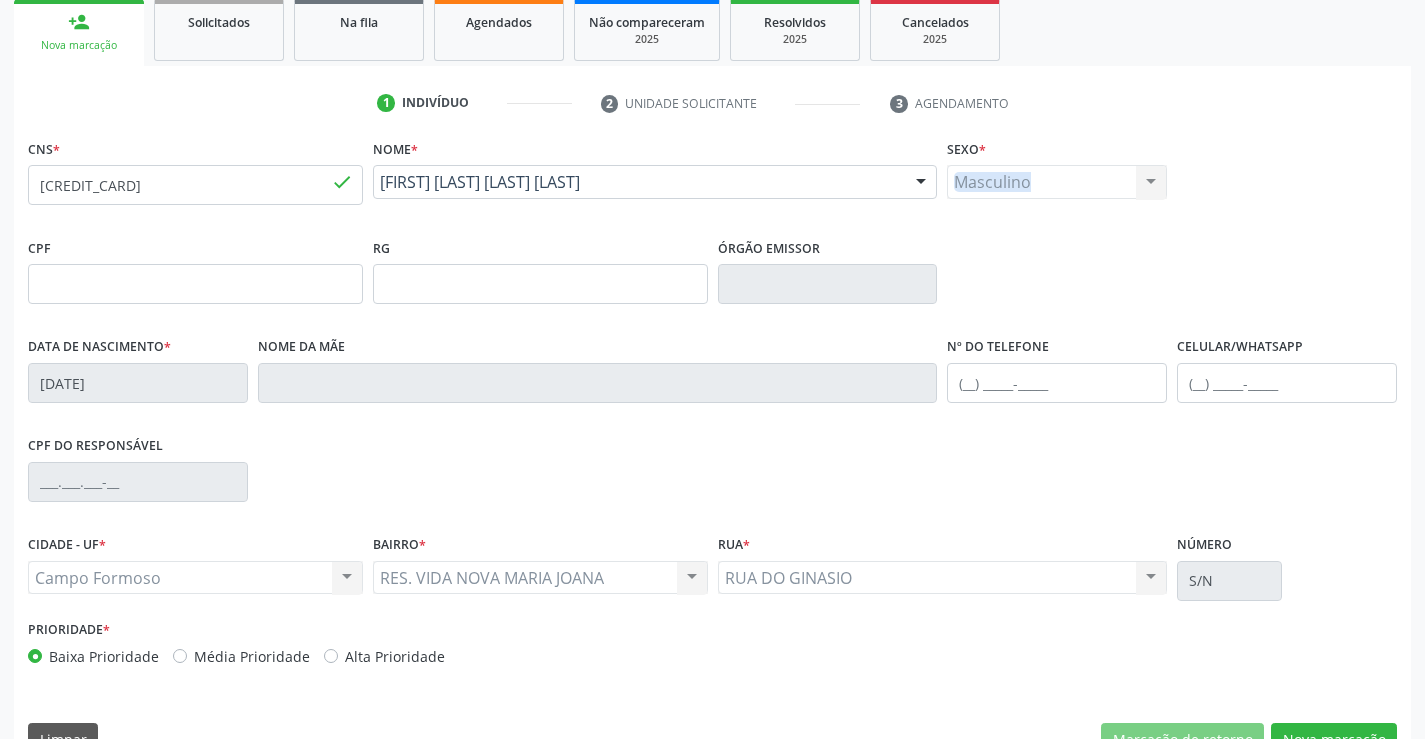 click on "Masculino         Masculino   Feminino
Nenhum resultado encontrado para: "   "
Não há nenhuma opção para ser exibida." at bounding box center (1057, 182) 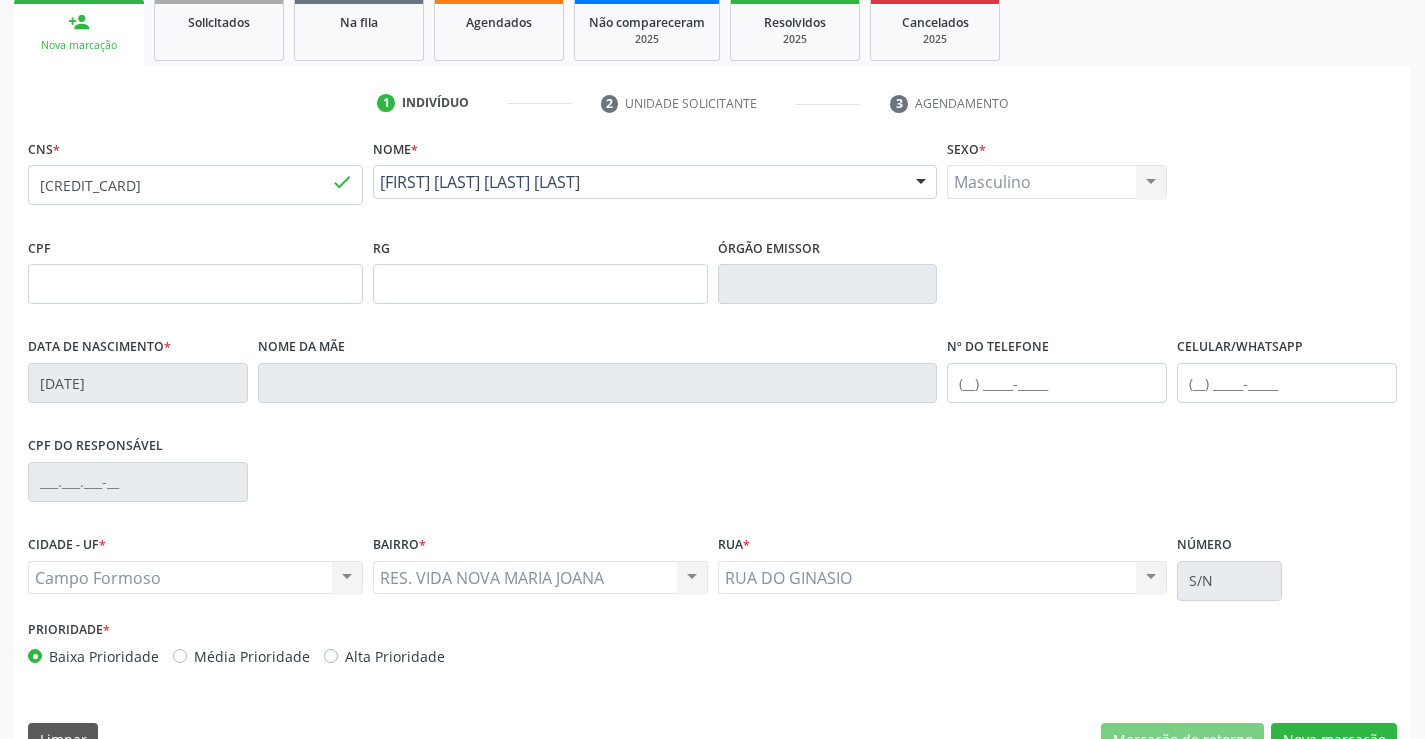 click on "Masculino         Masculino   Feminino
Nenhum resultado encontrado para: "   "
Não há nenhuma opção para ser exibida." at bounding box center [1057, 182] 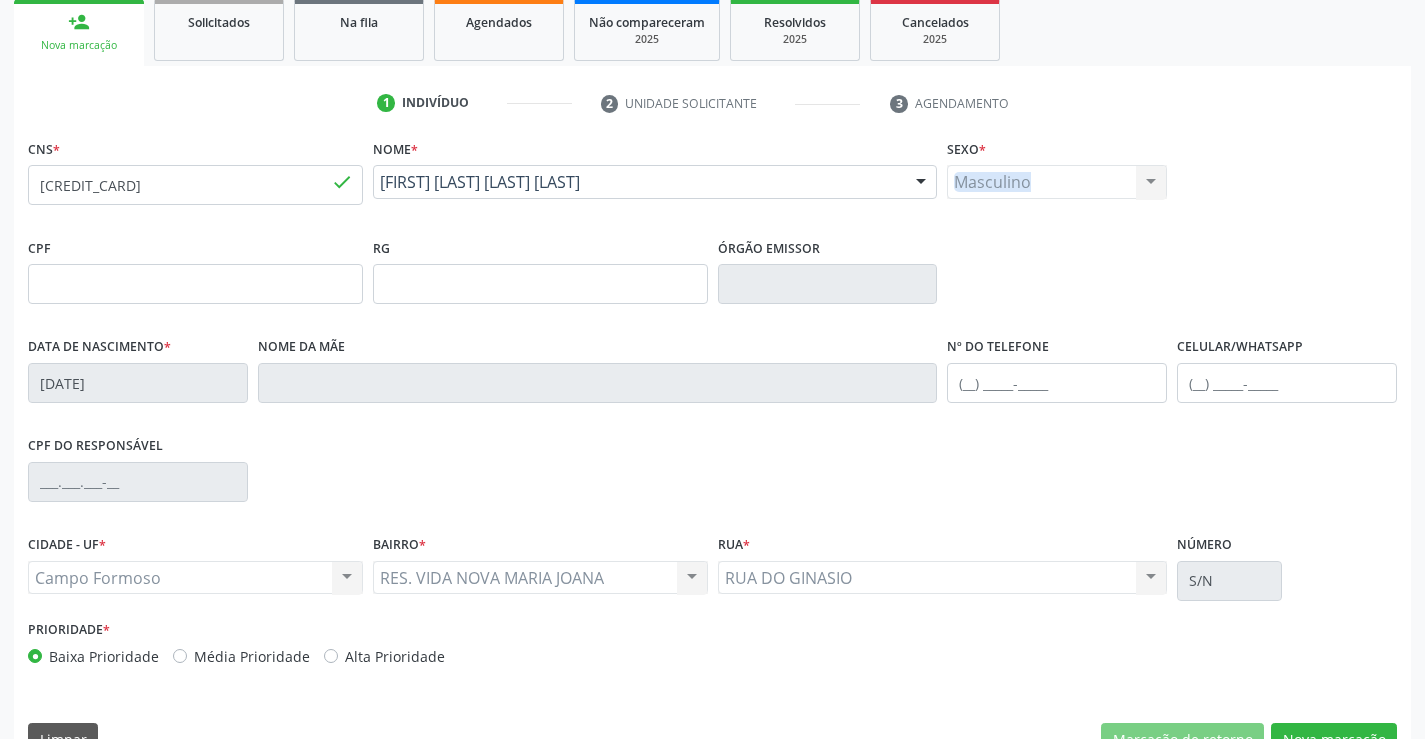 click on "Masculino         Masculino   Feminino
Nenhum resultado encontrado para: "   "
Não há nenhuma opção para ser exibida." at bounding box center (1057, 182) 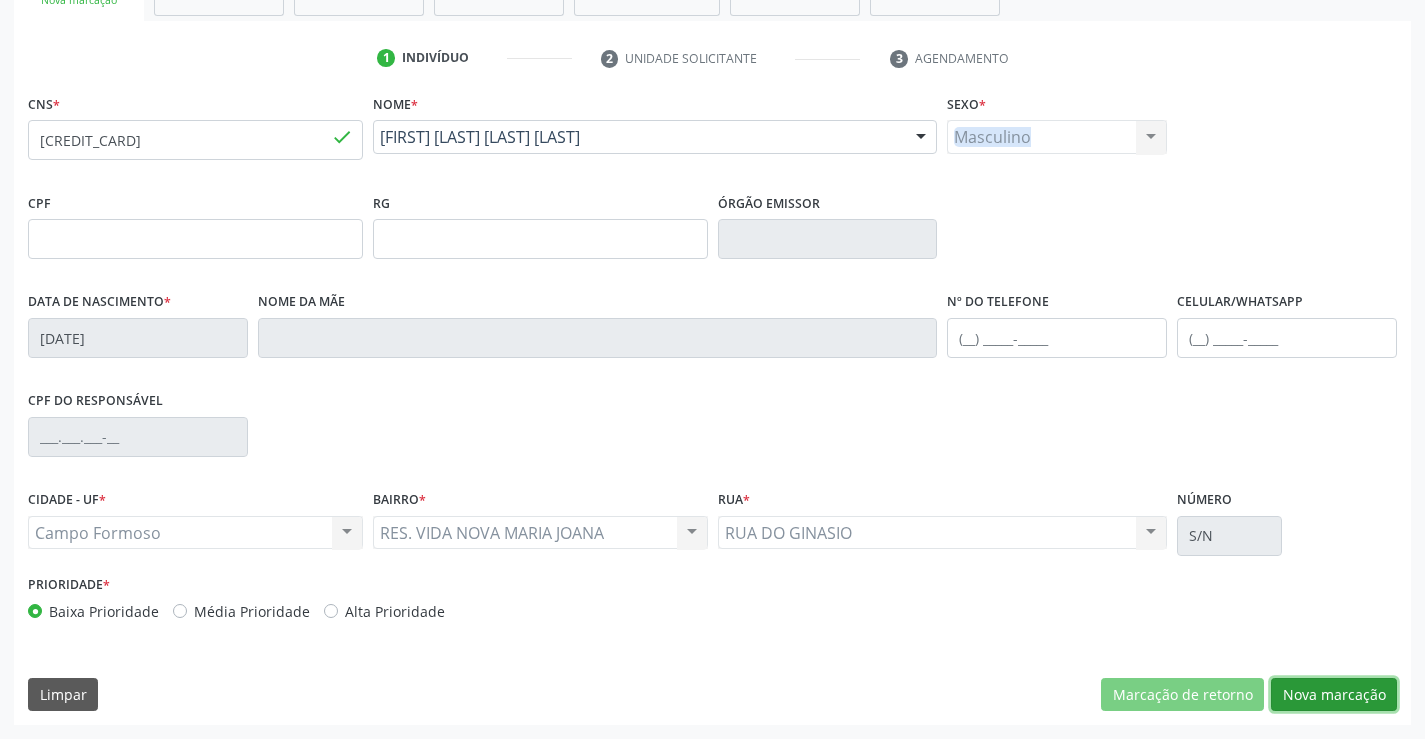 click on "Nova marcação" at bounding box center [1334, 695] 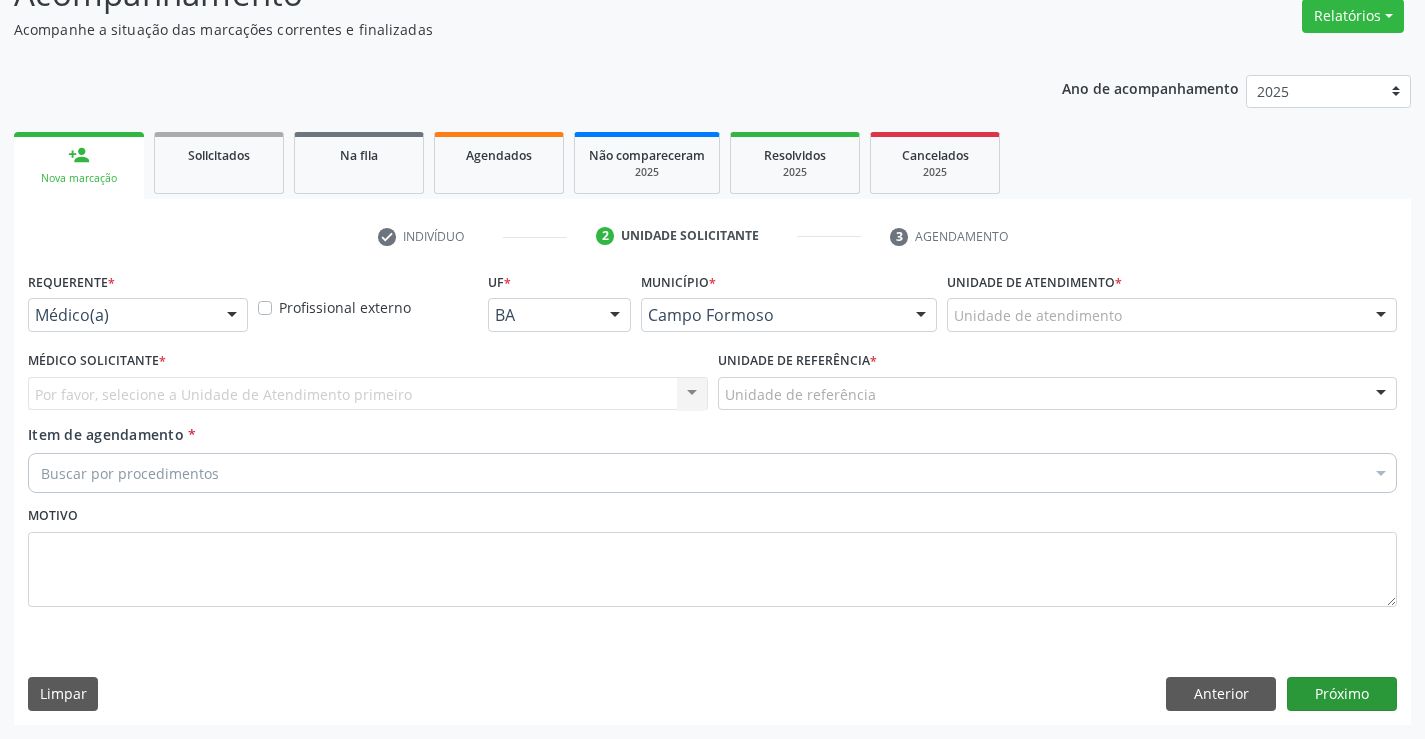 scroll, scrollTop: 167, scrollLeft: 0, axis: vertical 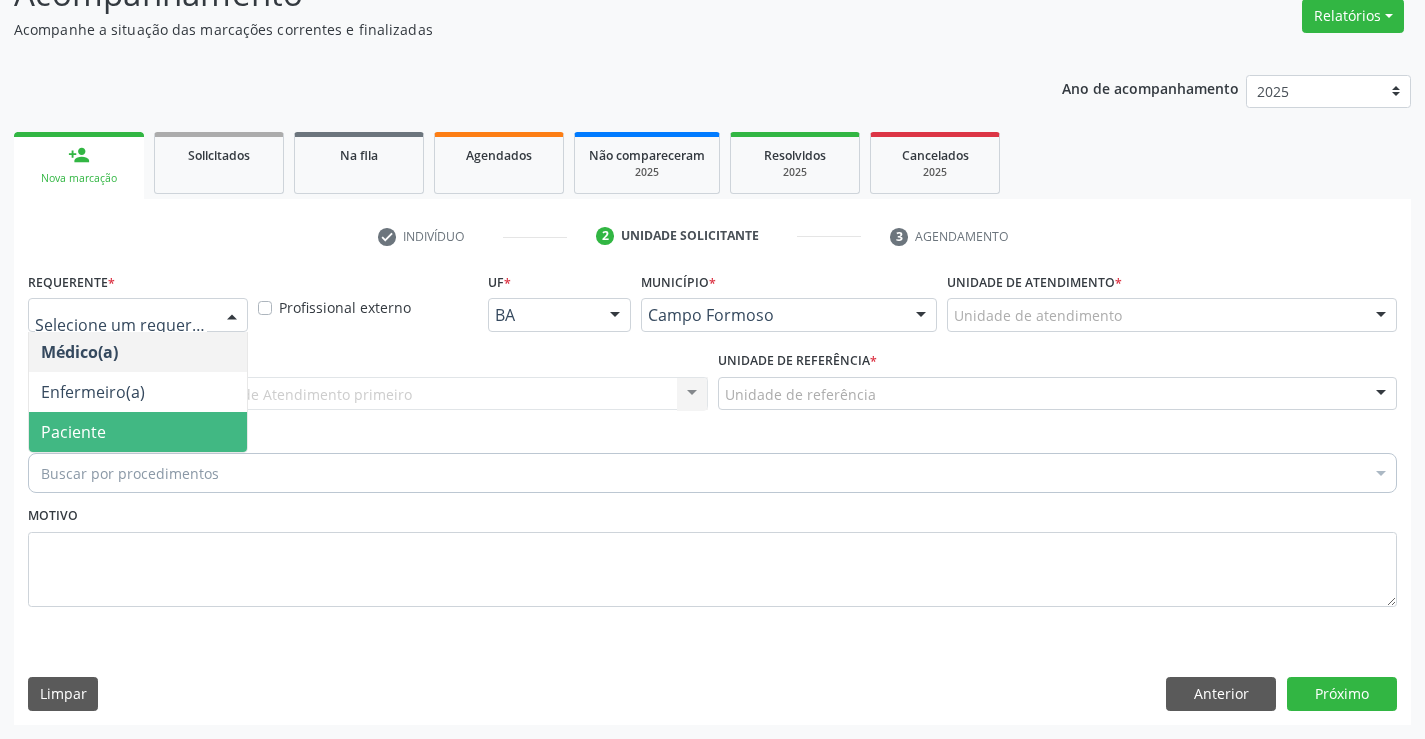 click on "Paciente" at bounding box center [73, 432] 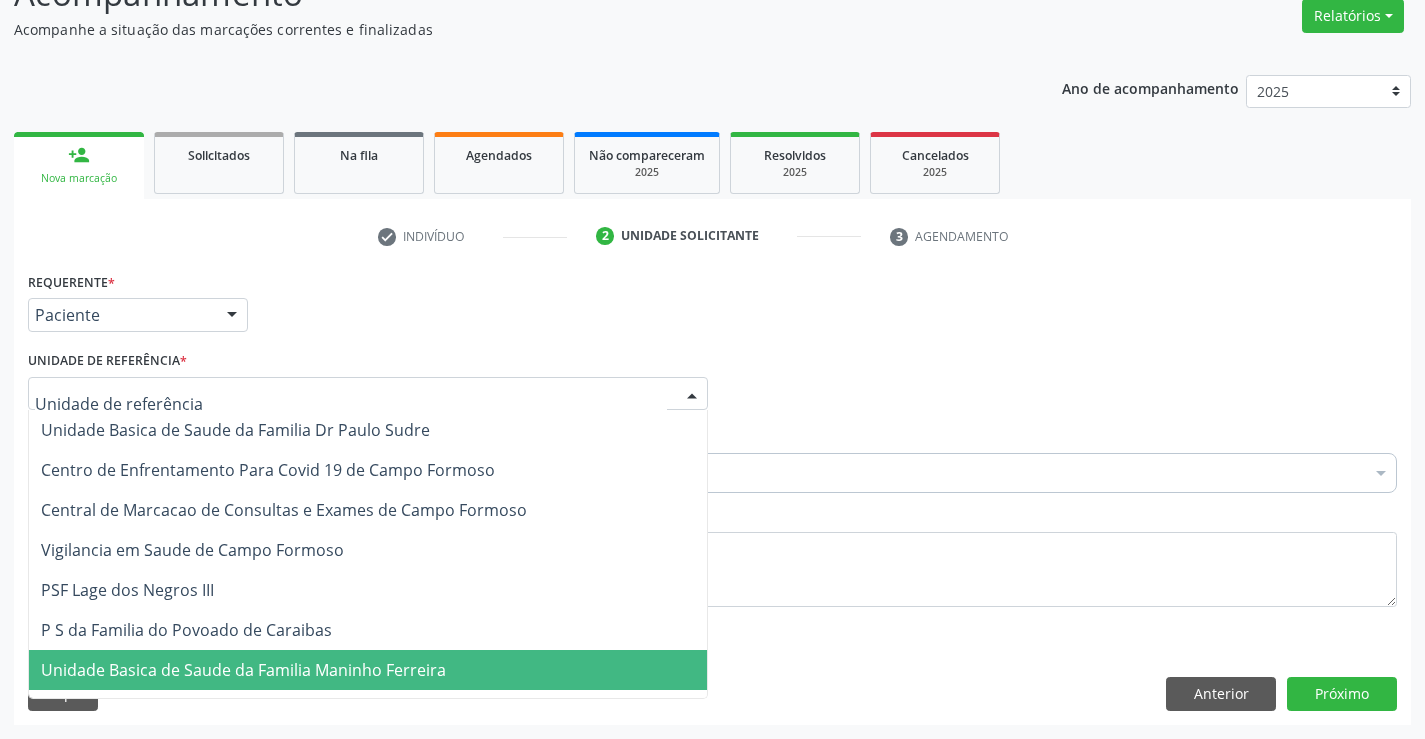 click on "Unidade Basica de Saude da Familia Maninho Ferreira" at bounding box center (368, 670) 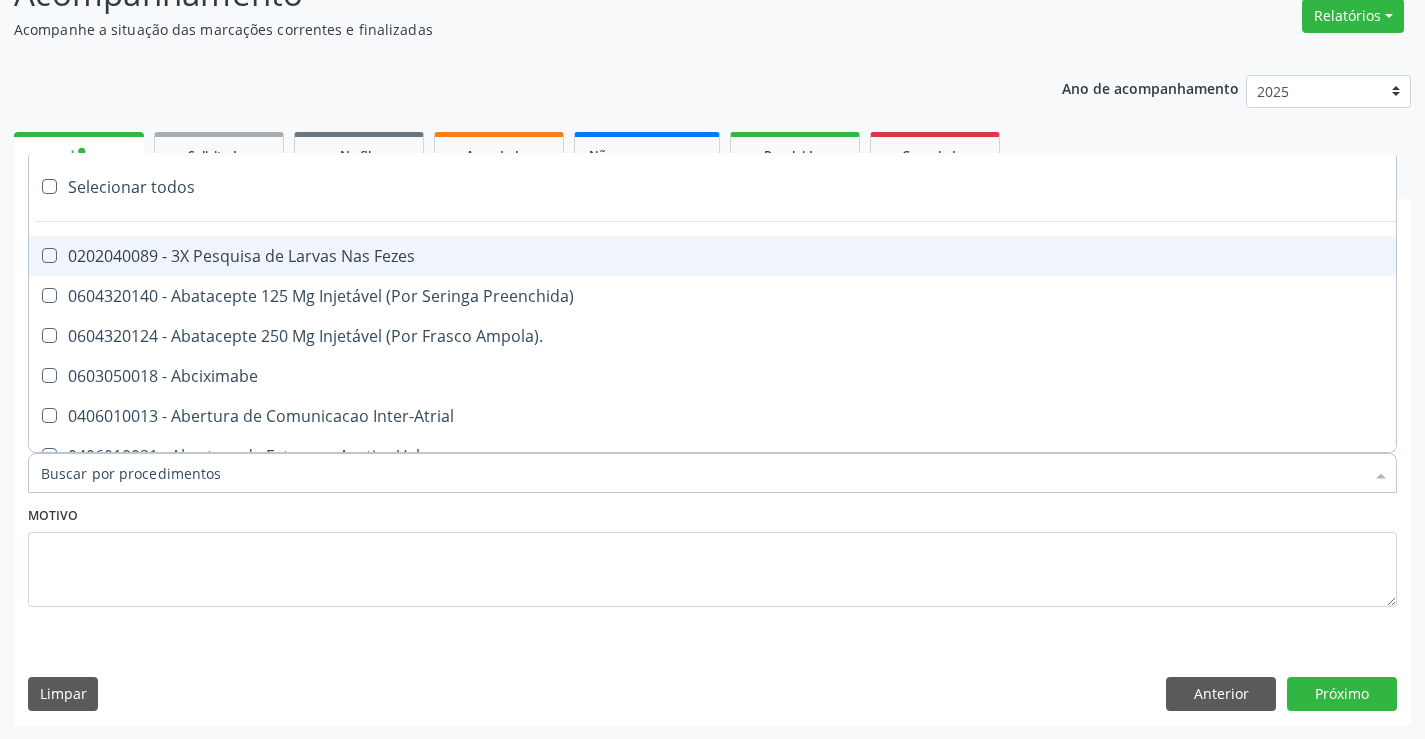 click on "Item de agendamento
*" at bounding box center (702, 473) 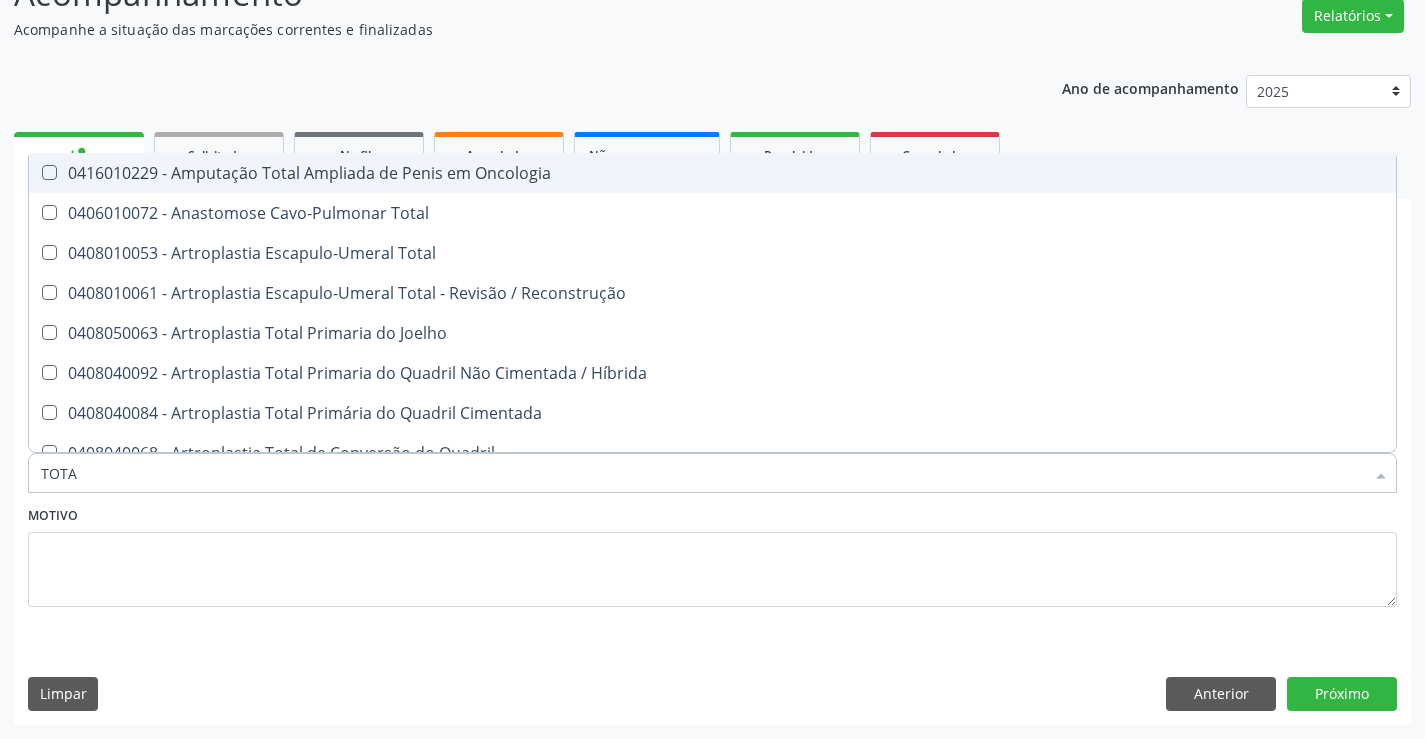 type on "TOTAL" 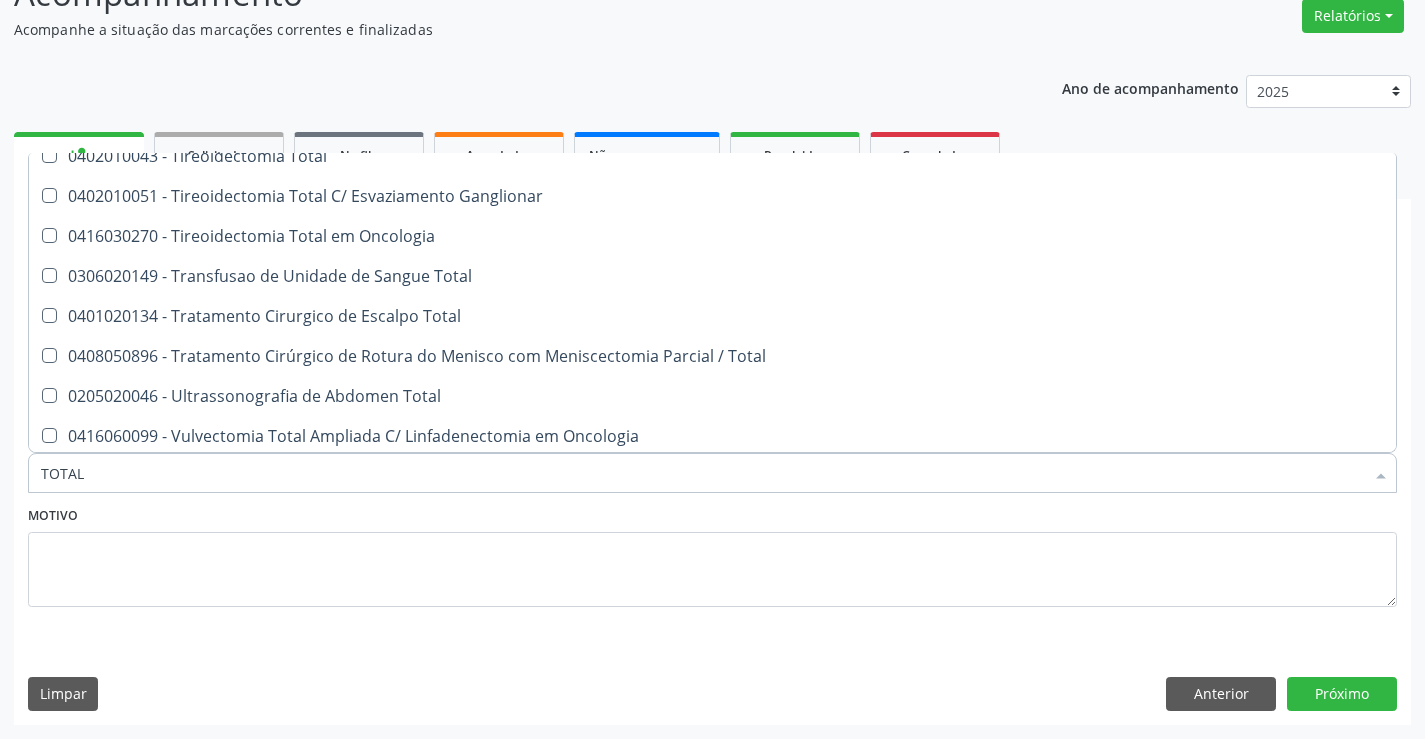 scroll, scrollTop: 3261, scrollLeft: 0, axis: vertical 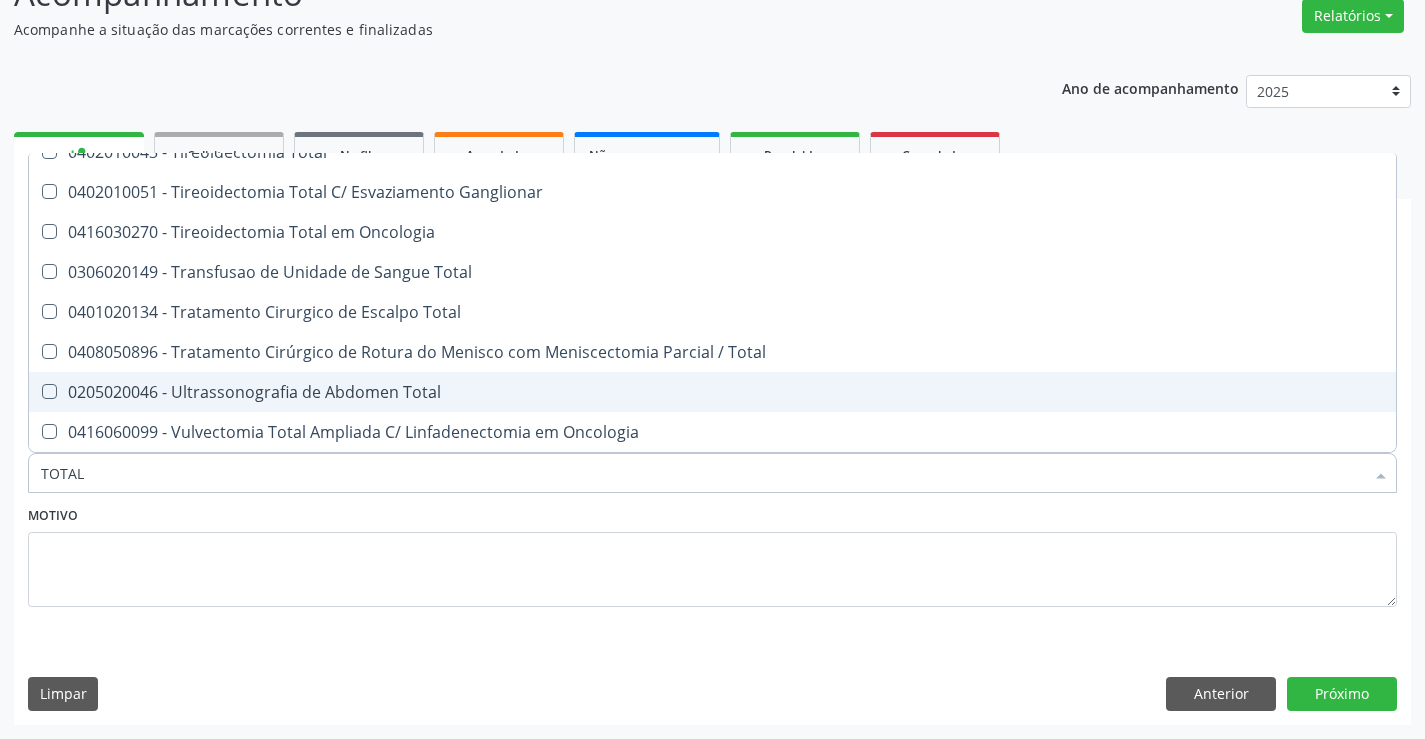 click on "0205020046 - Ultrassonografia de Abdomen Total" at bounding box center [712, 392] 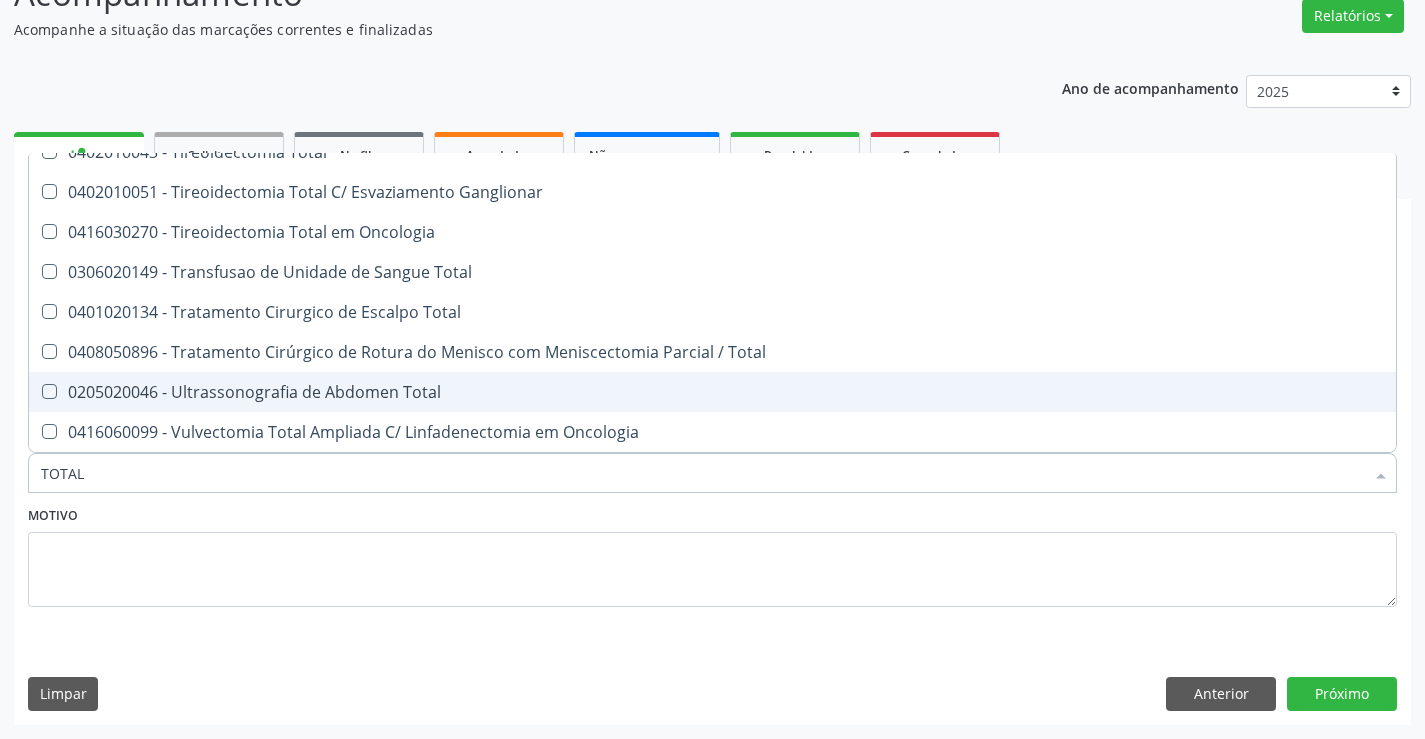 checkbox on "true" 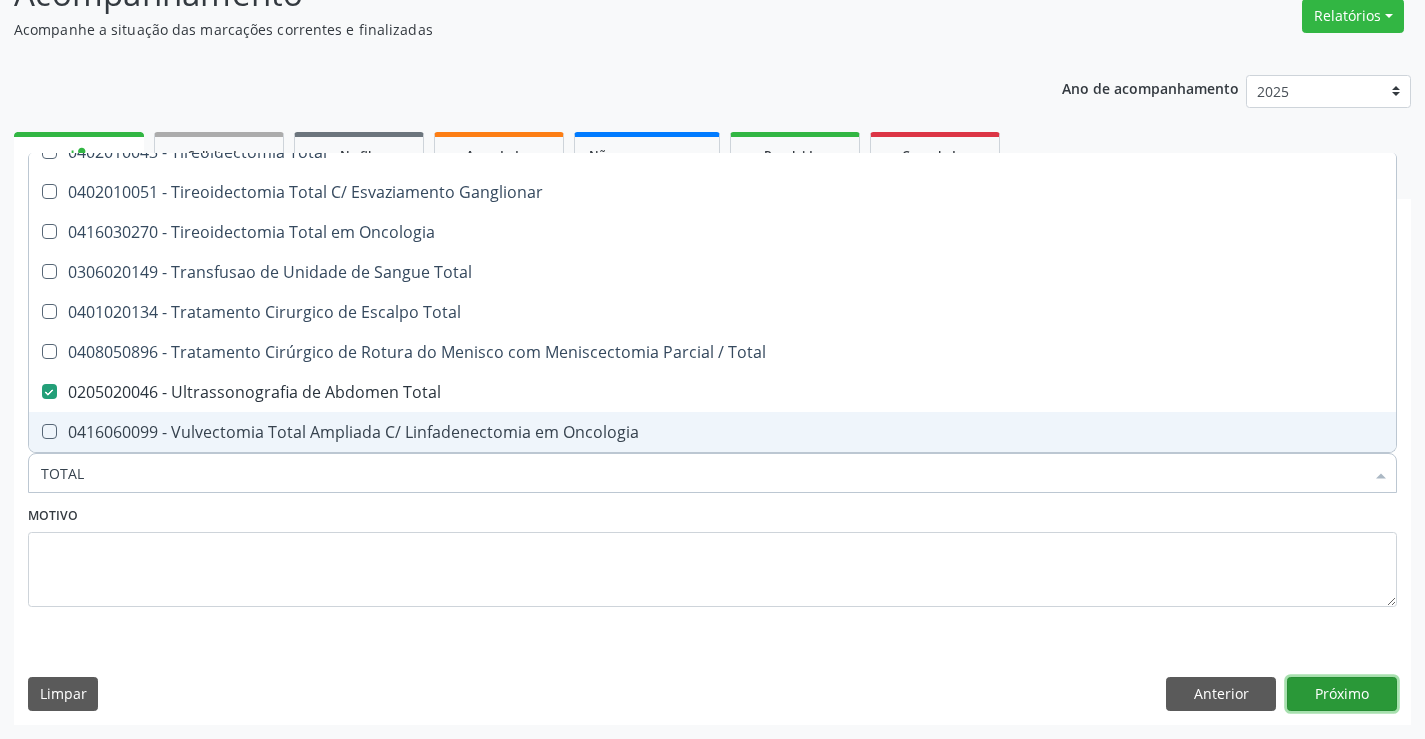 click on "Próximo" at bounding box center [1342, 694] 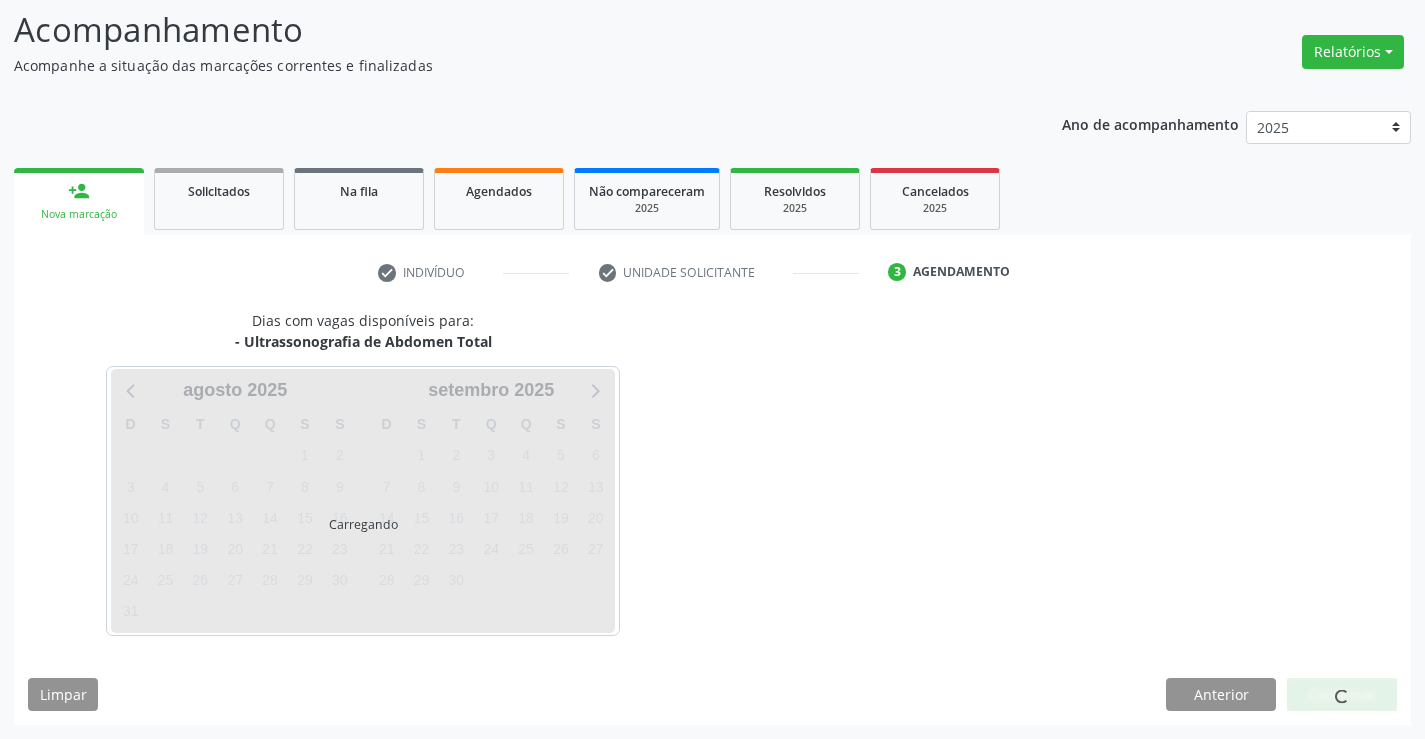 scroll, scrollTop: 131, scrollLeft: 0, axis: vertical 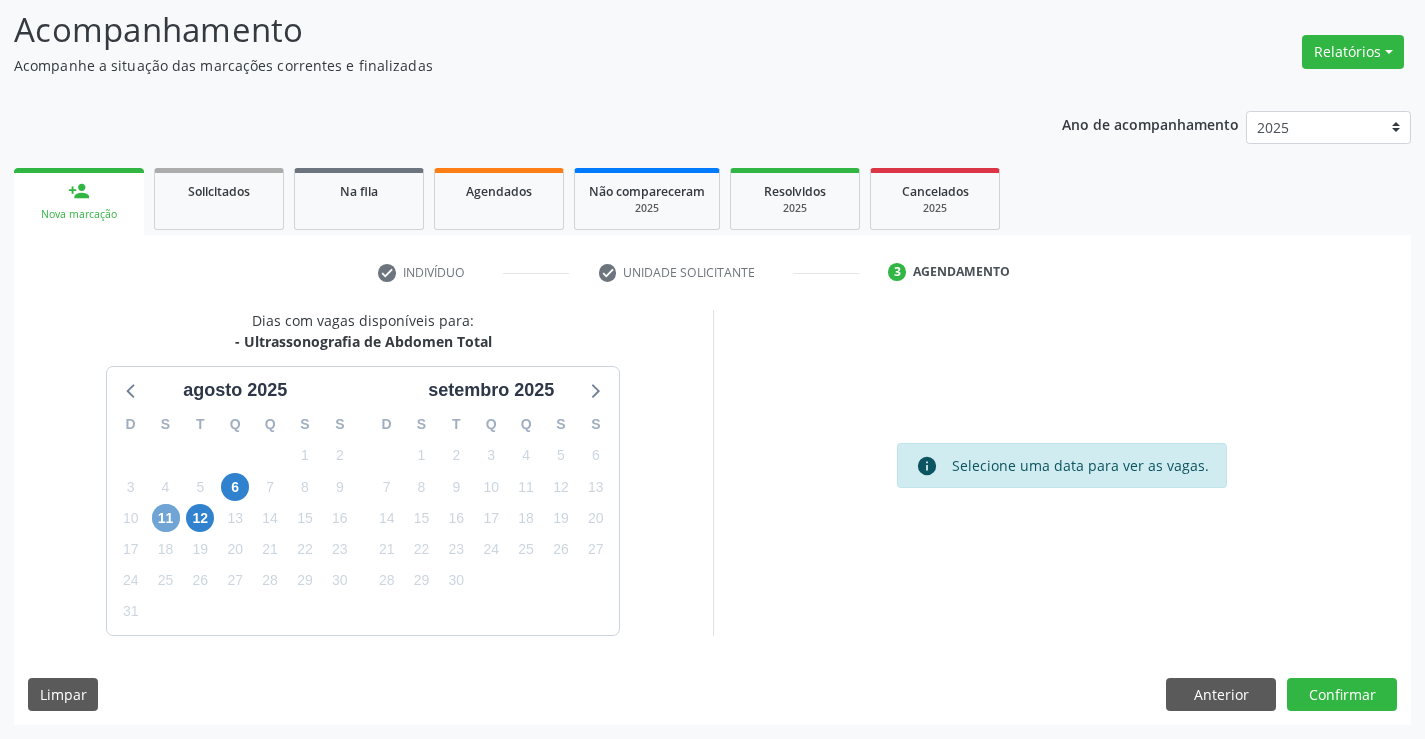 click on "11" at bounding box center [166, 518] 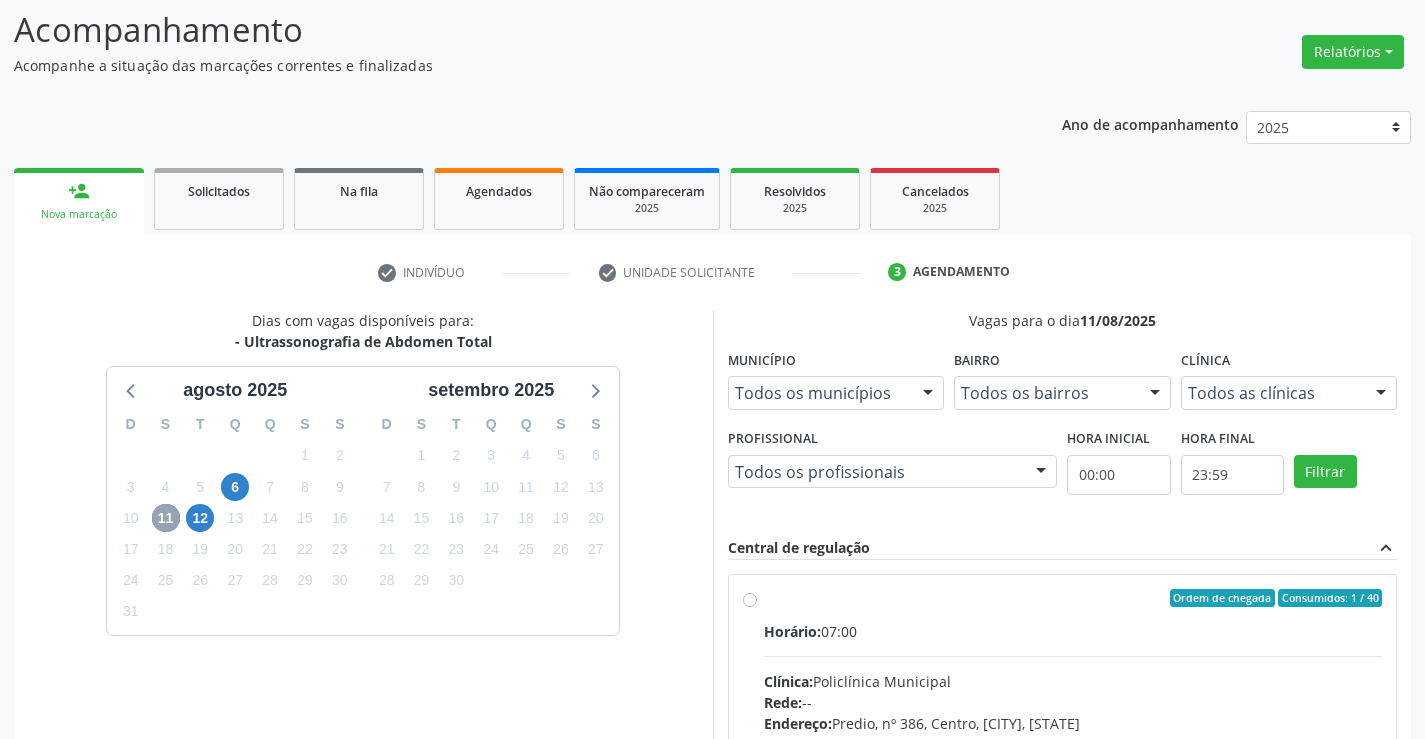 scroll, scrollTop: 456, scrollLeft: 0, axis: vertical 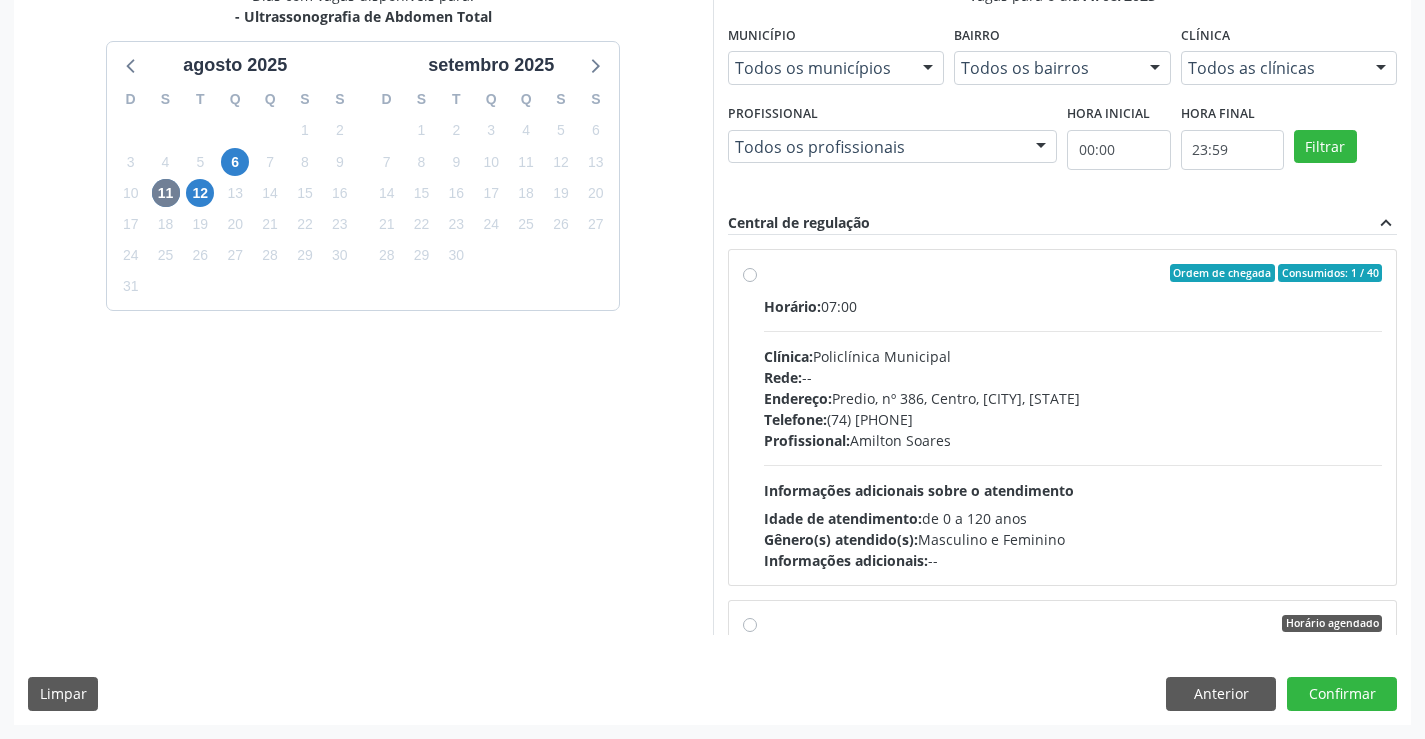 click at bounding box center [1073, 331] 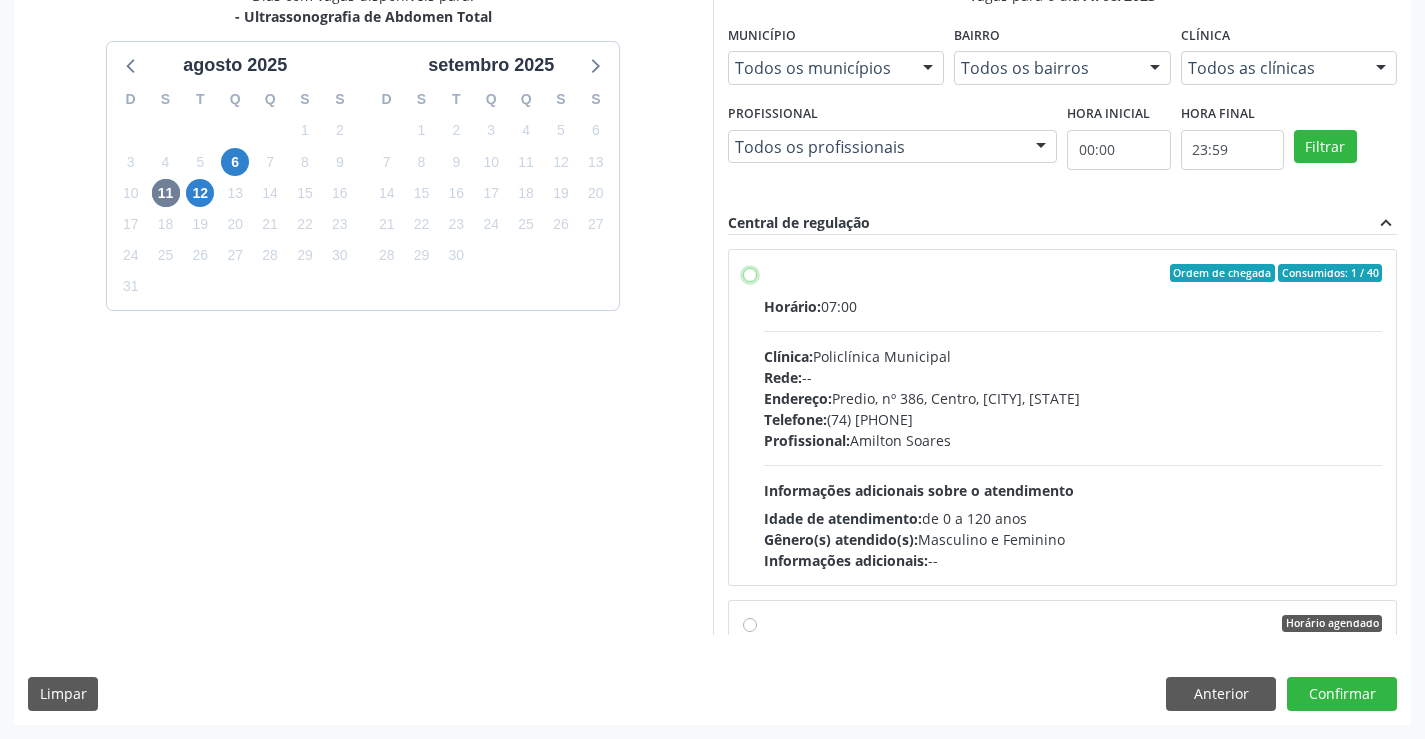 click on "Ordem de chegada
Consumidos: 4 / 40
Horário:   07:00
Clínica:  Policlínica Municipal
Rede:
--
Endereço:   Predio, nº 386, Centro, [CITY], [STATE]
Telefone:   (74) [PHONE]
Profissional:
[FIRST] [LAST]
Informações adicionais sobre o atendimento
Idade de atendimento:
de 0 a 120 anos
Gênero(s) atendido(s):
Masculino e Feminino
Informações adicionais:
--" at bounding box center (750, 273) 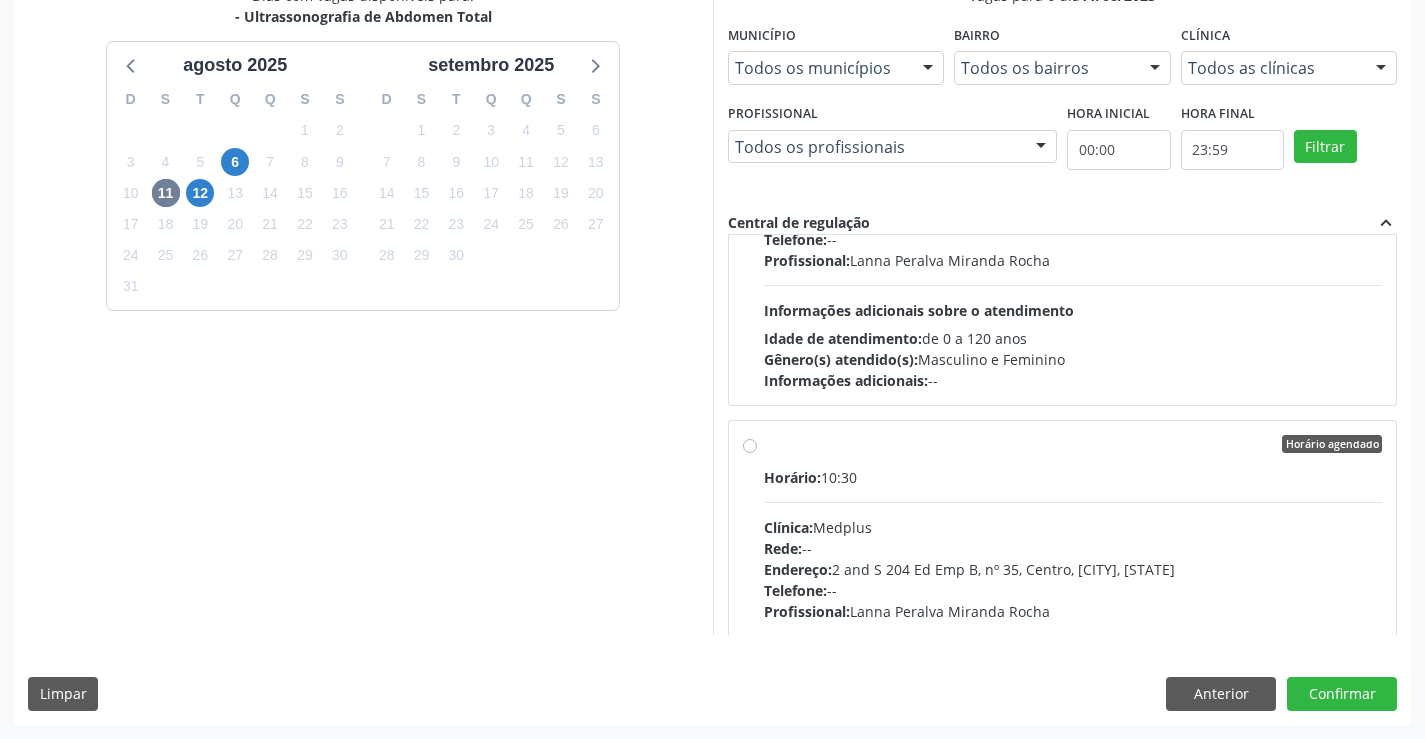 scroll, scrollTop: 400, scrollLeft: 0, axis: vertical 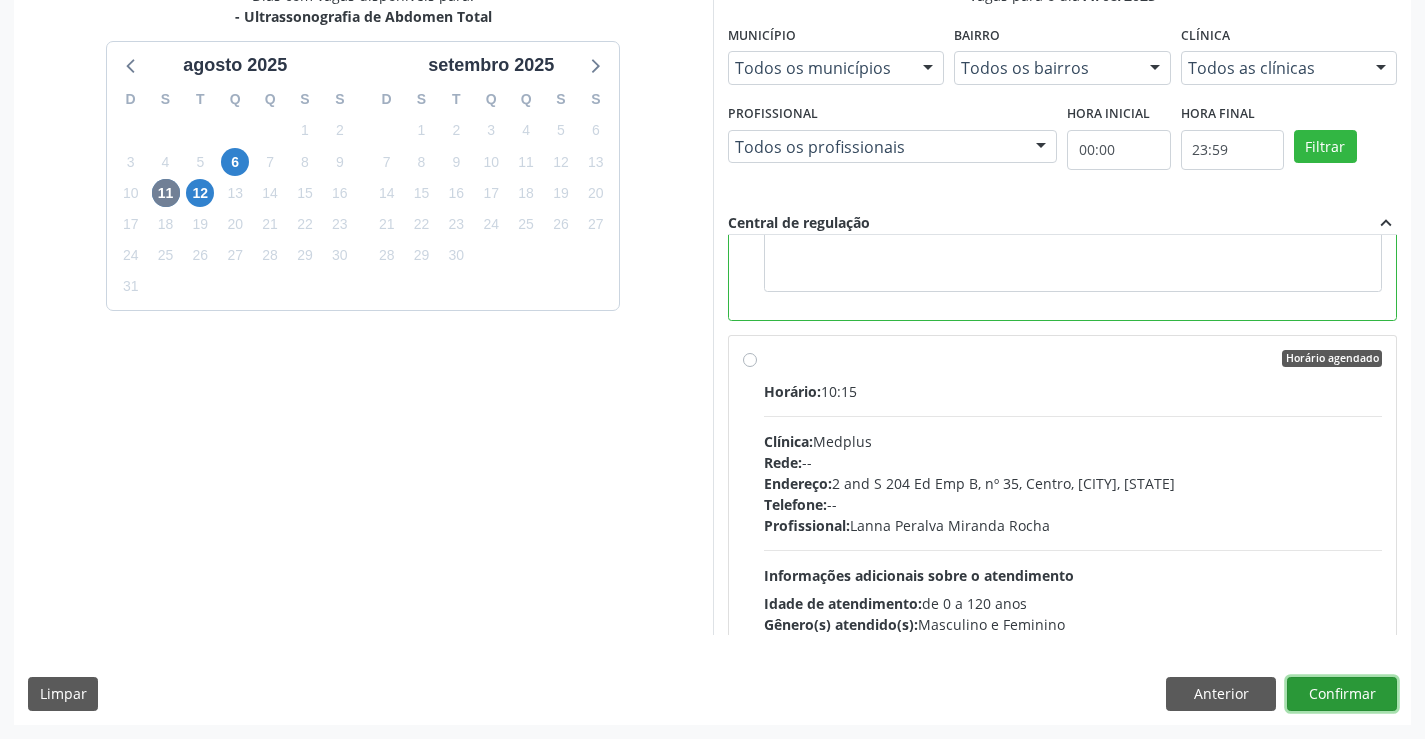 click on "Confirmar" at bounding box center (1342, 694) 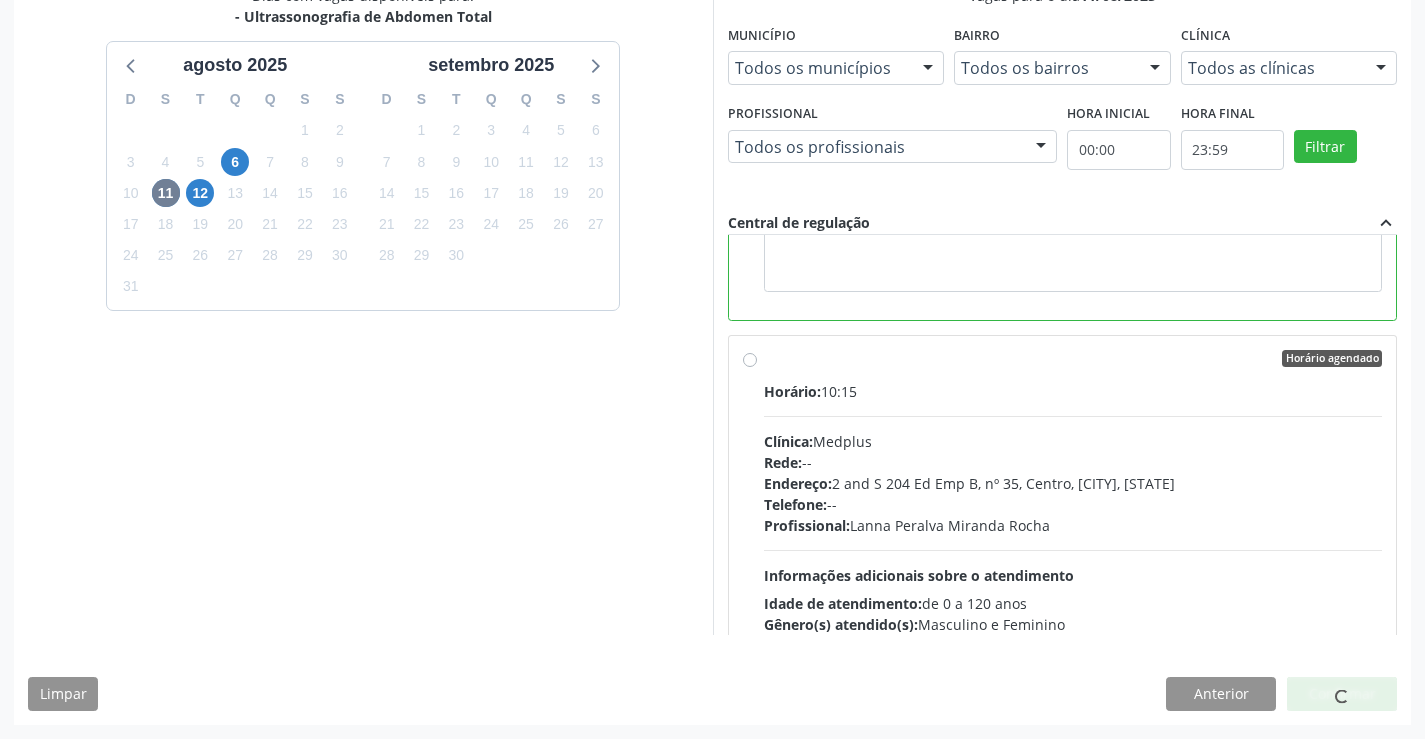 scroll, scrollTop: 464, scrollLeft: 0, axis: vertical 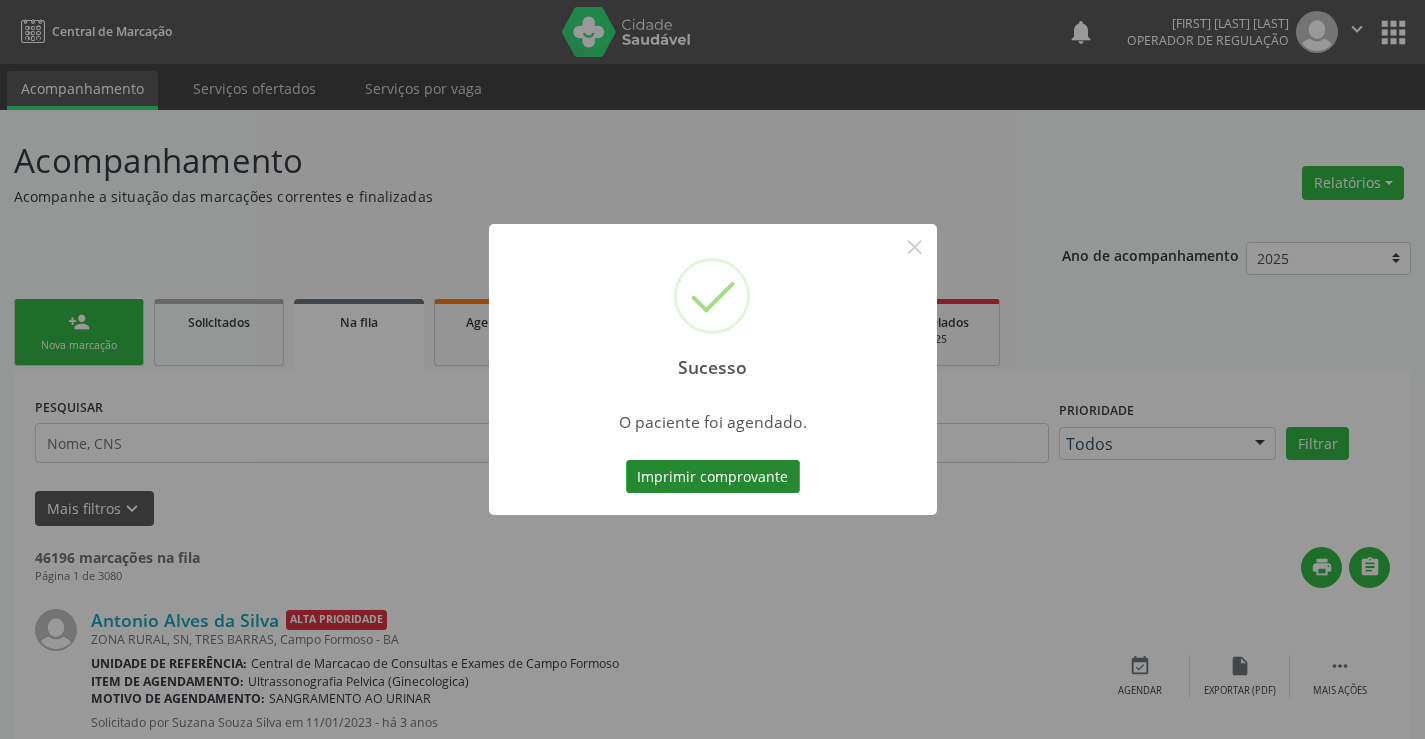 click on "Imprimir comprovante" at bounding box center [713, 477] 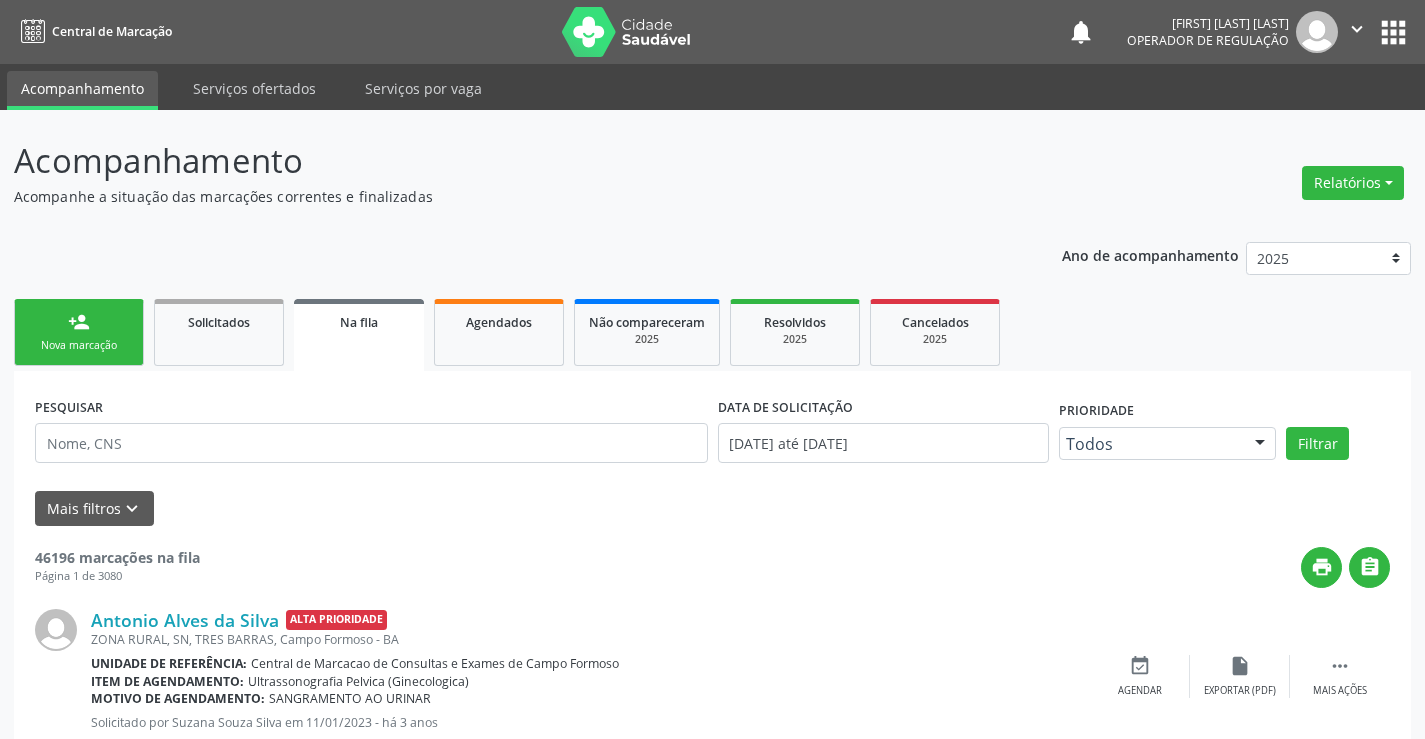 click on "person_add
Nova marcação" at bounding box center [79, 332] 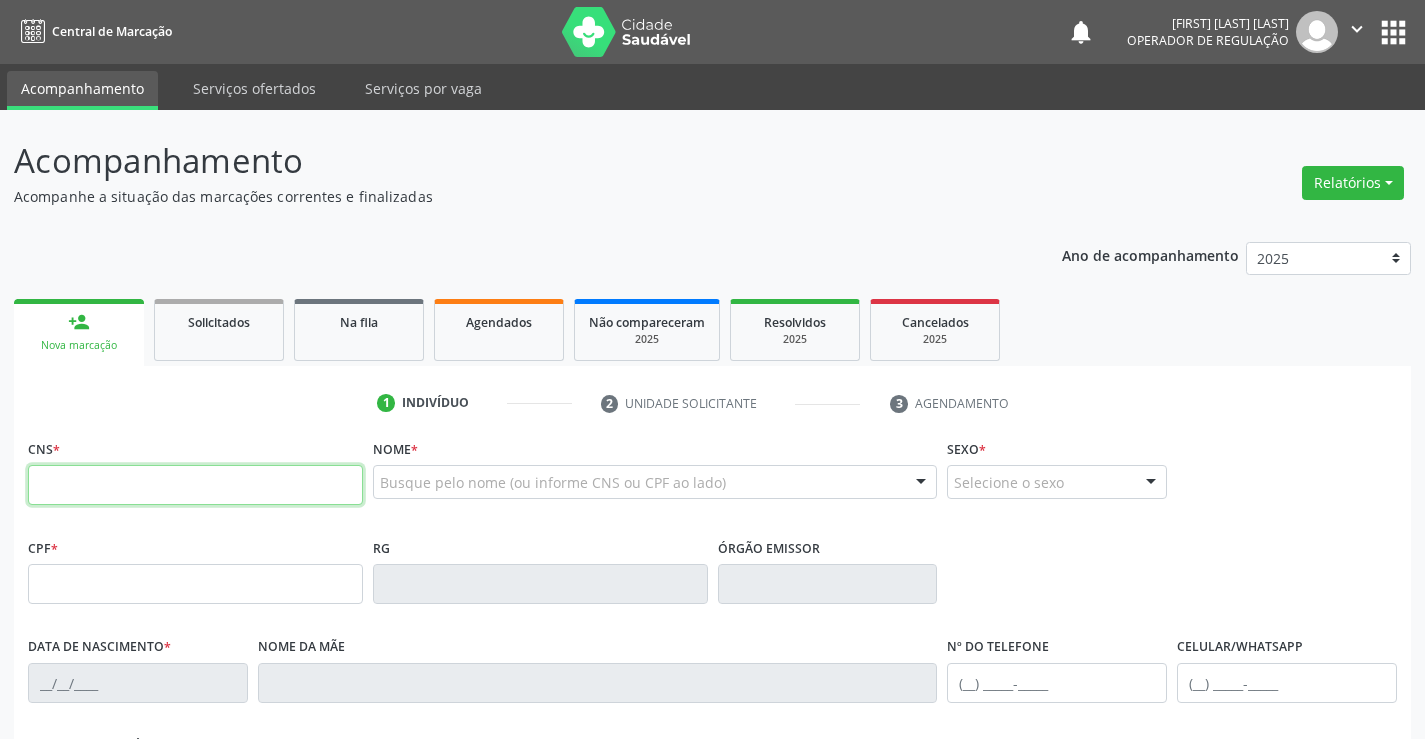 click at bounding box center [195, 485] 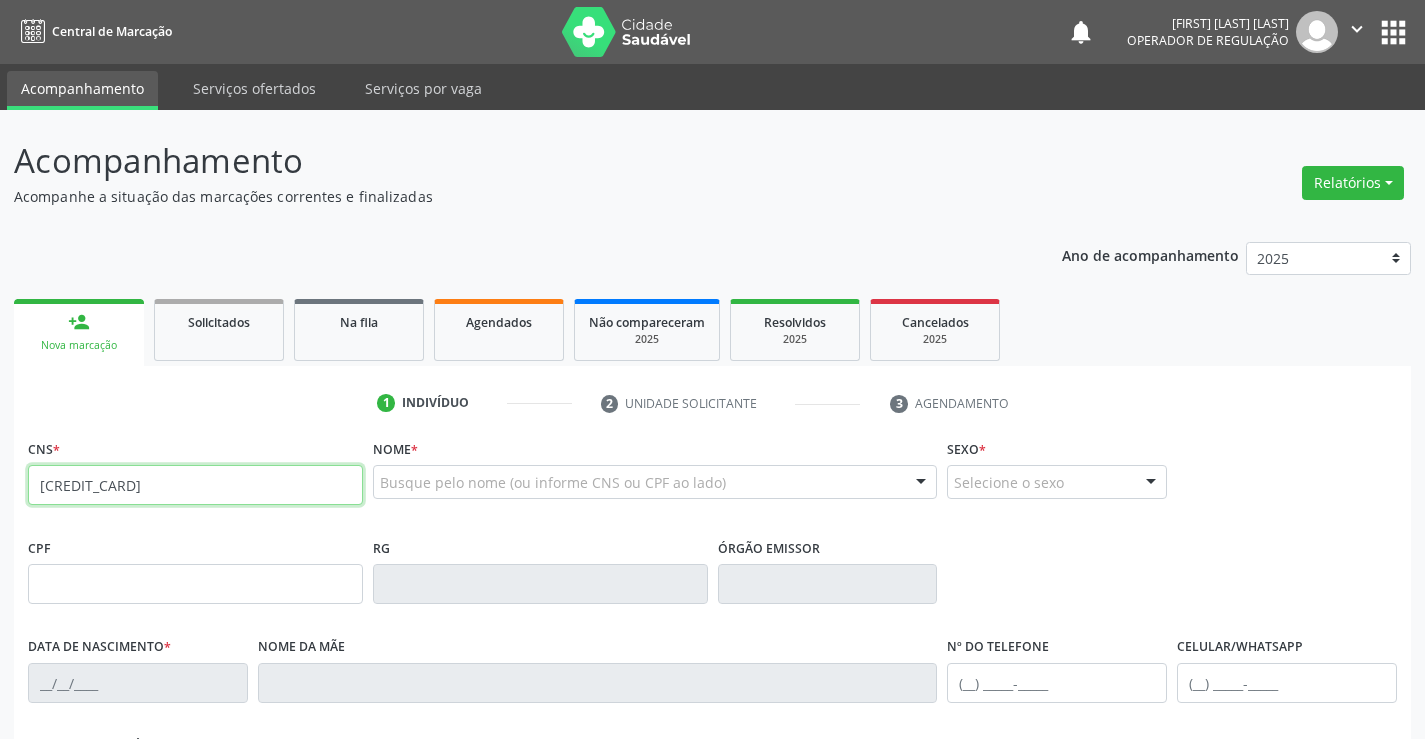 type on "[CREDIT_CARD]" 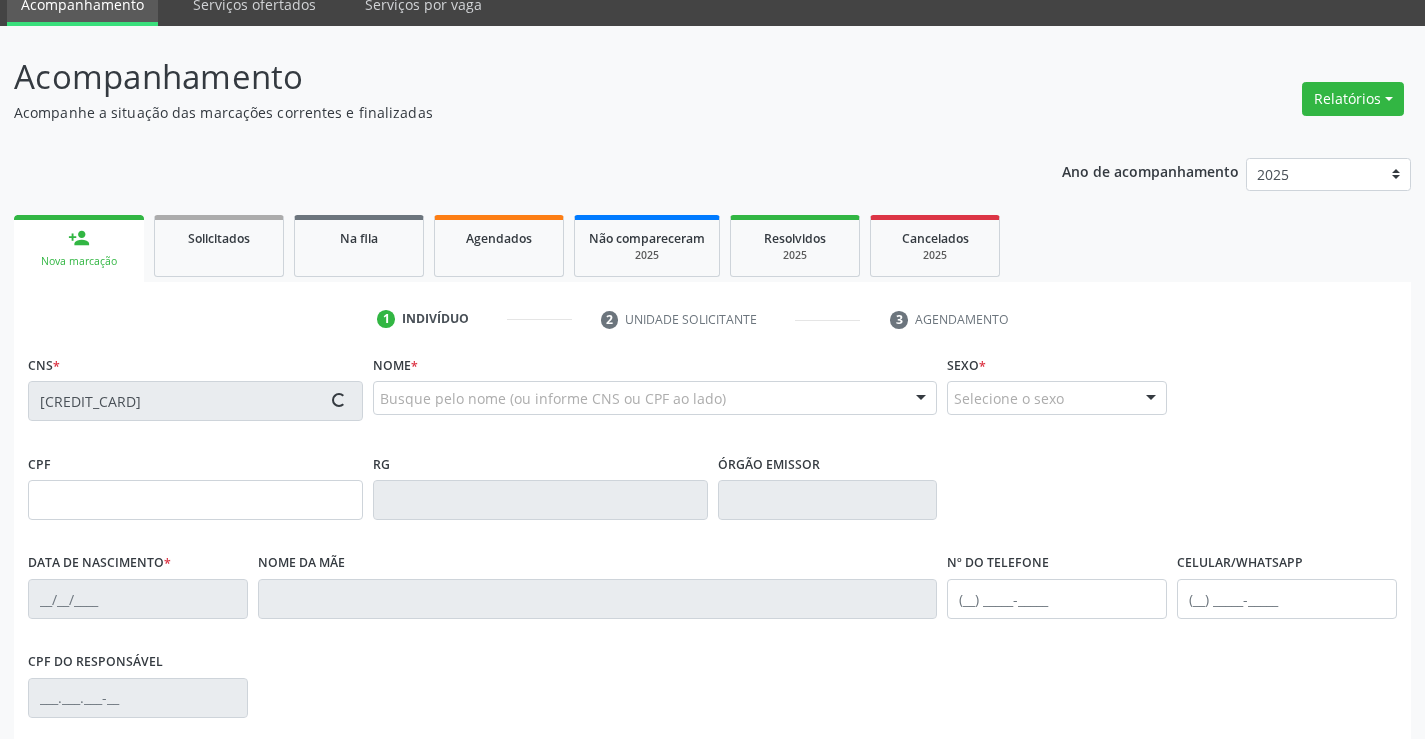 scroll, scrollTop: 200, scrollLeft: 0, axis: vertical 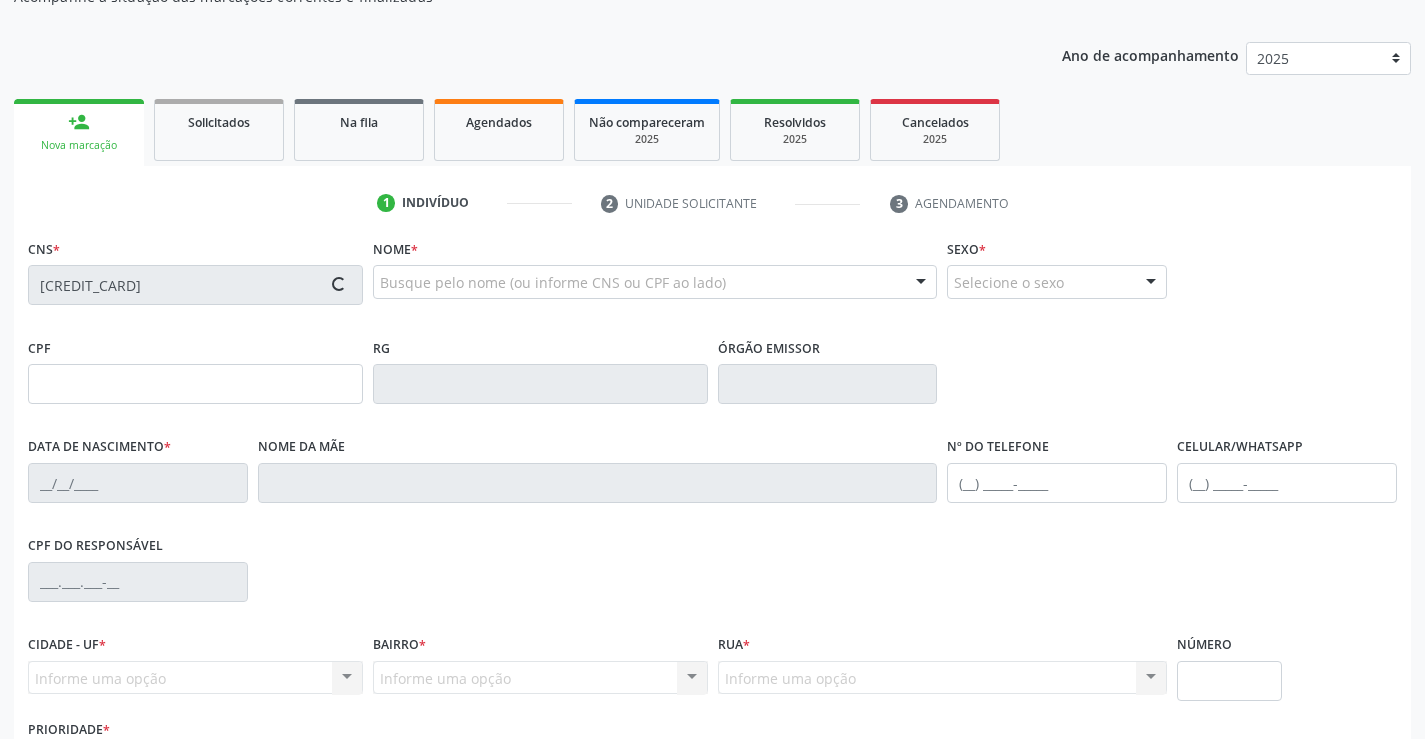 type on "[CPF]" 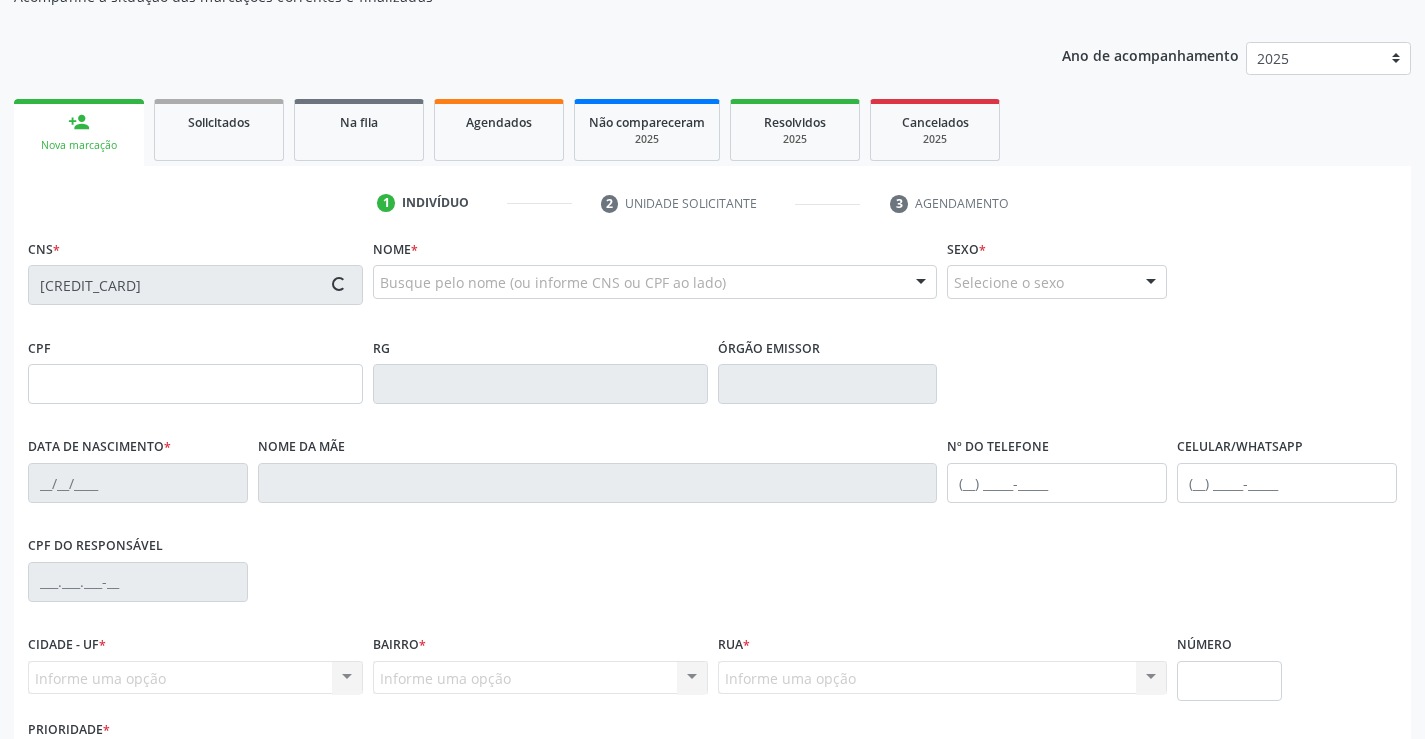 type on "[CREDIT_CARD]" 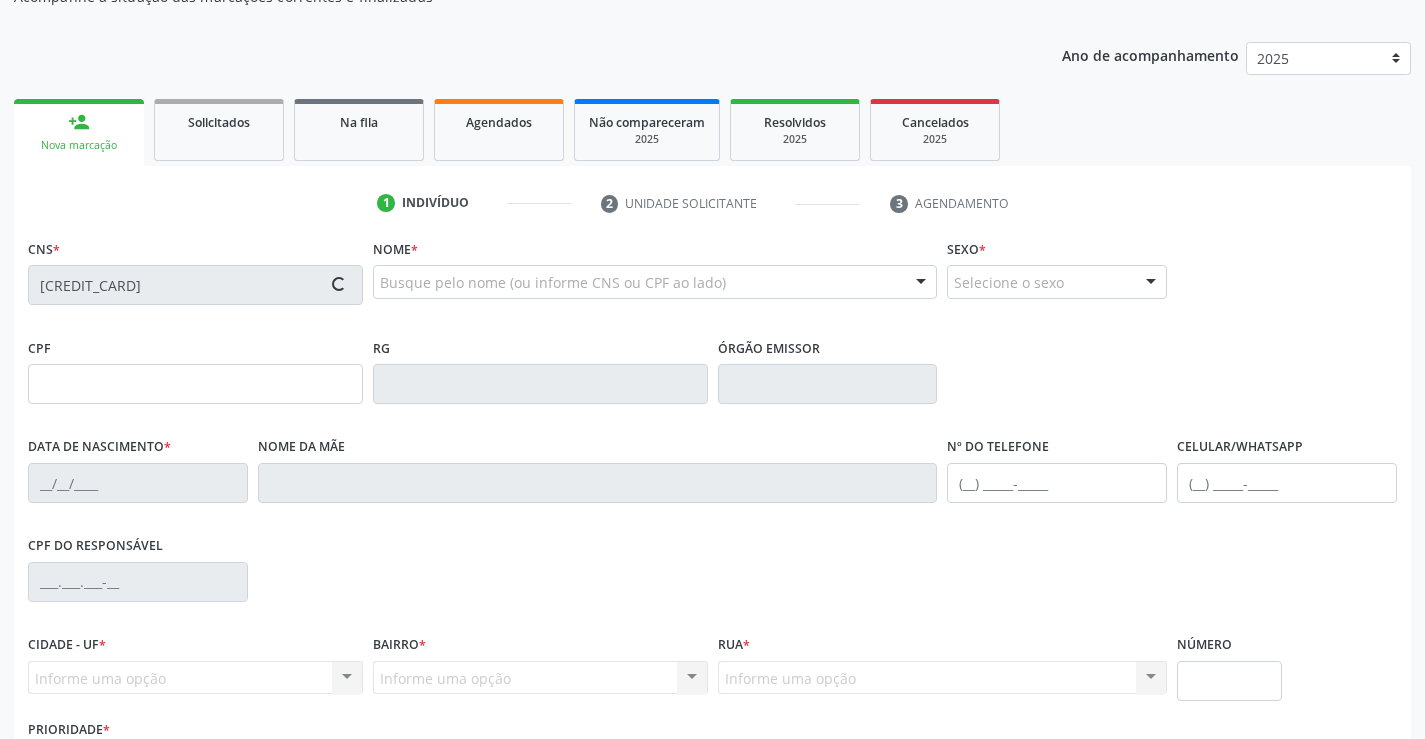 type on "(74) [PHONE]" 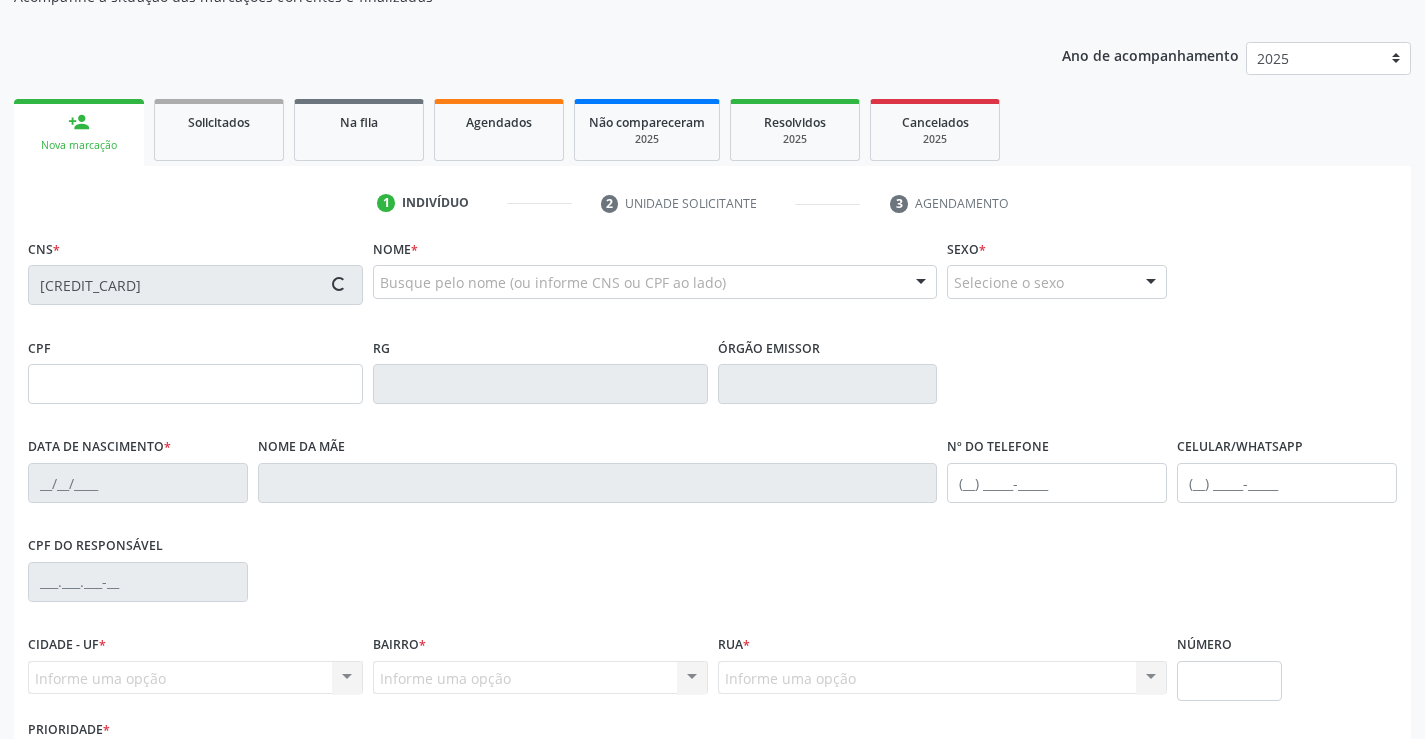 type on "(74) [PHONE]" 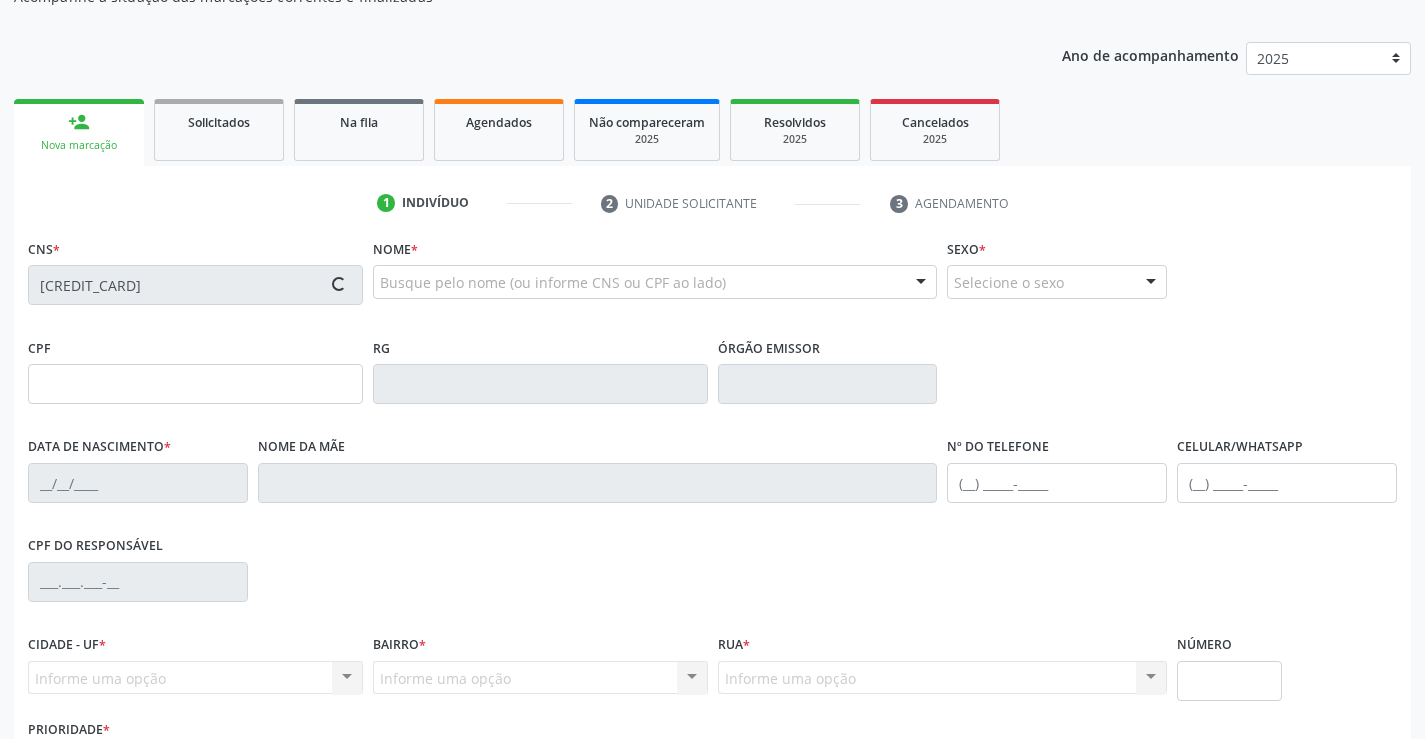 type on "[CREDIT_CARD]" 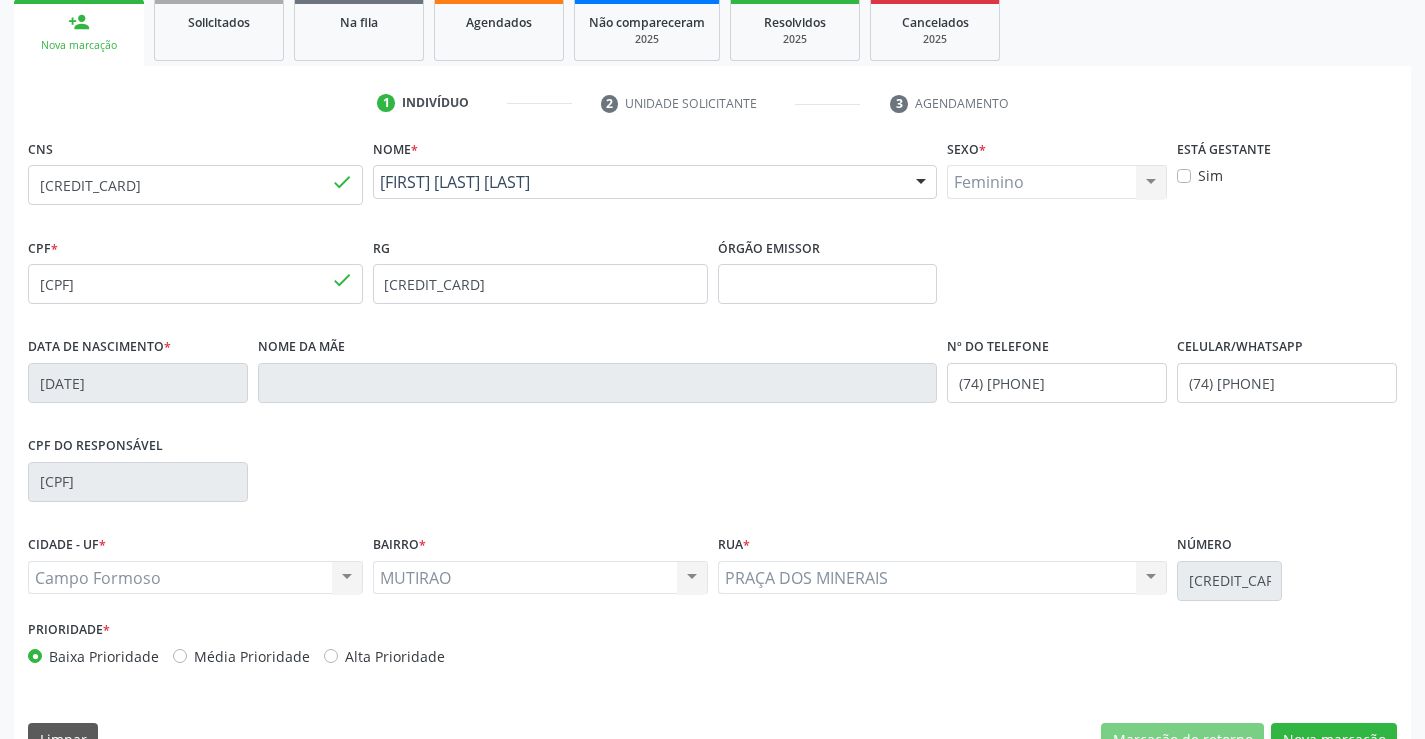 scroll, scrollTop: 345, scrollLeft: 0, axis: vertical 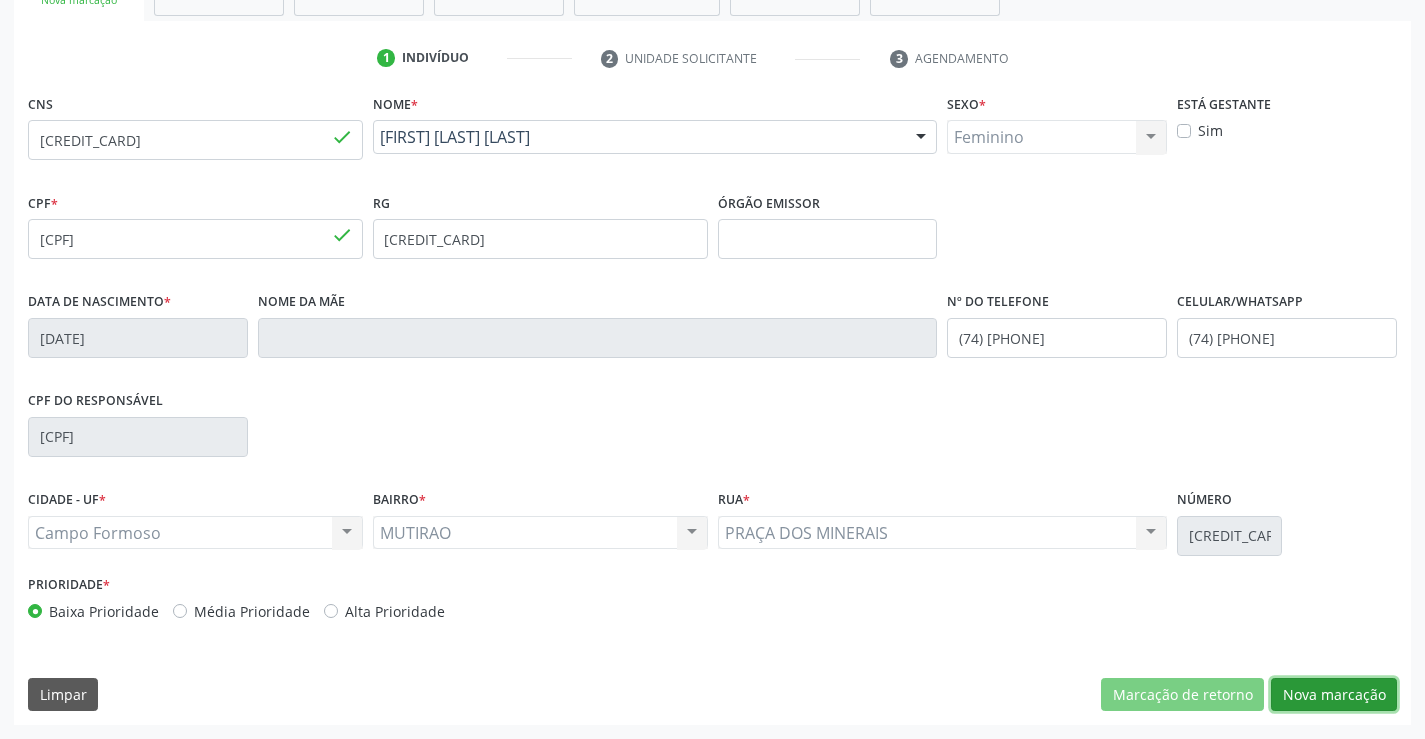 click on "Nova marcação" at bounding box center (1334, 695) 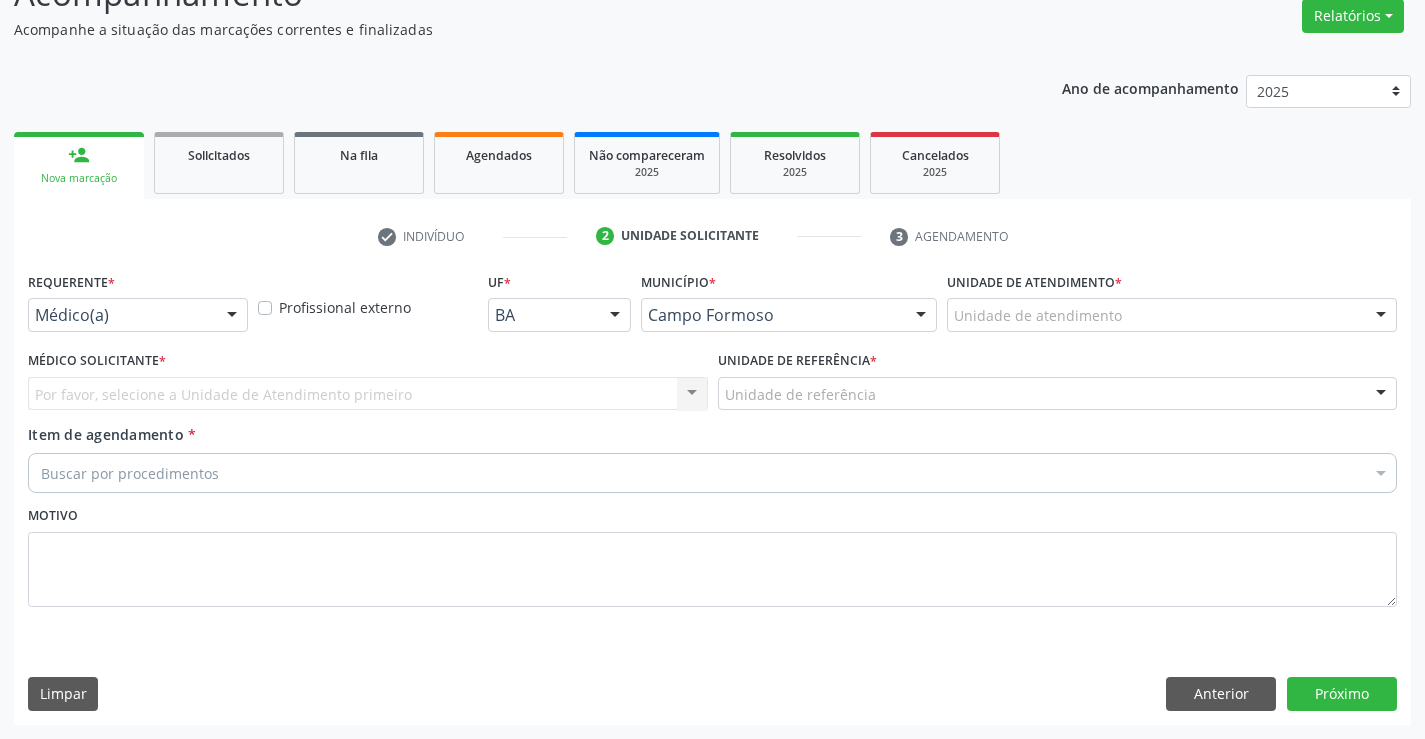 scroll, scrollTop: 167, scrollLeft: 0, axis: vertical 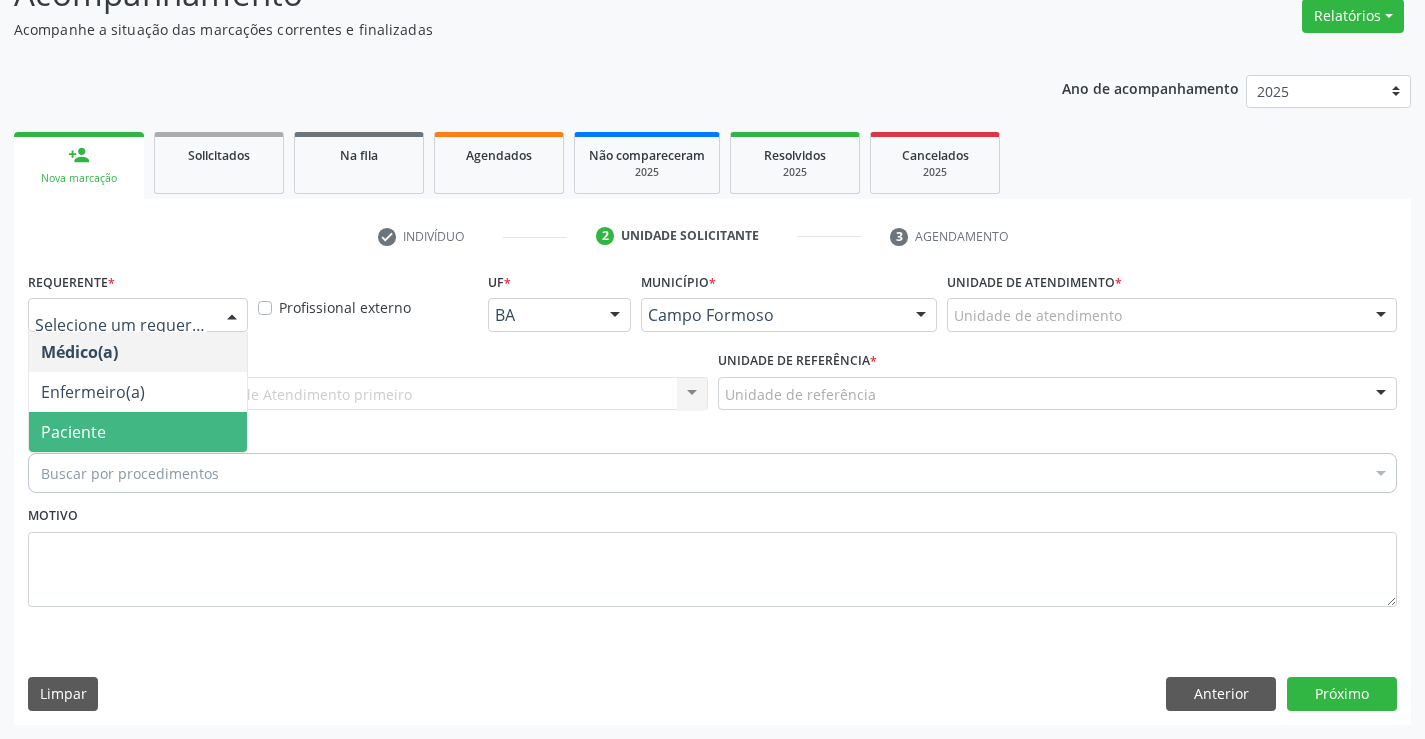 click on "Paciente" at bounding box center [73, 432] 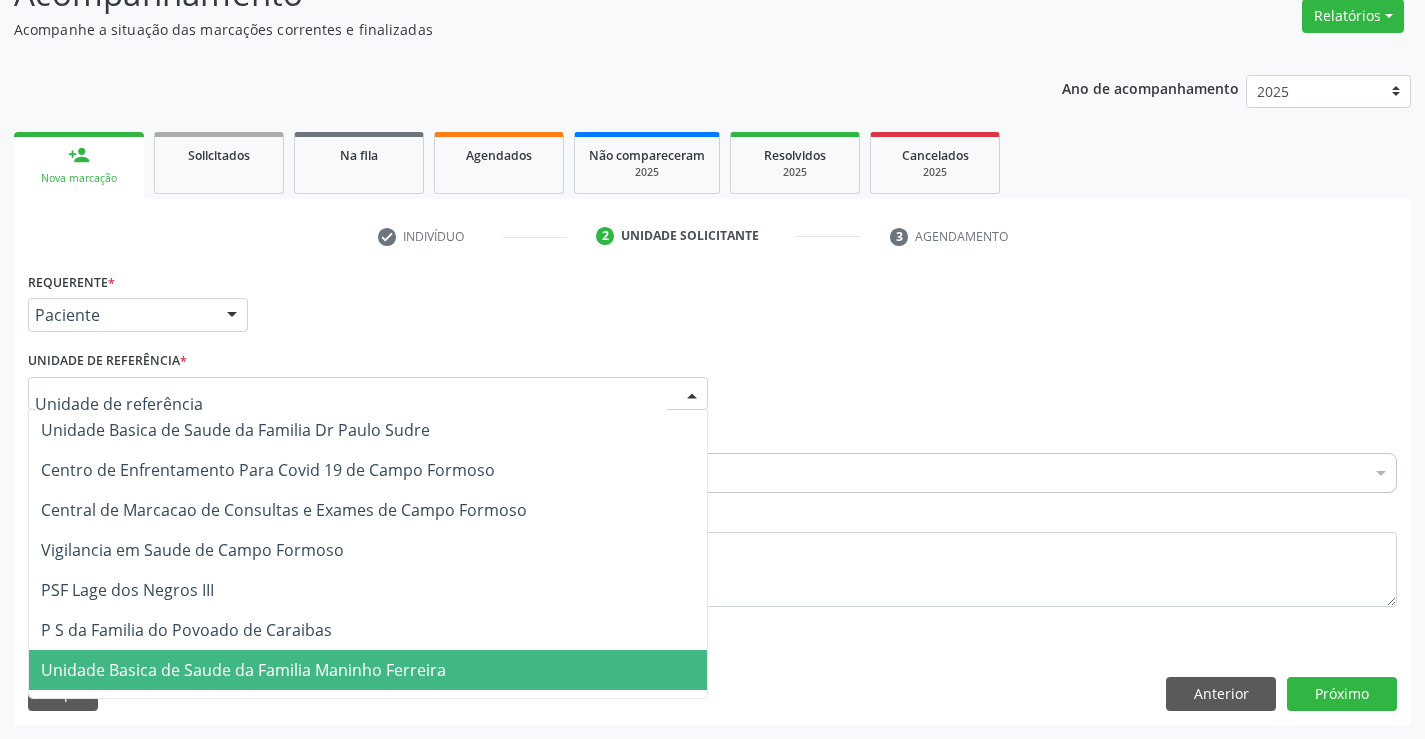 click on "Unidade Basica de Saude da Familia Maninho Ferreira" at bounding box center [243, 670] 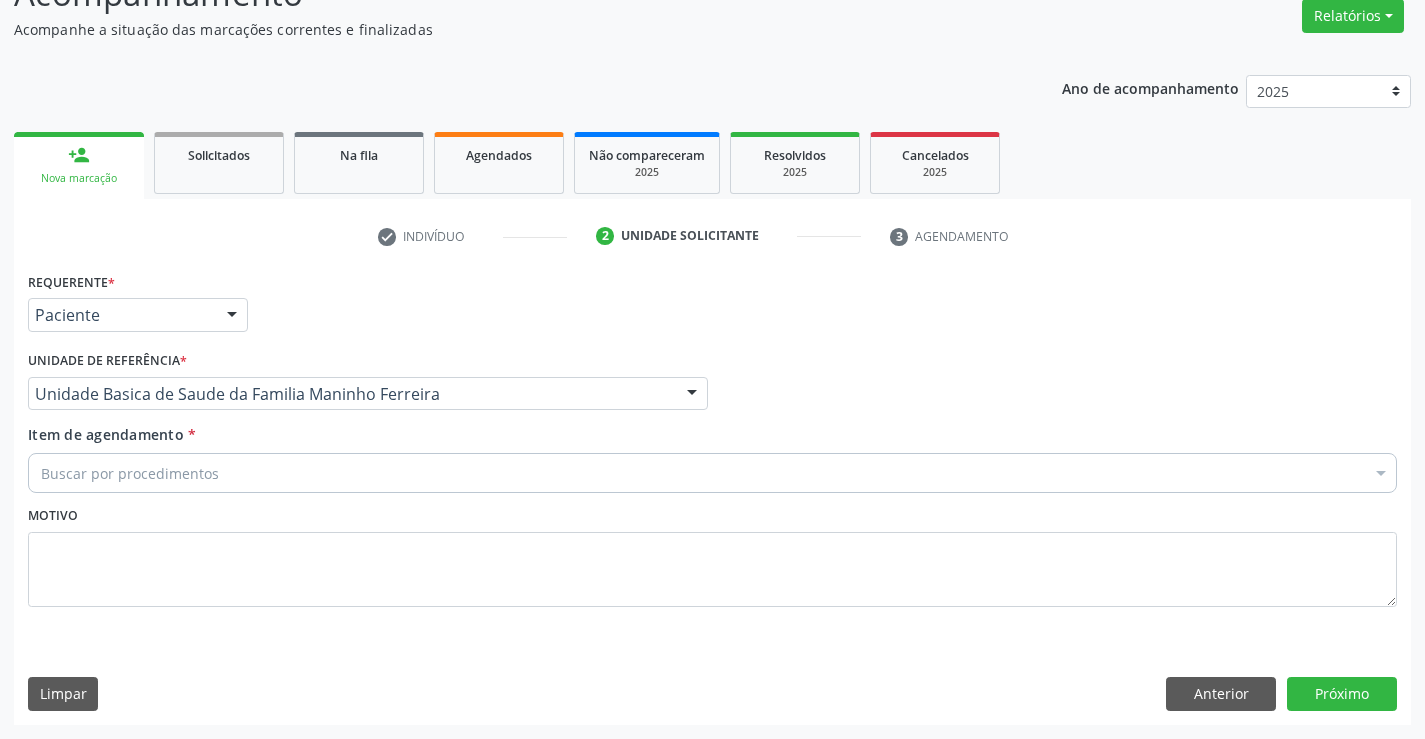 click on "Buscar por procedimentos" at bounding box center [712, 473] 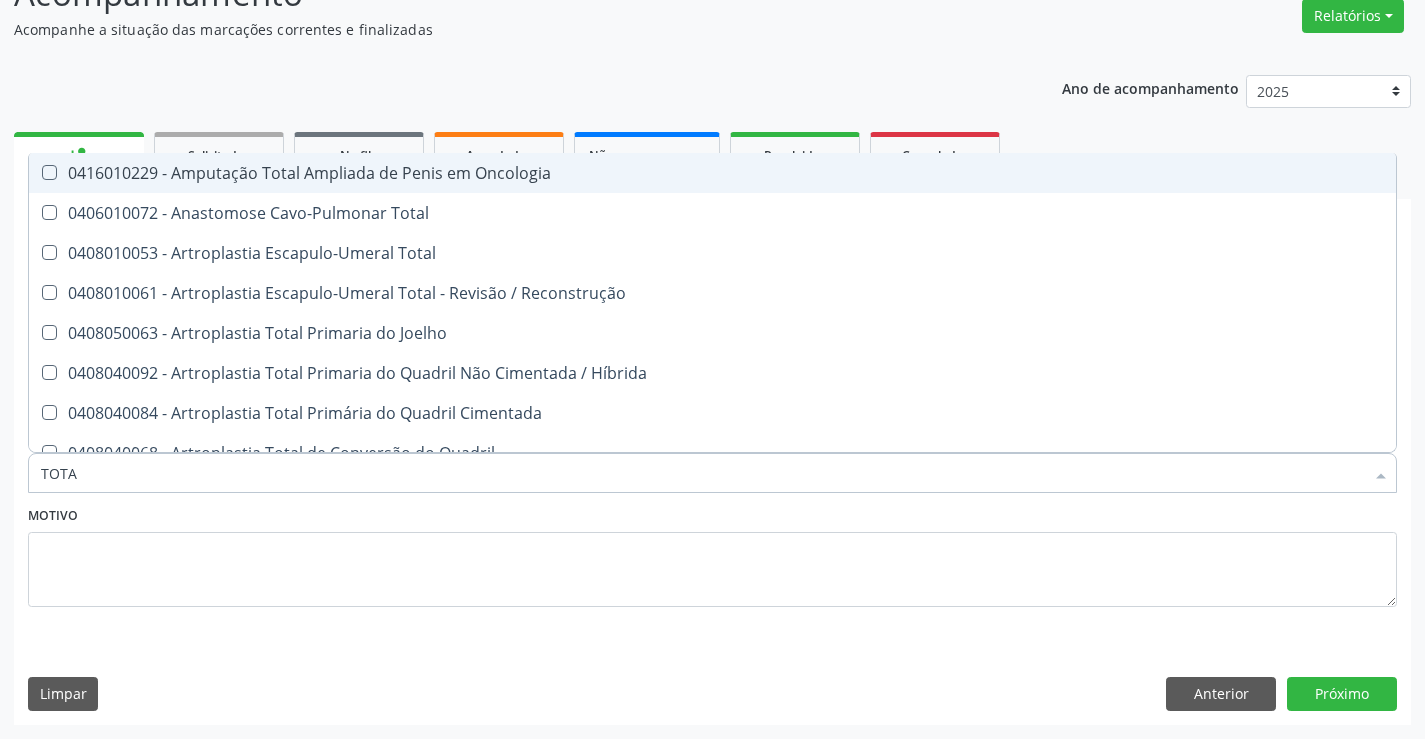 type on "TOTAL" 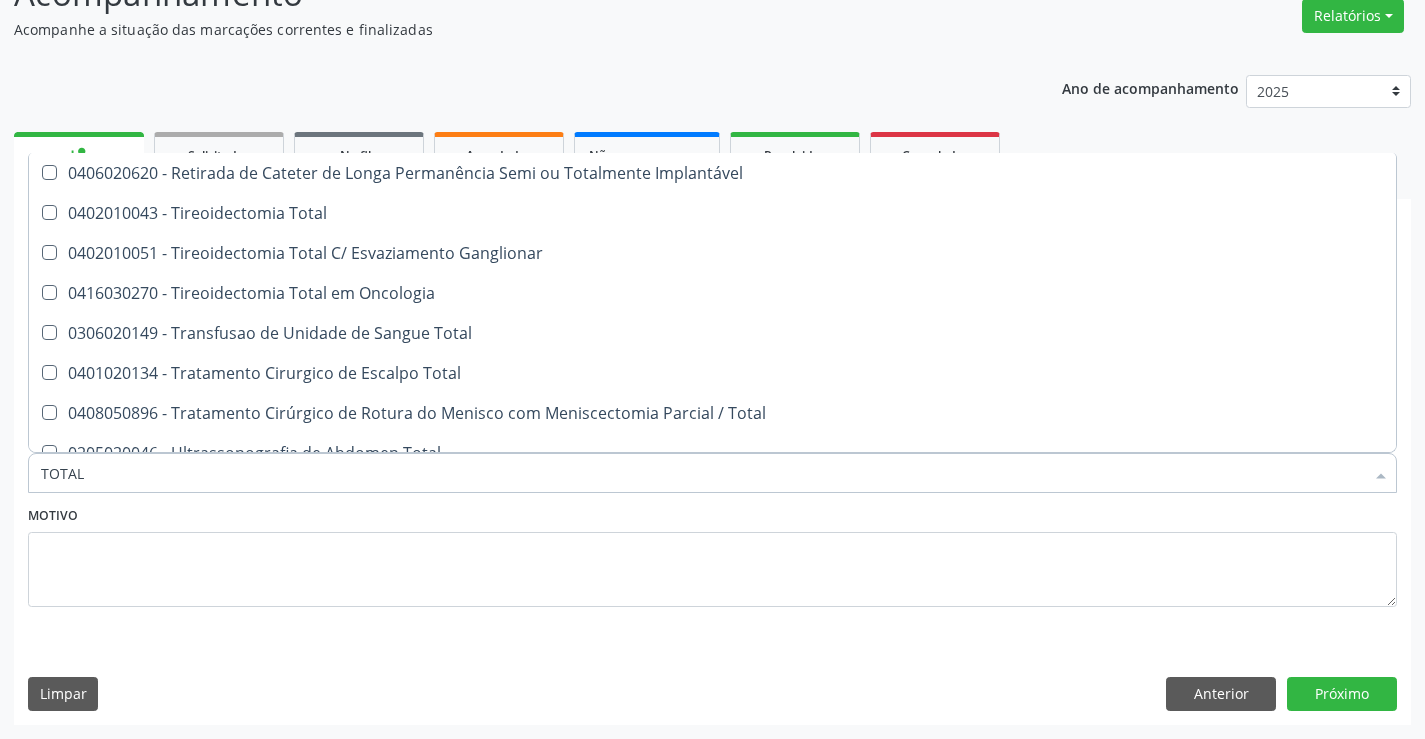 scroll, scrollTop: 3261, scrollLeft: 0, axis: vertical 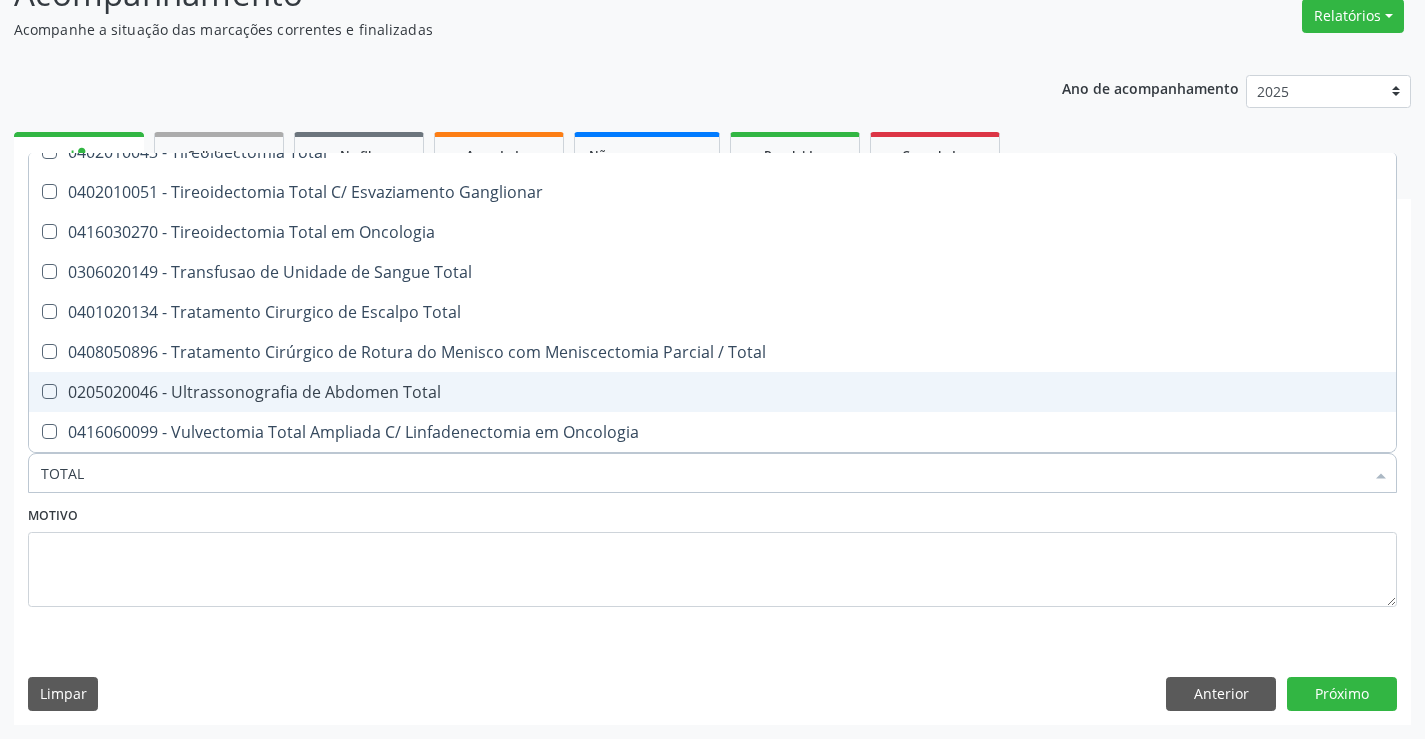 click on "0205020046 - Ultrassonografia de Abdomen Total" at bounding box center [712, 392] 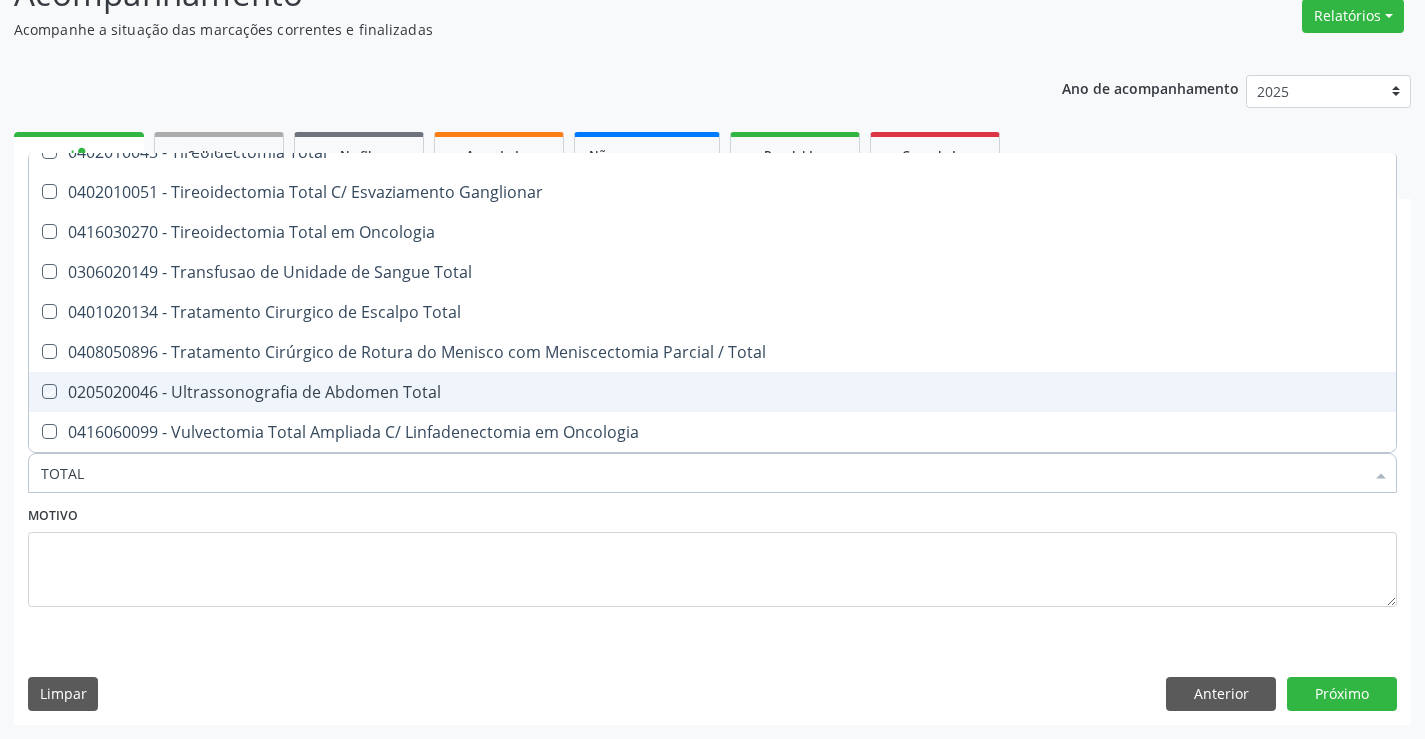 checkbox on "true" 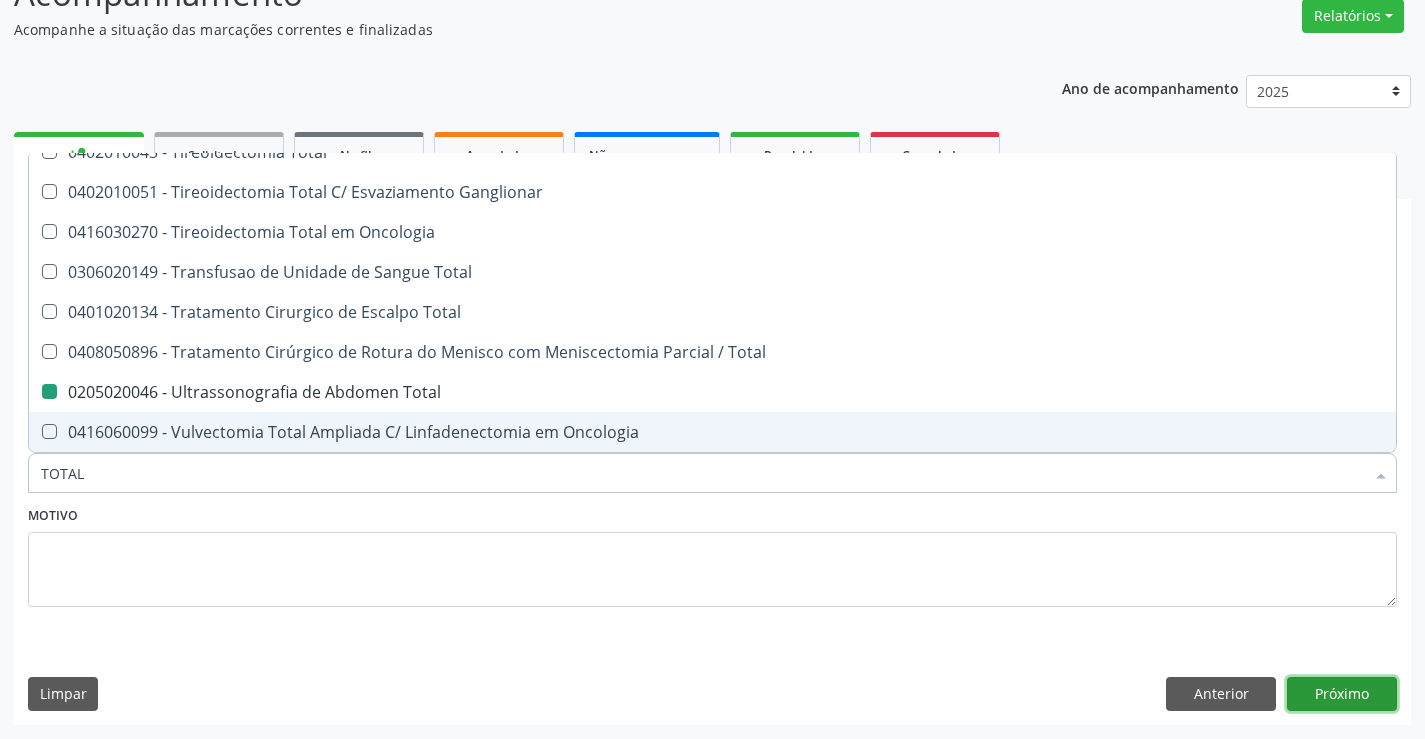 click on "Próximo" at bounding box center [1342, 694] 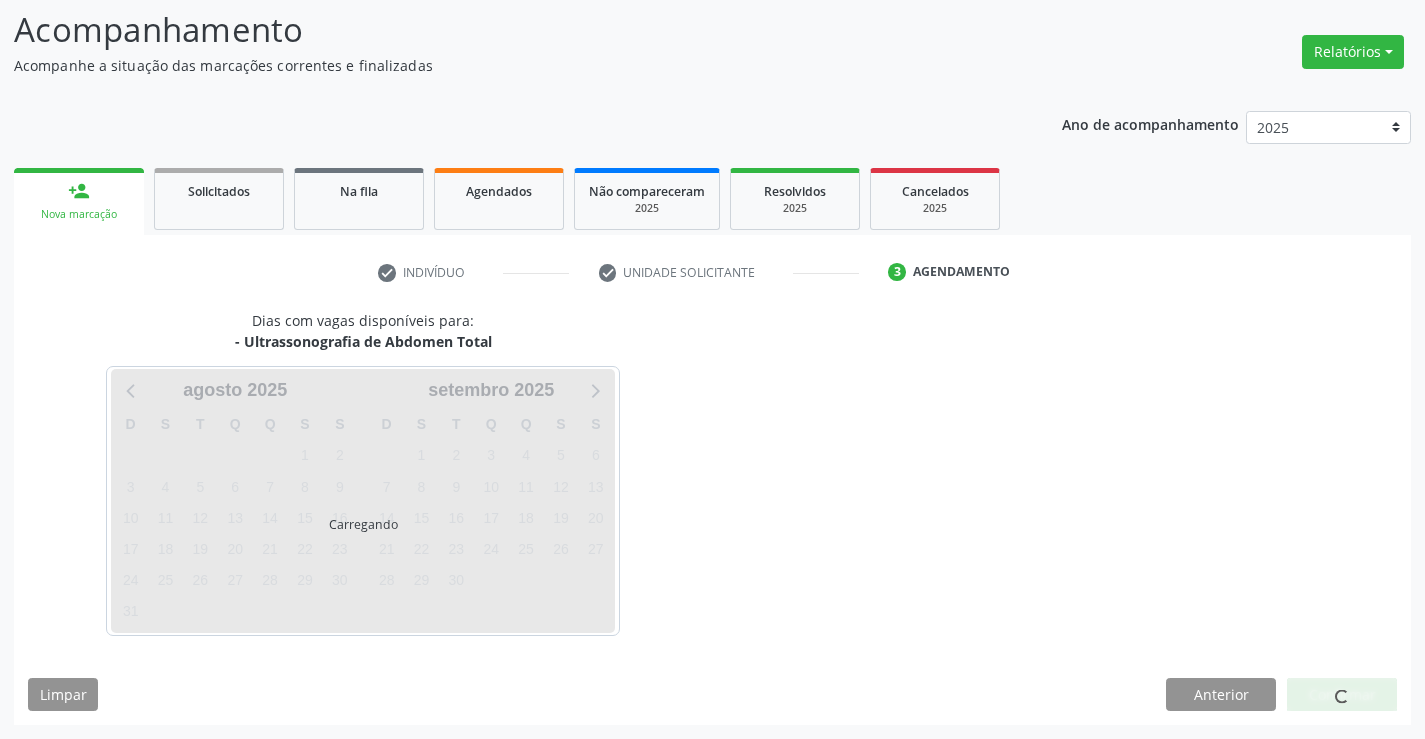 scroll, scrollTop: 131, scrollLeft: 0, axis: vertical 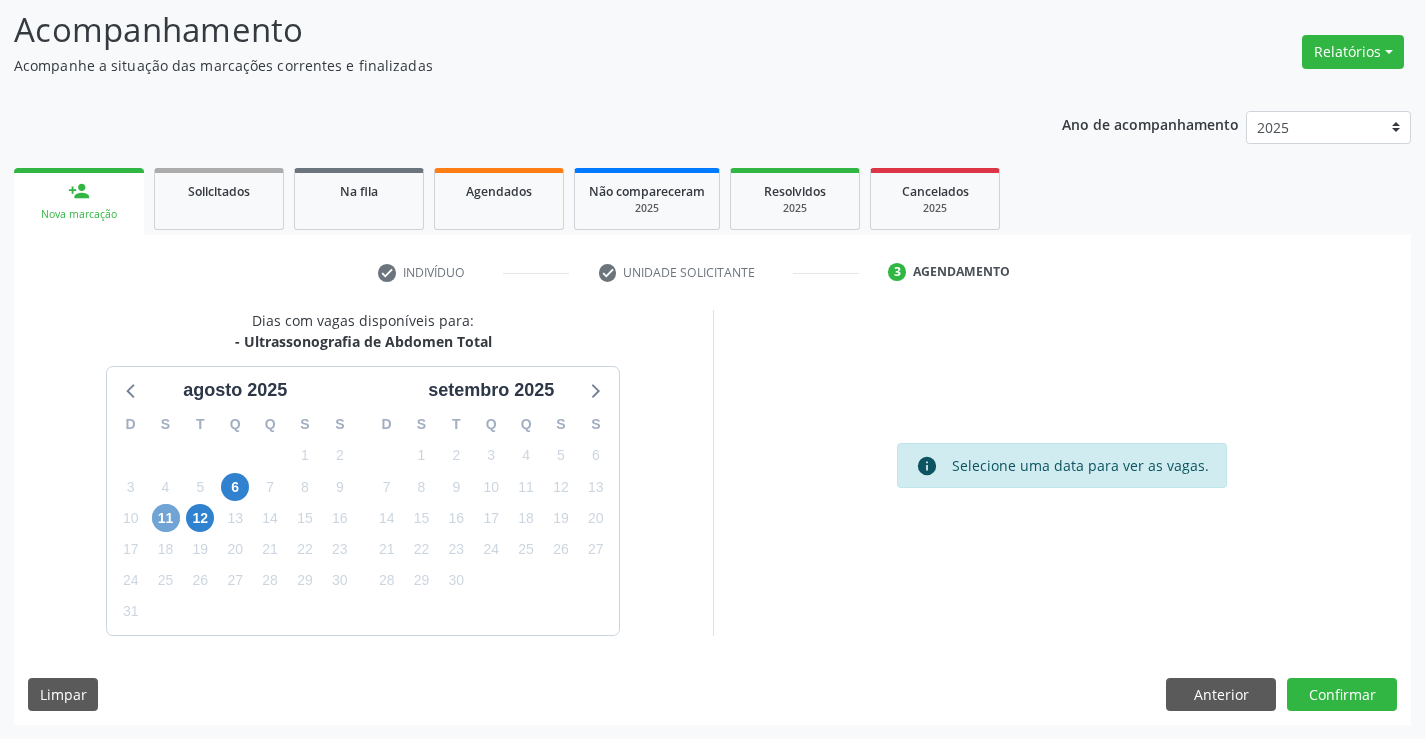 click on "11" at bounding box center [166, 518] 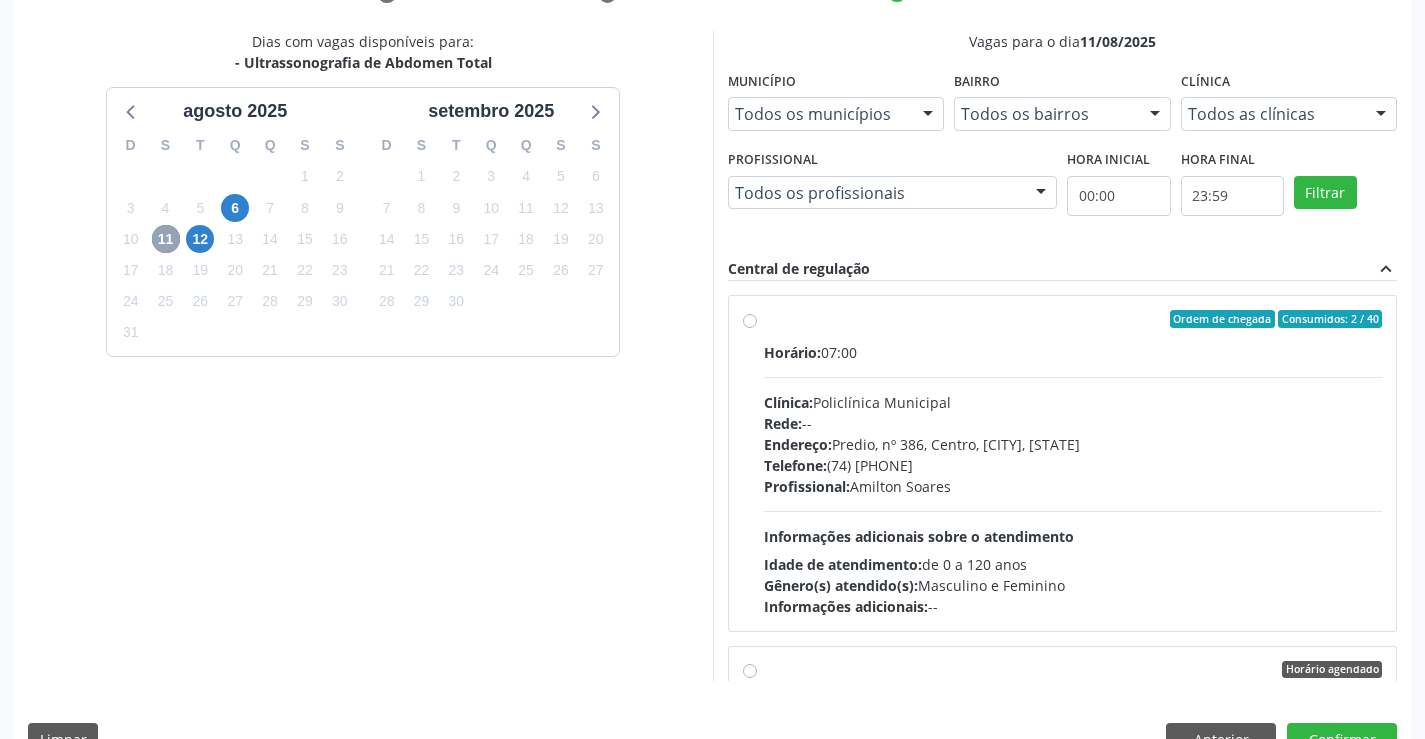 scroll, scrollTop: 456, scrollLeft: 0, axis: vertical 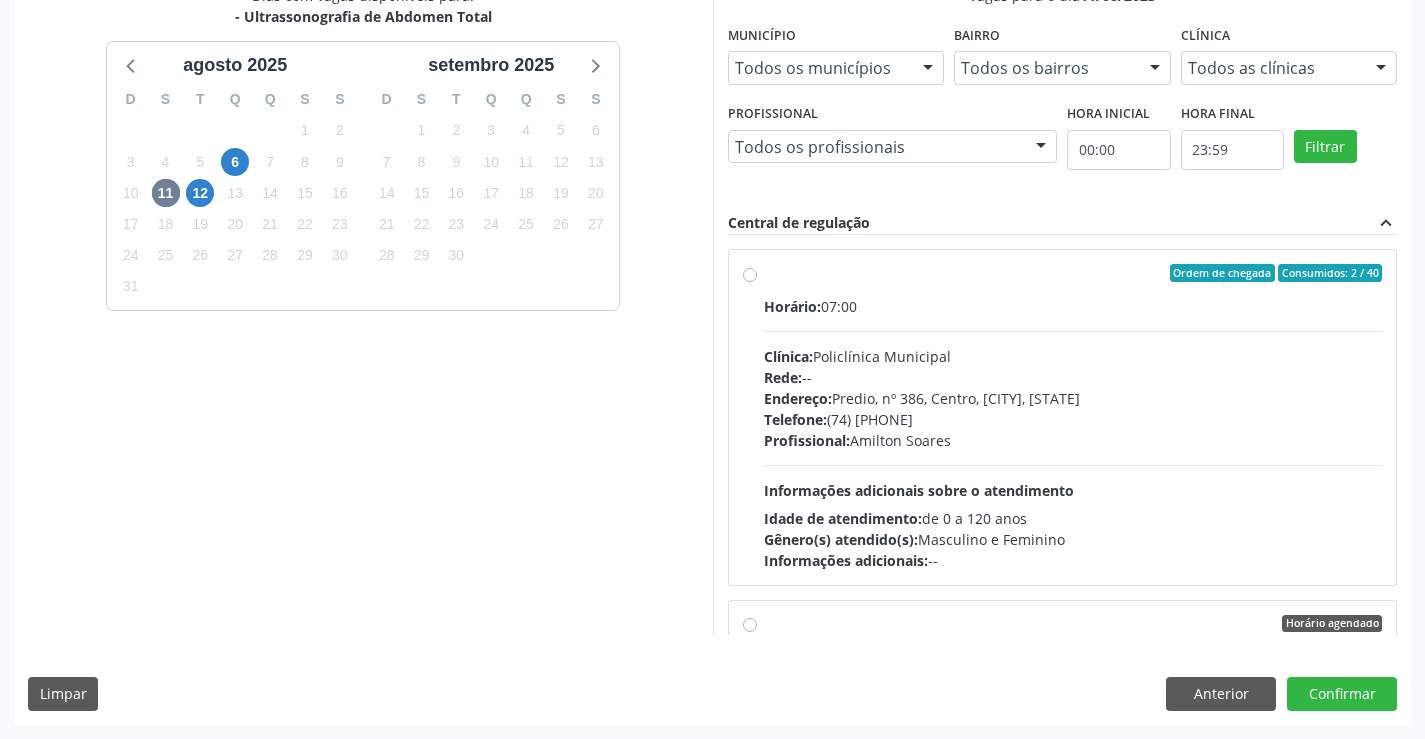 click on "Telefone:   (74) 6451312" at bounding box center (1073, 419) 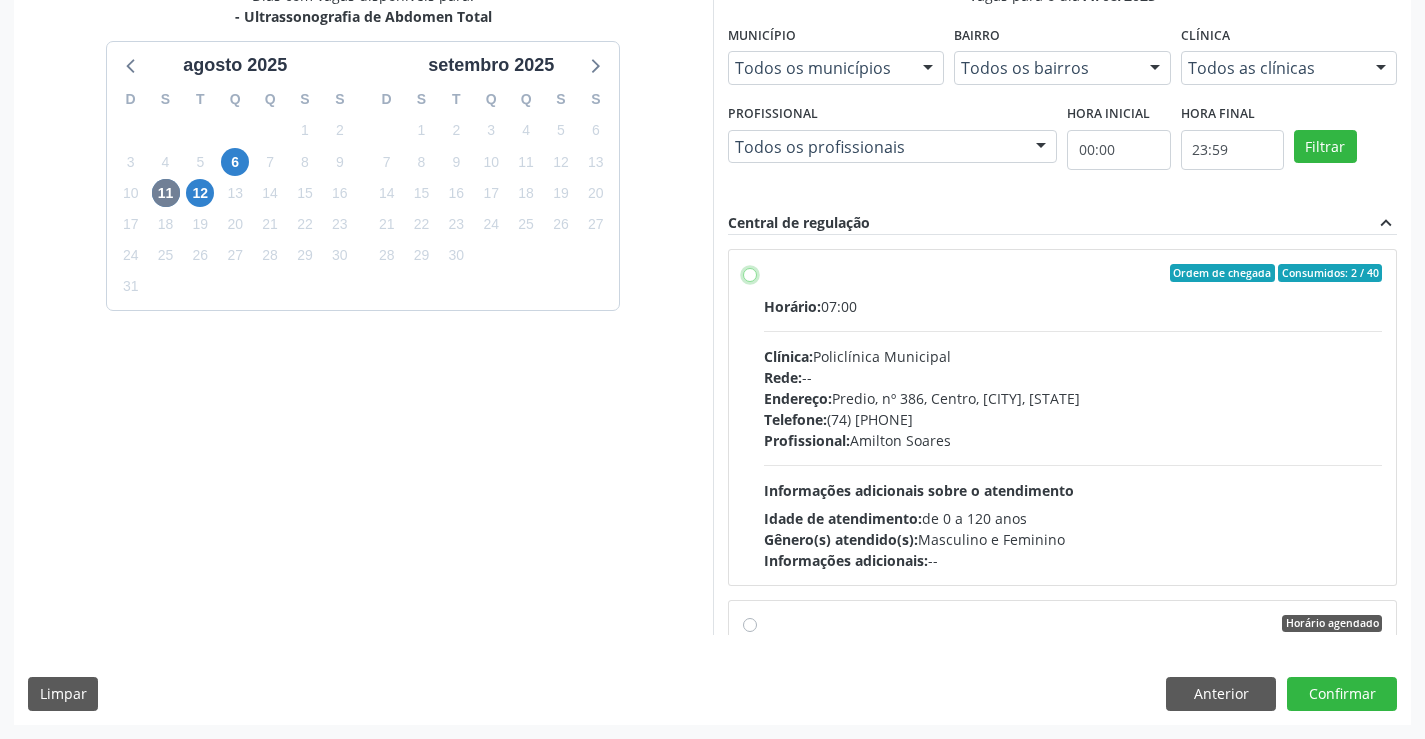 click on "Ordem de chegada
Consumidos: 2 / 40
Horário:   07:00
Clínica:  Policlínica Municipal
Rede:
--
Endereço:   Predio, nº 386, Centro, Campo Formoso - BA
Telefone:   (74) 6451312
Profissional:
Amilton Soares
Informações adicionais sobre o atendimento
Idade de atendimento:
de 0 a 120 anos
Gênero(s) atendido(s):
Masculino e Feminino
Informações adicionais:
--" at bounding box center [750, 273] 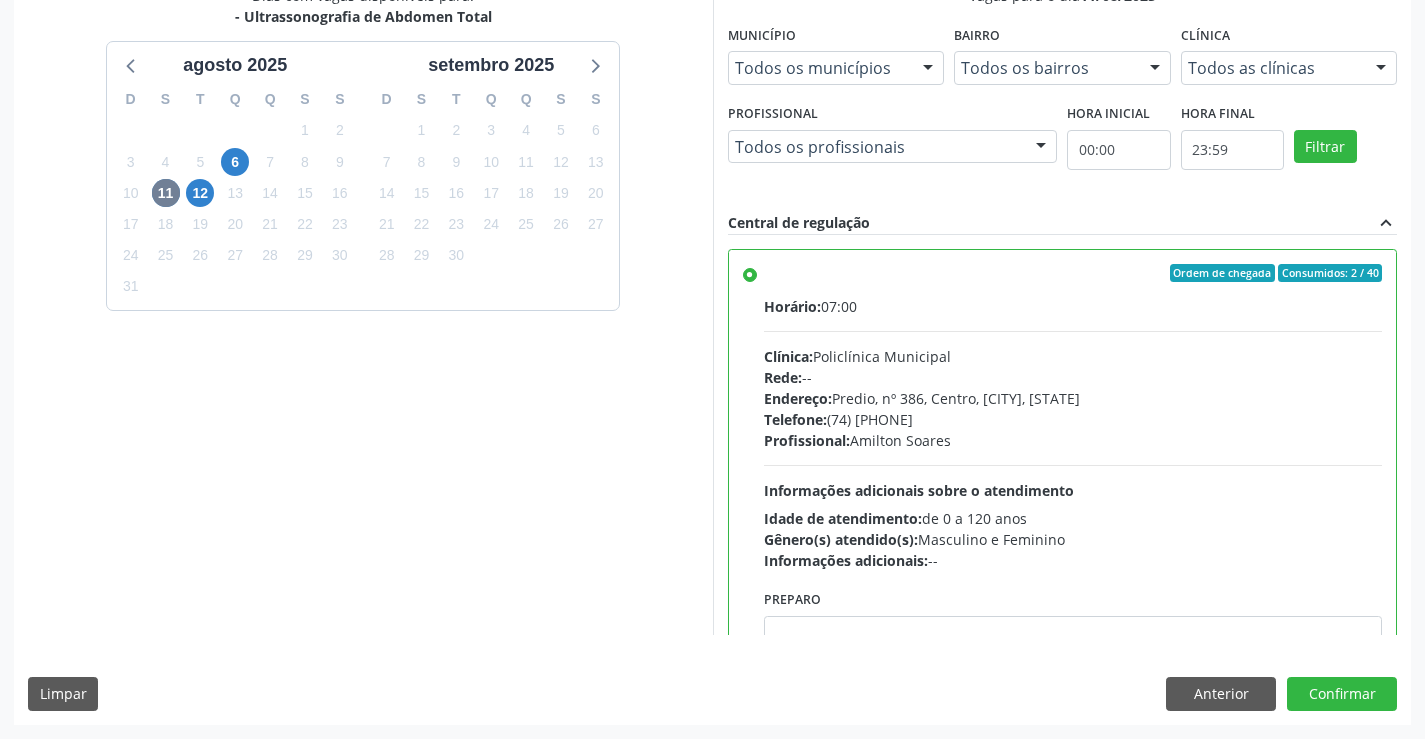 click on "Dias com vagas disponíveis para:
- Ultrassonografia de Abdomen Total
agosto 2025 D S T Q Q S S 27 28 29 30 31 1 2 3 4 5 6 7 8 9 10 11 12 13 14 15 16 17 18 19 20 21 22 23 24 25 26 27 28 29 30 31 1 2 3 4 5 6 setembro 2025 D S T Q Q S S 31 1 2 3 4 5 6 7 8 9 10 11 12 13 14 15 16 17 18 19 20 21 22 23 24 25 26 27 28 29 30 1 2 3 4 5 6 7 8 9 10 11
Vagas para o dia
11/08/2025
Município
Todos os municípios         Todos os municípios   Campo Formoso - BA
Nenhum resultado encontrado para: "   "
Não há nenhuma opção para ser exibida.
Bairro
Todos os bairros         Todos os bairros   Centro
Nenhum resultado encontrado para: "   "
Não há nenhuma opção para ser exibida.
Clínica
Todos as clínicas         Todos as clínicas   Medplus   Policlínica Municipal
Nenhum resultado encontrado para: "   "" at bounding box center [712, 354] 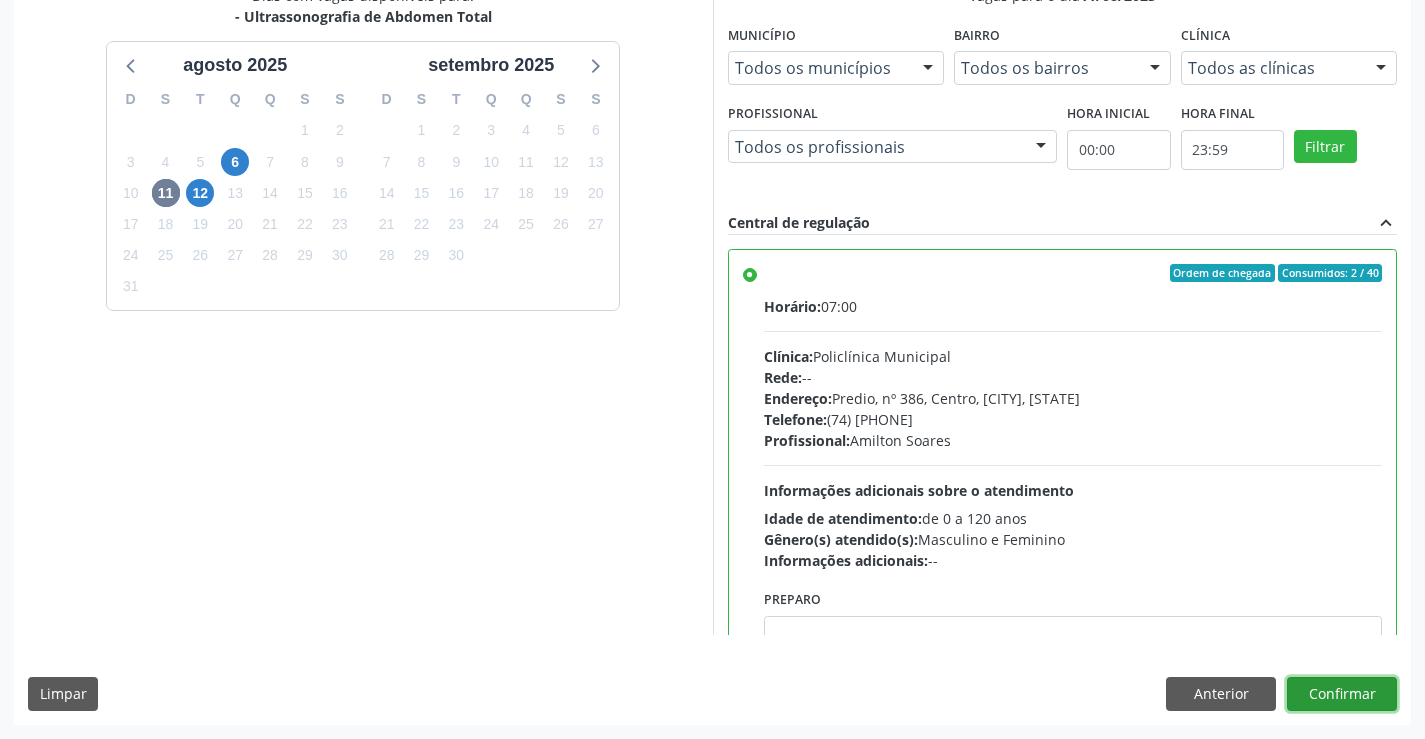 click on "Confirmar" at bounding box center (1342, 694) 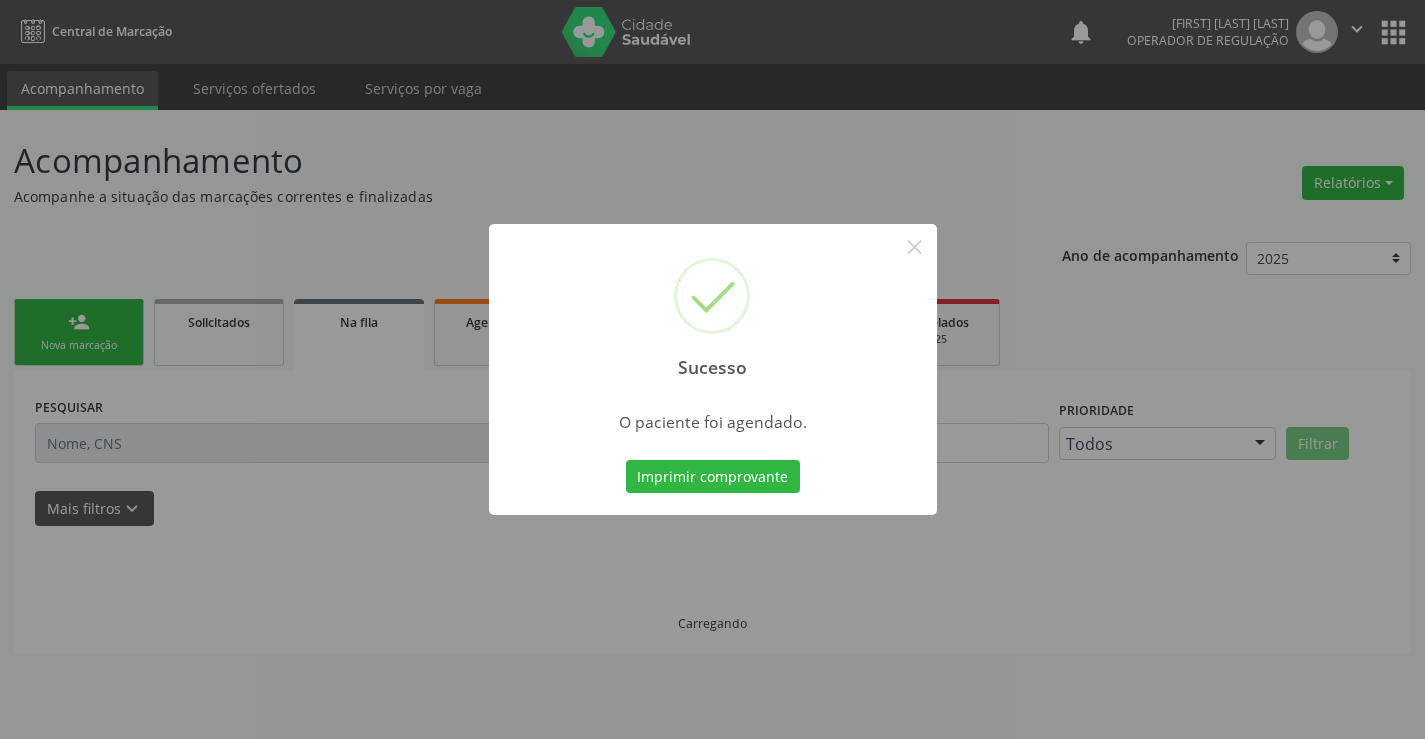 scroll, scrollTop: 0, scrollLeft: 0, axis: both 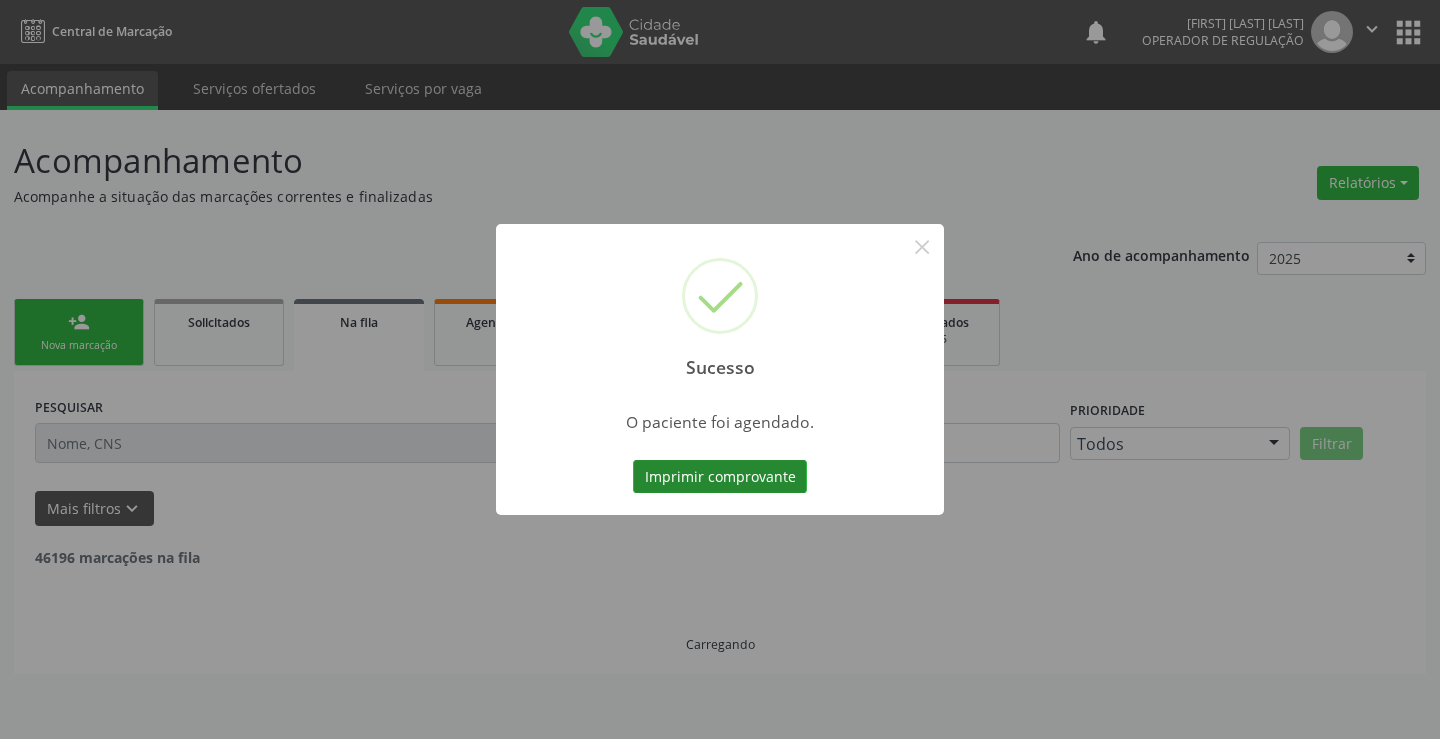 click on "Imprimir comprovante" at bounding box center (720, 477) 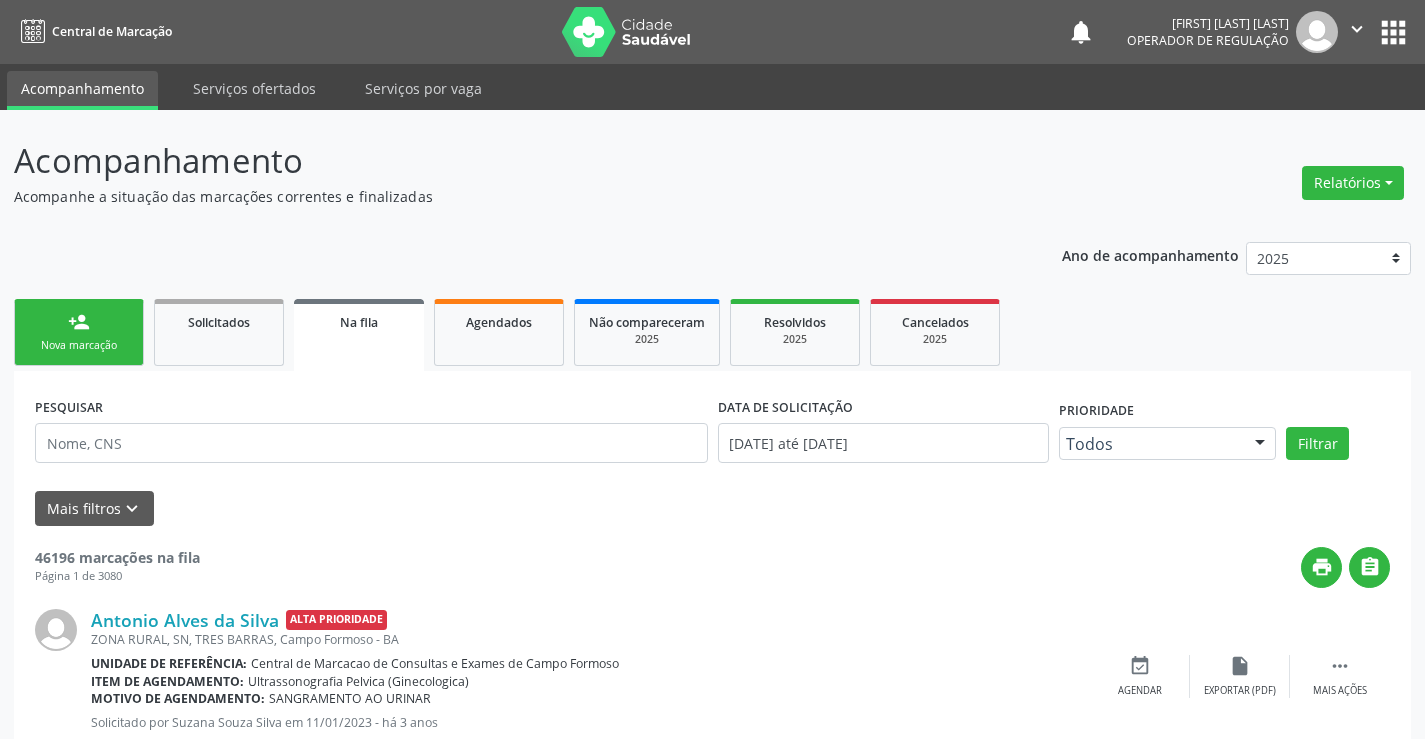 click on "Nova marcação" at bounding box center [79, 345] 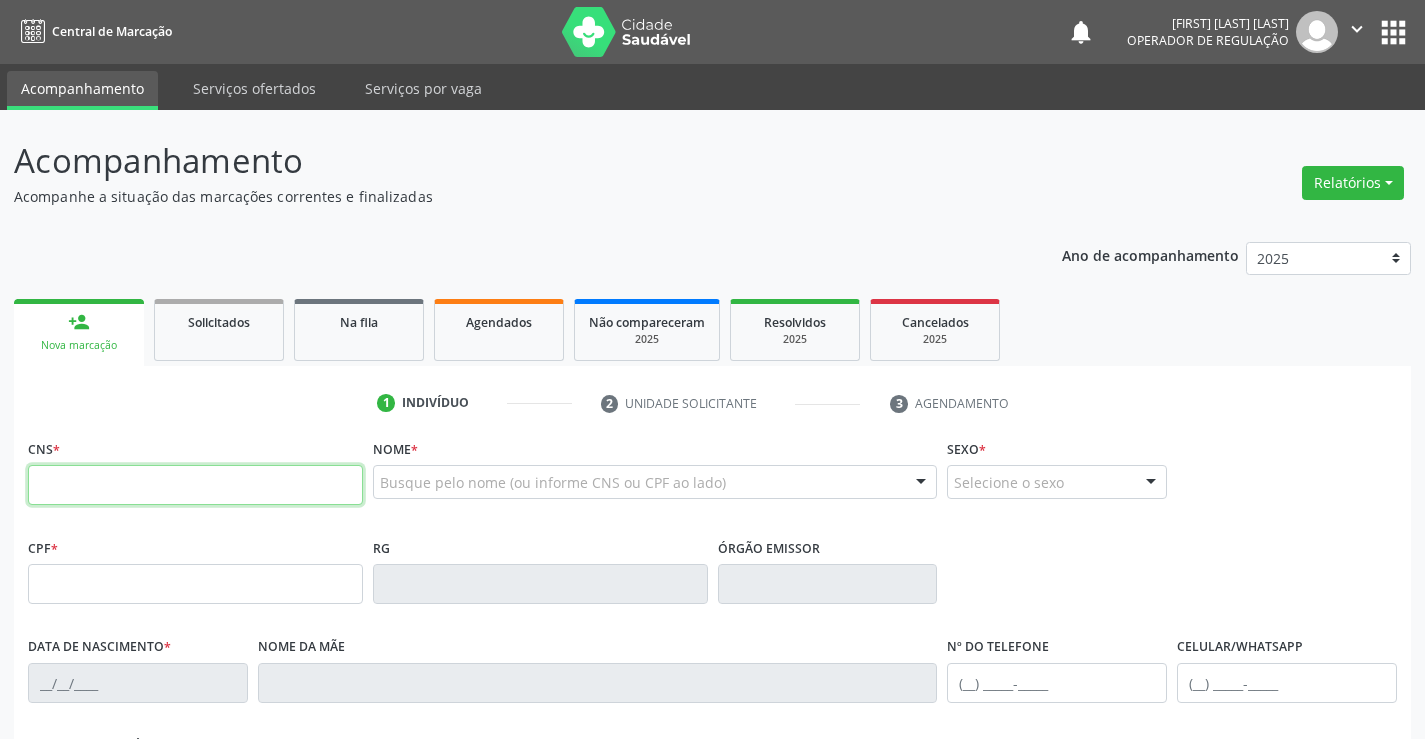 click at bounding box center [195, 485] 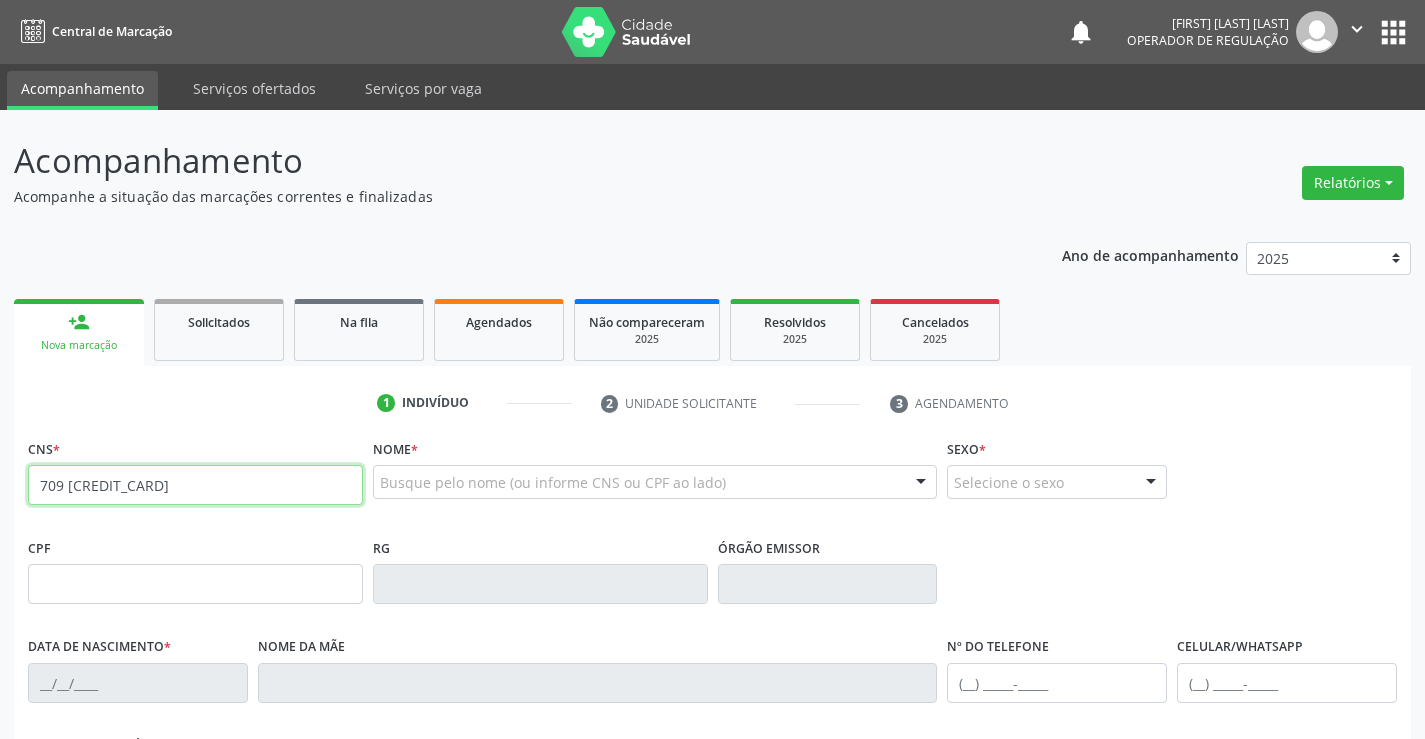 type on "709 2072 6109 9534" 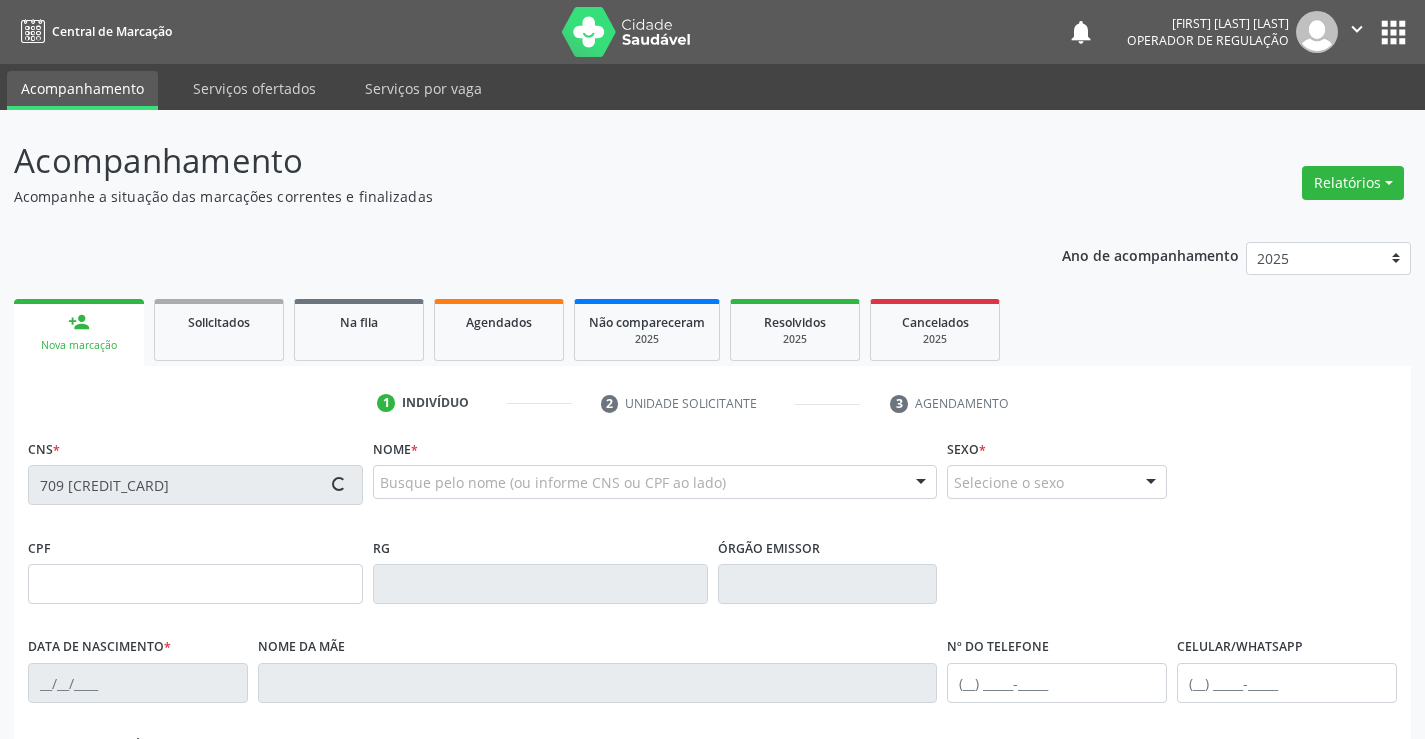 type on "384295174" 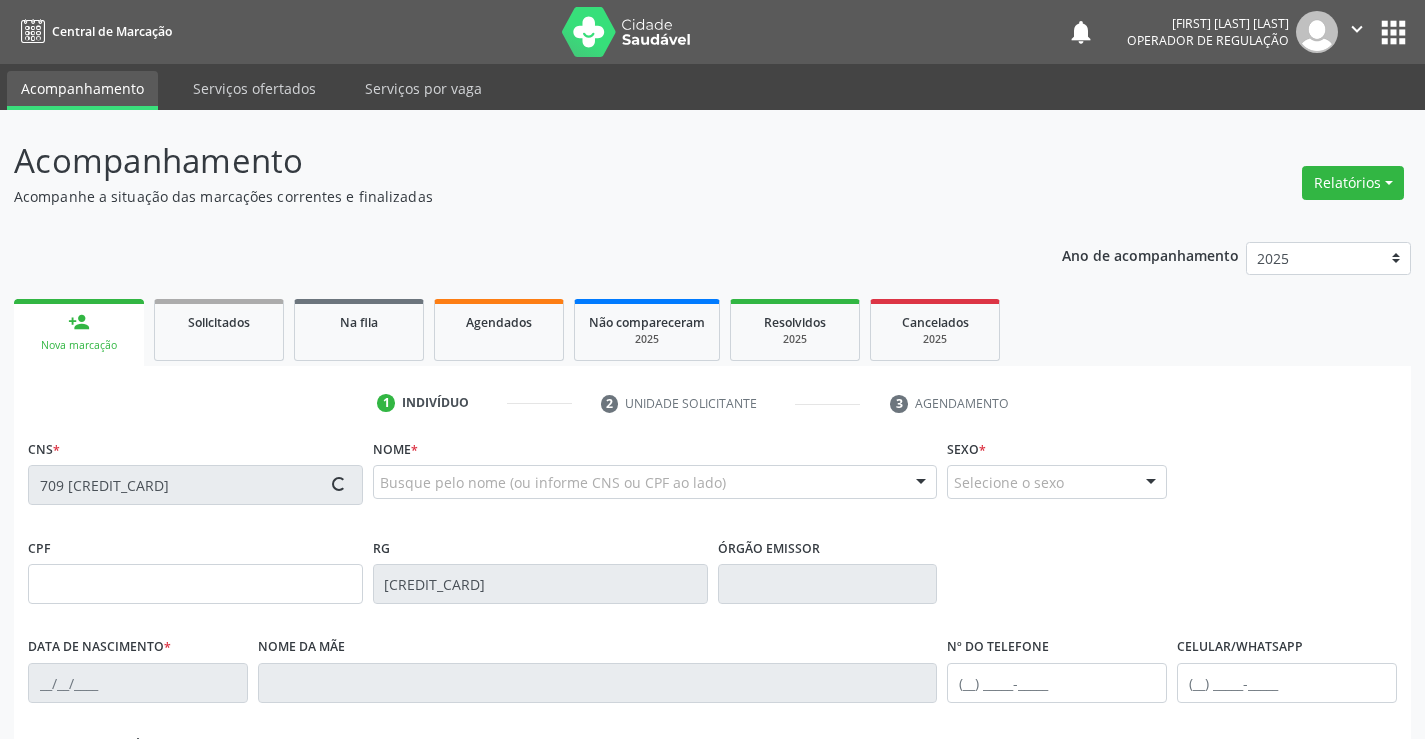 type on "10/04/1980" 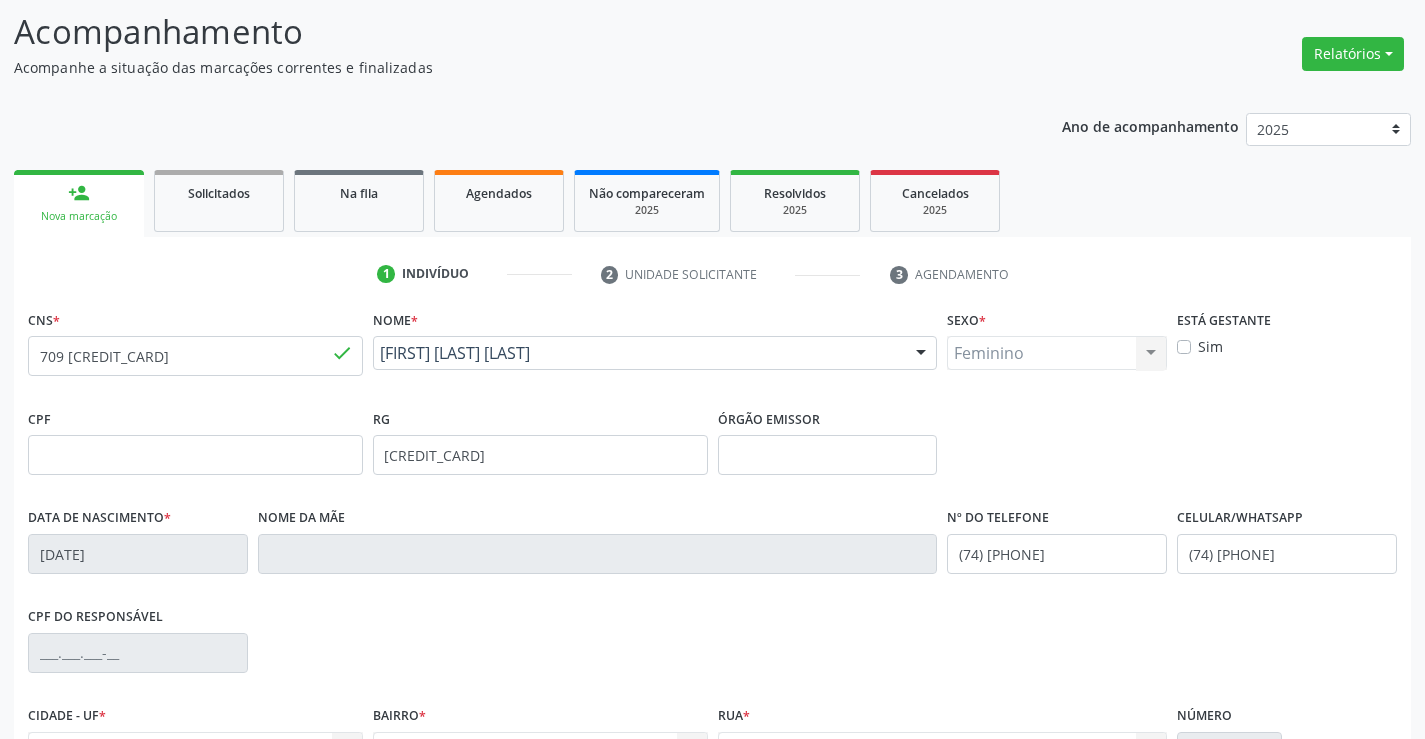 scroll, scrollTop: 345, scrollLeft: 0, axis: vertical 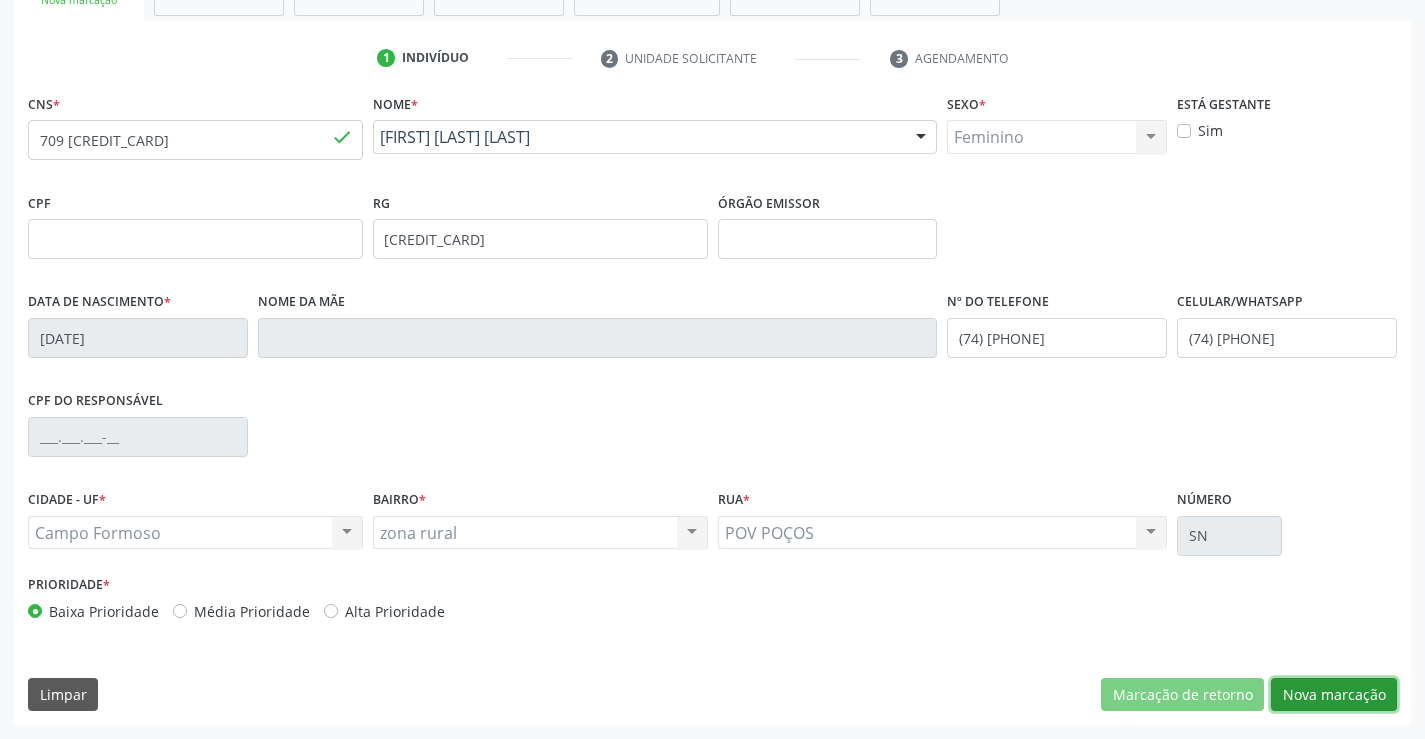 click on "Nova marcação" at bounding box center (1334, 695) 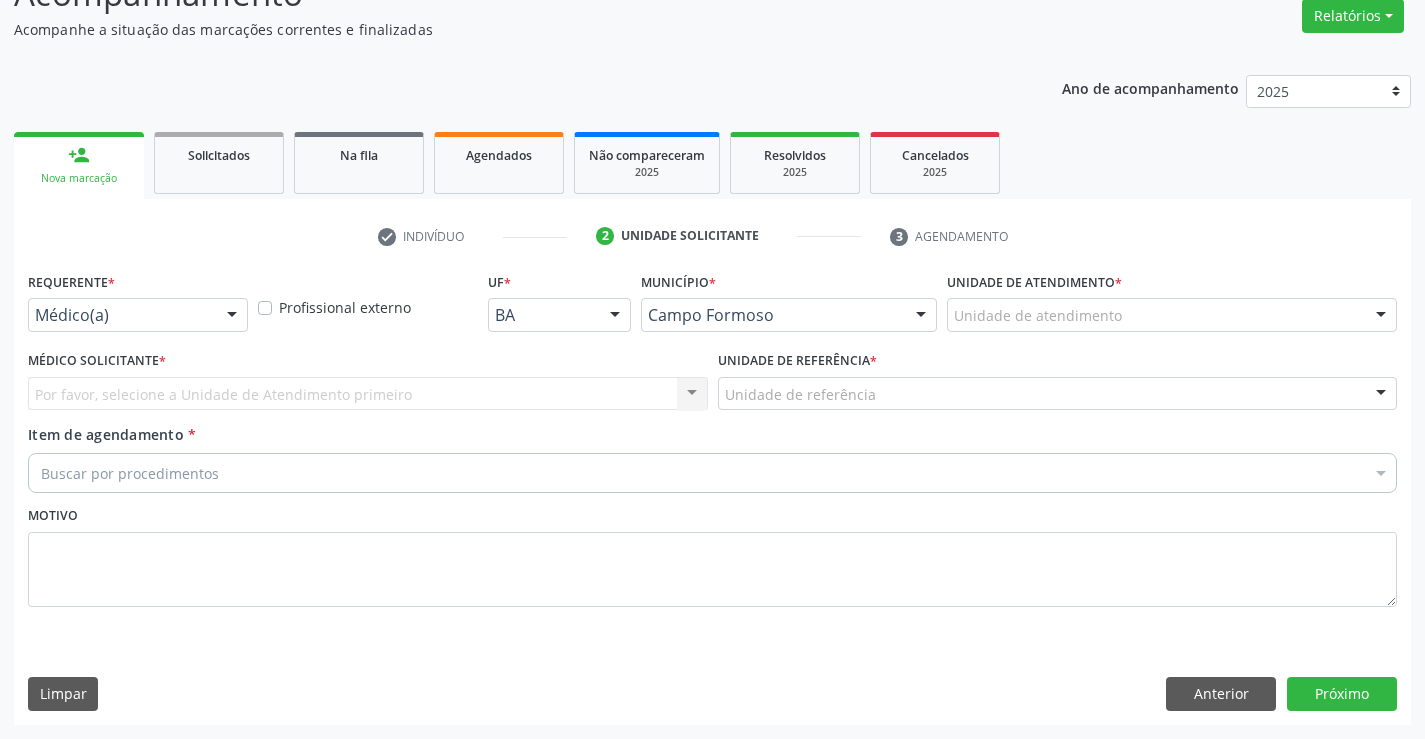 scroll, scrollTop: 167, scrollLeft: 0, axis: vertical 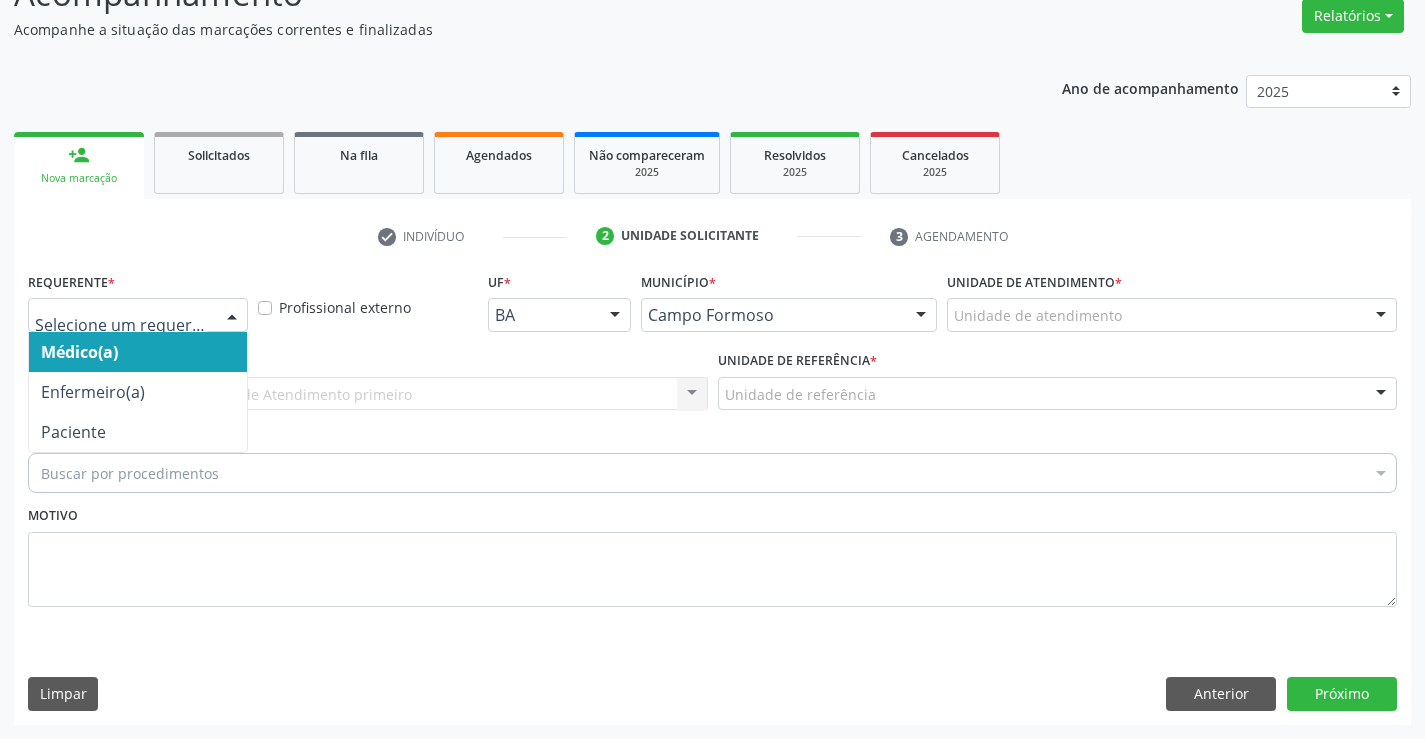 click at bounding box center [138, 315] 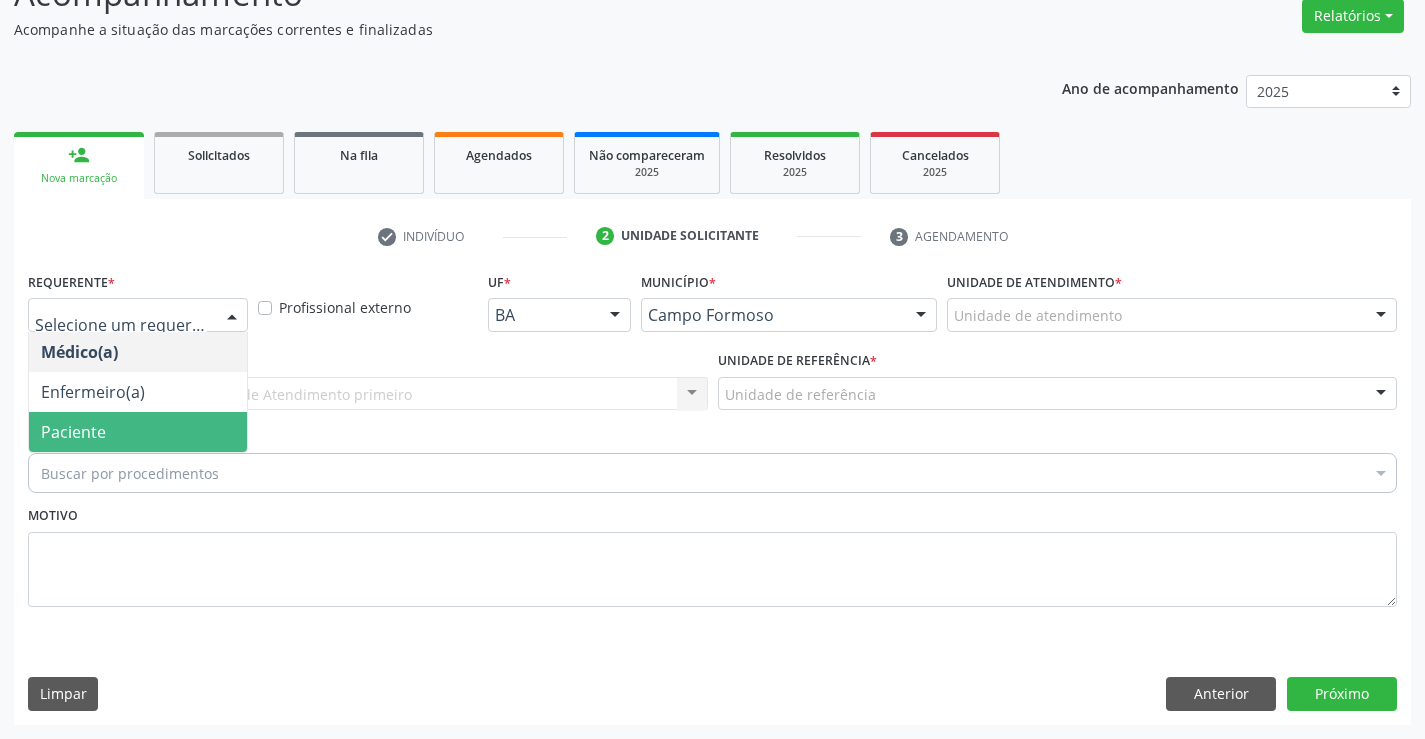 click on "Paciente" at bounding box center [73, 432] 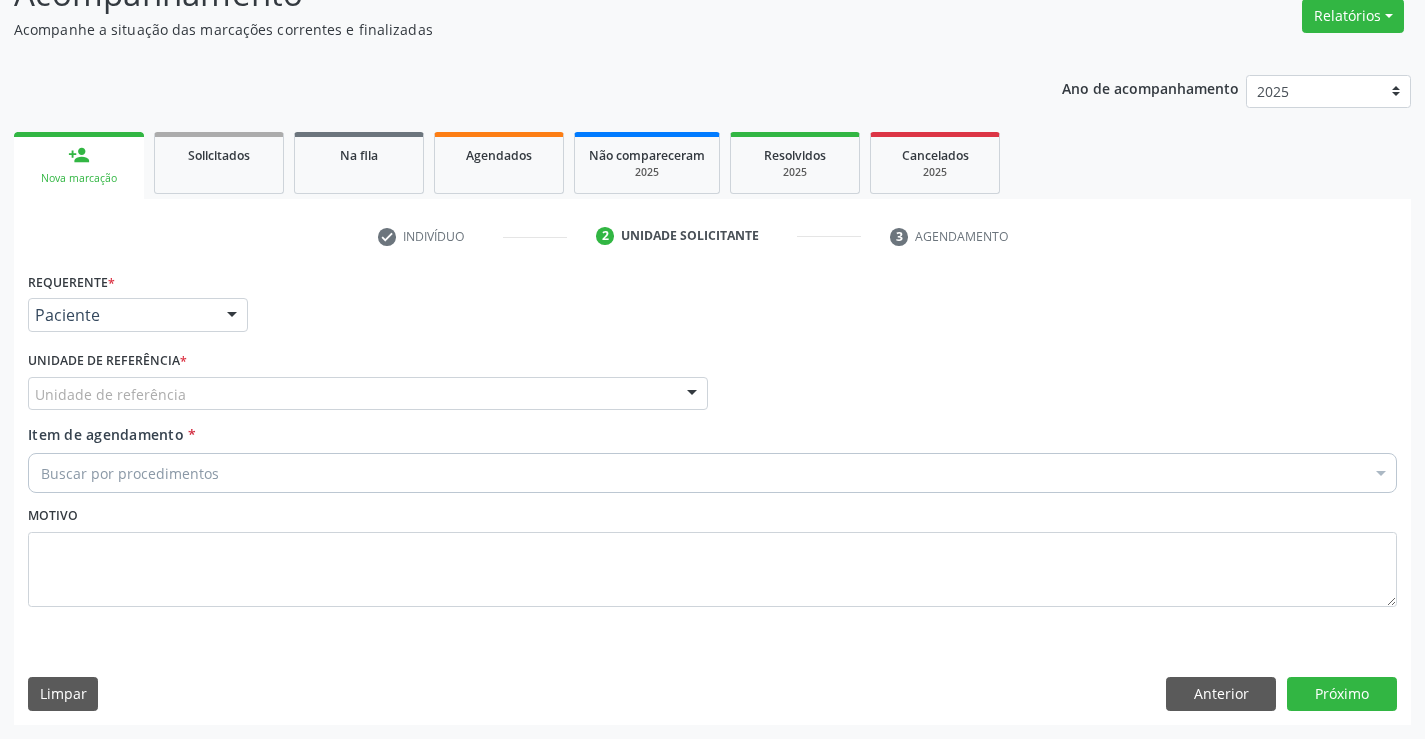click on "Unidade de referência" at bounding box center (368, 394) 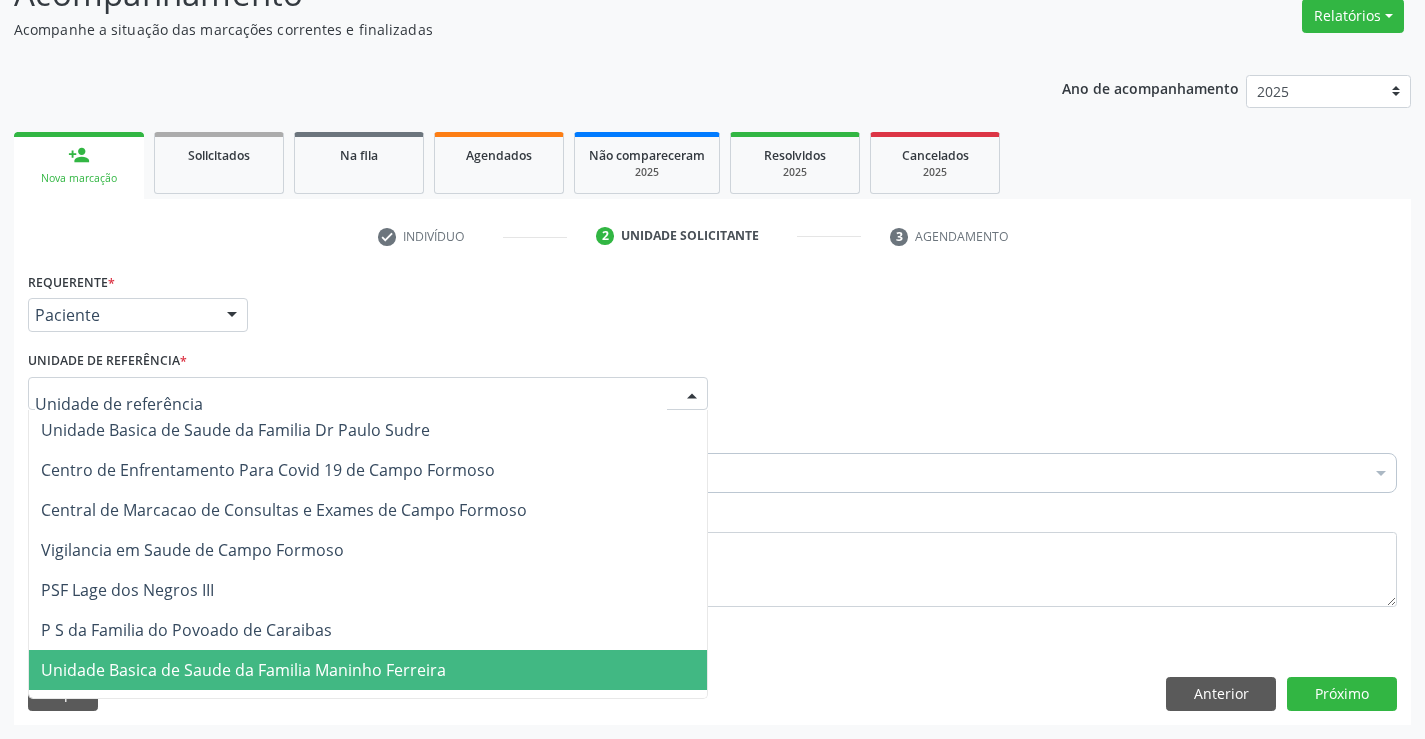 click on "Unidade Basica de Saude da Familia Maninho Ferreira" at bounding box center [243, 670] 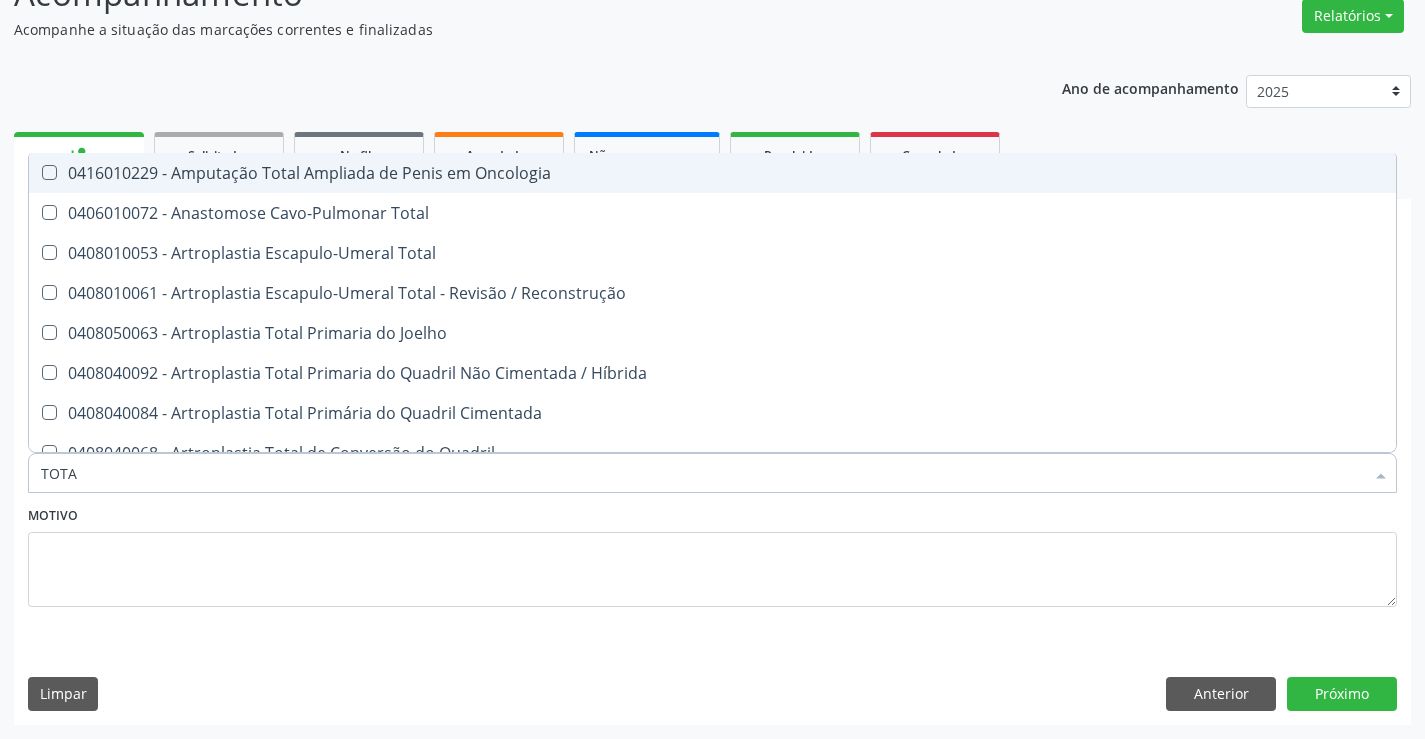 type on "TOTAL" 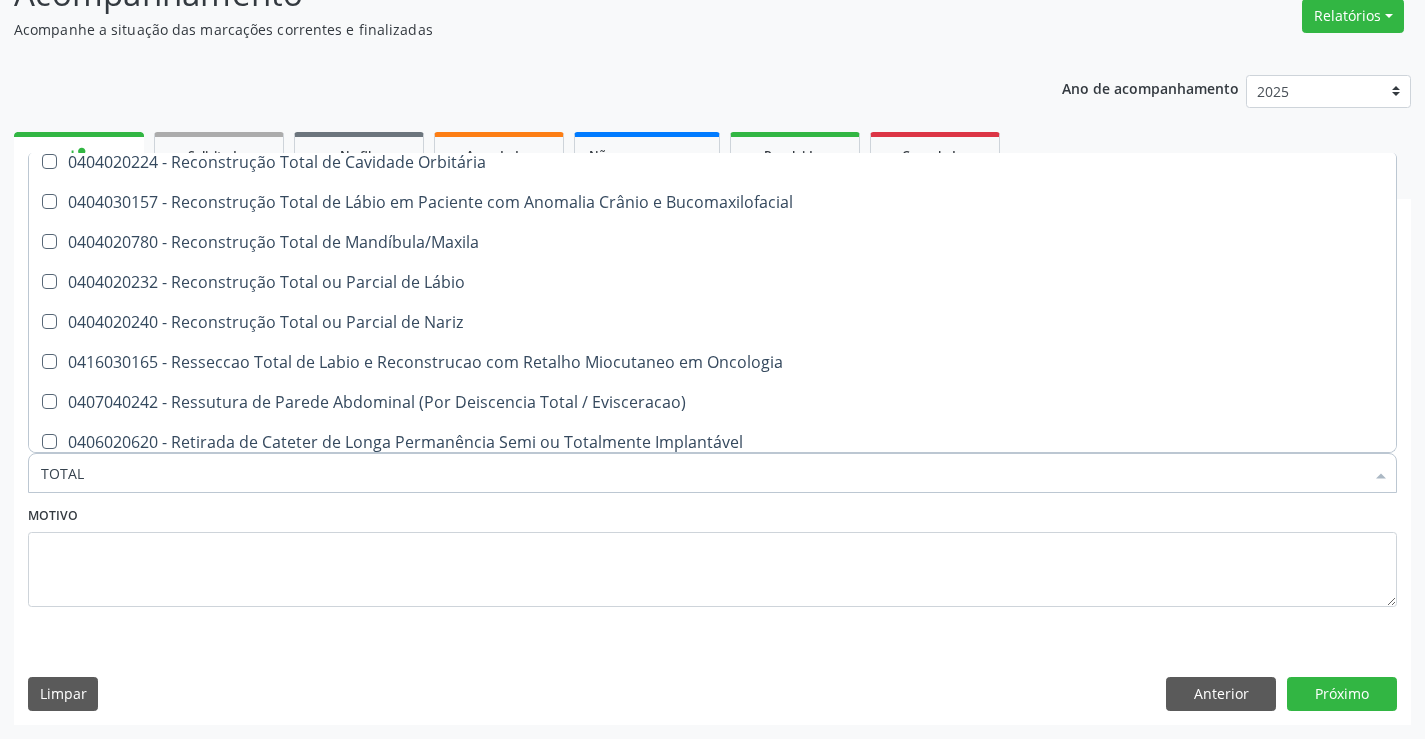 scroll, scrollTop: 3261, scrollLeft: 0, axis: vertical 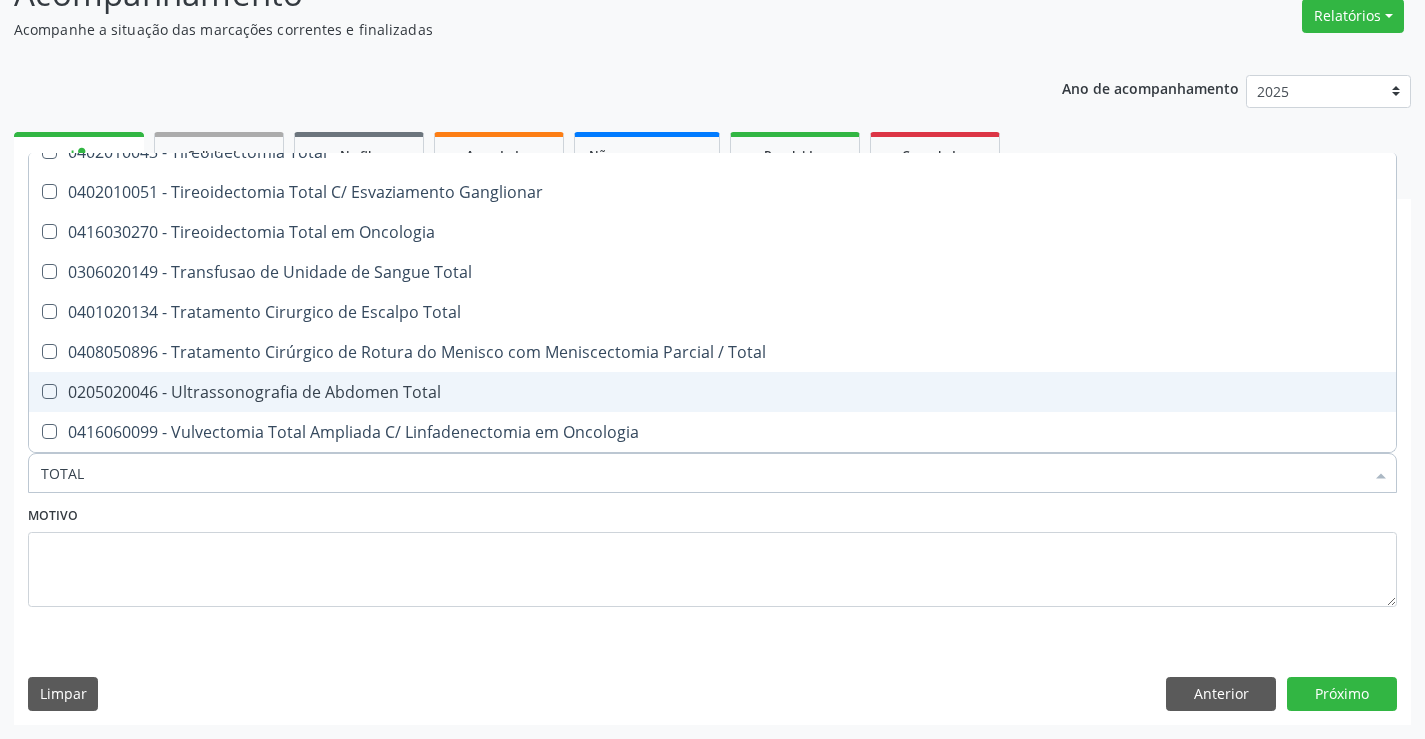click on "0205020046 - Ultrassonografia de Abdomen Total" at bounding box center (712, 392) 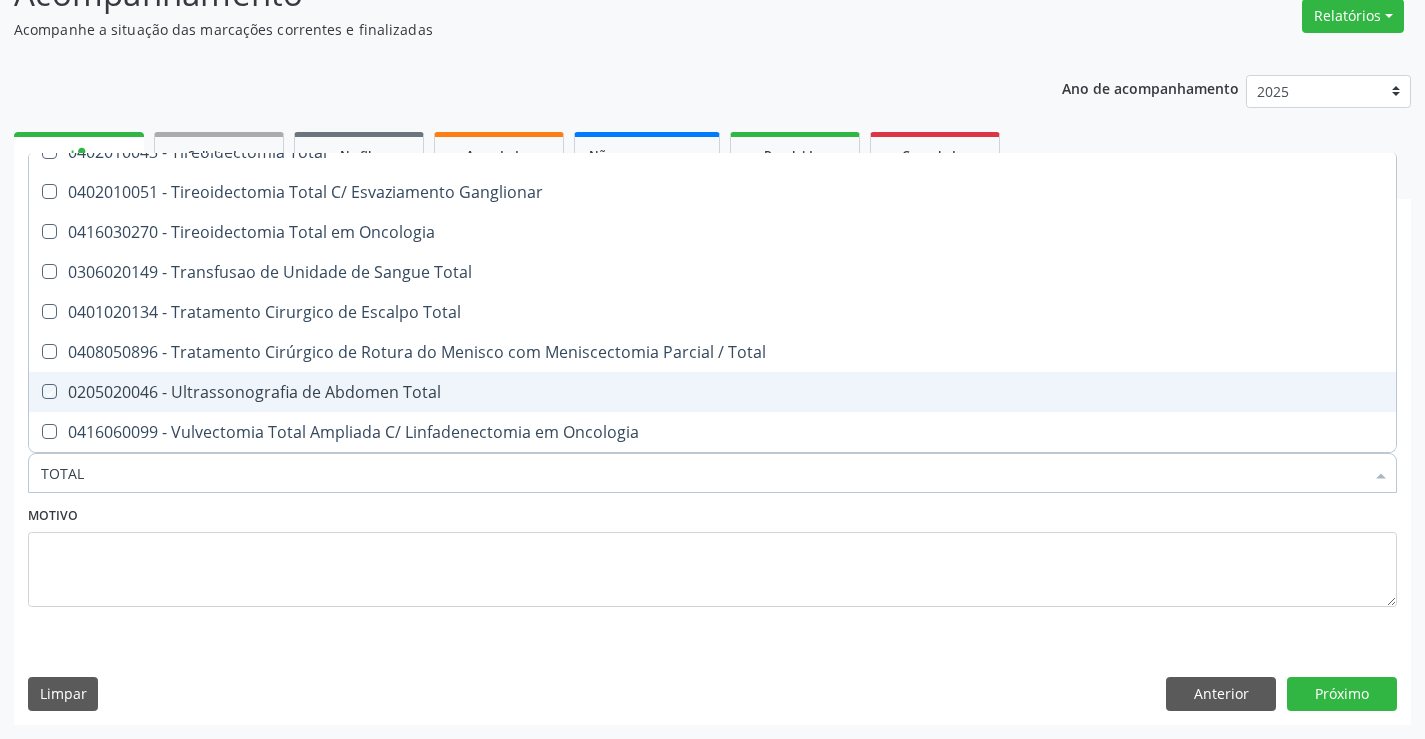 checkbox on "true" 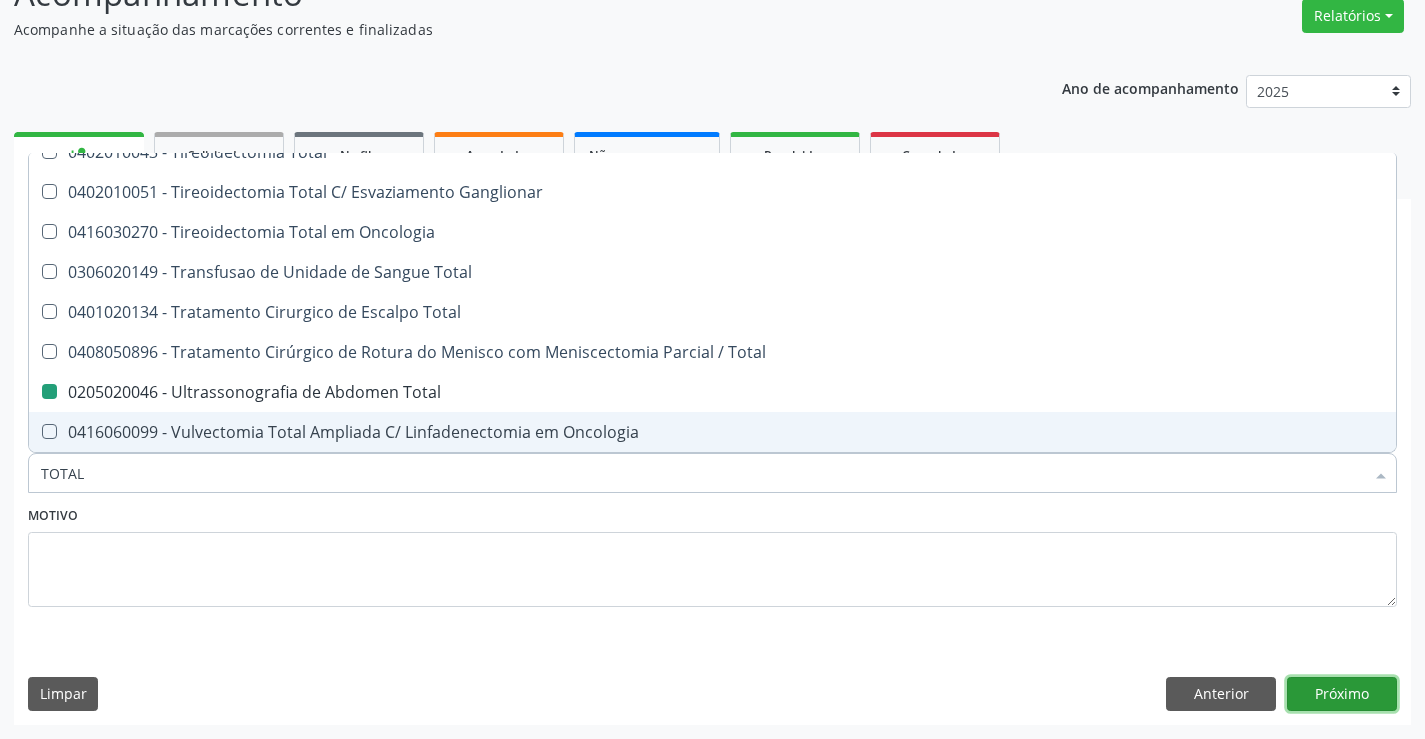 click on "Próximo" at bounding box center (1342, 694) 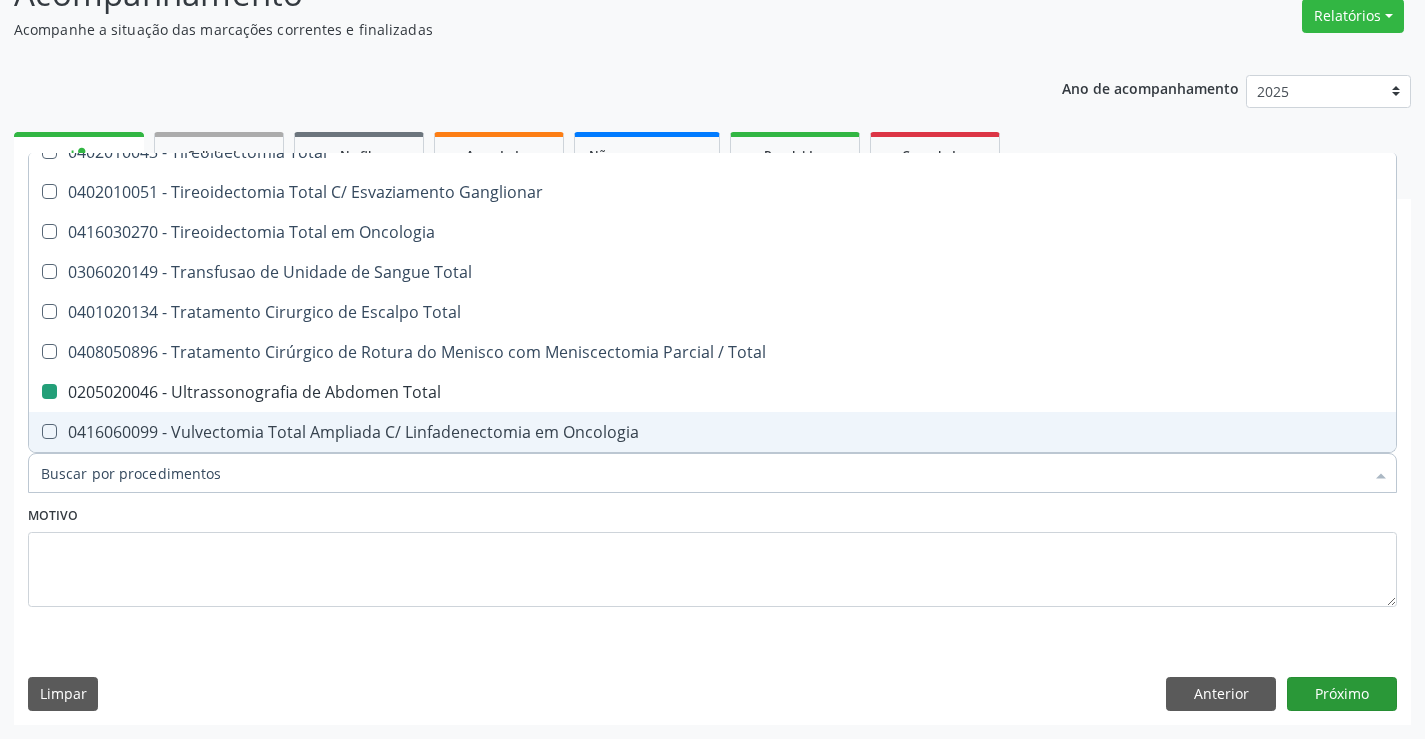 scroll, scrollTop: 131, scrollLeft: 0, axis: vertical 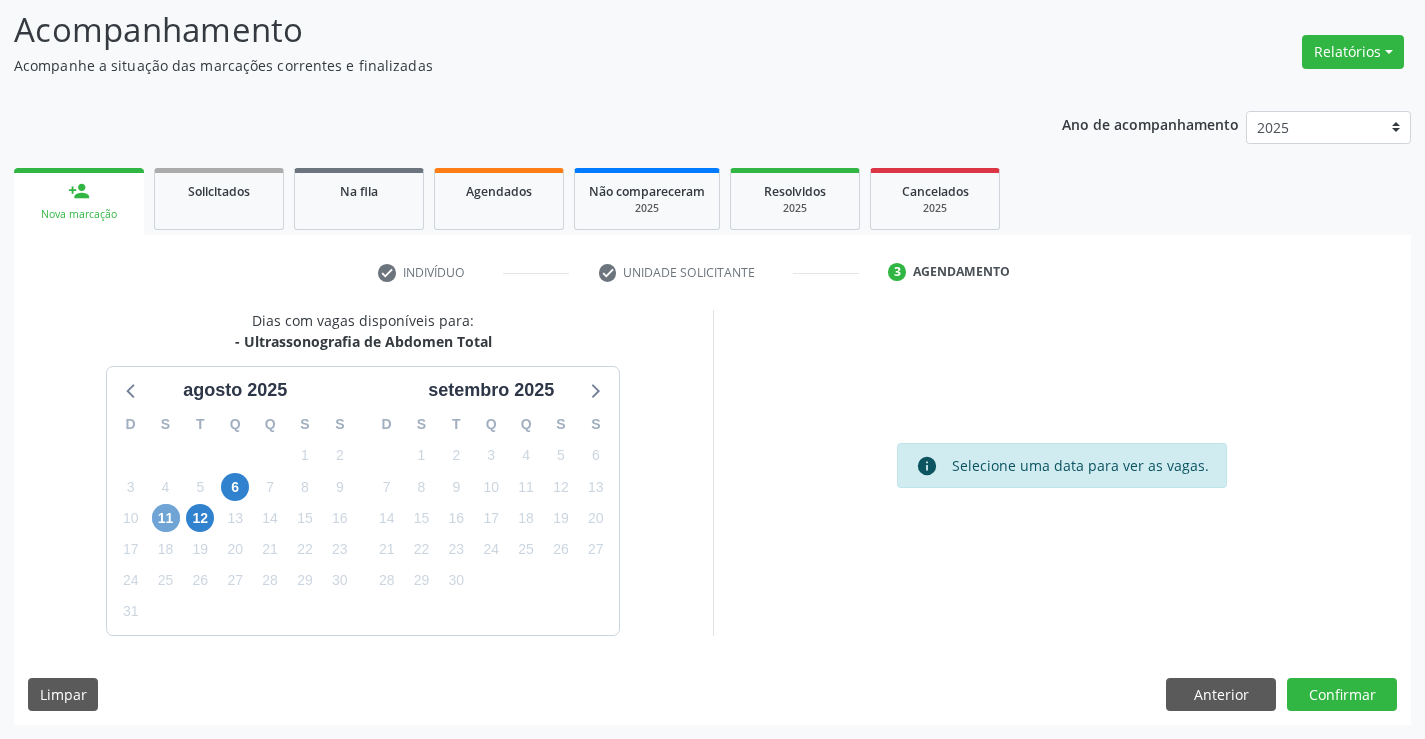click on "11" at bounding box center [166, 518] 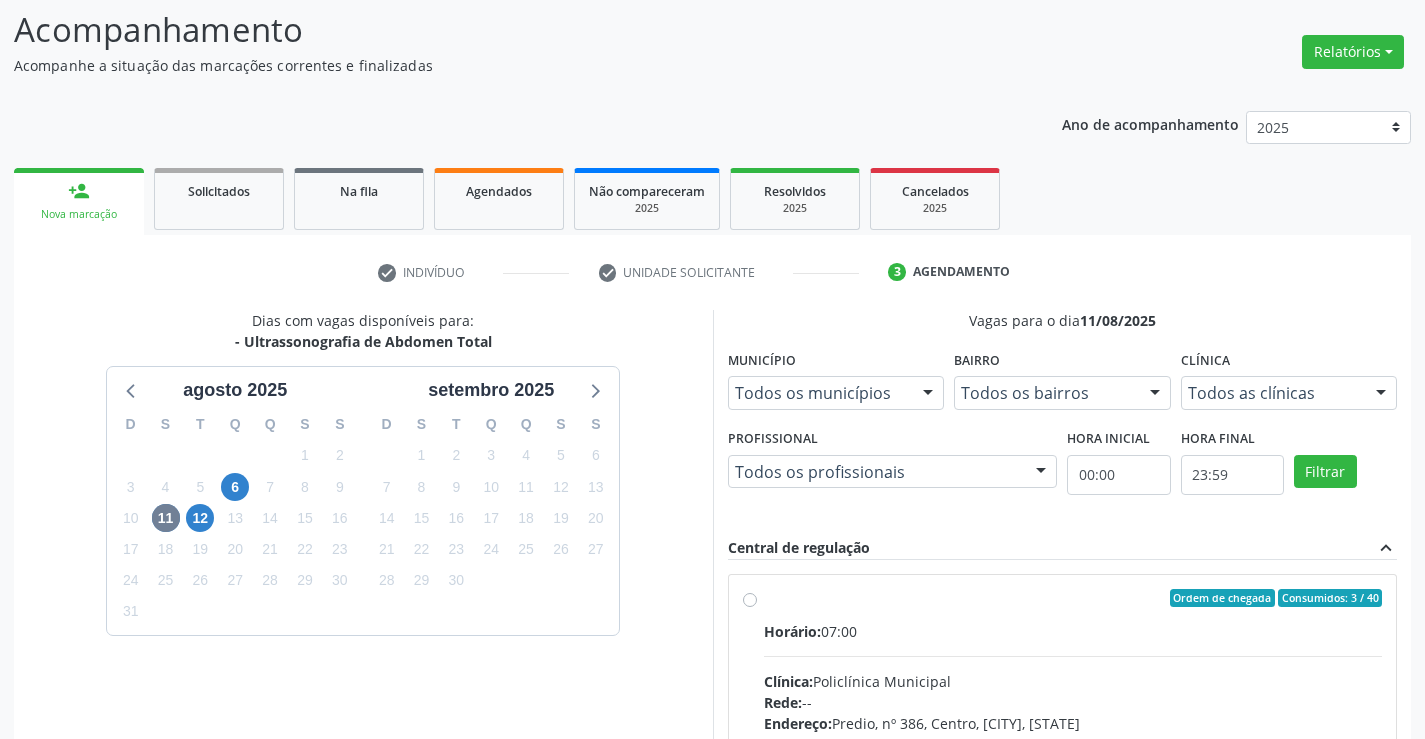 click on "Horário:   07:00
Clínica:  Policlínica Municipal
Rede:
--
Endereço:   Predio, nº 386, Centro, Campo Formoso - BA
Telefone:   (74) 6451312
Profissional:
Amilton Soares
Informações adicionais sobre o atendimento
Idade de atendimento:
de 0 a 120 anos
Gênero(s) atendido(s):
Masculino e Feminino
Informações adicionais:
--" at bounding box center (1073, 758) 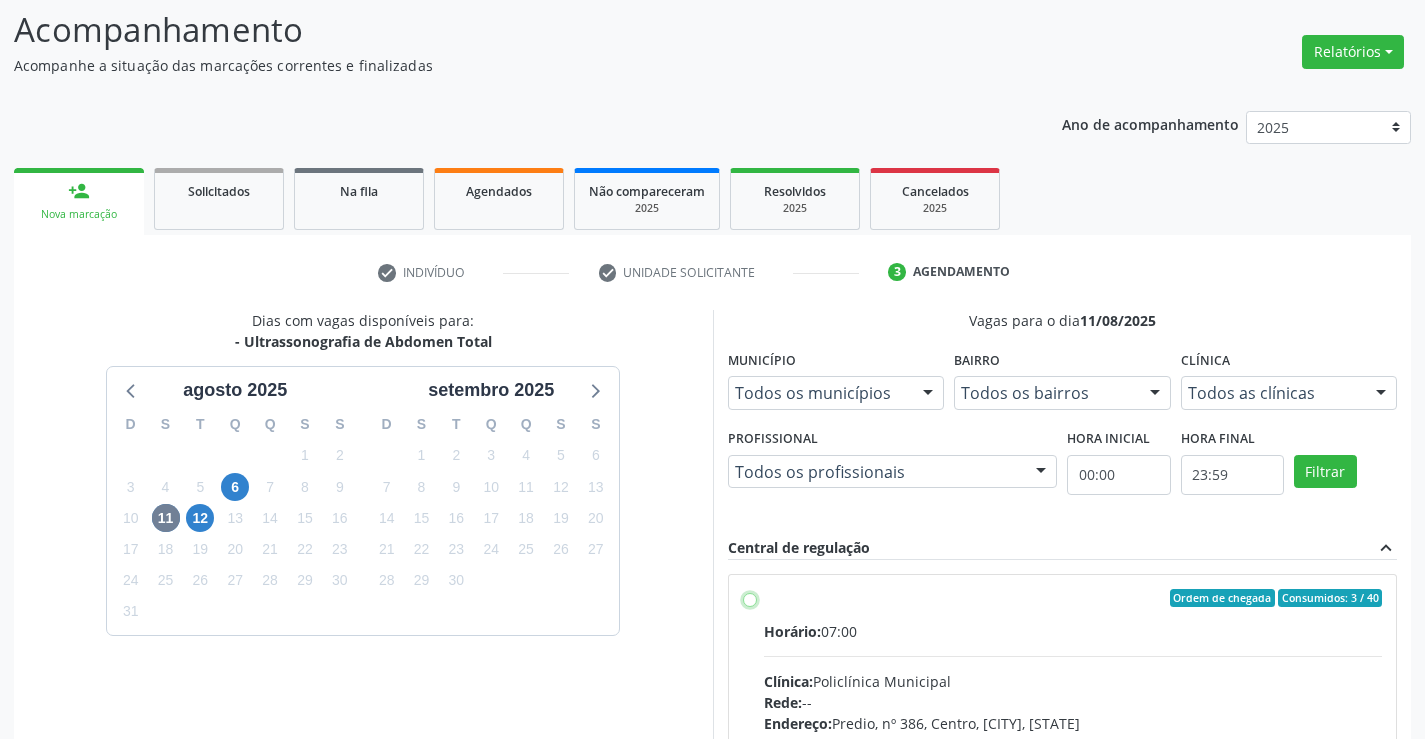 click on "Ordem de chegada
Consumidos: 3 / 40
Horário:   07:00
Clínica:  Policlínica Municipal
Rede:
--
Endereço:   Predio, nº 386, Centro, Campo Formoso - BA
Telefone:   (74) 6451312
Profissional:
Amilton Soares
Informações adicionais sobre o atendimento
Idade de atendimento:
de 0 a 120 anos
Gênero(s) atendido(s):
Masculino e Feminino
Informações adicionais:
--" at bounding box center [750, 598] 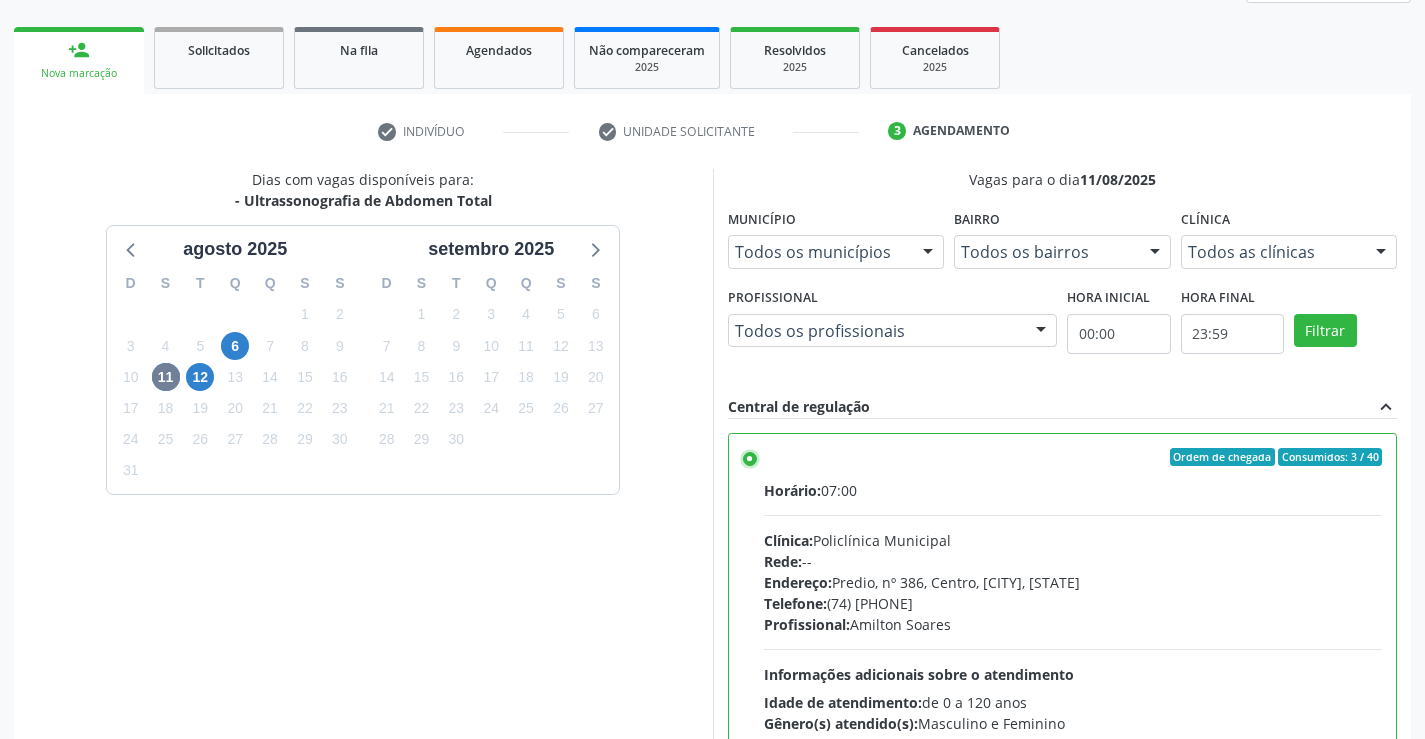 scroll, scrollTop: 456, scrollLeft: 0, axis: vertical 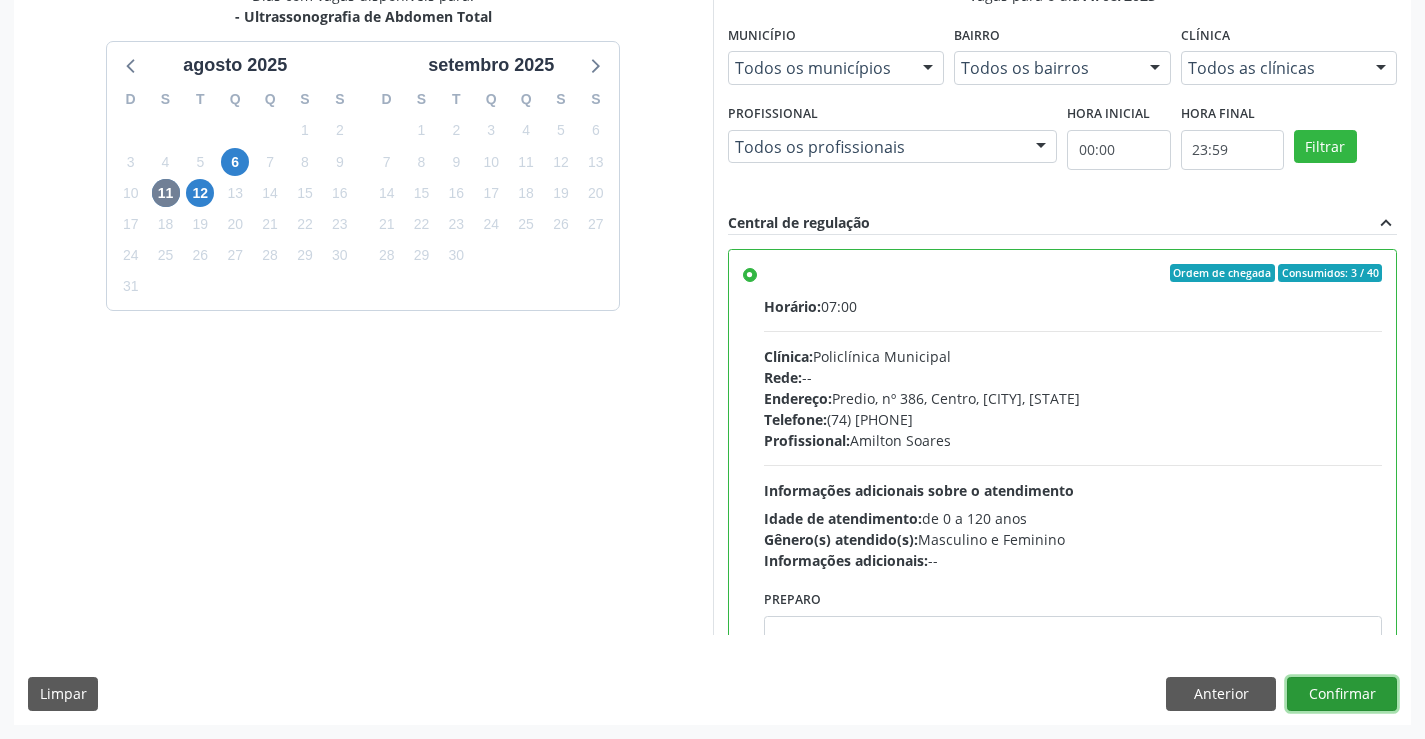 click on "Confirmar" at bounding box center [1342, 694] 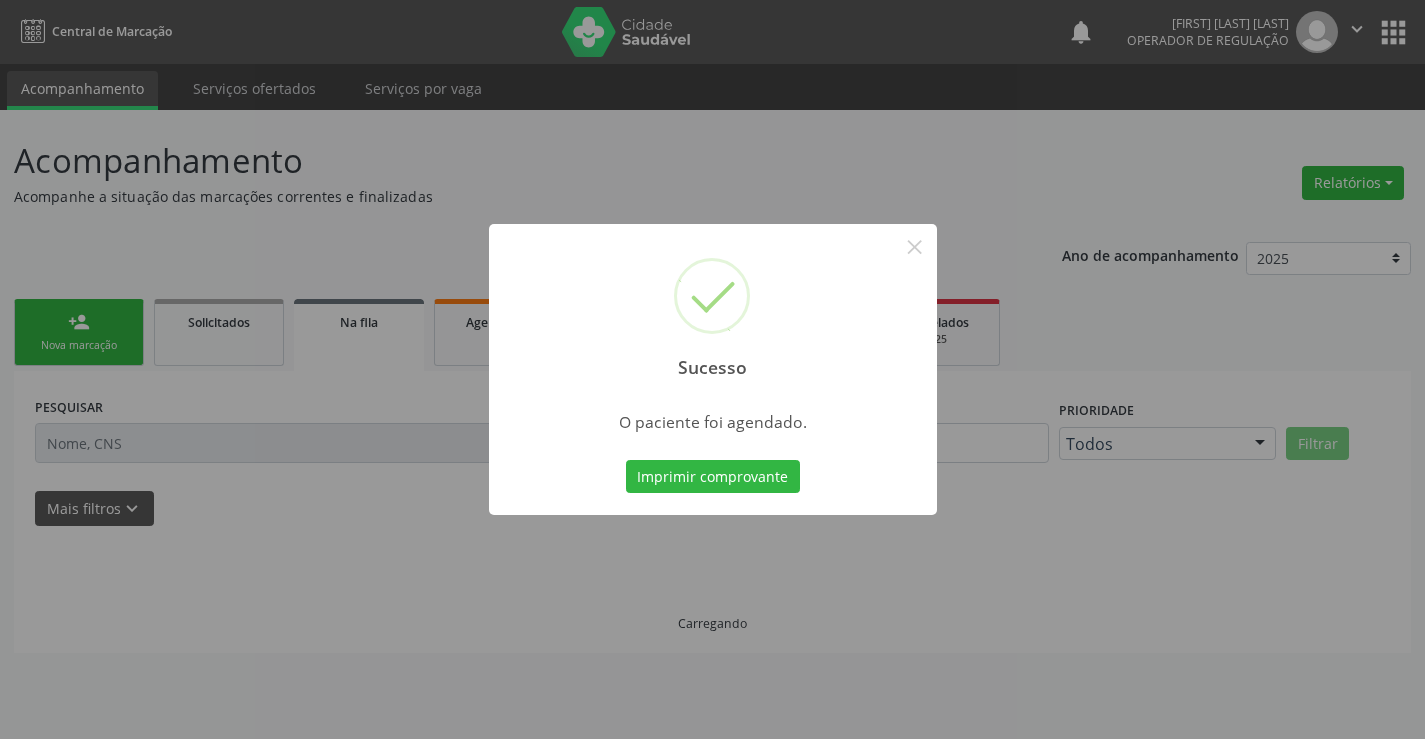 scroll, scrollTop: 0, scrollLeft: 0, axis: both 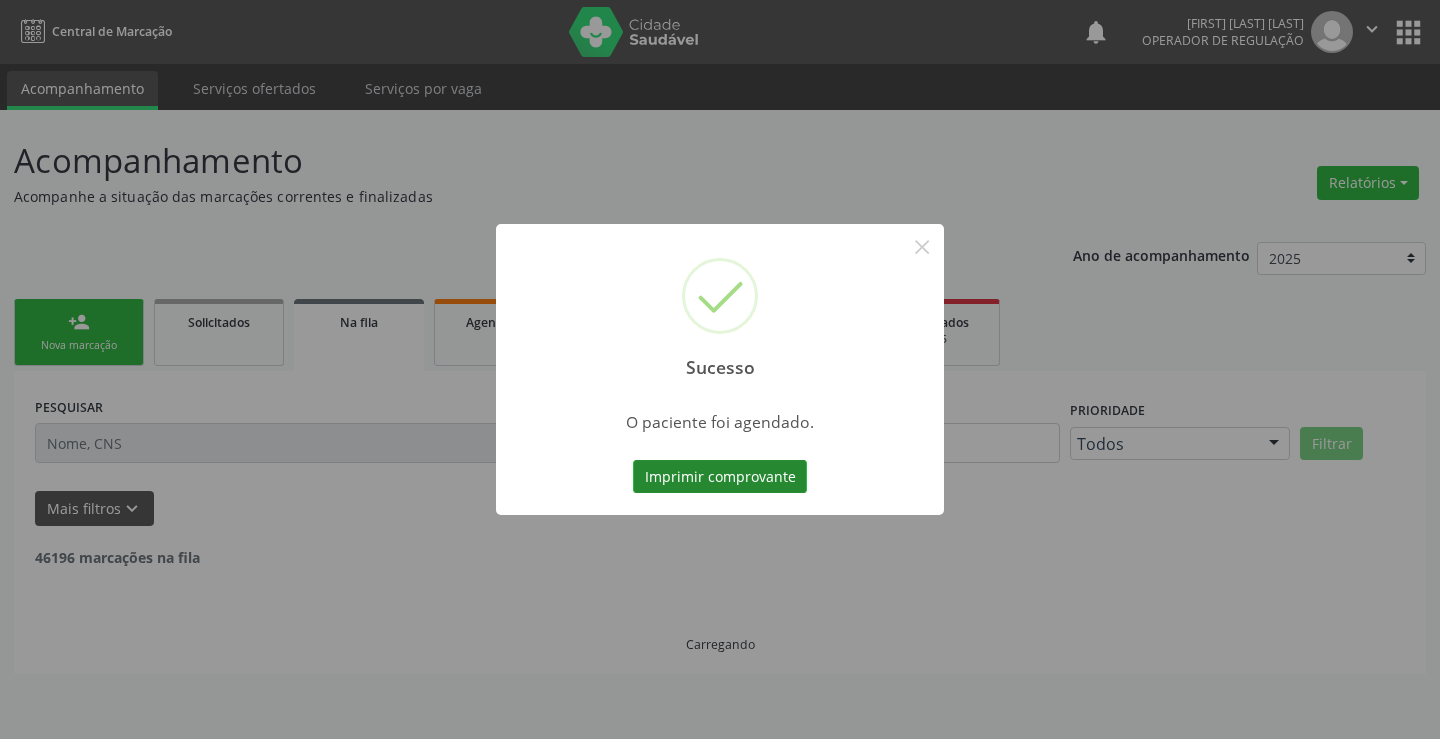 click on "Imprimir comprovante" at bounding box center [720, 477] 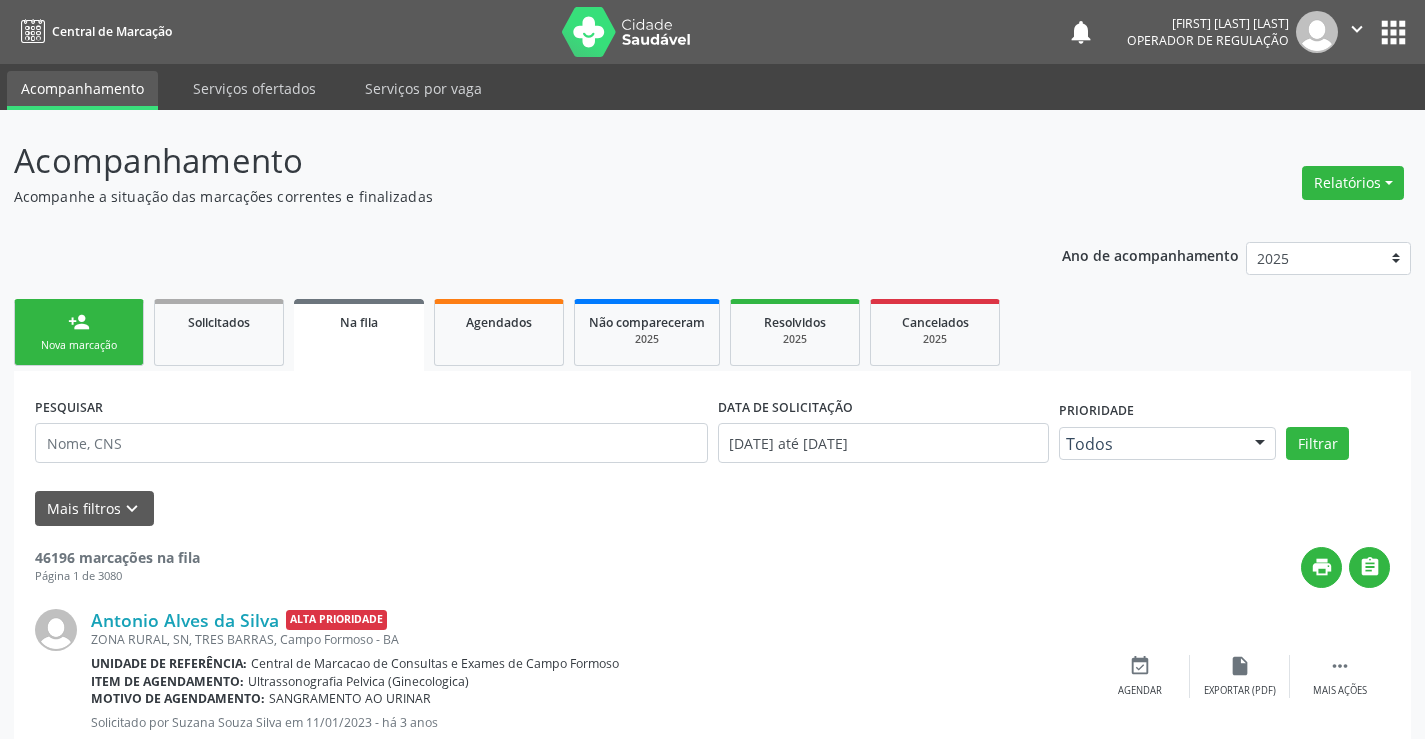 click on "Nova marcação" at bounding box center [79, 345] 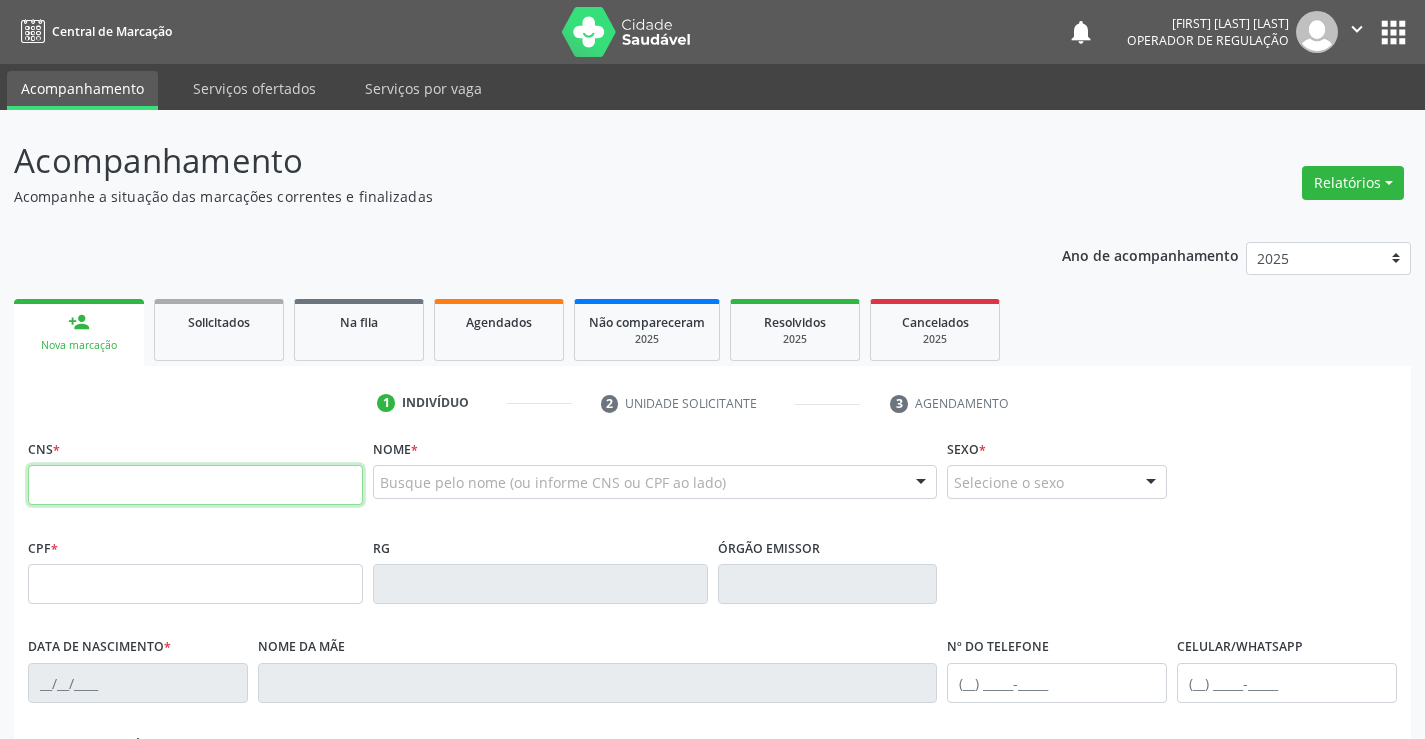 click at bounding box center [195, 485] 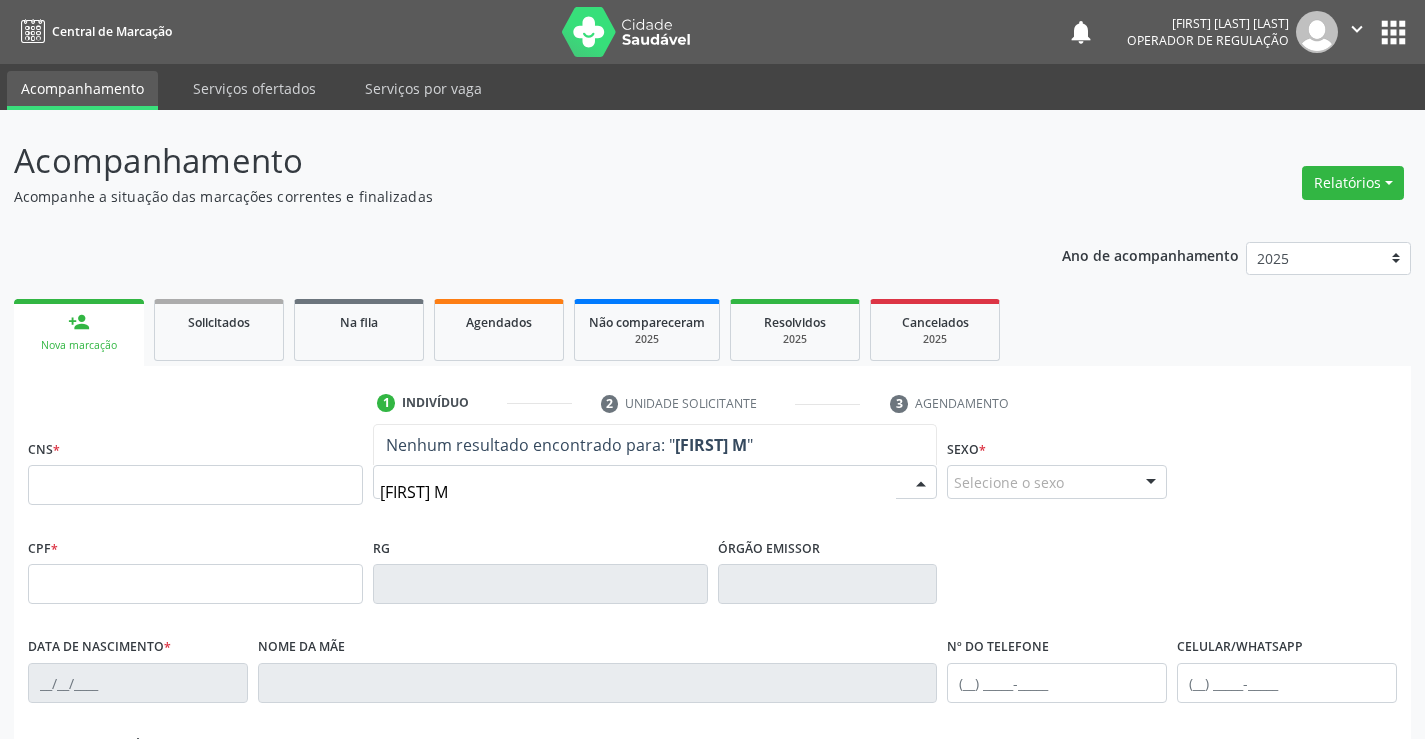 type on "JEILANE MA" 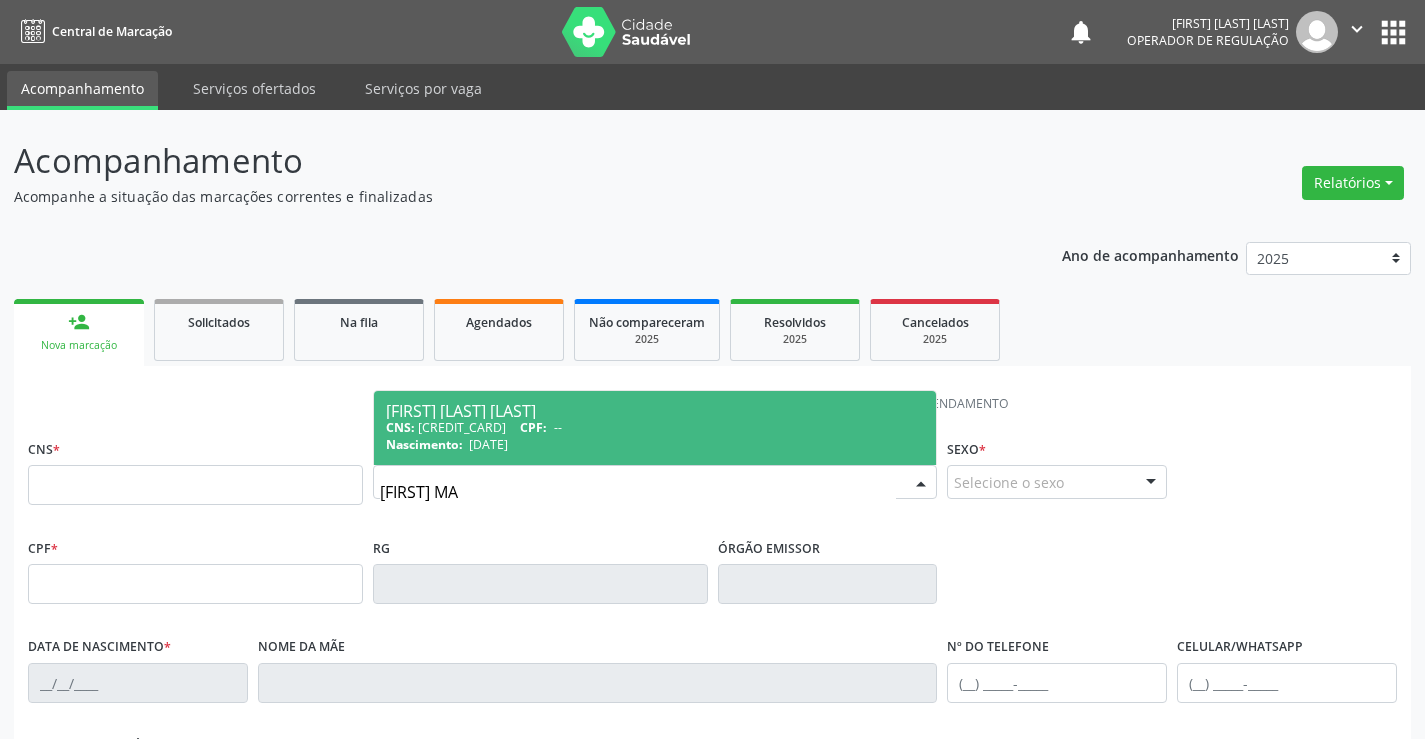 click on "CNS:
705 0054 1733 9852
CPF:    --" at bounding box center (655, 427) 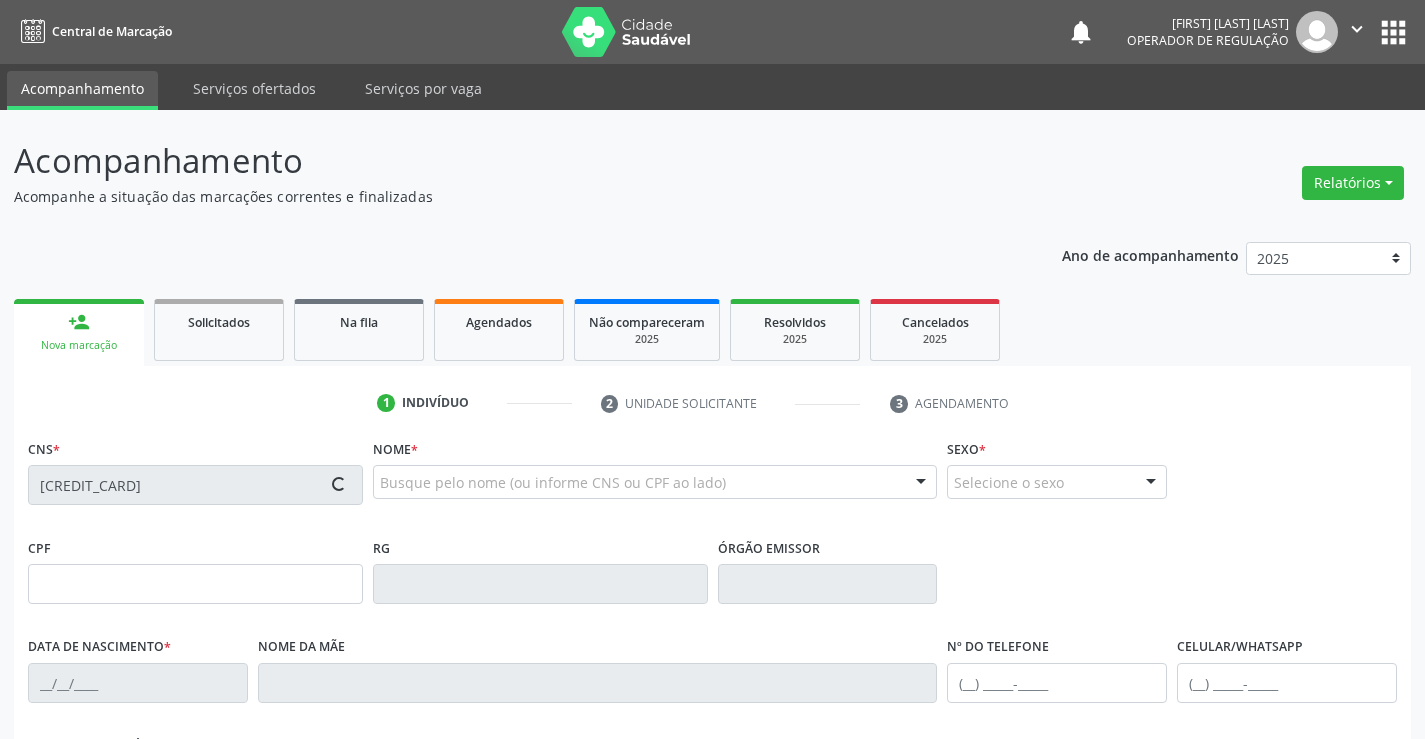 type on "1412279232" 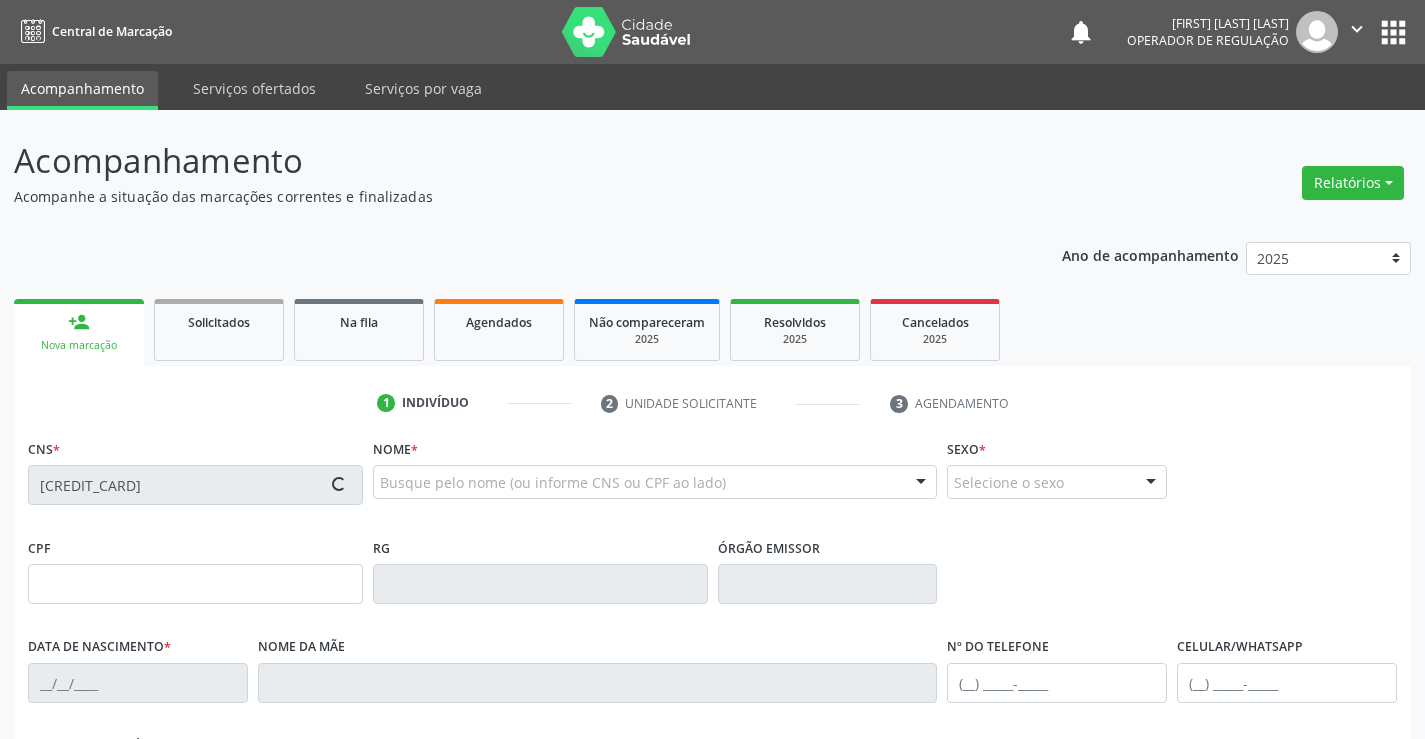 type on "21/01/1987" 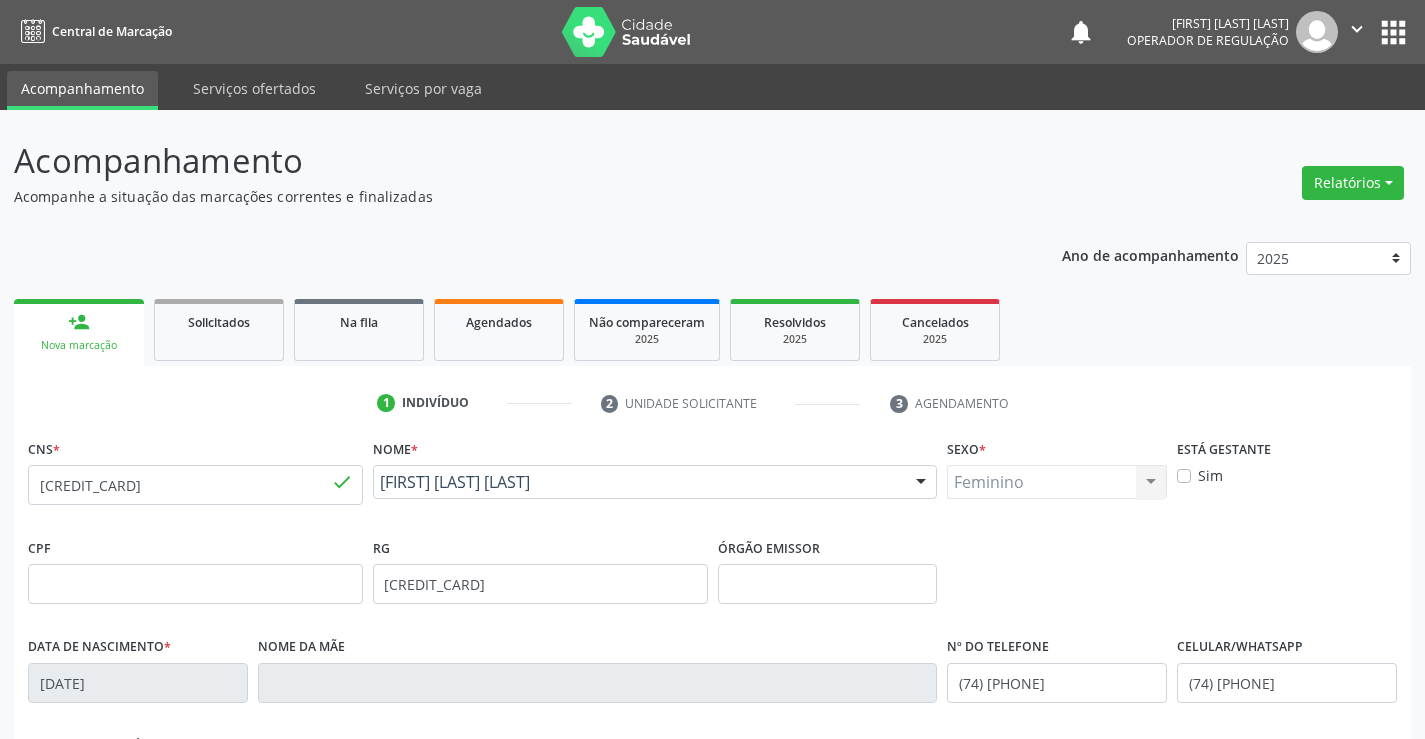 scroll, scrollTop: 345, scrollLeft: 0, axis: vertical 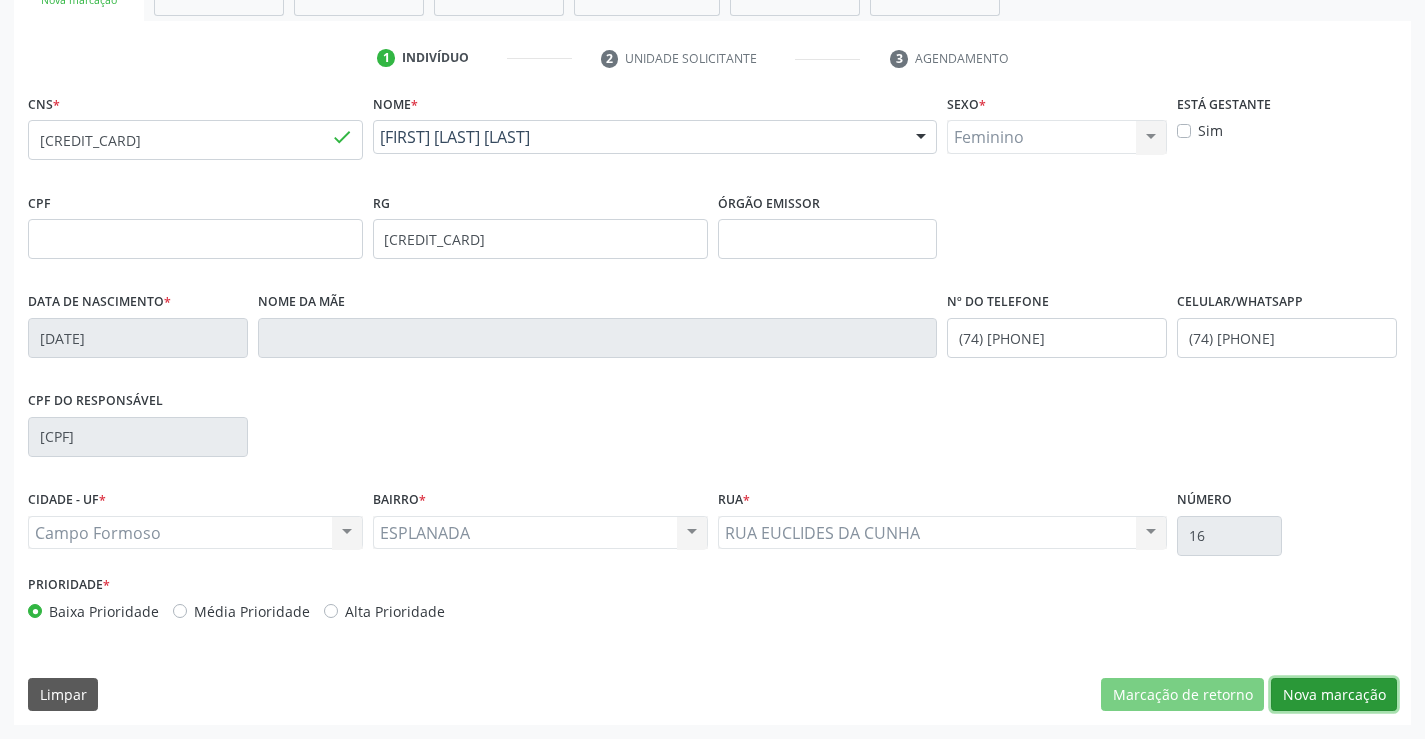 click on "Nova marcação" at bounding box center (1334, 695) 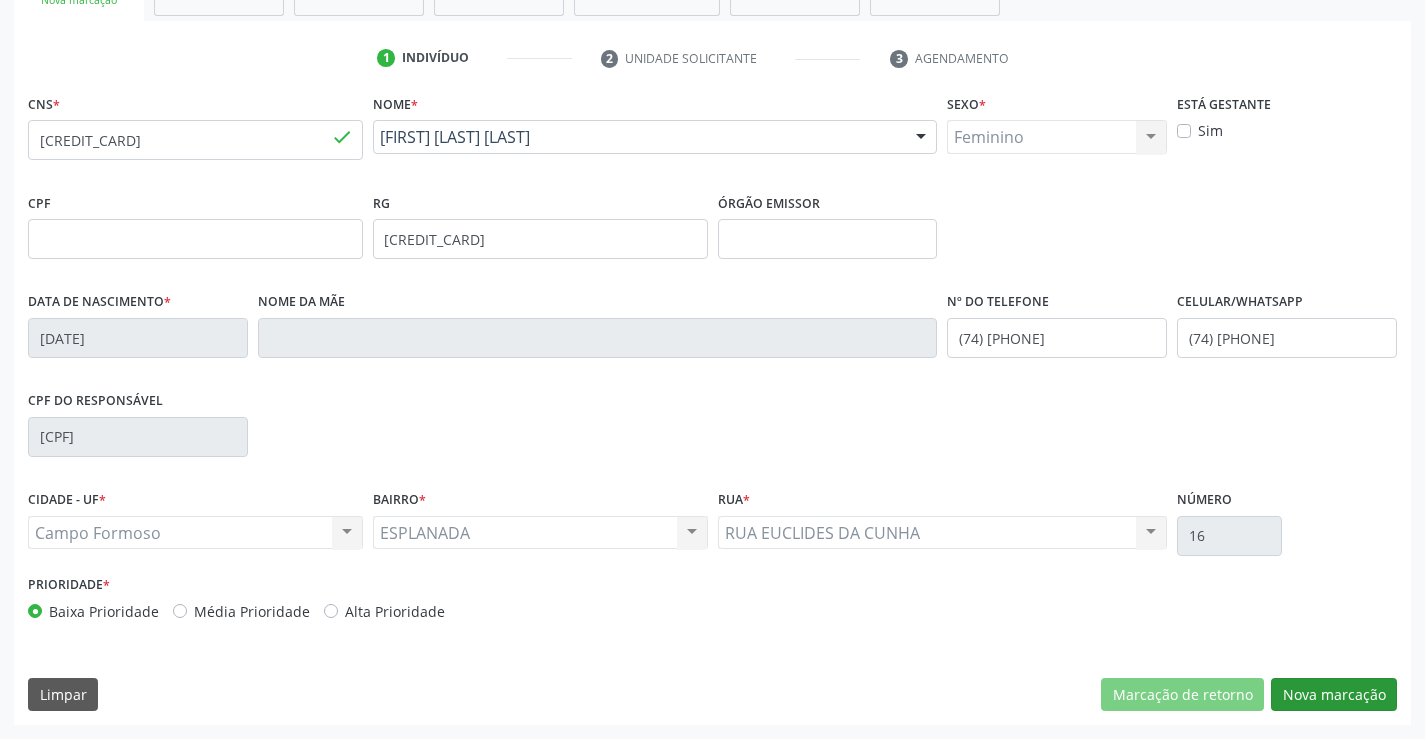 scroll, scrollTop: 167, scrollLeft: 0, axis: vertical 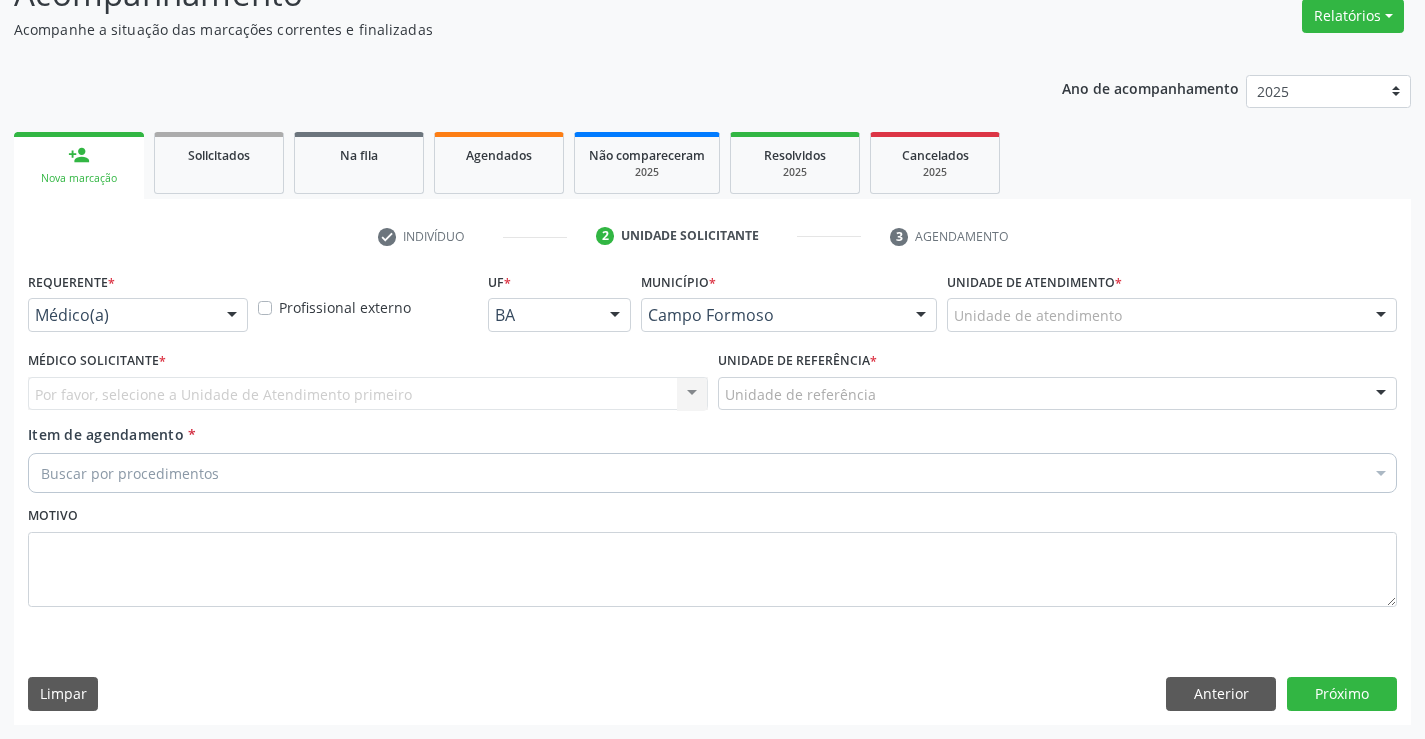 click on "Médico(a)" at bounding box center [138, 315] 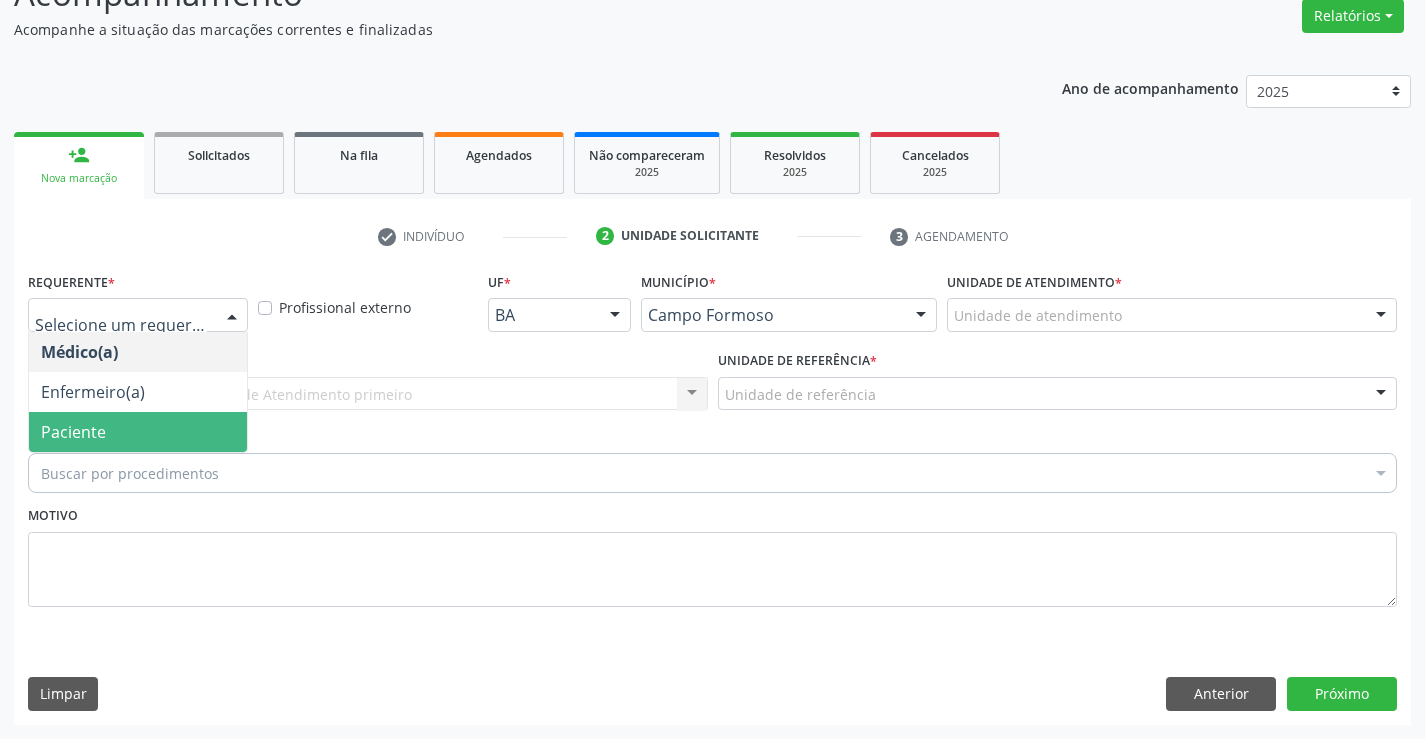 click on "Paciente" at bounding box center [138, 432] 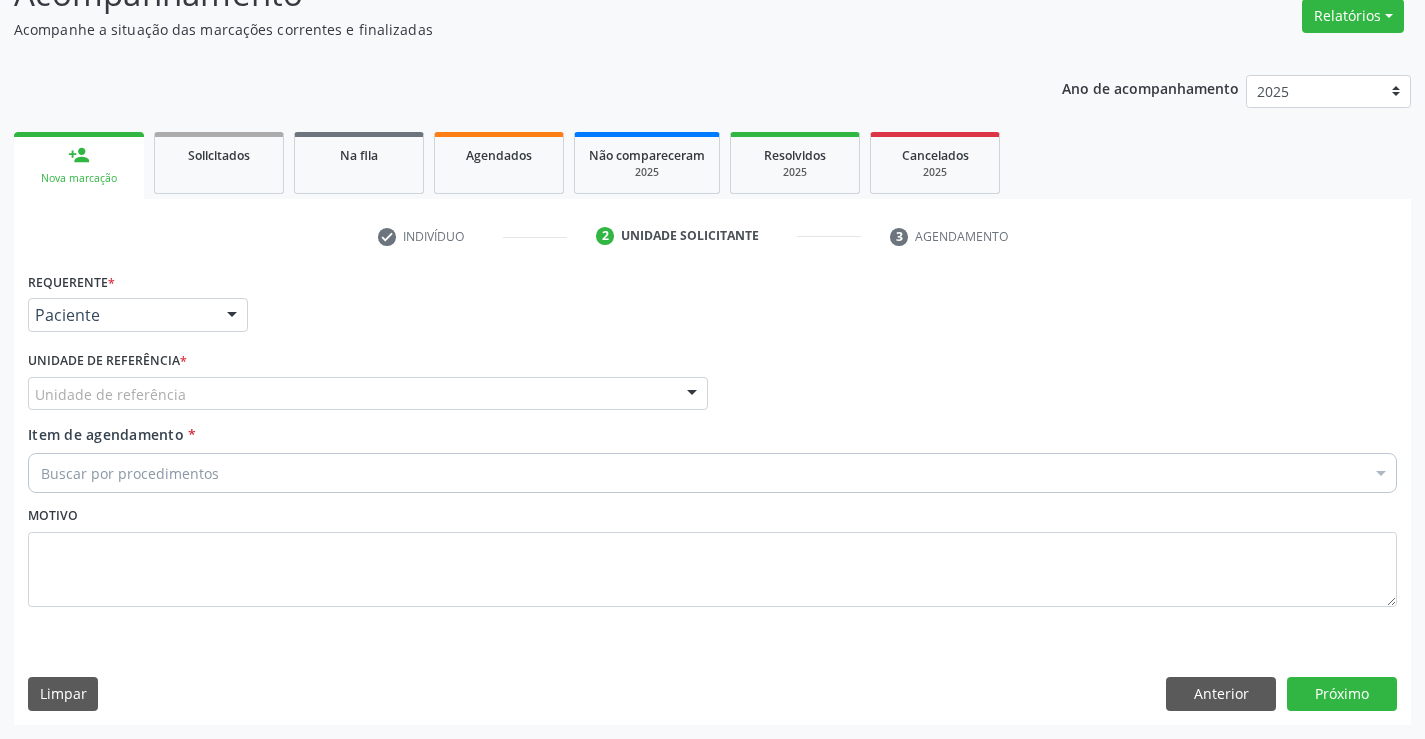 click on "Unidade de referência" at bounding box center [368, 394] 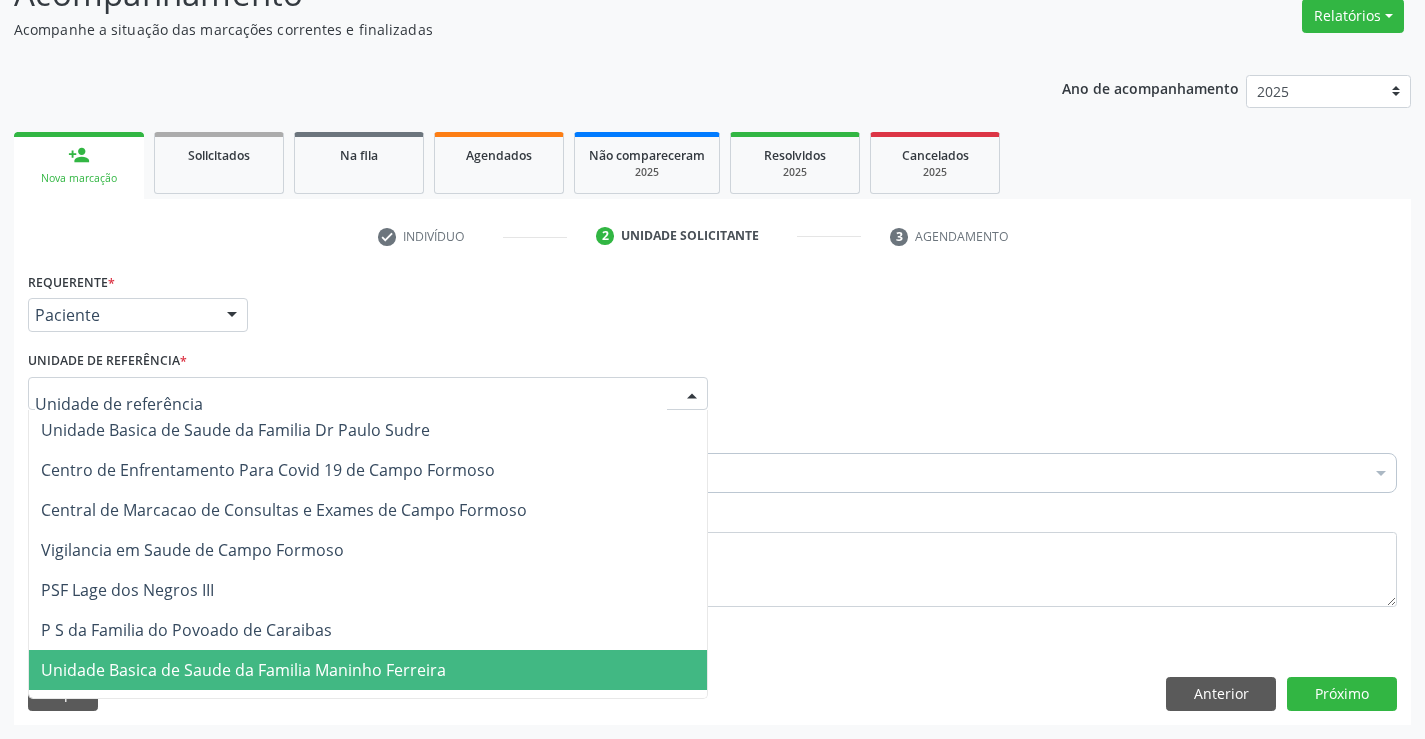 click on "Unidade Basica de Saude da Familia Maninho Ferreira" at bounding box center (368, 670) 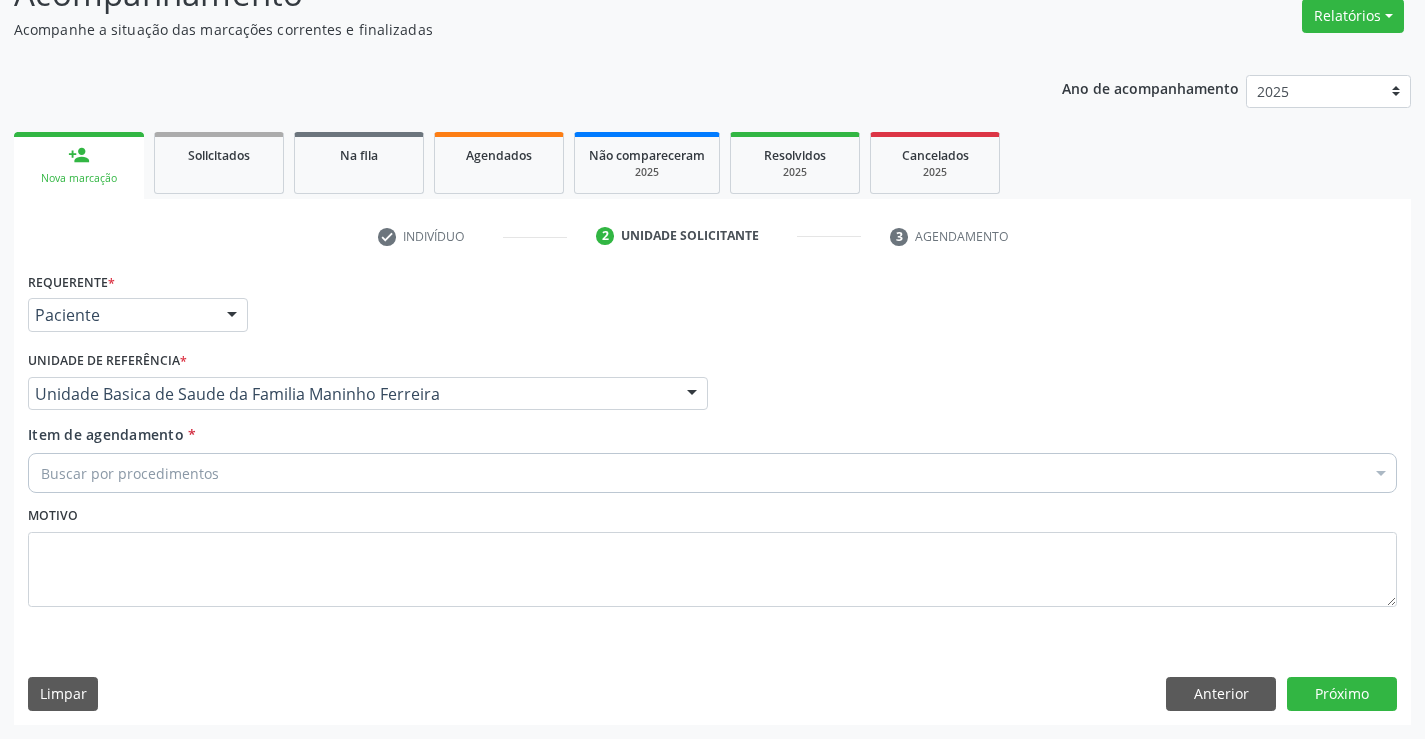 click on "Buscar por procedimentos" at bounding box center [712, 473] 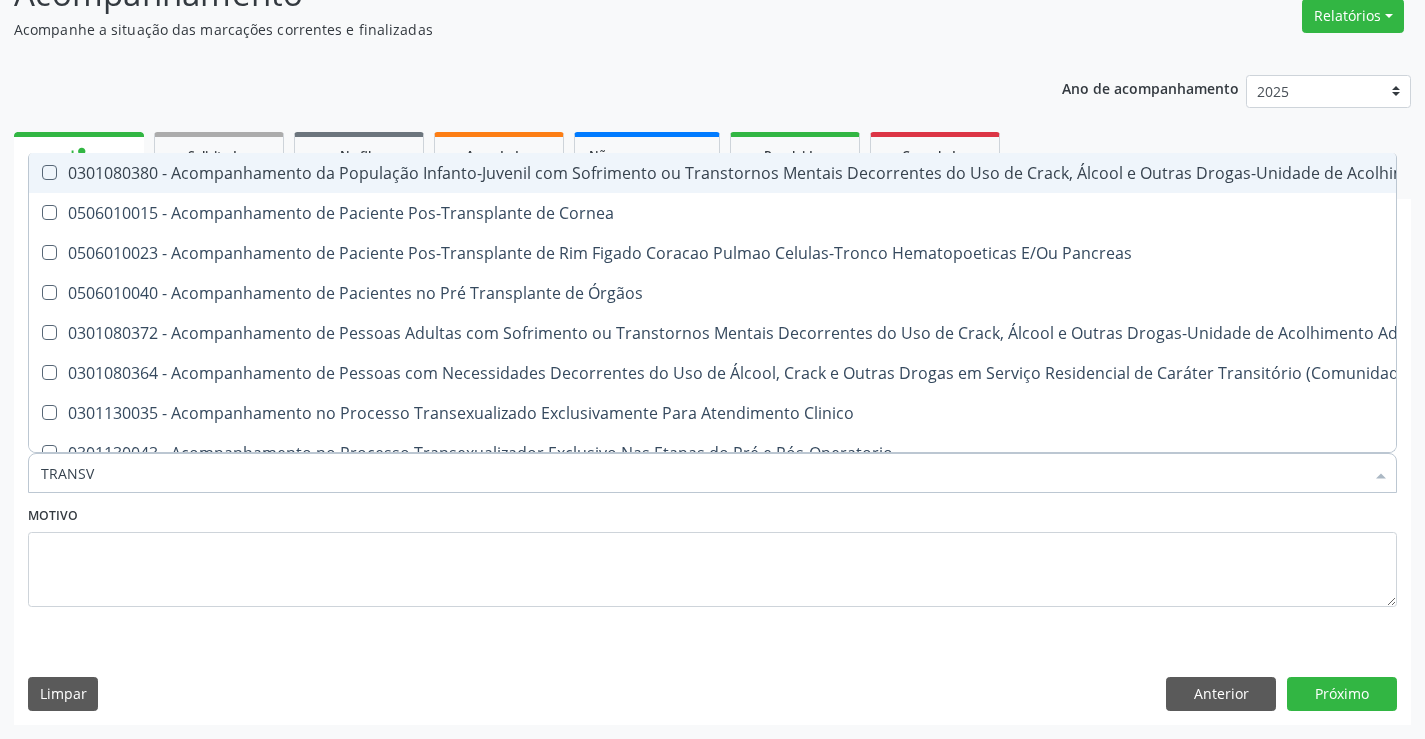 type on "TRANSVA" 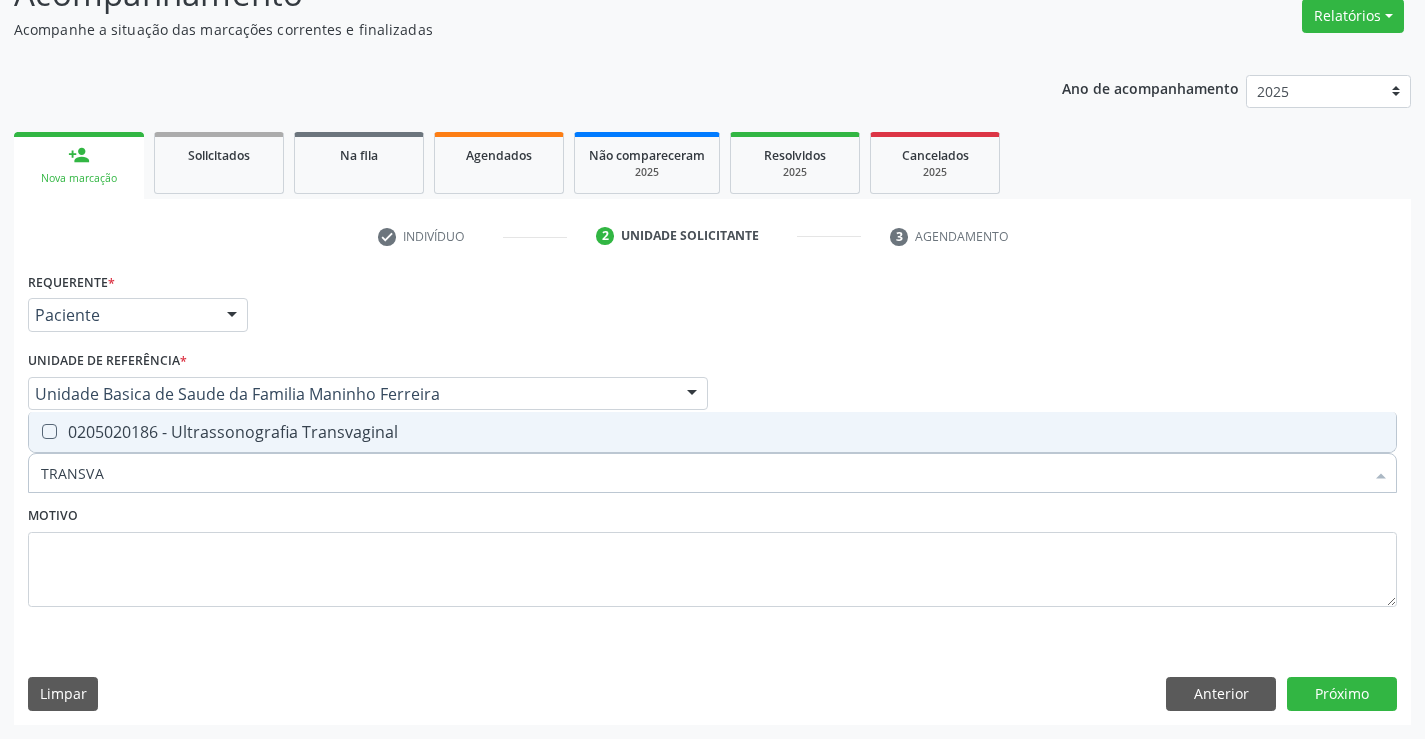 click on "0205020186 - Ultrassonografia Transvaginal" at bounding box center (712, 432) 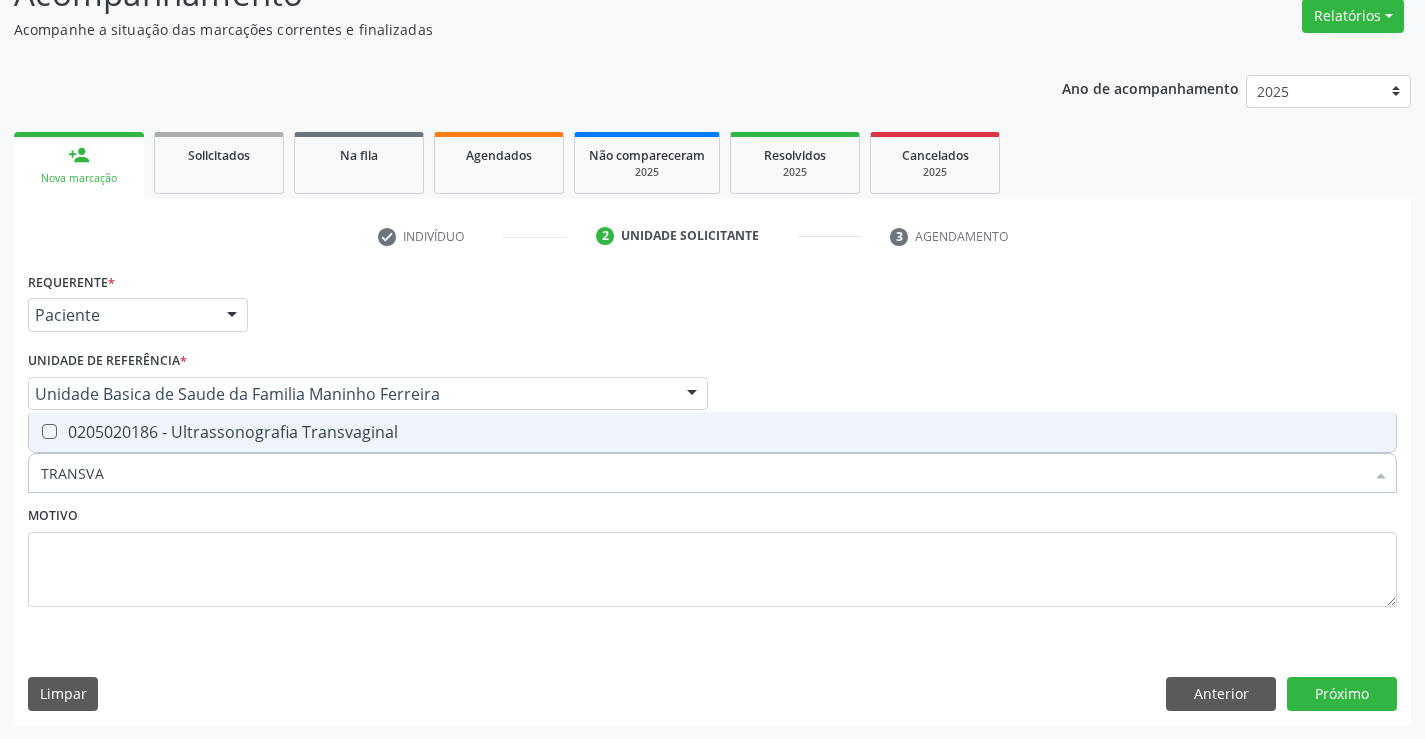 checkbox on "true" 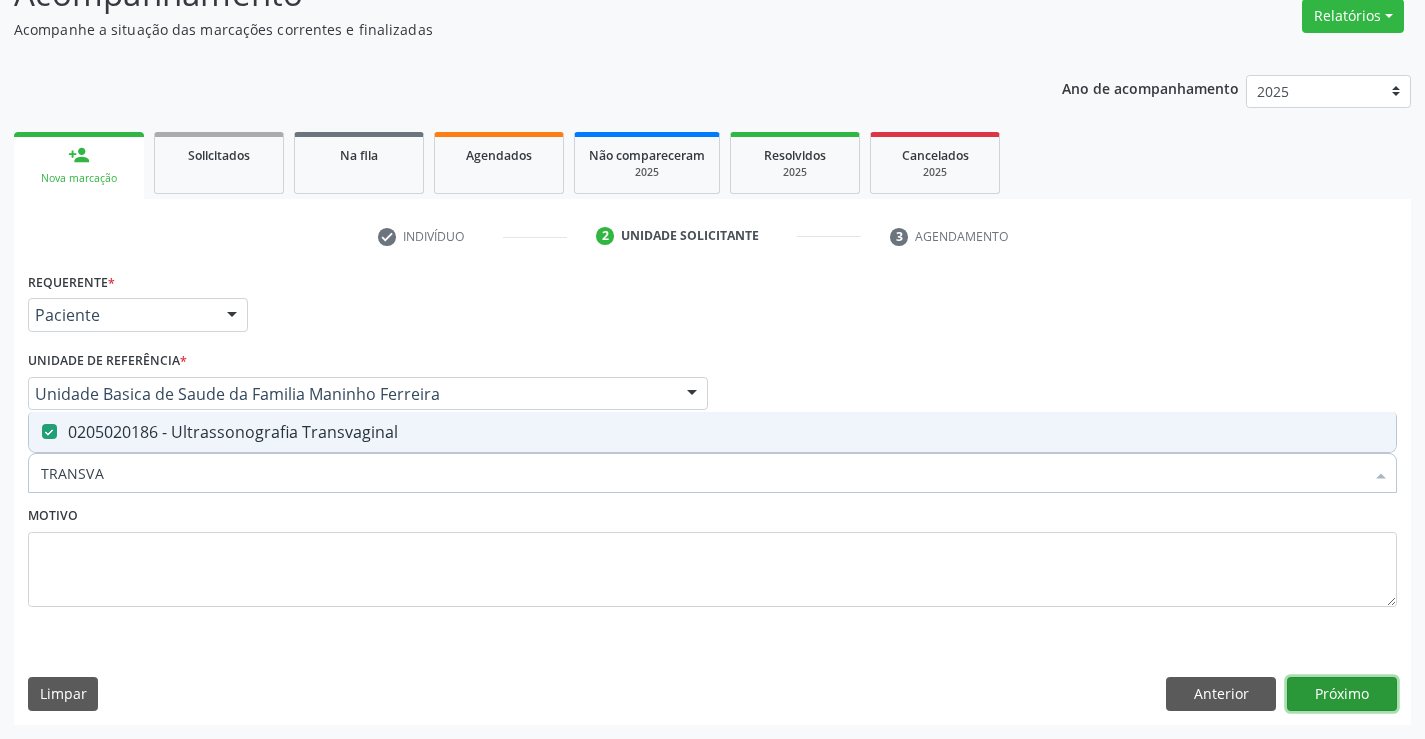 click on "Próximo" at bounding box center [1342, 694] 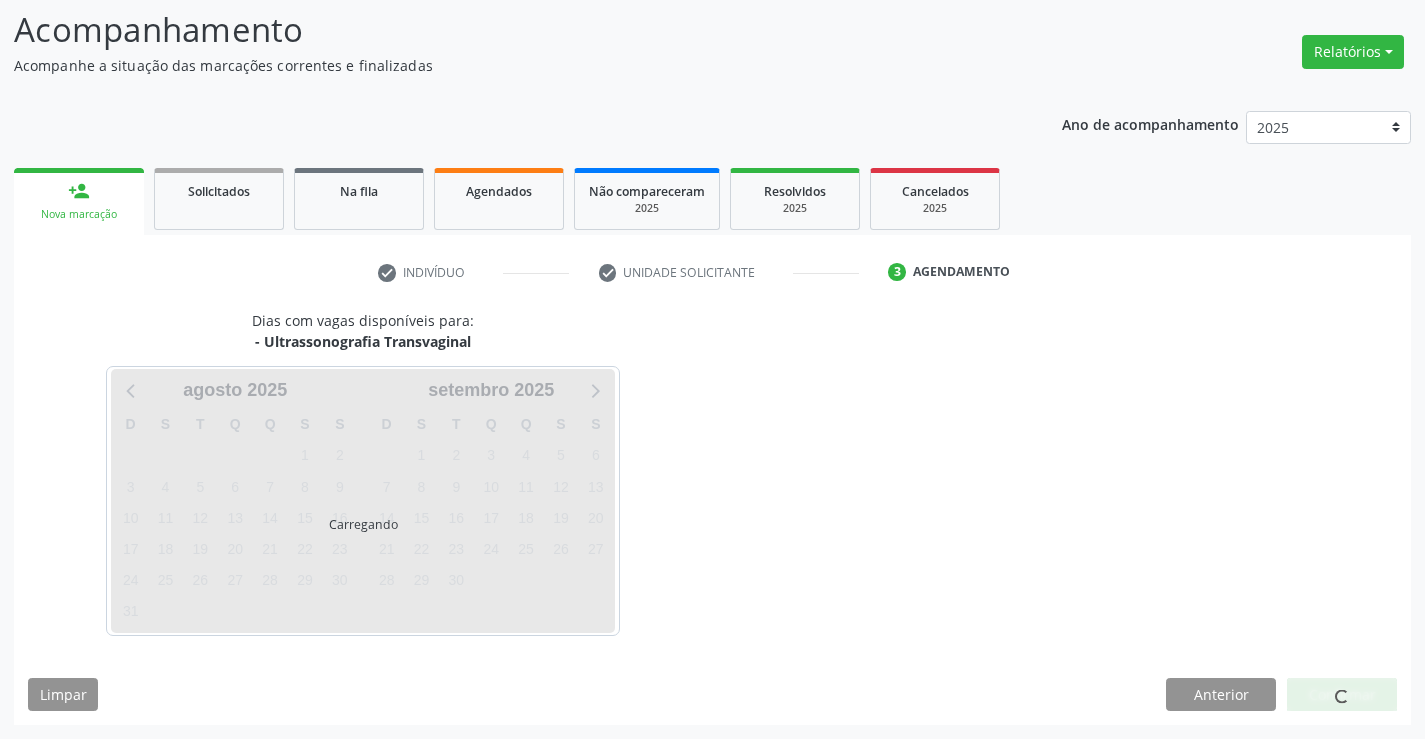 scroll, scrollTop: 131, scrollLeft: 0, axis: vertical 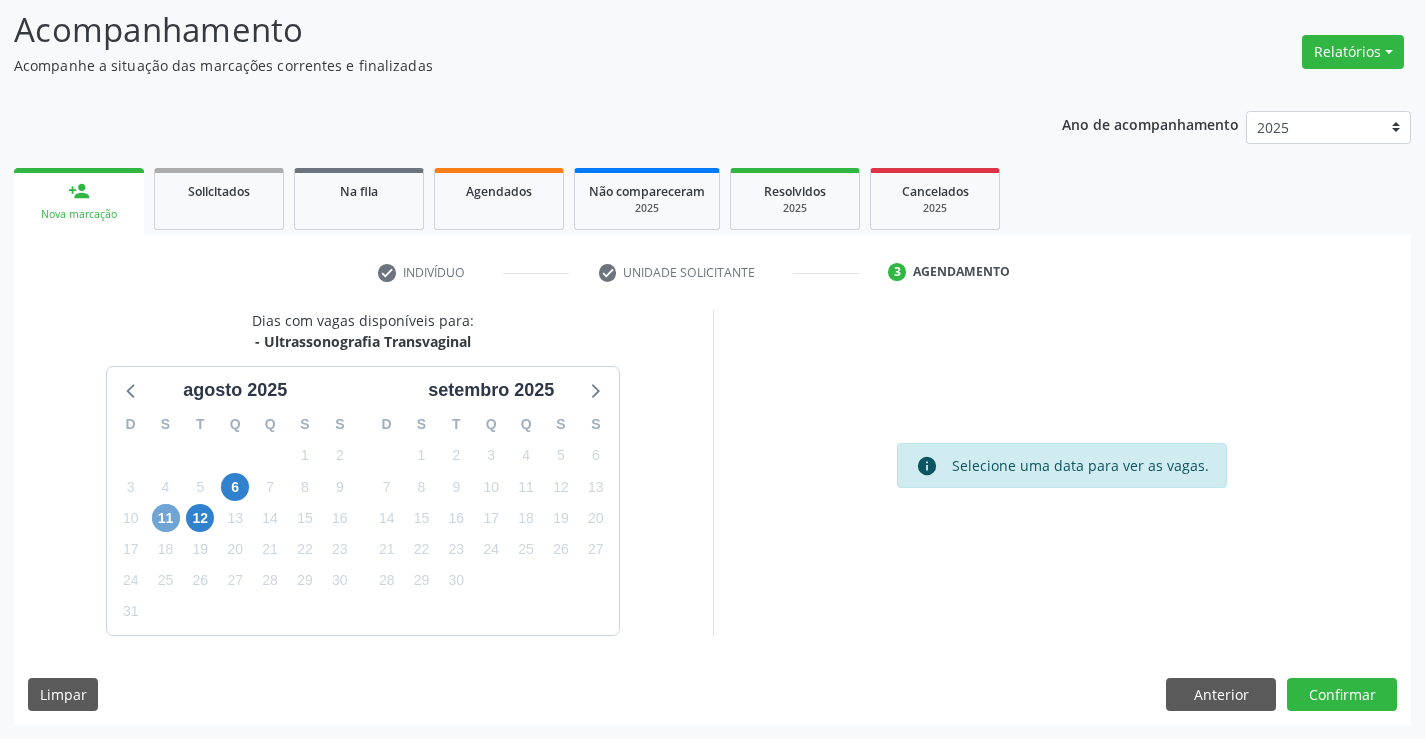 click on "11" at bounding box center [166, 518] 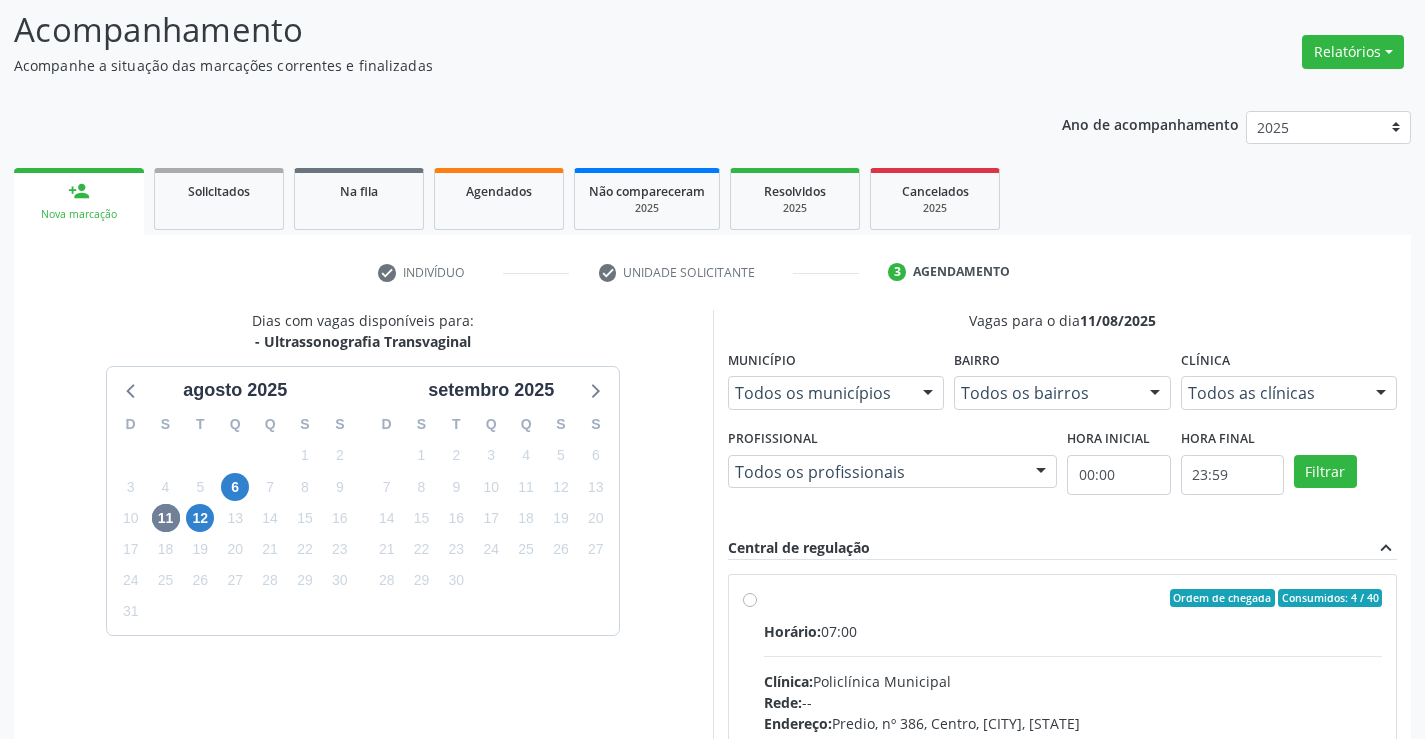 click on "Horário:   07:00
Clínica:  Policlínica Municipal
Rede:
--
Endereço:   Predio, nº 386, Centro, Campo Formoso - BA
Telefone:   (74) 6451312
Profissional:
Amilton Soares
Informações adicionais sobre o atendimento
Idade de atendimento:
de 0 a 120 anos
Gênero(s) atendido(s):
Masculino e Feminino
Informações adicionais:
--" at bounding box center (1073, 758) 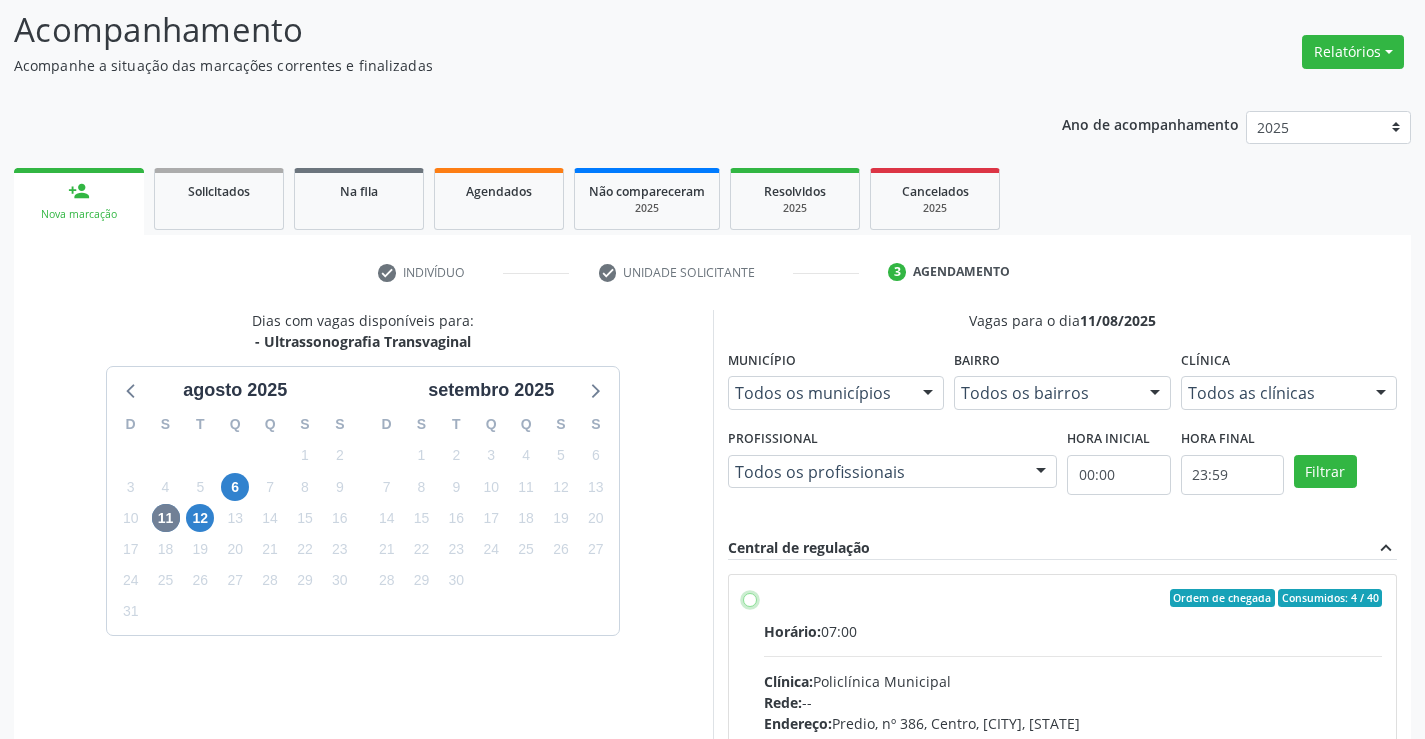 click on "Ordem de chegada
Consumidos: 4 / 40
Horário:   07:00
Clínica:  Policlínica Municipal
Rede:
--
Endereço:   Predio, nº 386, Centro, Campo Formoso - BA
Telefone:   (74) 6451312
Profissional:
Amilton Soares
Informações adicionais sobre o atendimento
Idade de atendimento:
de 0 a 120 anos
Gênero(s) atendido(s):
Masculino e Feminino
Informações adicionais:
--" at bounding box center (750, 598) 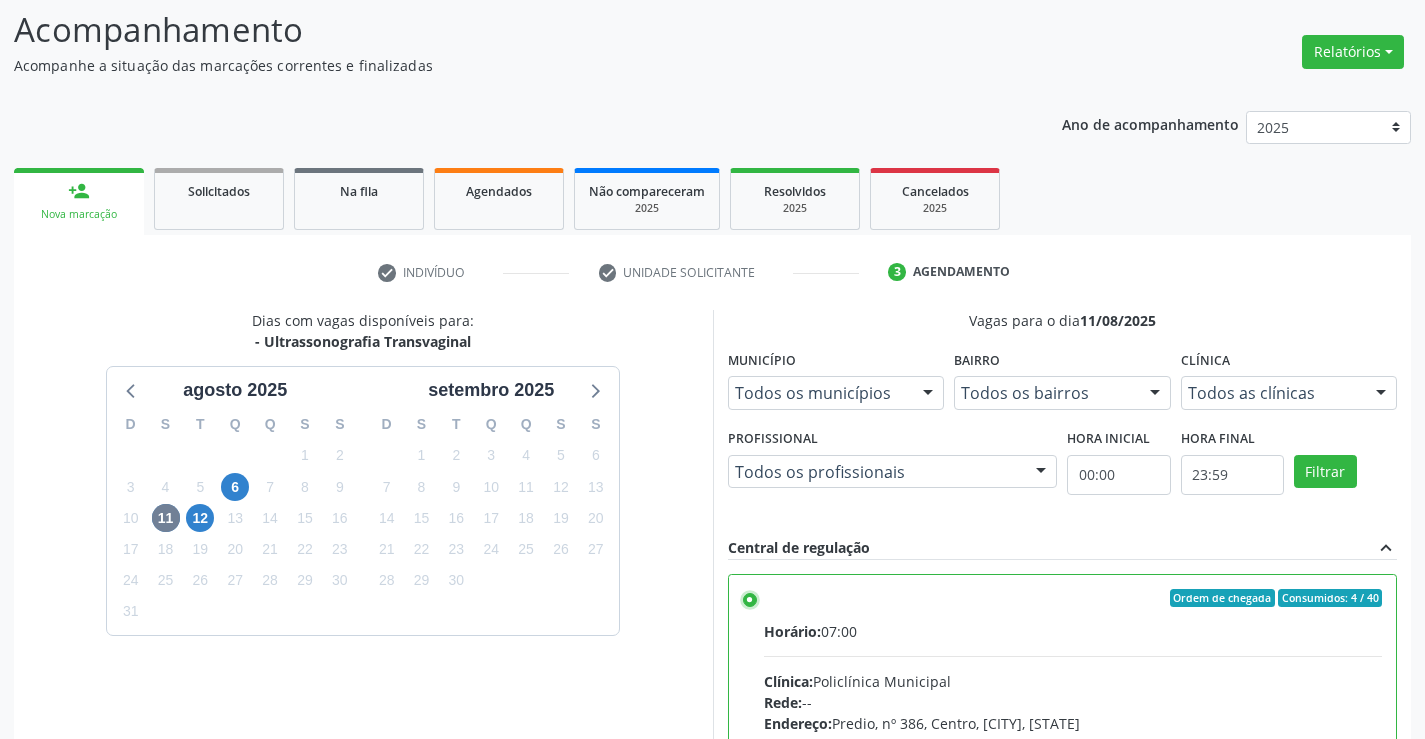 scroll, scrollTop: 456, scrollLeft: 0, axis: vertical 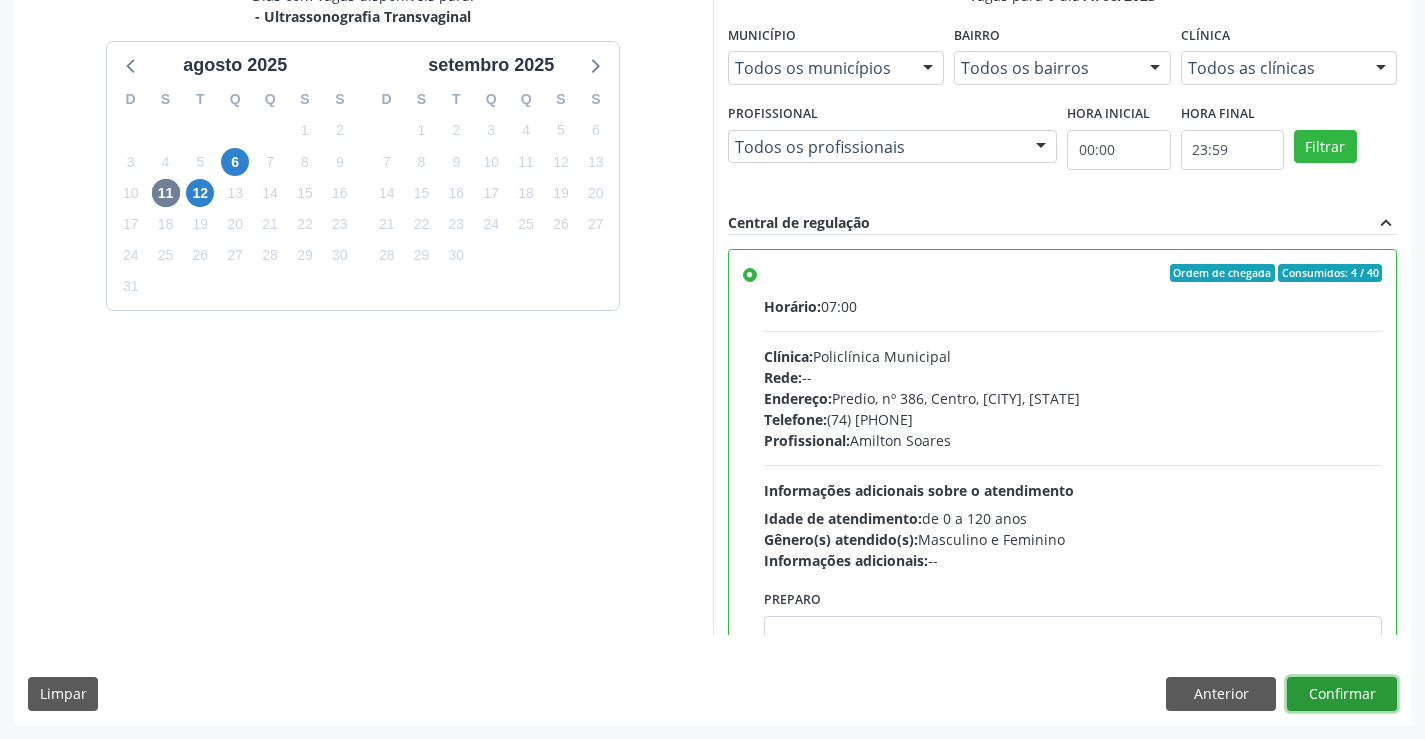 click on "Confirmar" at bounding box center (1342, 694) 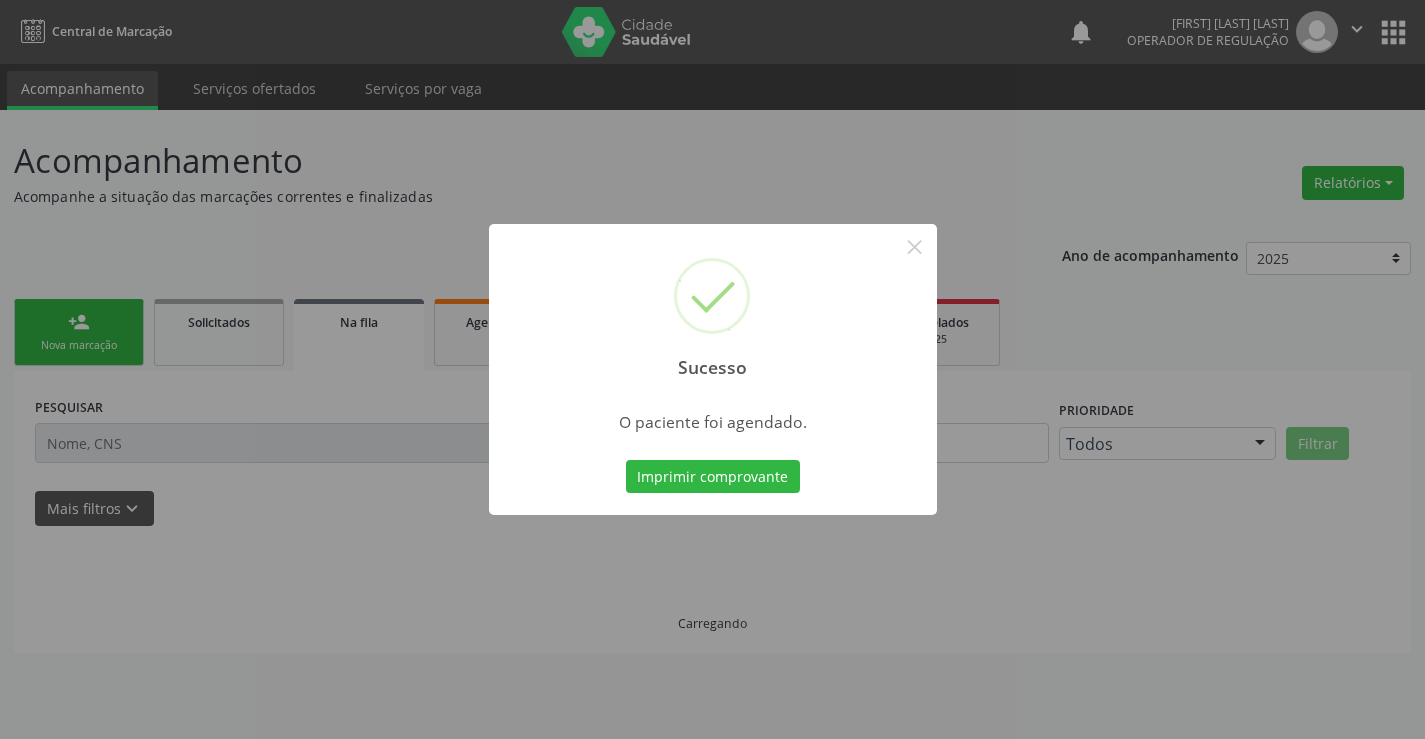 scroll, scrollTop: 0, scrollLeft: 0, axis: both 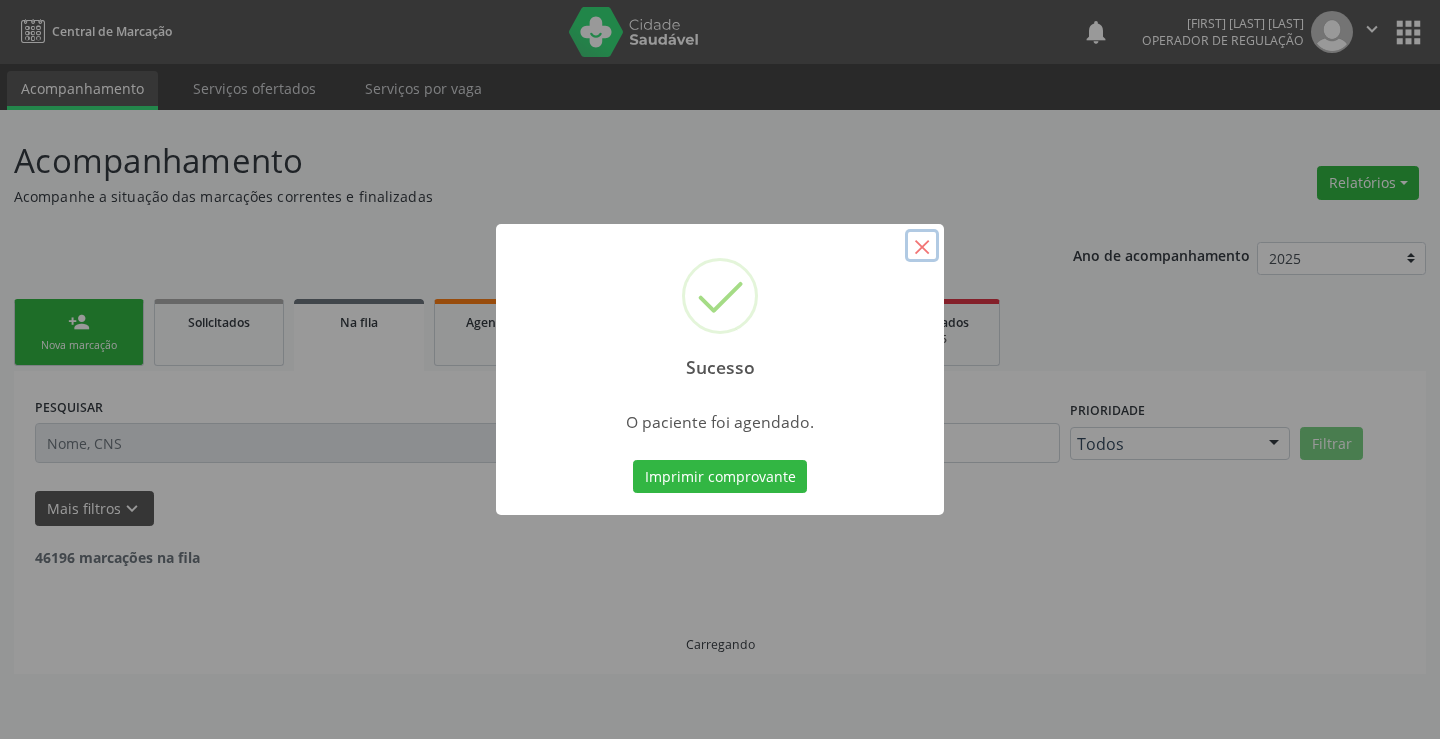 click on "×" at bounding box center (922, 246) 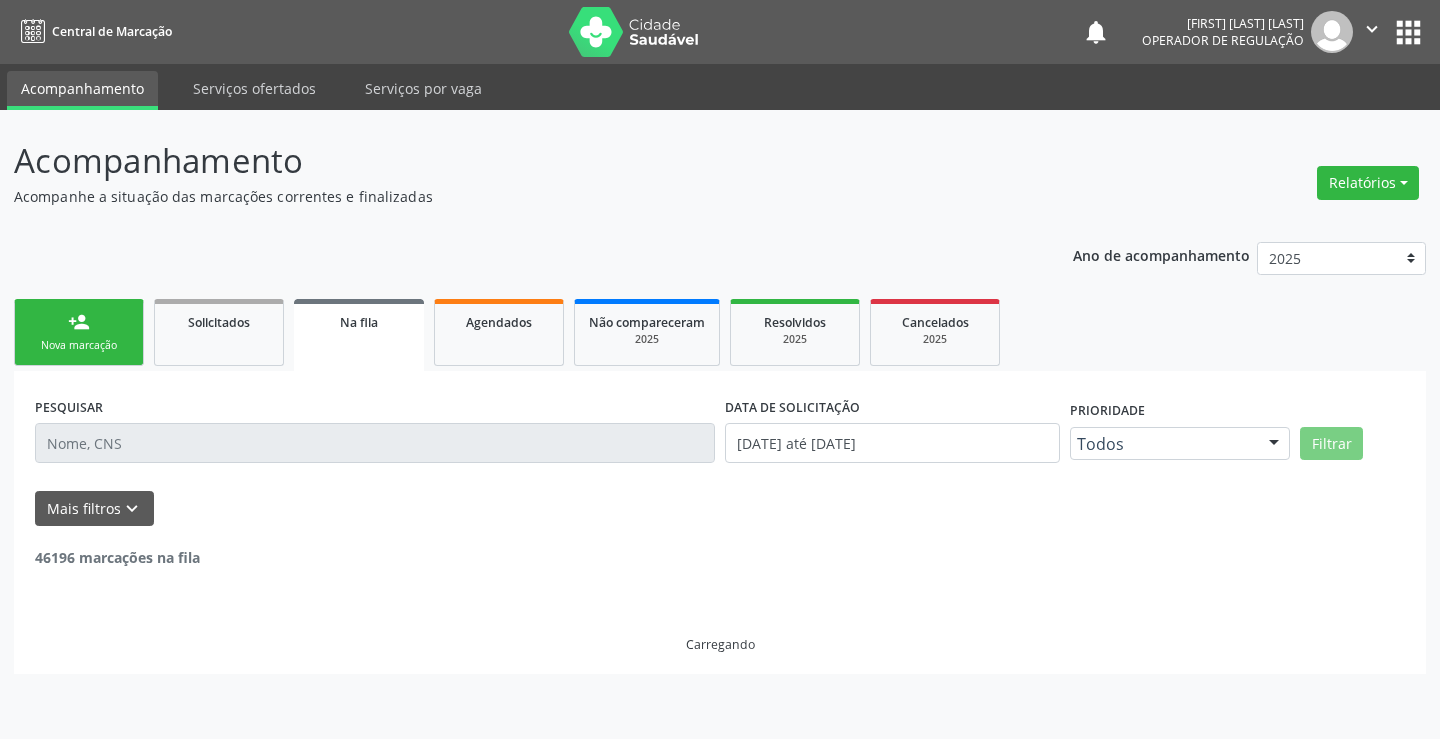 click on "person_add
Nova marcação" at bounding box center [79, 332] 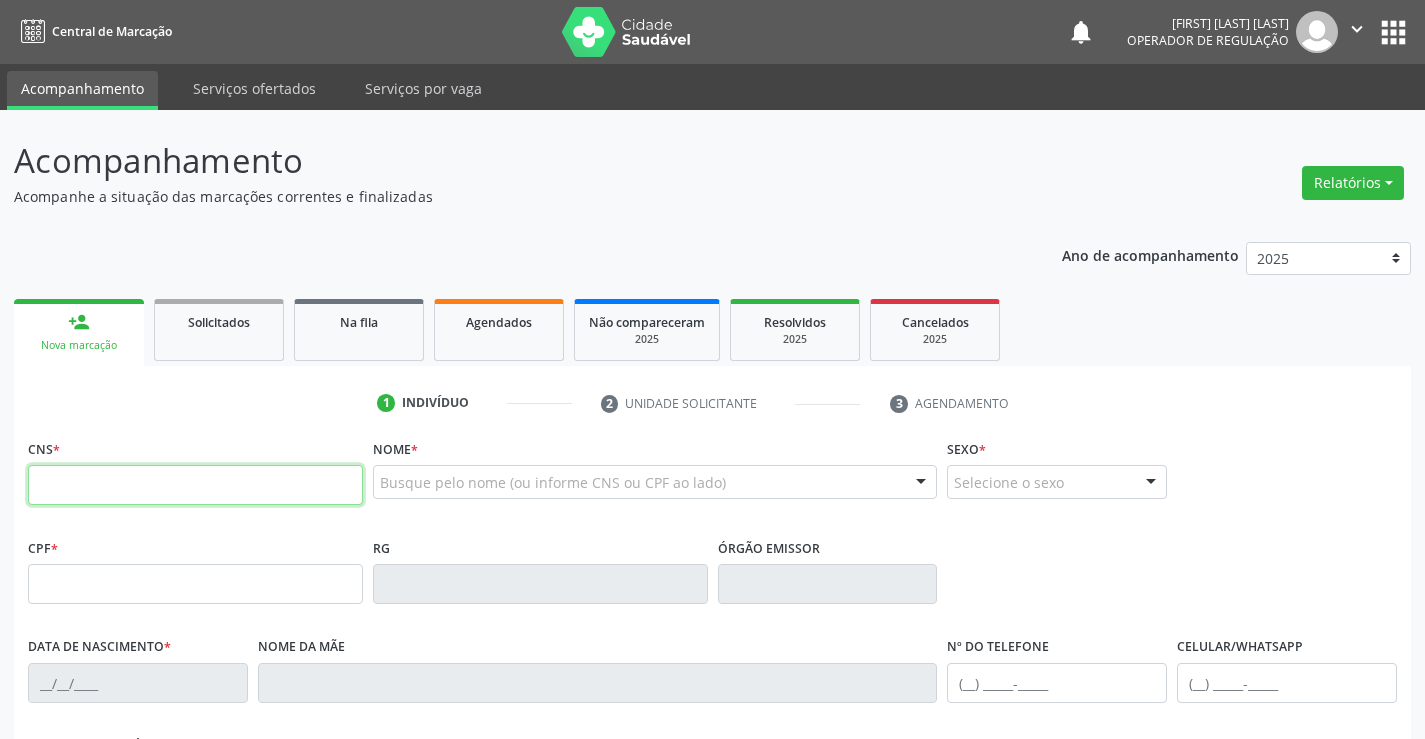 click at bounding box center [195, 485] 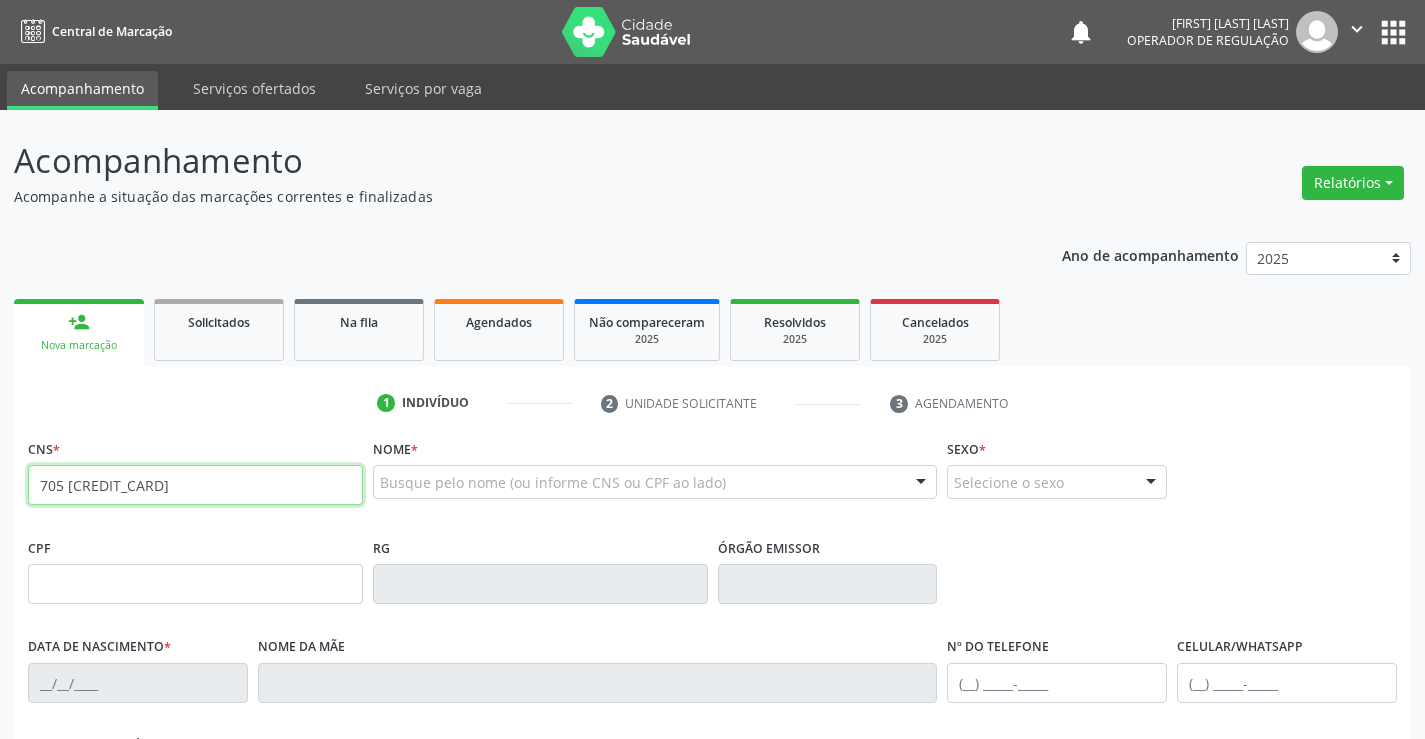 type on "705 0084 2048 7851" 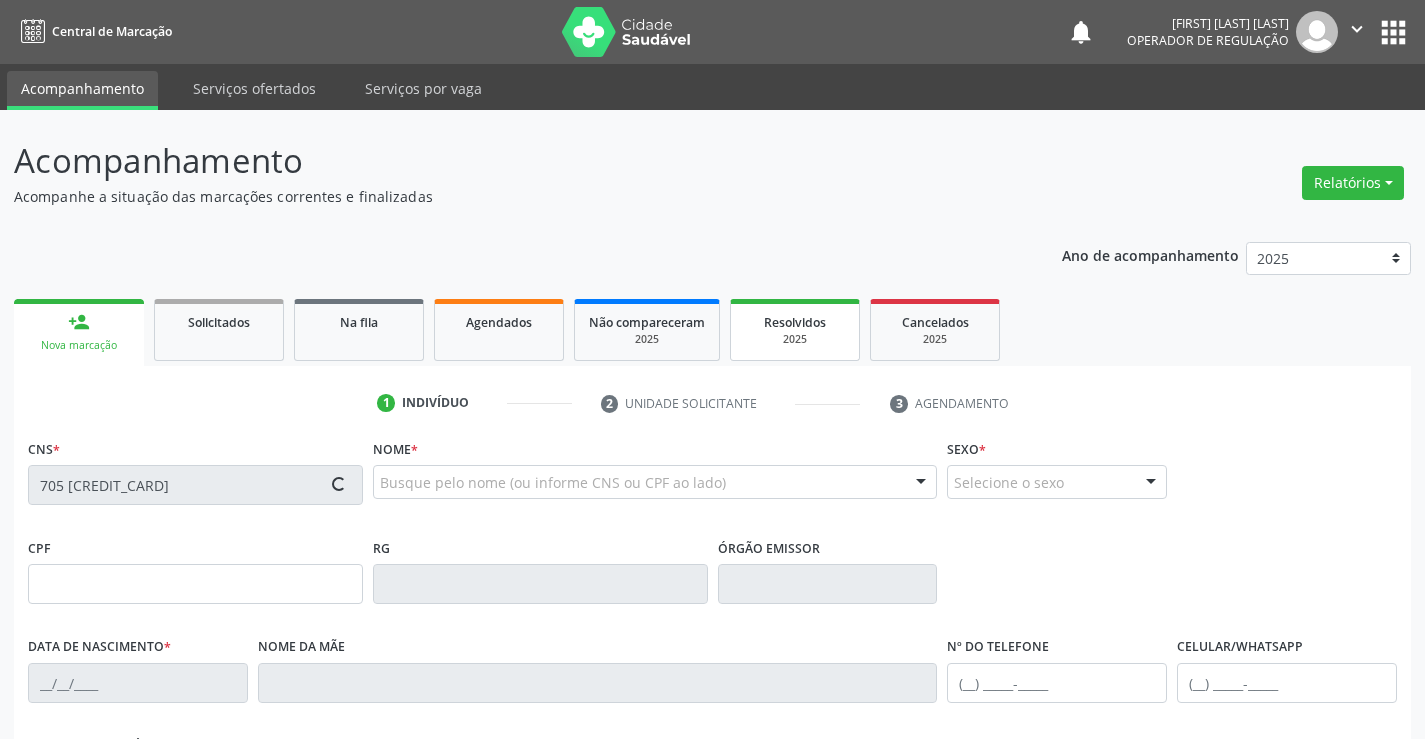 type on "28/11/2002" 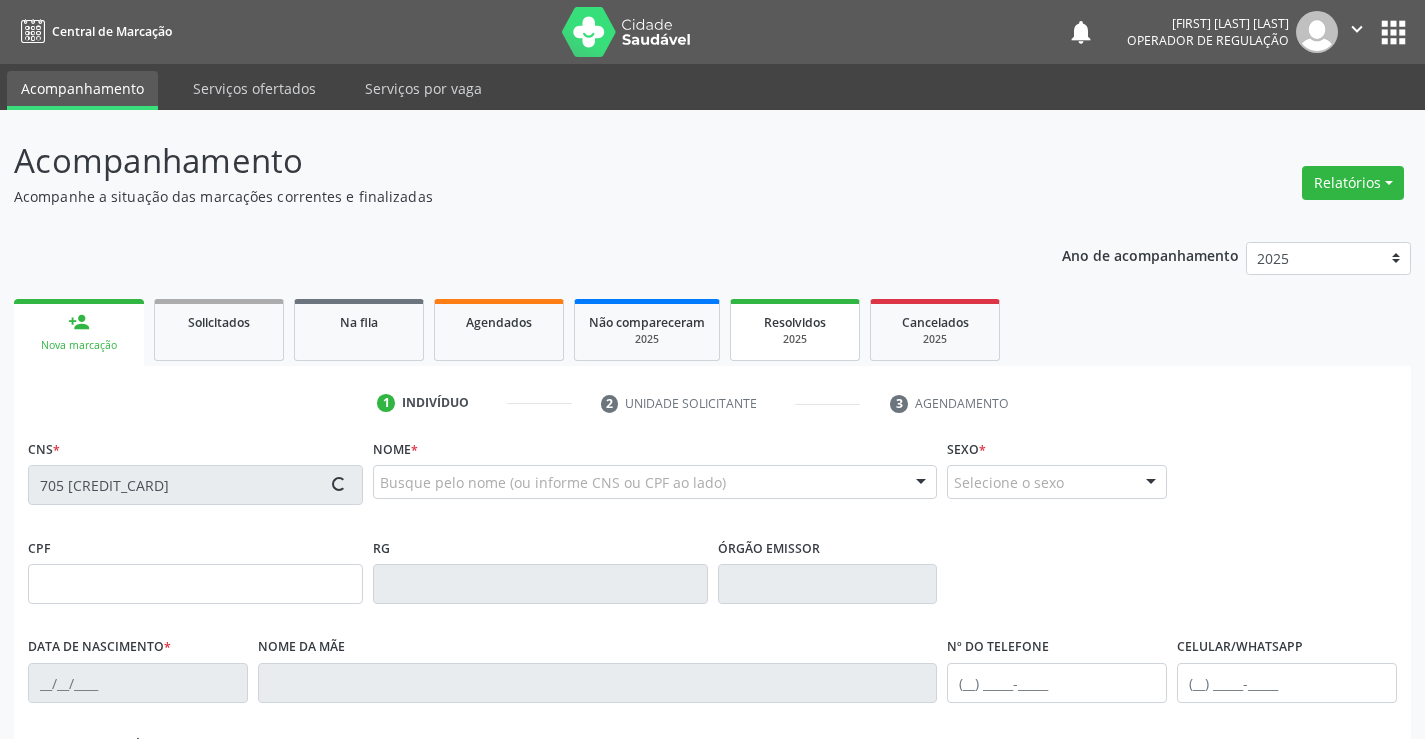 type on "(74) 98873-5815" 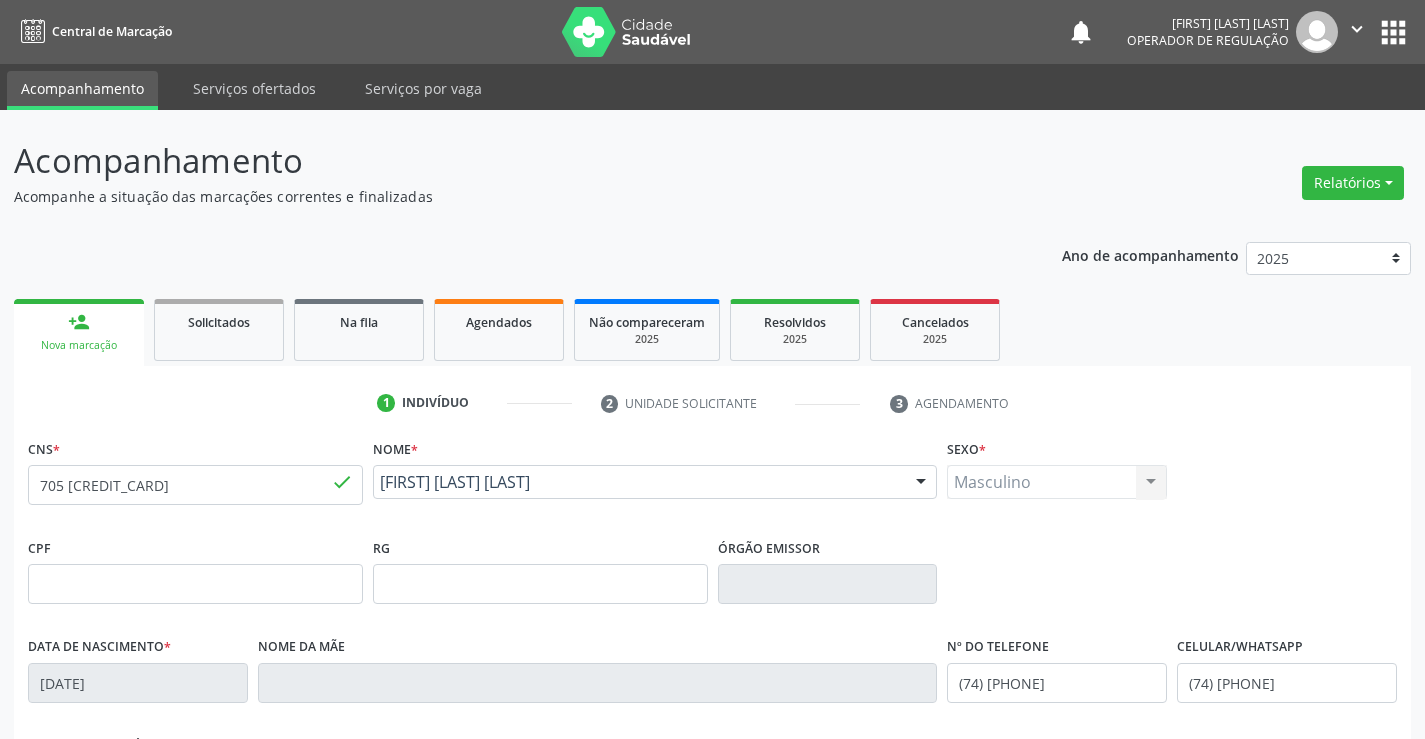 scroll, scrollTop: 300, scrollLeft: 0, axis: vertical 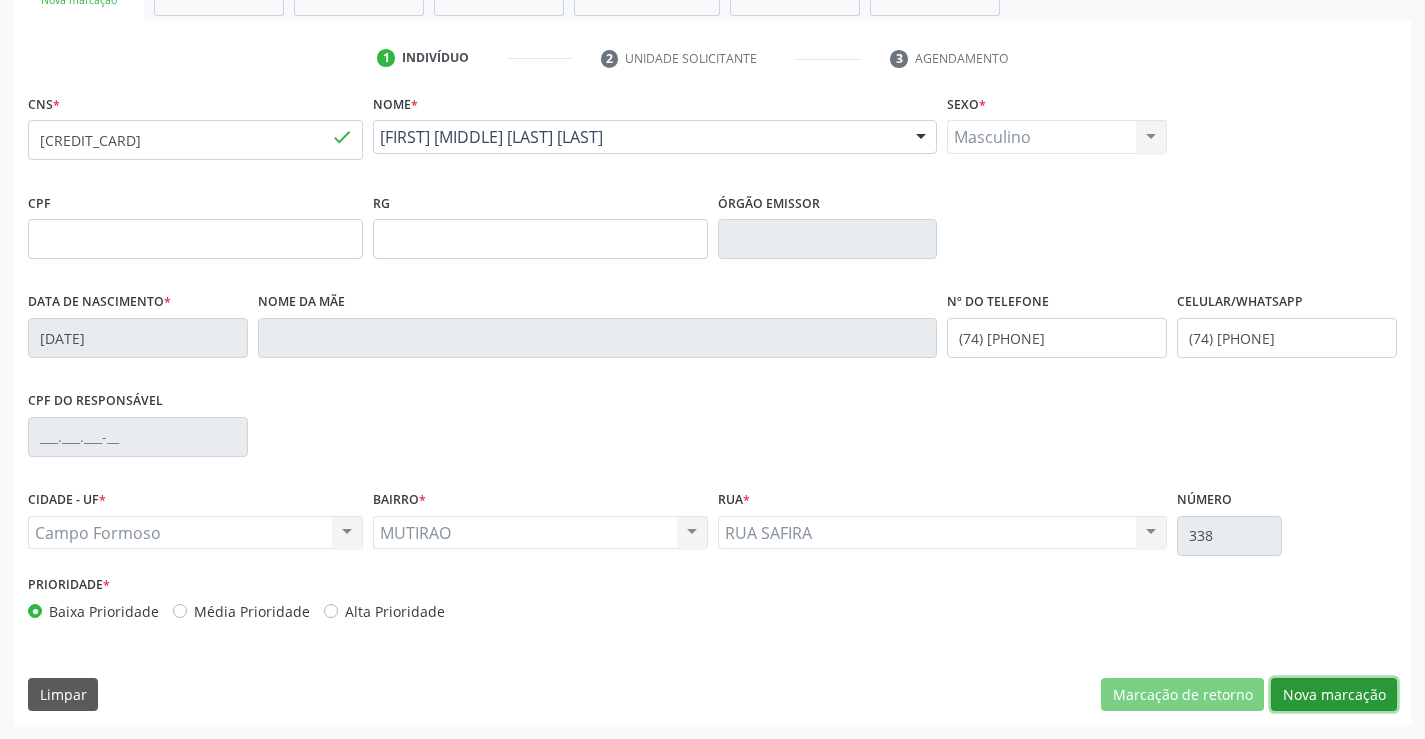 click on "Nova marcação" at bounding box center [1334, 695] 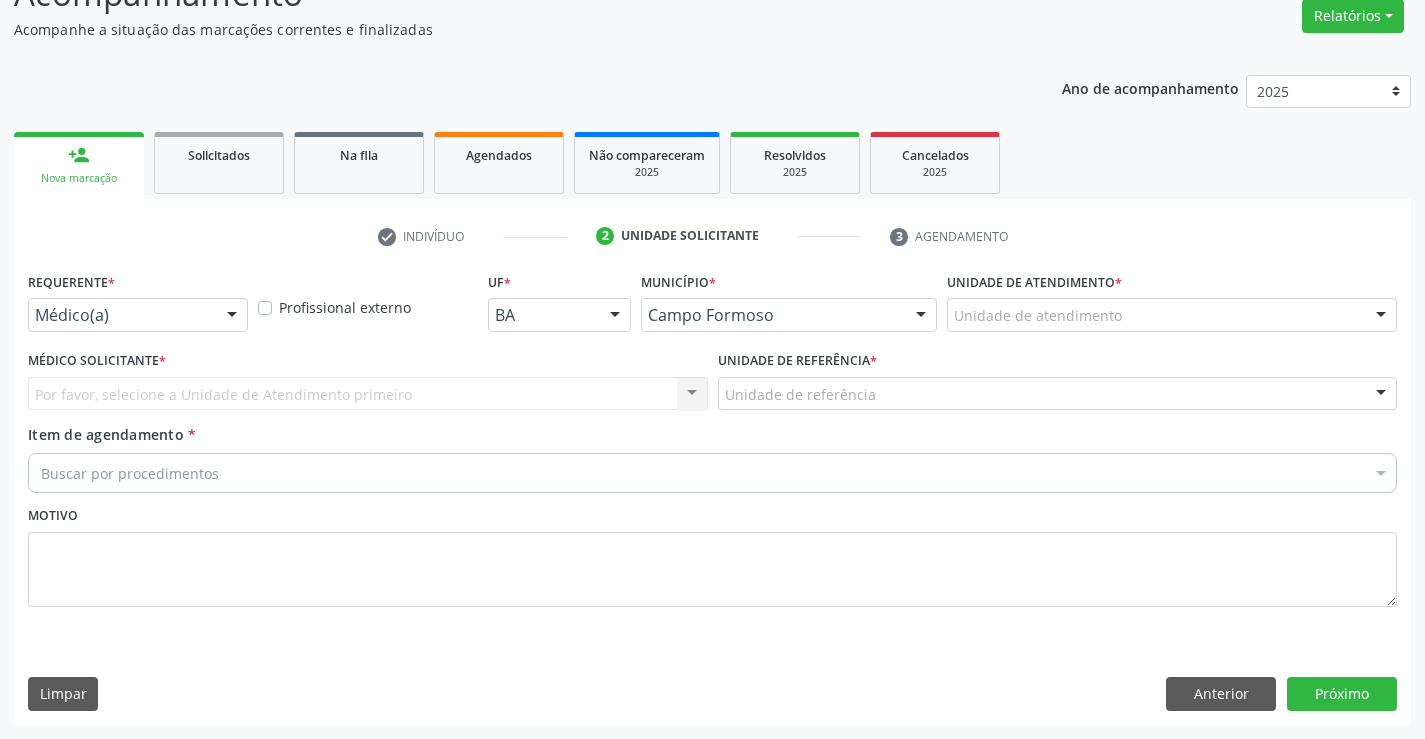 scroll, scrollTop: 167, scrollLeft: 0, axis: vertical 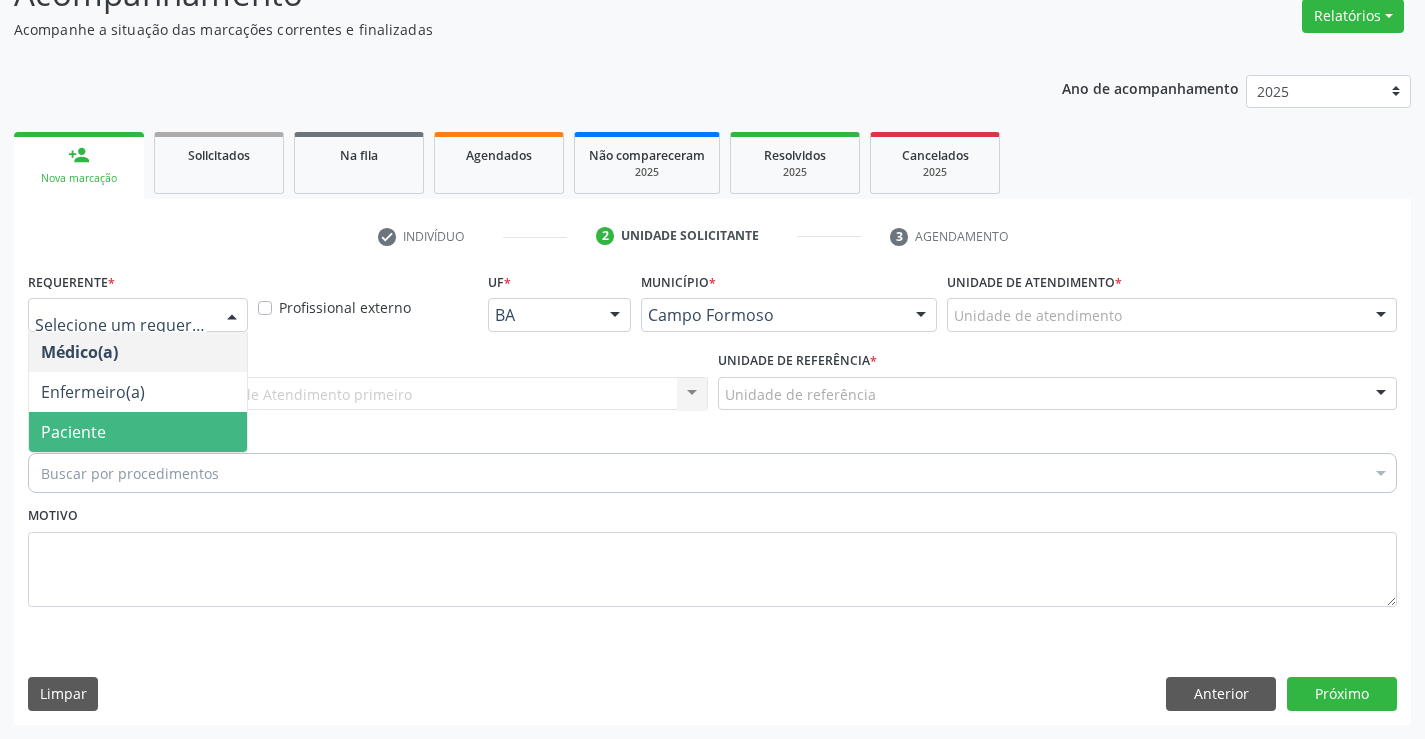 click on "Paciente" at bounding box center (138, 432) 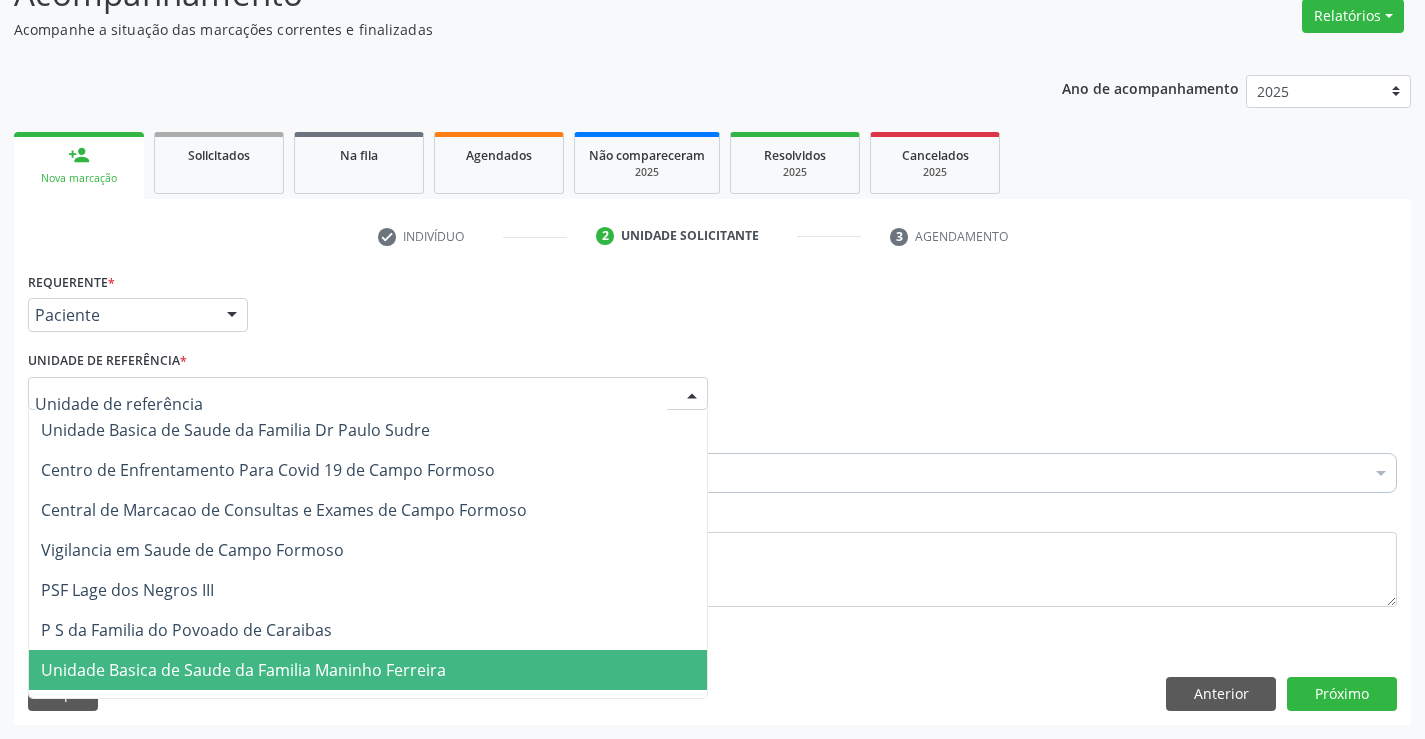 click on "Unidade Basica de Saude da Familia Maninho Ferreira" at bounding box center (243, 670) 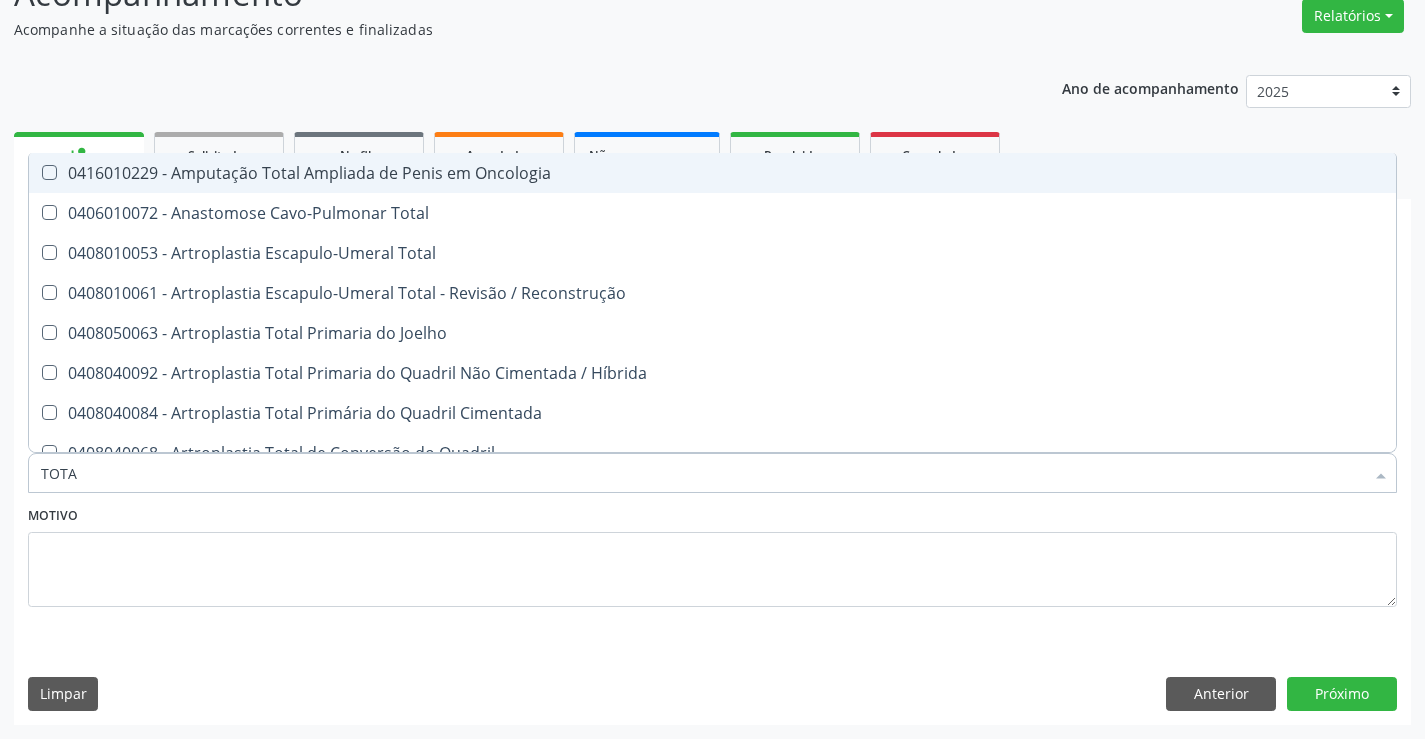 type on "TOTAL" 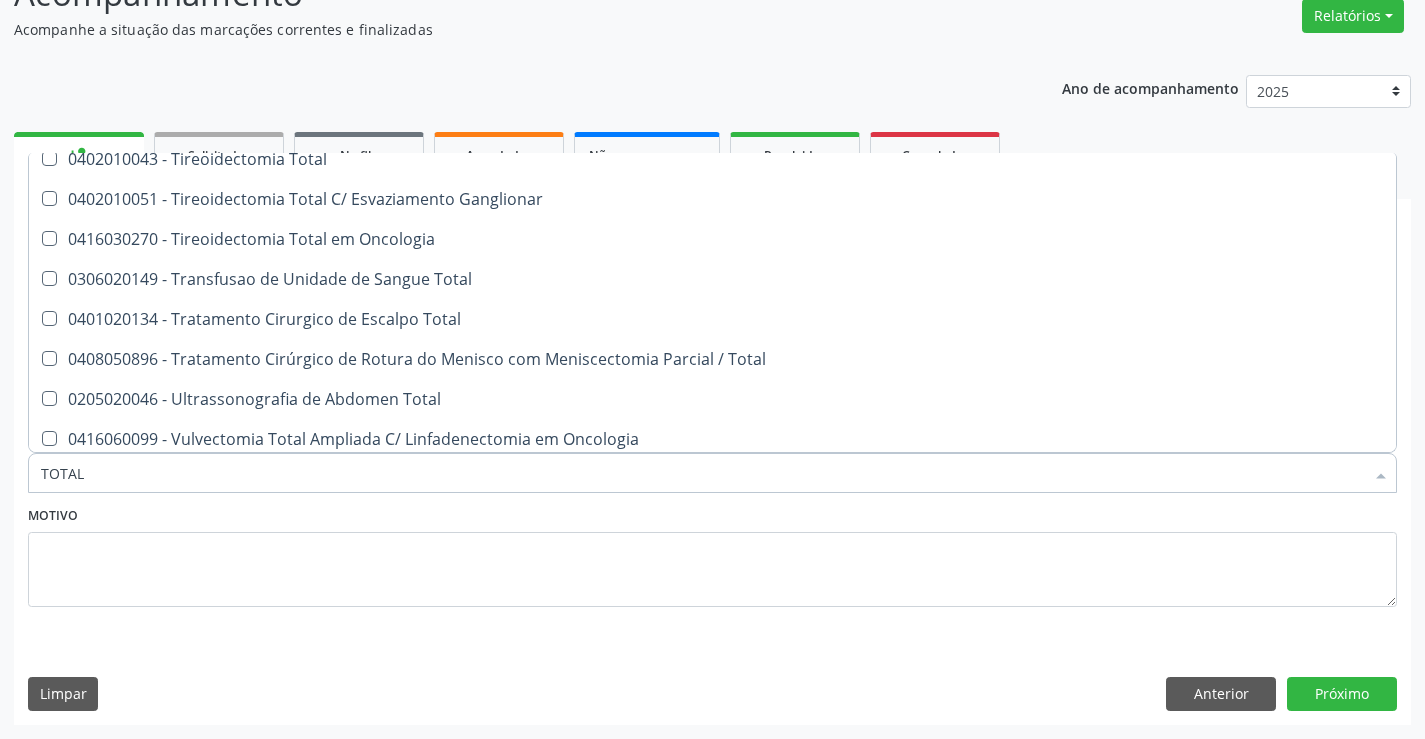 scroll, scrollTop: 3261, scrollLeft: 0, axis: vertical 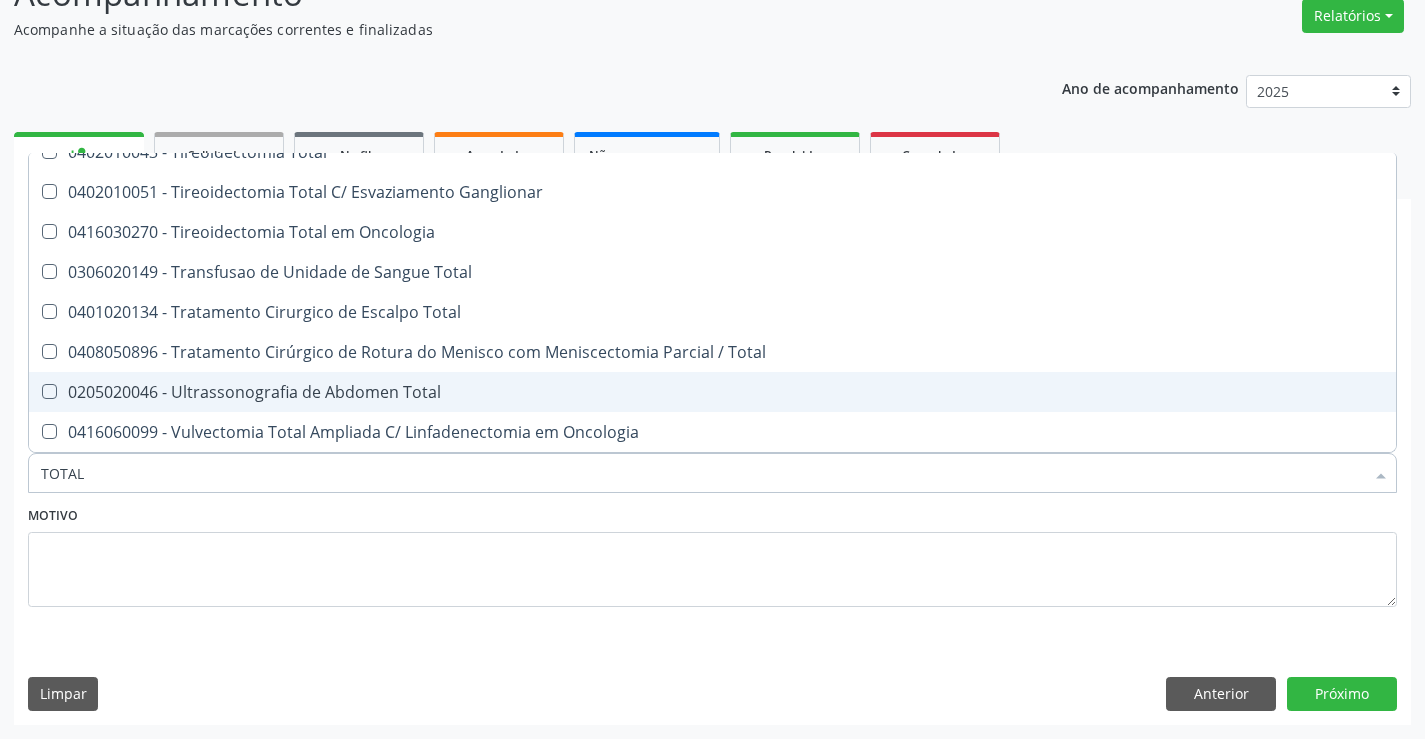 click on "0205020046 - Ultrassonografia de Abdomen Total" at bounding box center (712, 392) 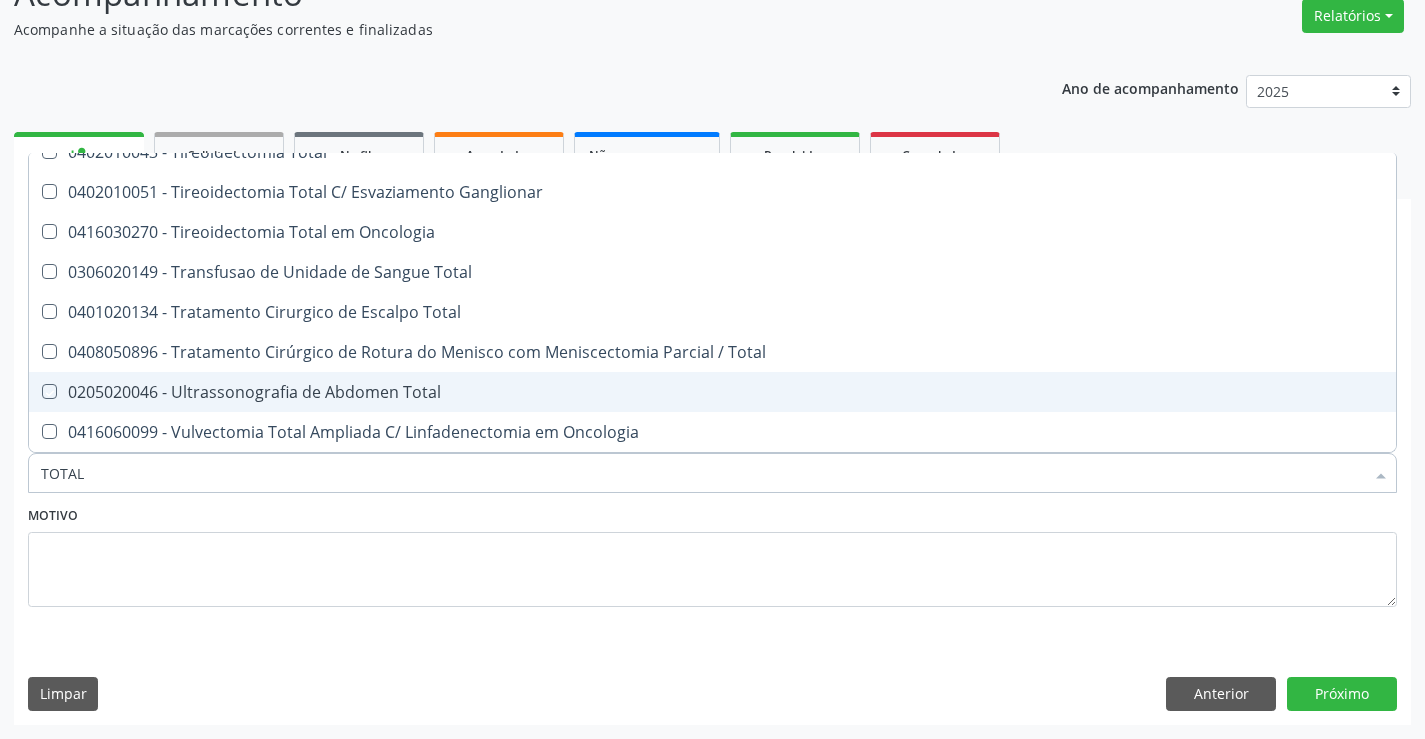 checkbox on "true" 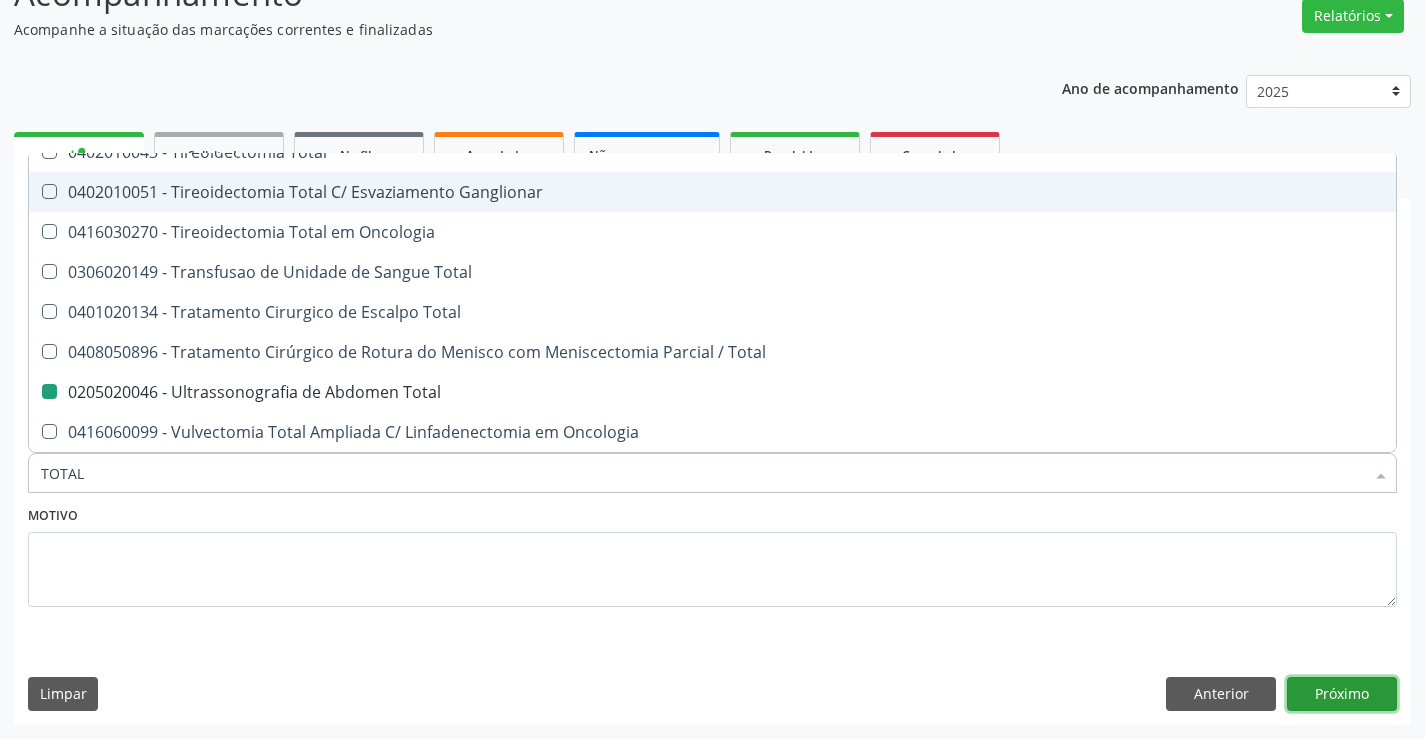 click on "Próximo" at bounding box center (1342, 694) 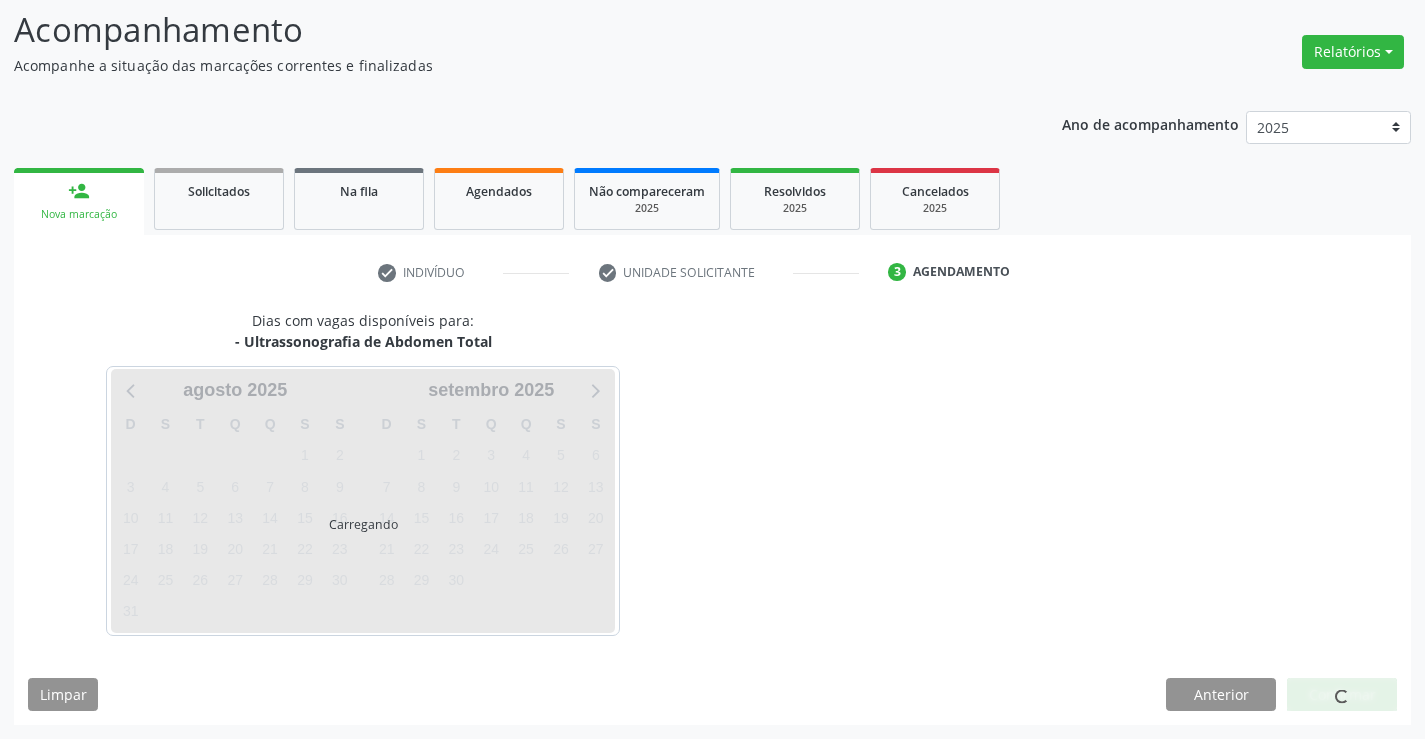 scroll, scrollTop: 131, scrollLeft: 0, axis: vertical 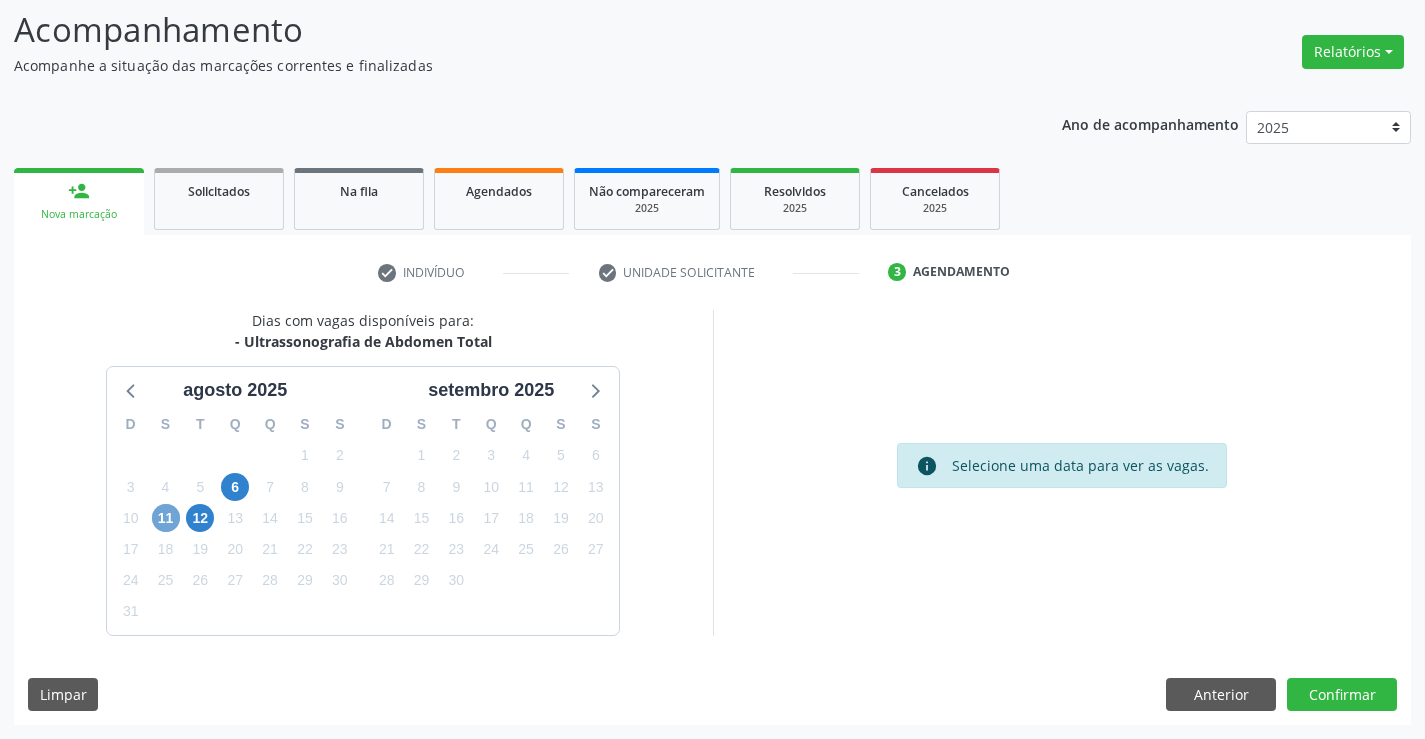 click on "11" at bounding box center (166, 518) 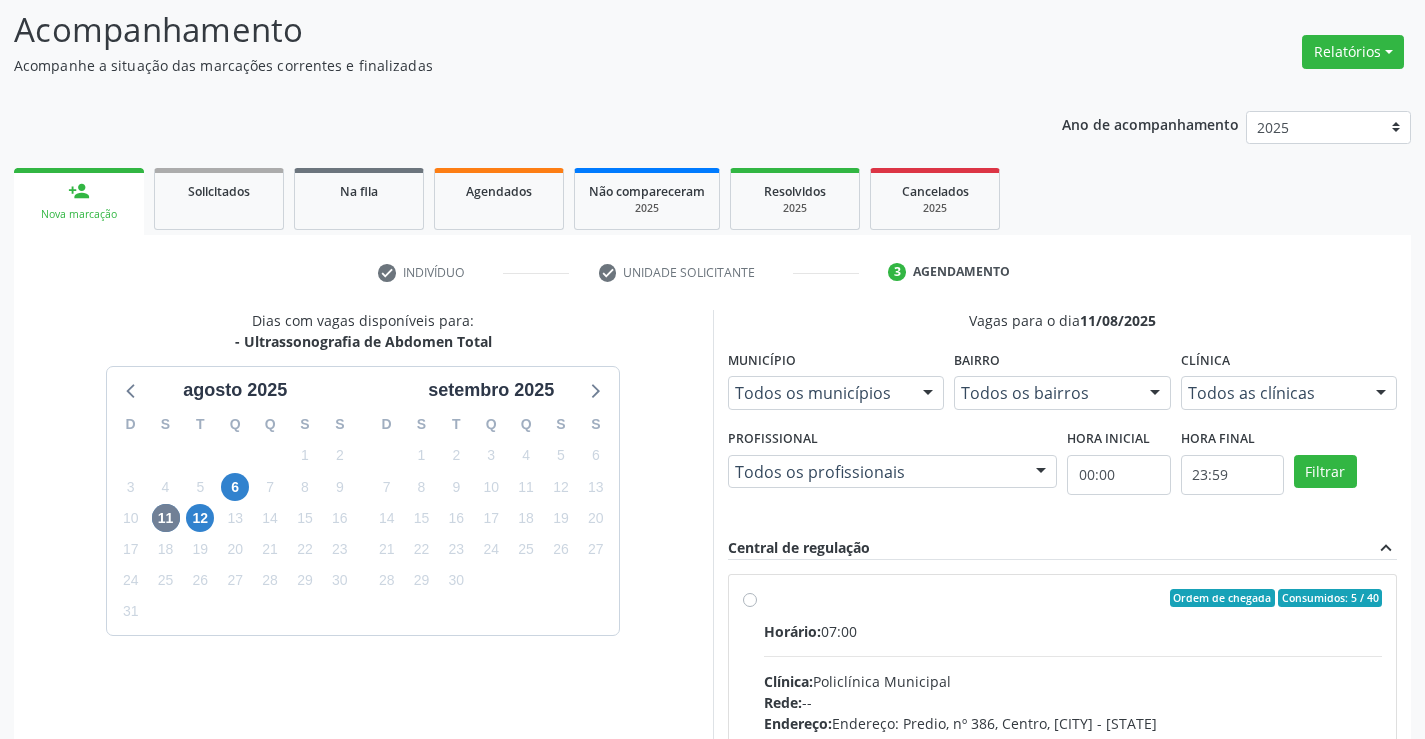 click on "Horário:   07:00
Clínica:  Policlínica Municipal
Rede:
--
Endereço:   Predio, nº 386, Centro, [CITY], [STATE]
Telefone:   (74) [PHONE]
Profissional:
[FIRST] [LAST]
Informações adicionais sobre o atendimento
Idade de atendimento:
de 0 a 120 anos
Gênero(s) atendido(s):
Masculino e Feminino
Informações adicionais:
--" at bounding box center [1073, 758] 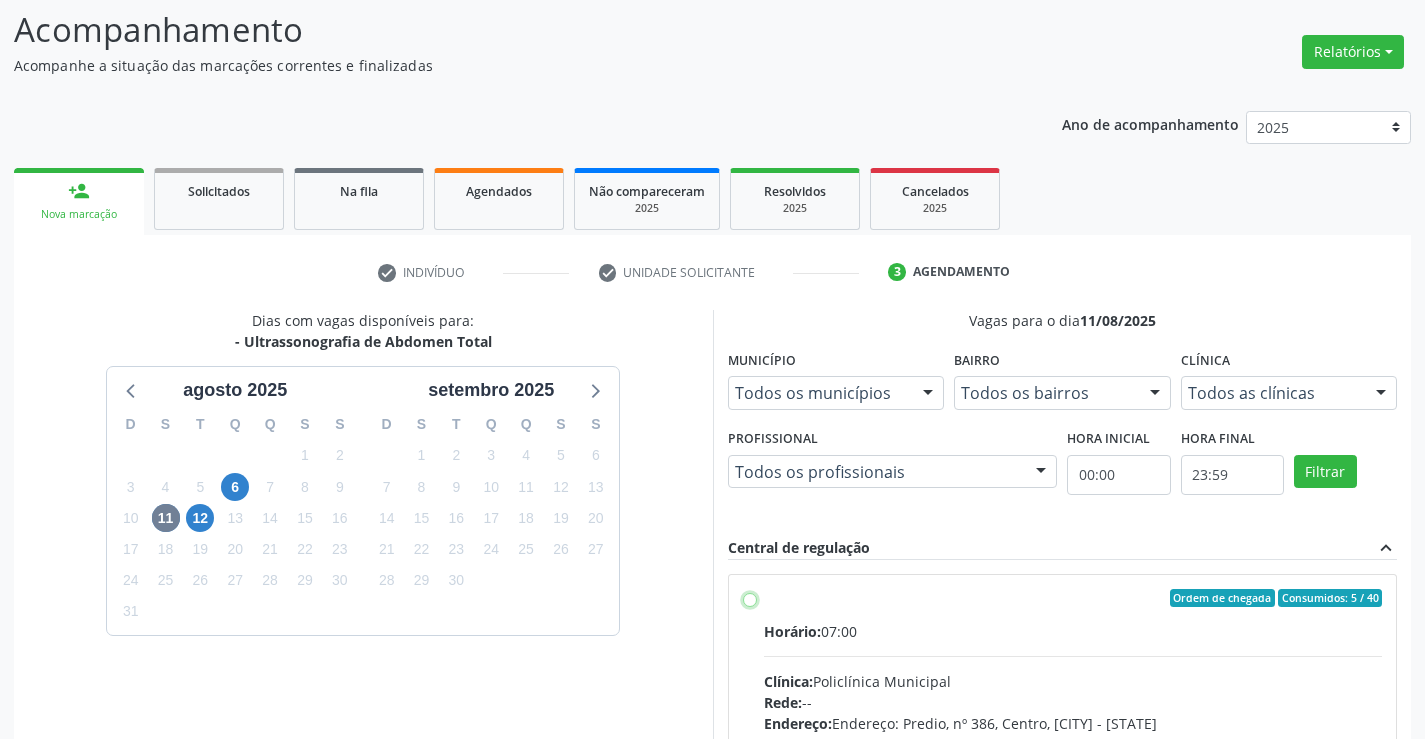 click on "Ordem de chegada
Consumidos: 5 / 40
Horário:   07:00
Clínica:  Policlínica Municipal
Rede:
--
Endereço:   Predio, nº 386, Centro, Campo Formoso - BA
Telefone:   (74) 6451312
Profissional:
Amilton Soares
Informações adicionais sobre o atendimento
Idade de atendimento:
de 0 a 120 anos
Gênero(s) atendido(s):
Masculino e Feminino
Informações adicionais:
--" at bounding box center [750, 598] 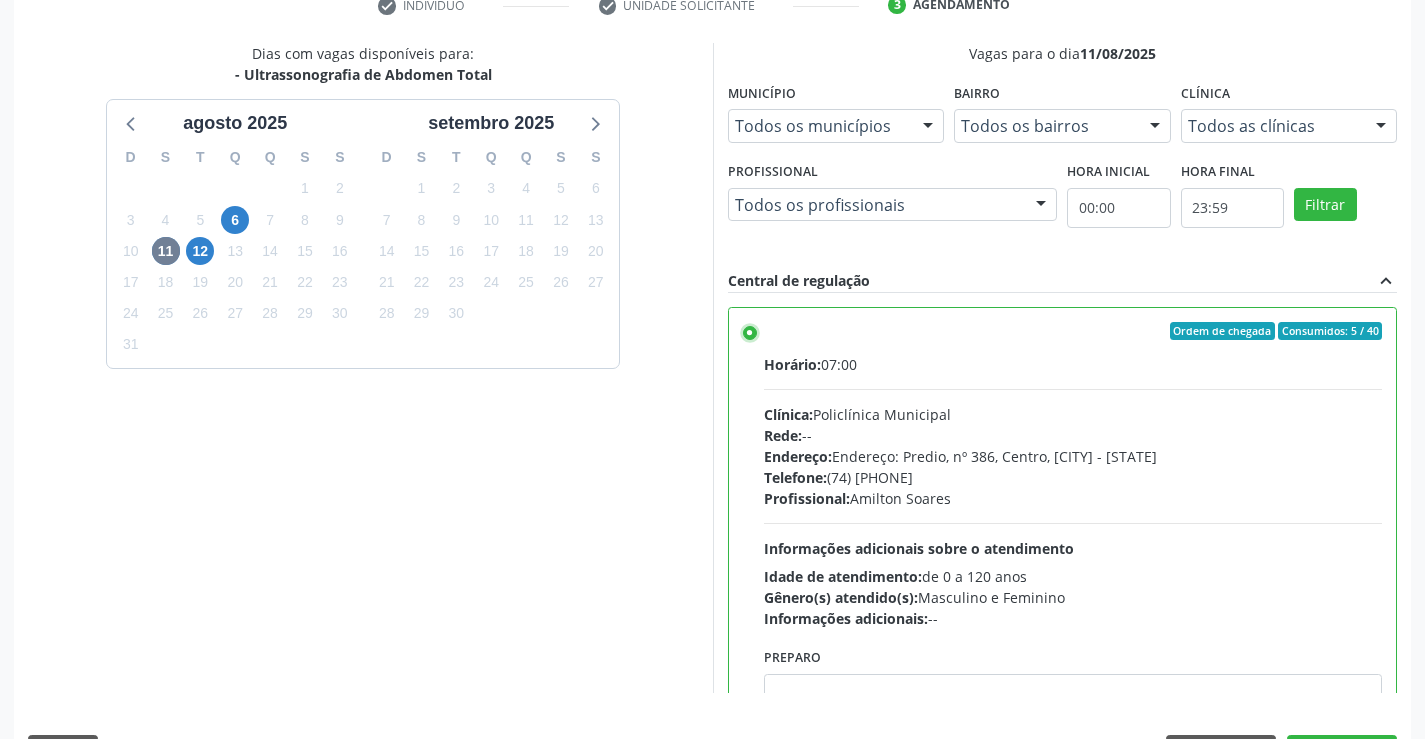 scroll, scrollTop: 456, scrollLeft: 0, axis: vertical 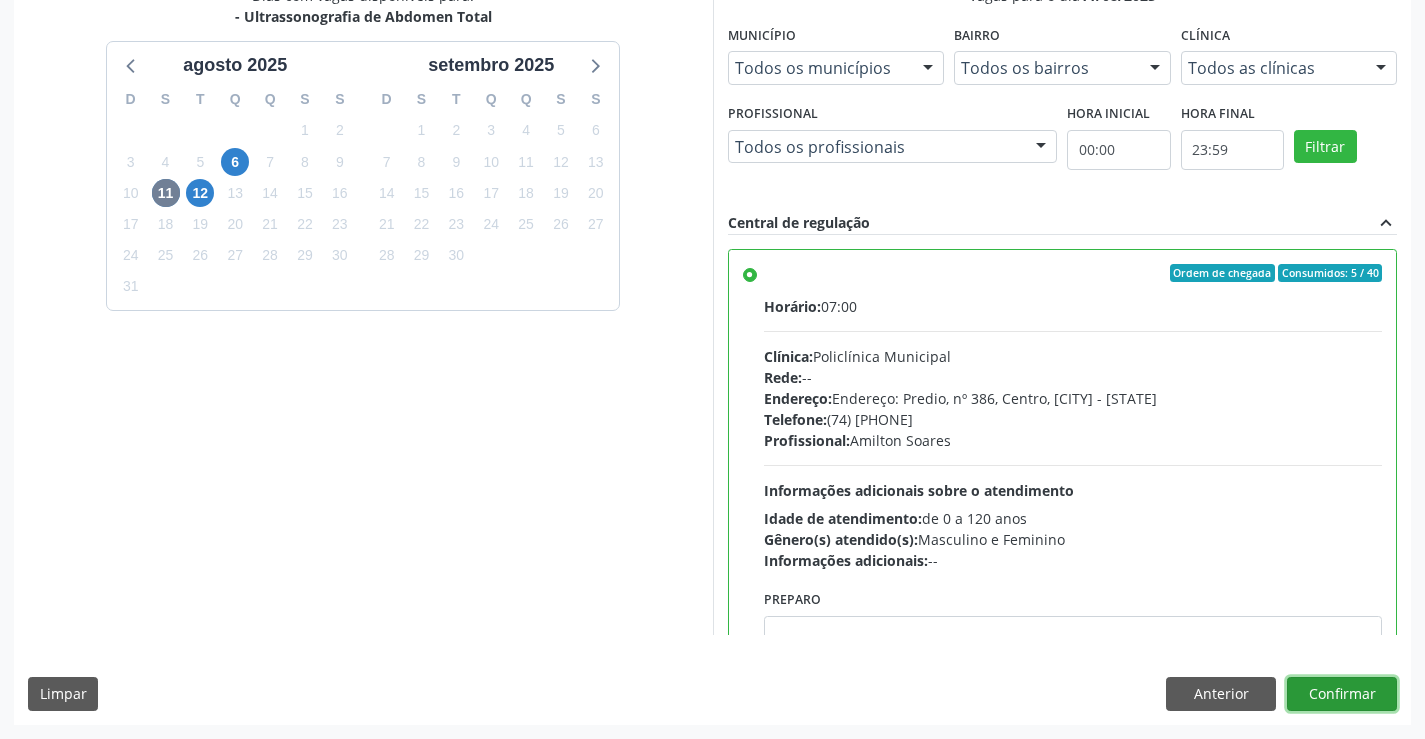 click on "Confirmar" at bounding box center [1342, 694] 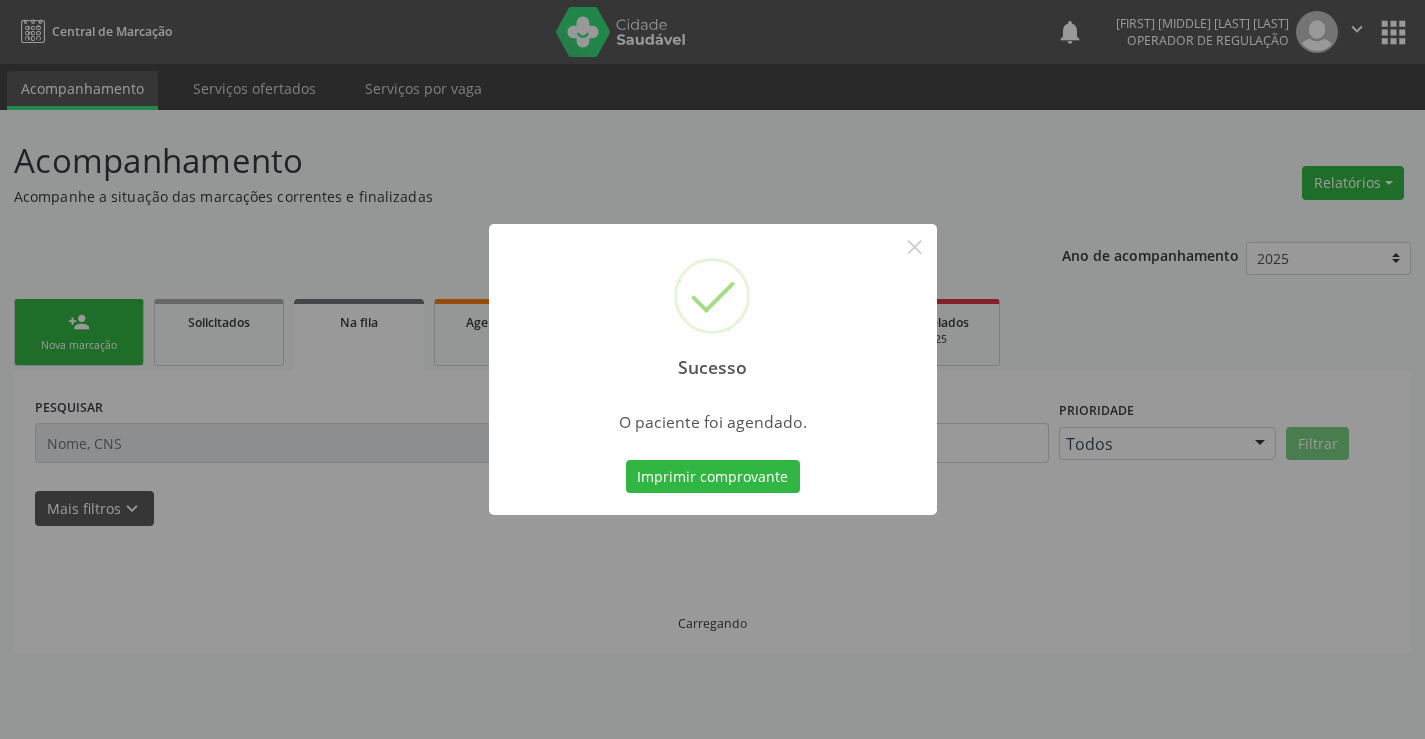 scroll, scrollTop: 0, scrollLeft: 0, axis: both 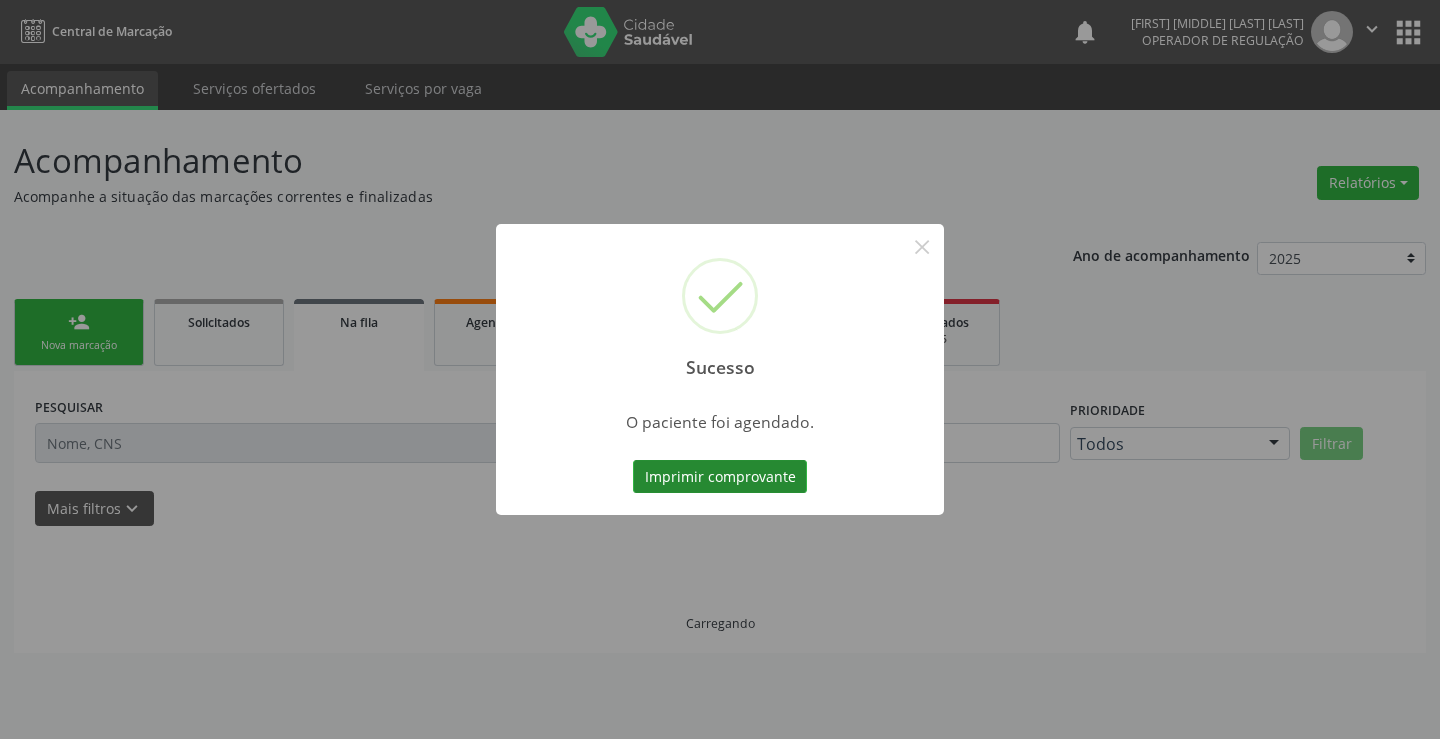 click on "Imprimir comprovante" at bounding box center [720, 477] 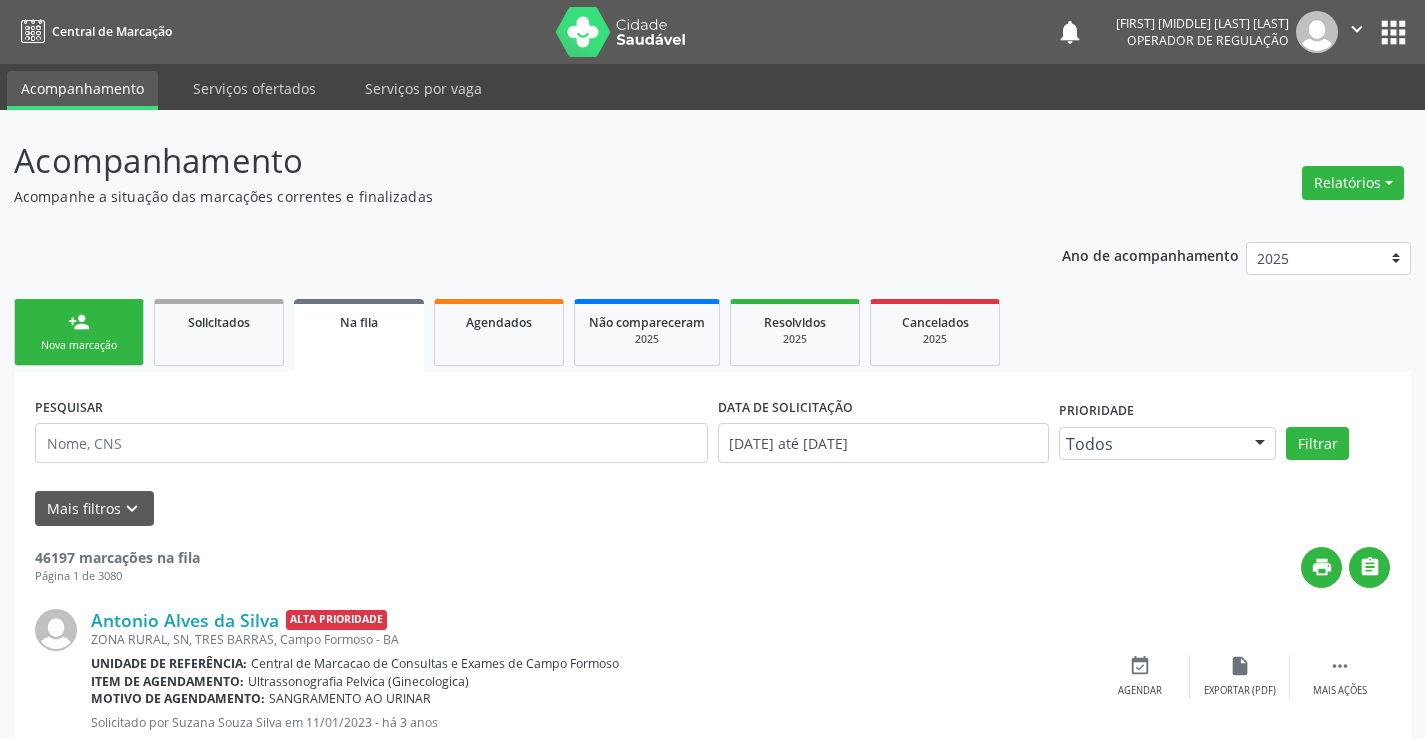 click on "Nova marcação" at bounding box center (79, 345) 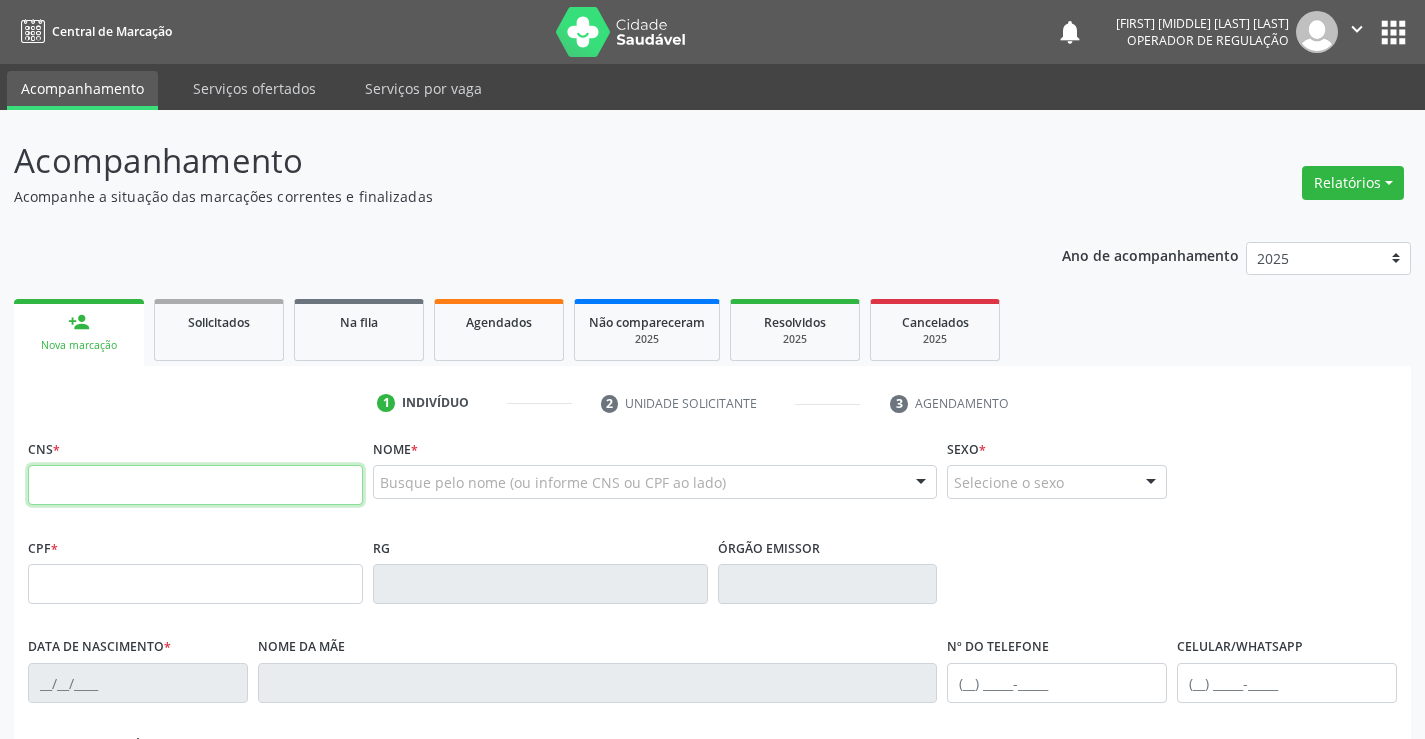 click at bounding box center [195, 485] 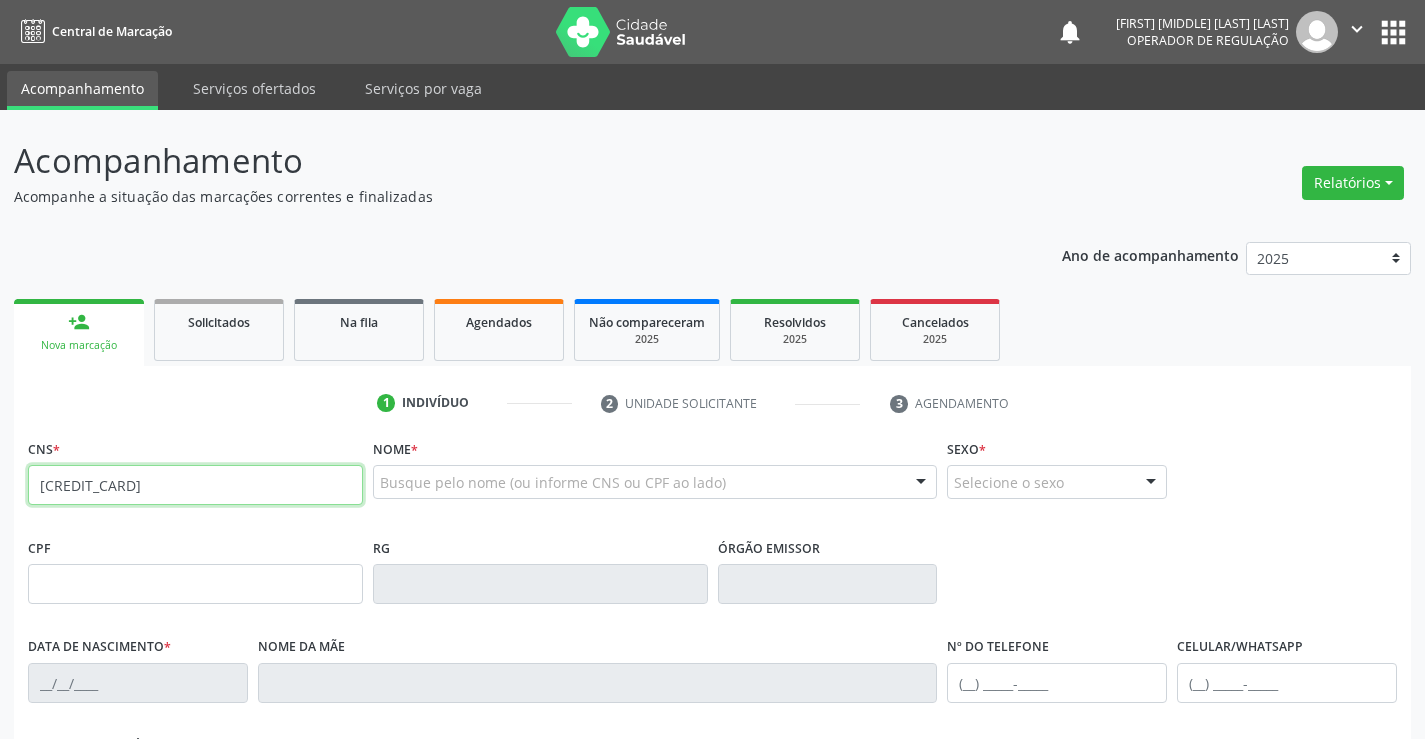 type on "700 9049 5034 7590" 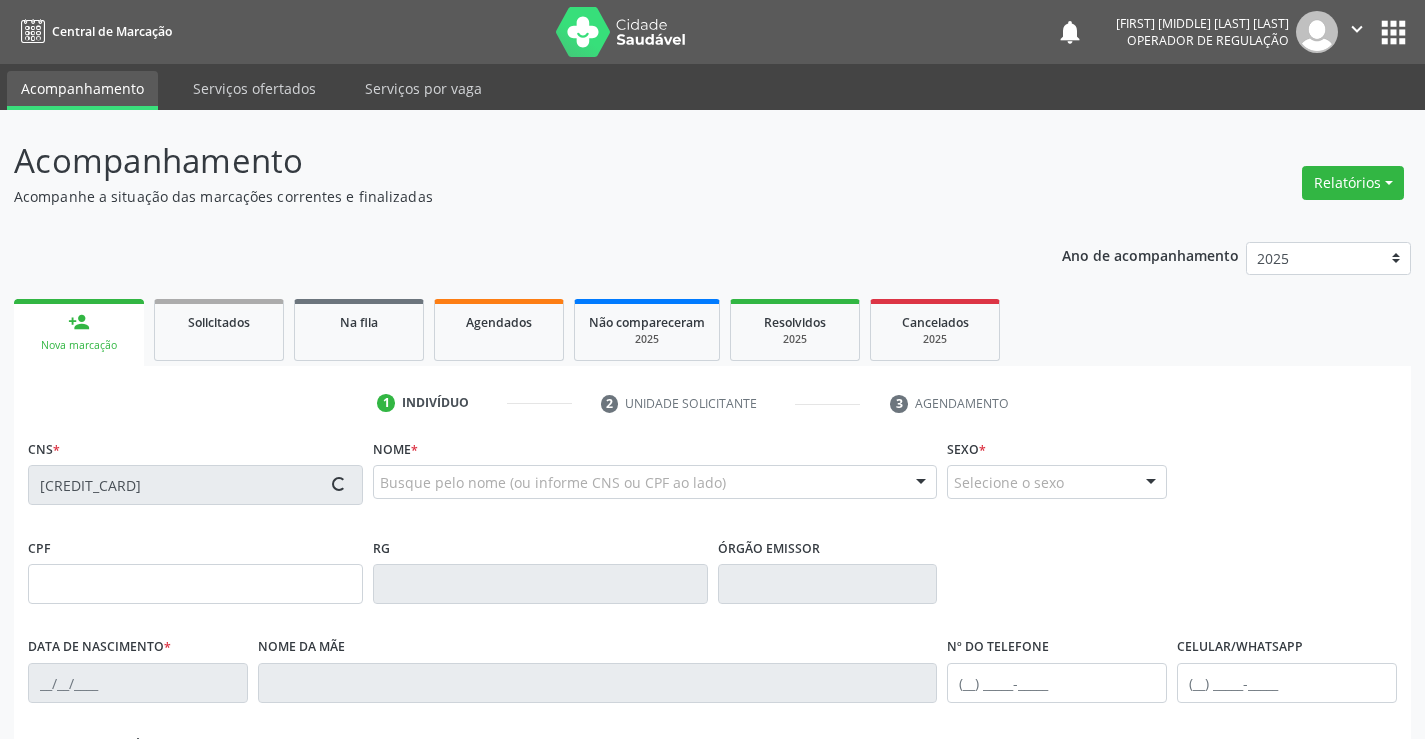 type on "1367411262" 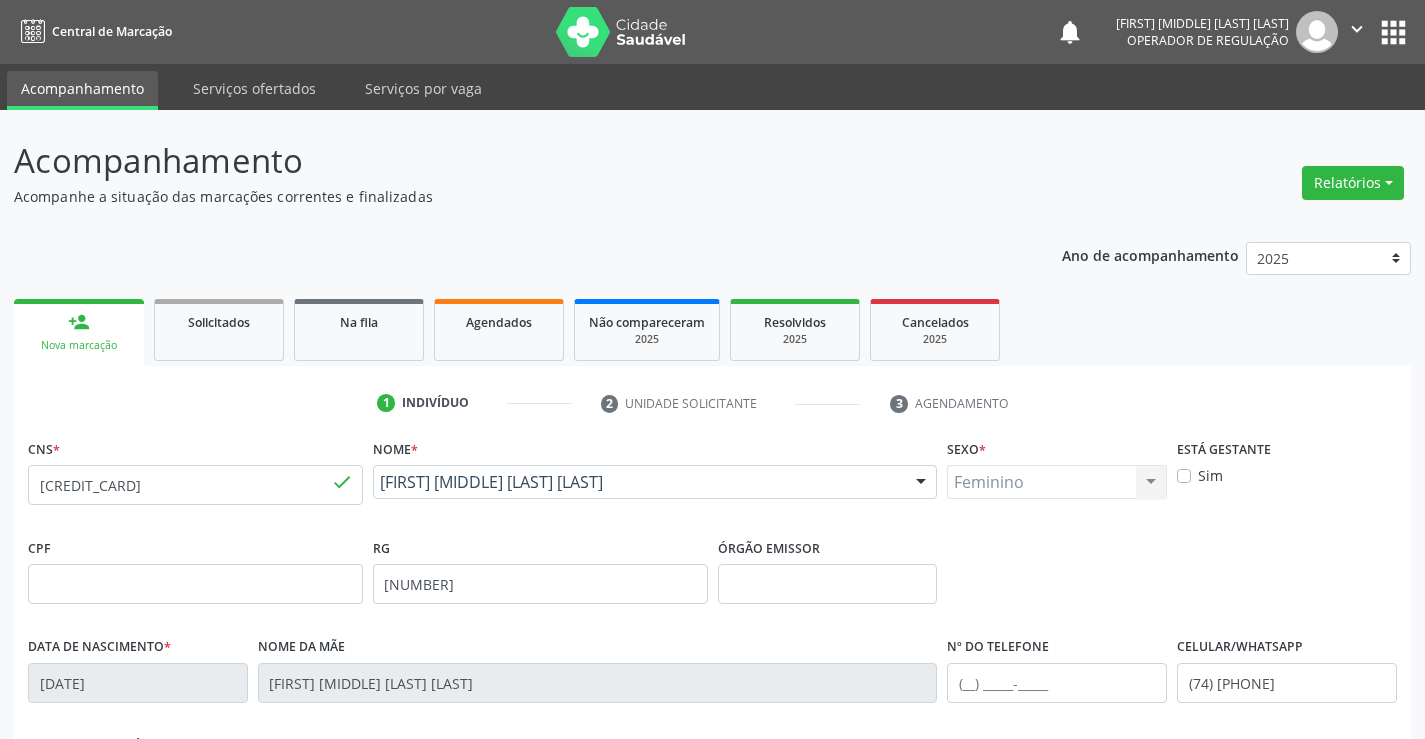 scroll, scrollTop: 200, scrollLeft: 0, axis: vertical 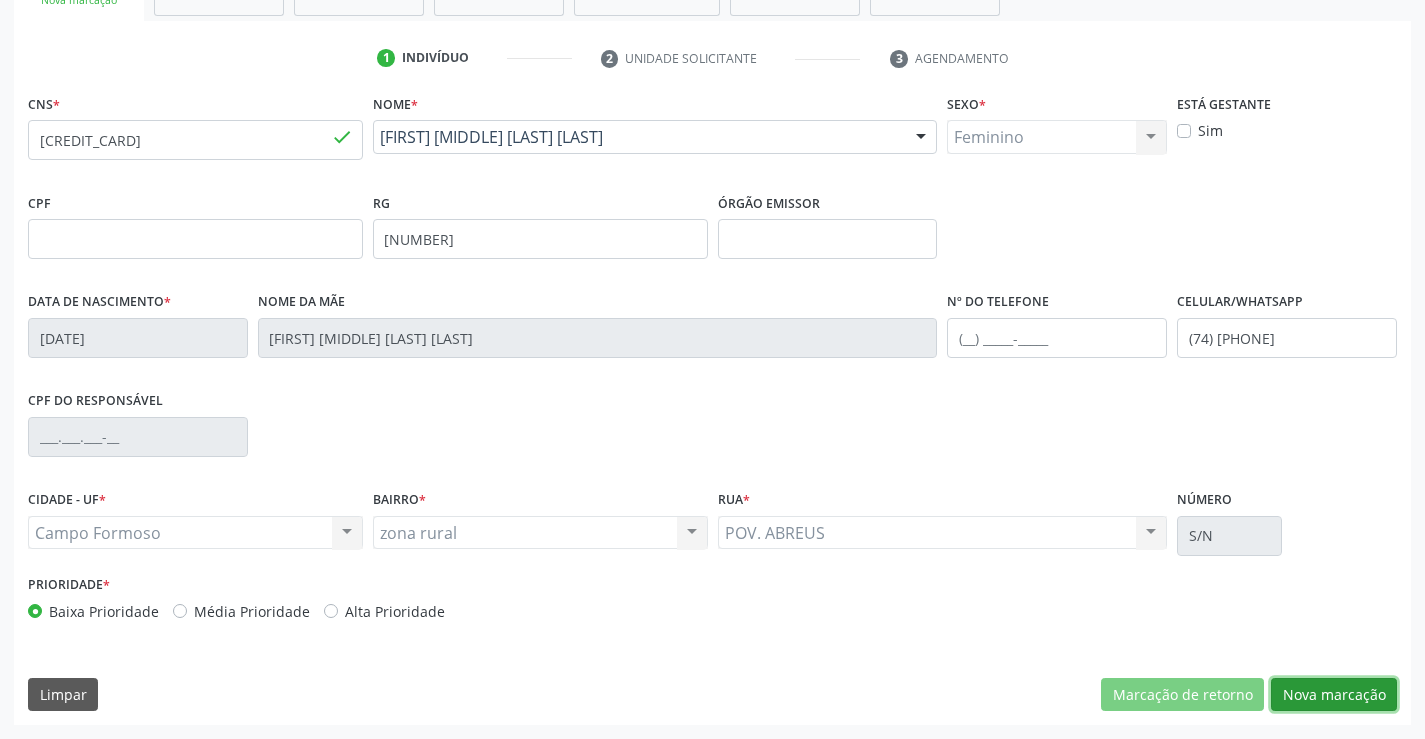click on "Nova marcação" at bounding box center [1334, 695] 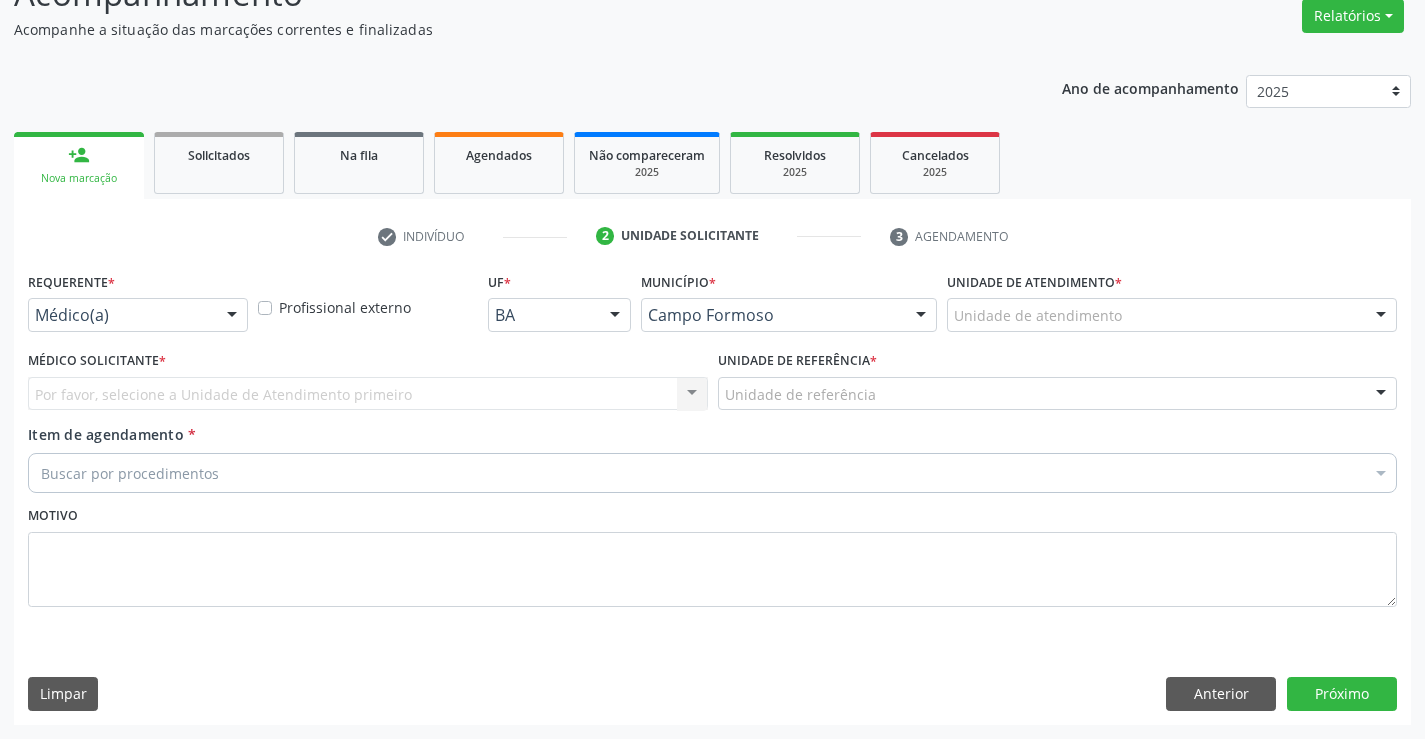 scroll, scrollTop: 167, scrollLeft: 0, axis: vertical 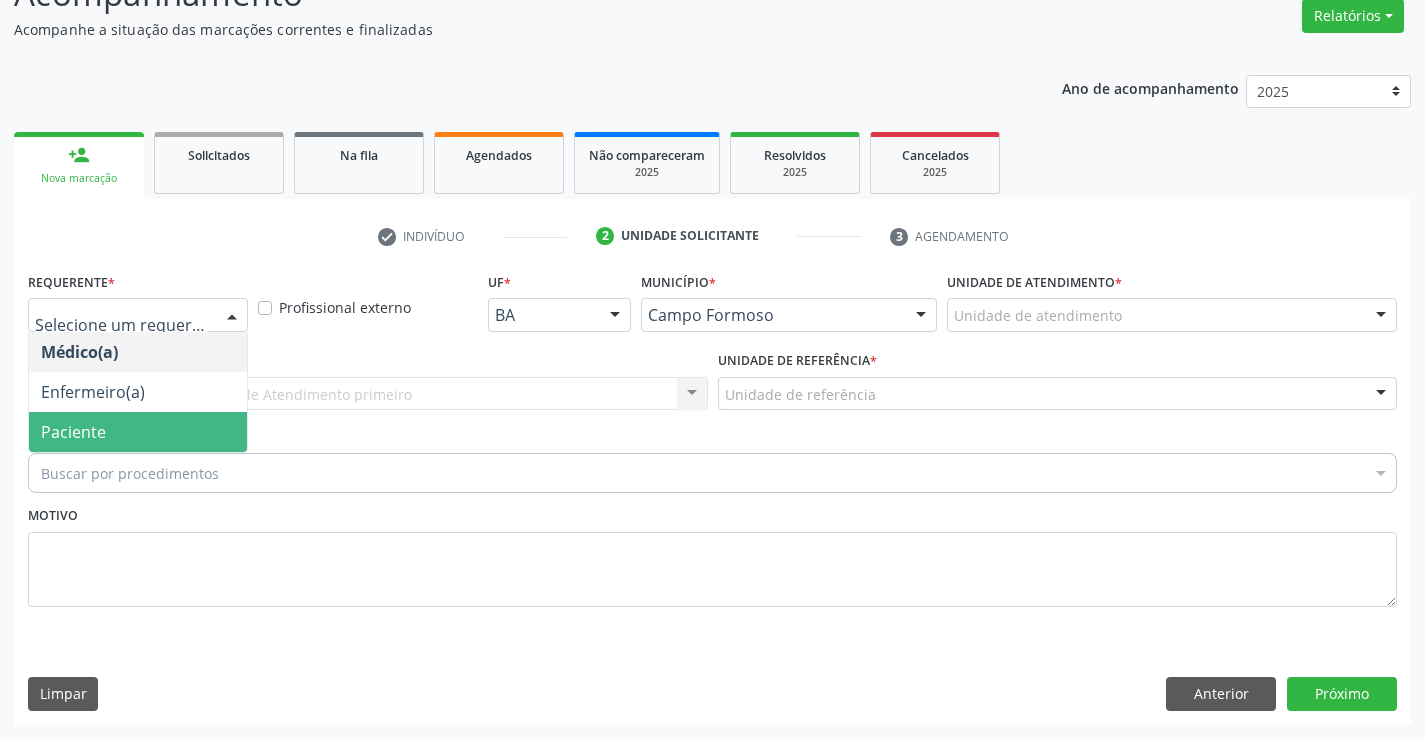 click on "Paciente" at bounding box center [73, 432] 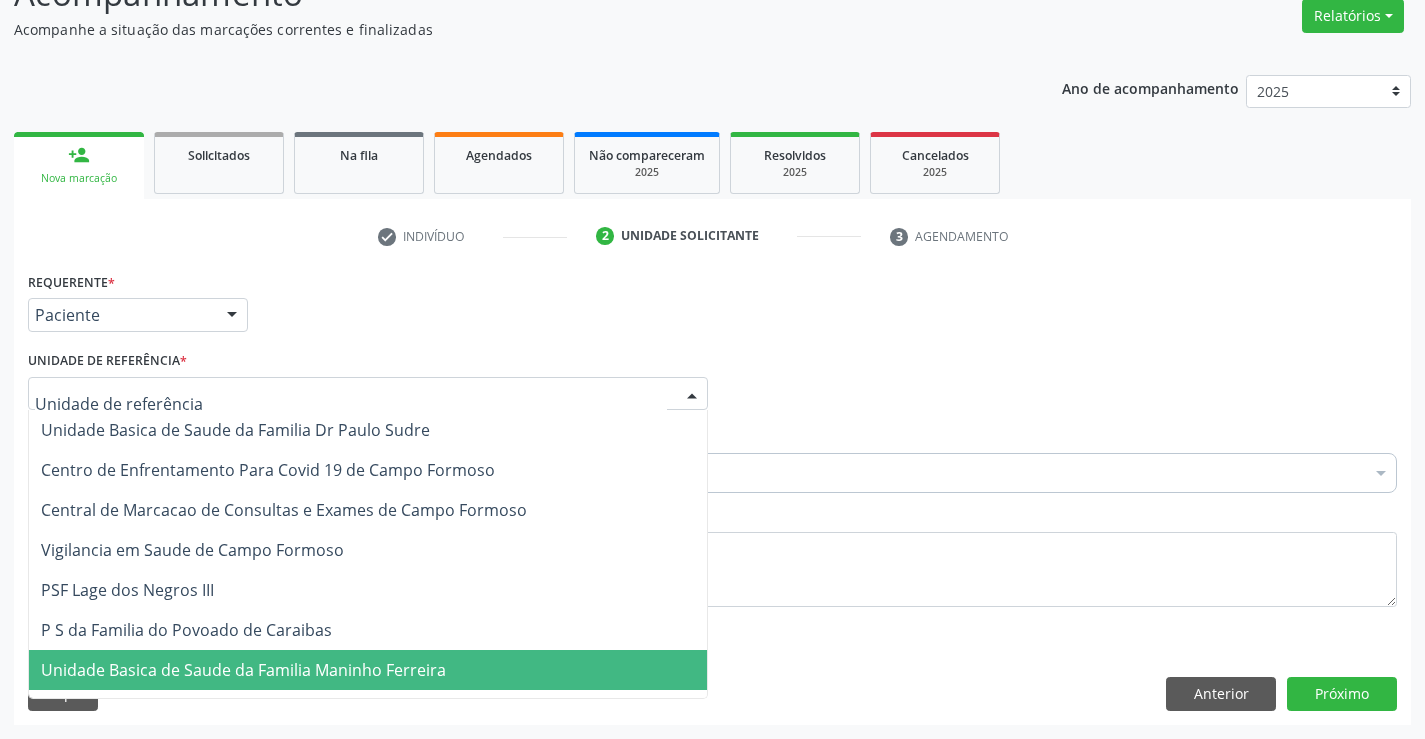 click on "Unidade Basica de Saude da Familia Maninho Ferreira" at bounding box center [368, 670] 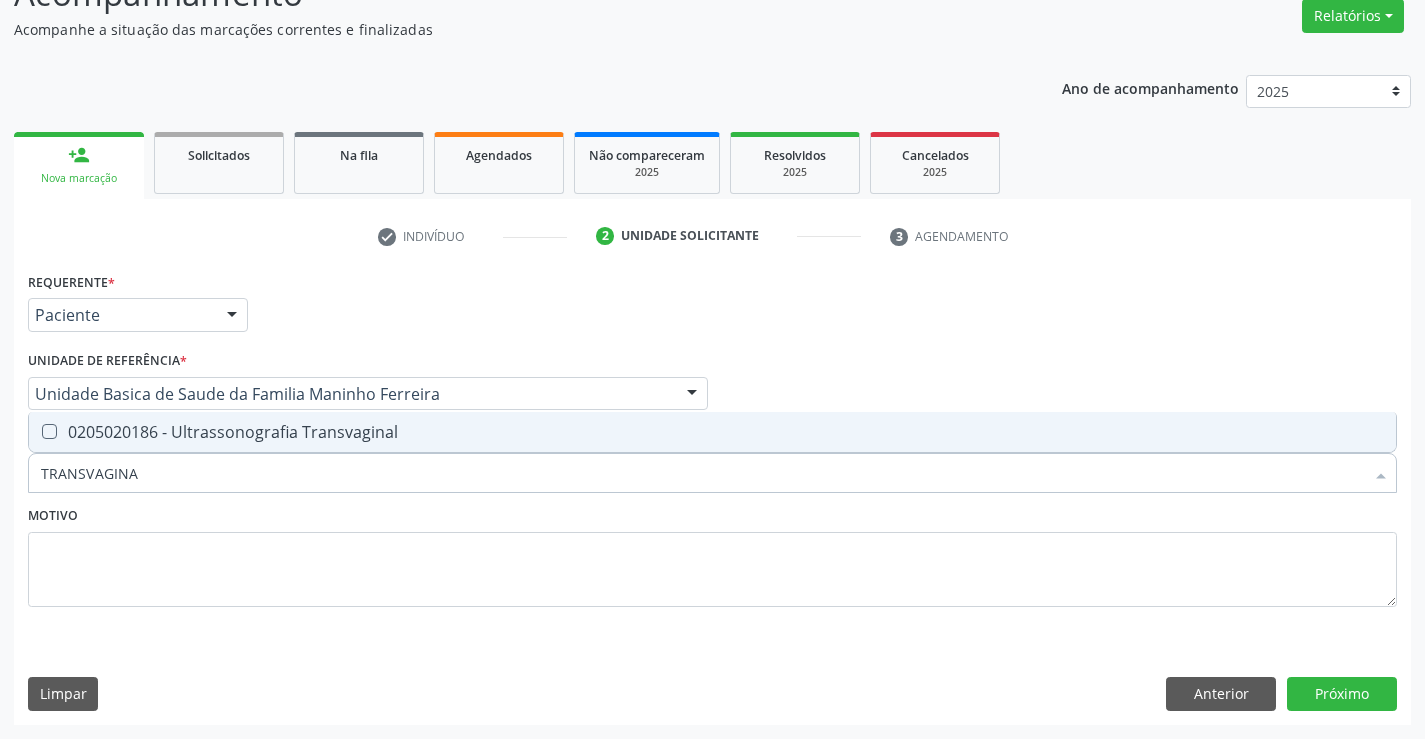 type on "TRANSVAGINAL" 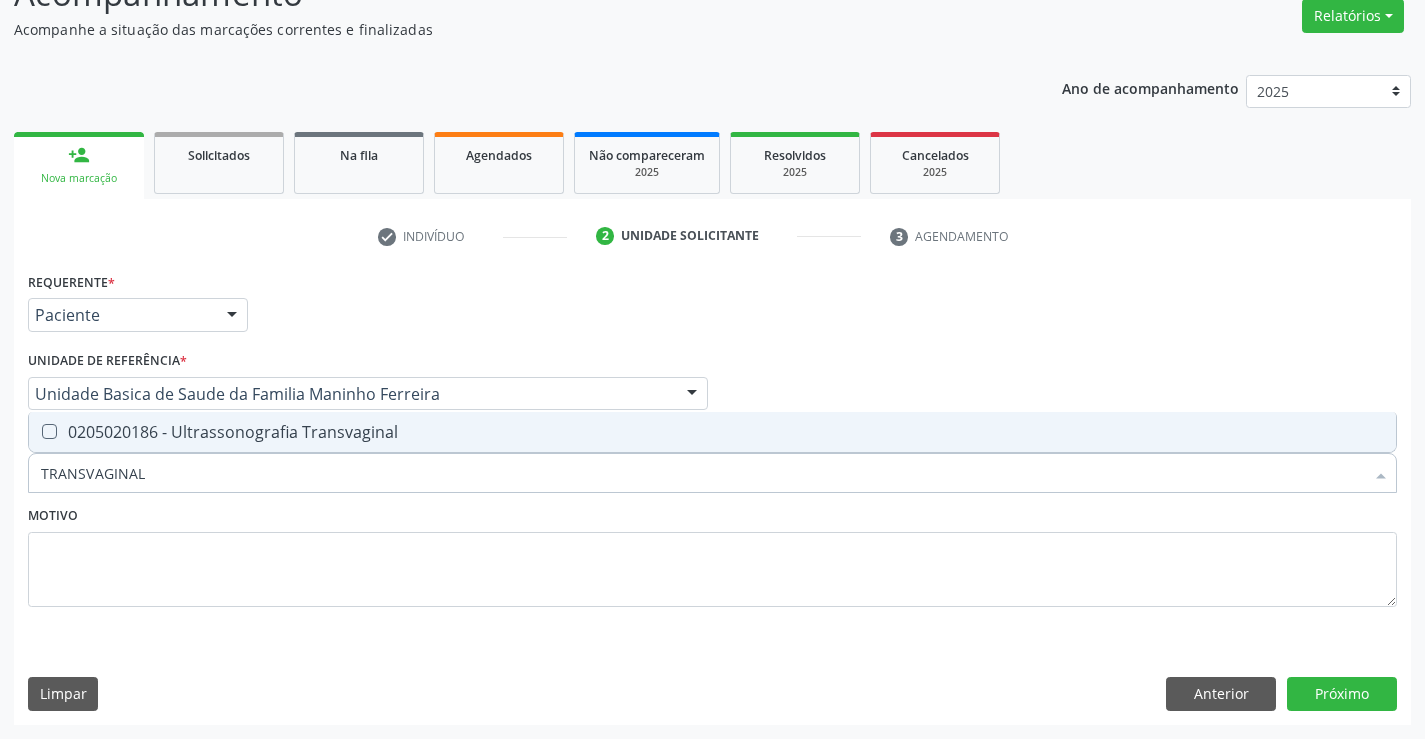 click on "0205020186 - Ultrassonografia Transvaginal" at bounding box center (712, 432) 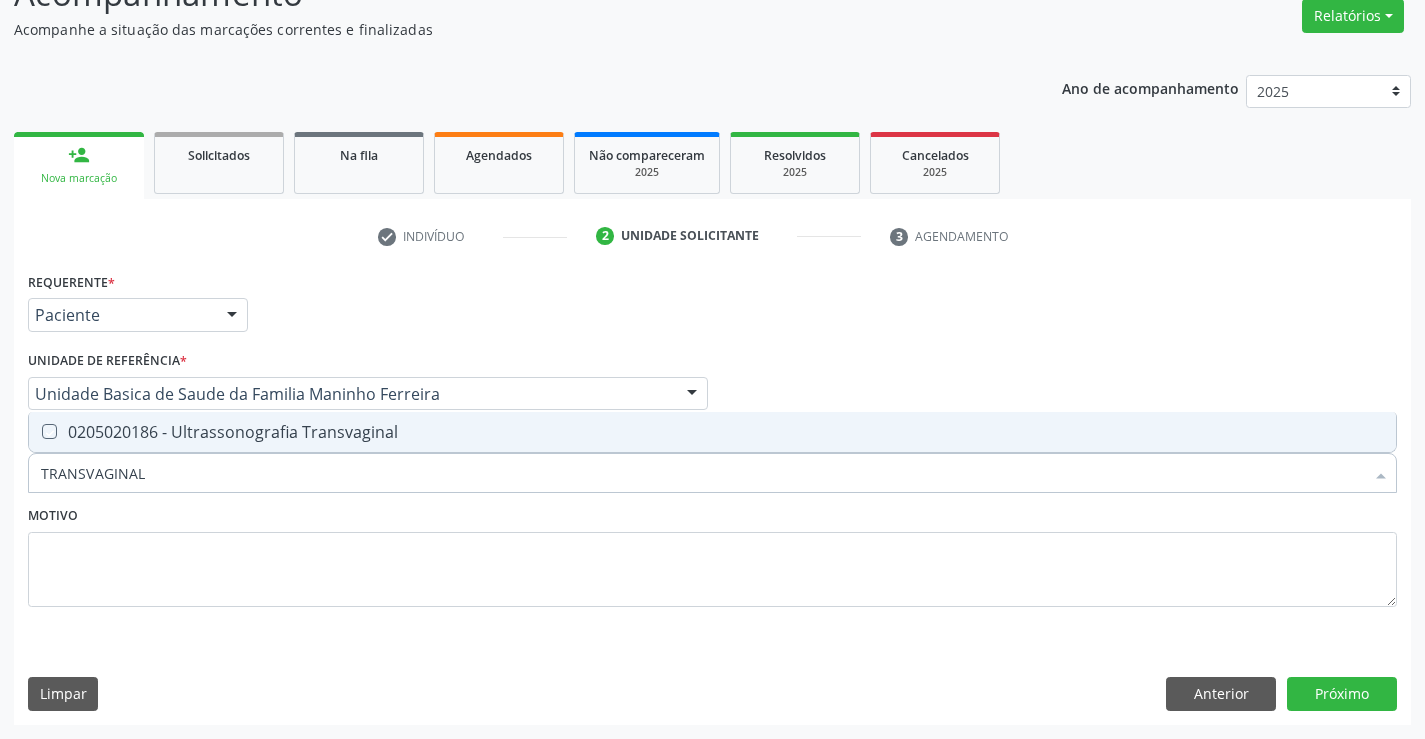 checkbox on "true" 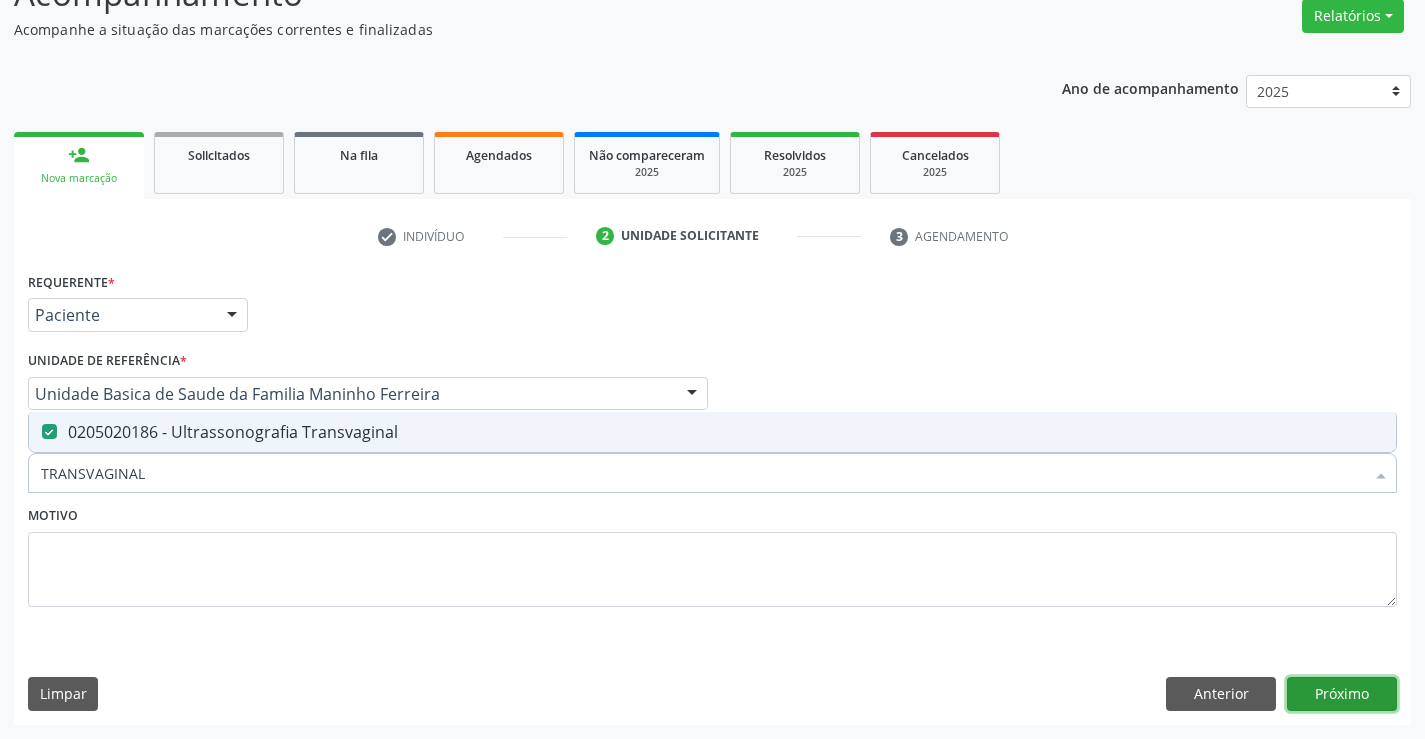 click on "Próximo" at bounding box center (1342, 694) 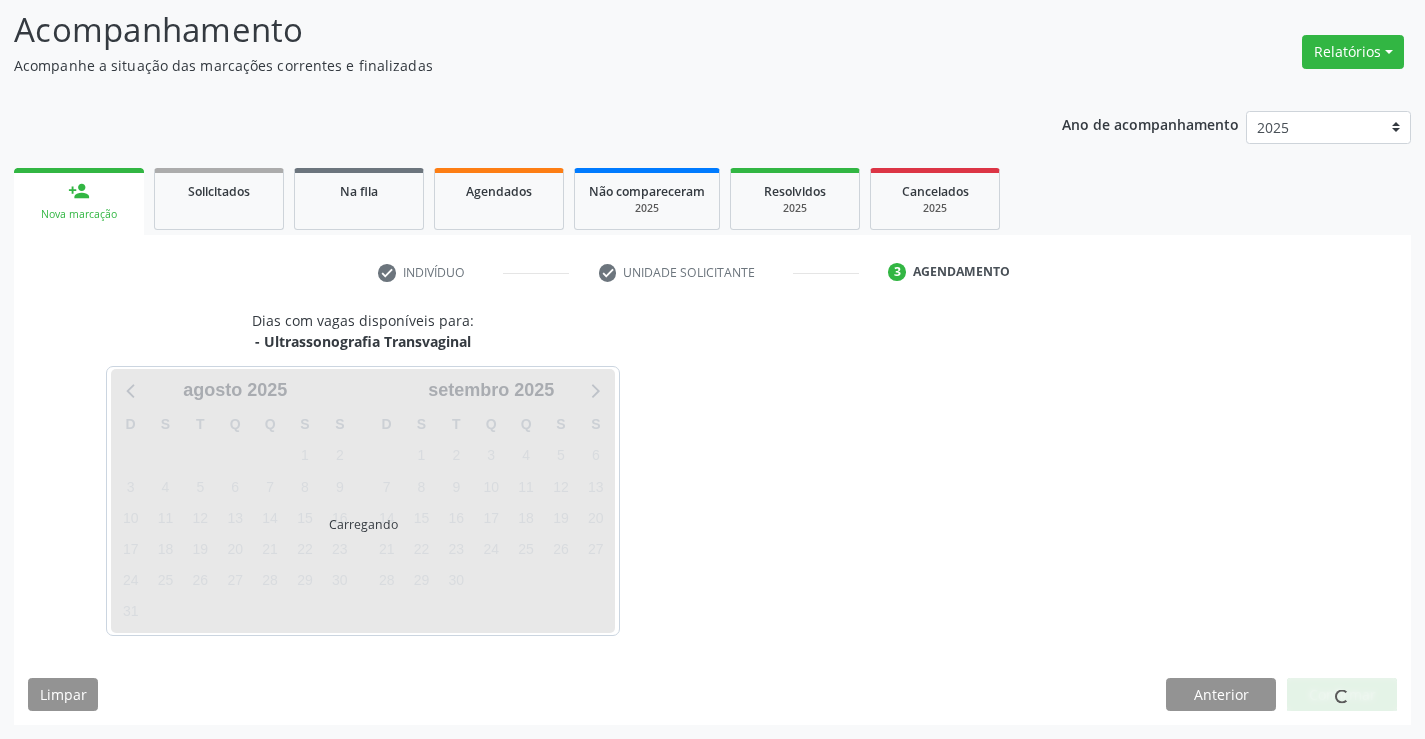scroll, scrollTop: 131, scrollLeft: 0, axis: vertical 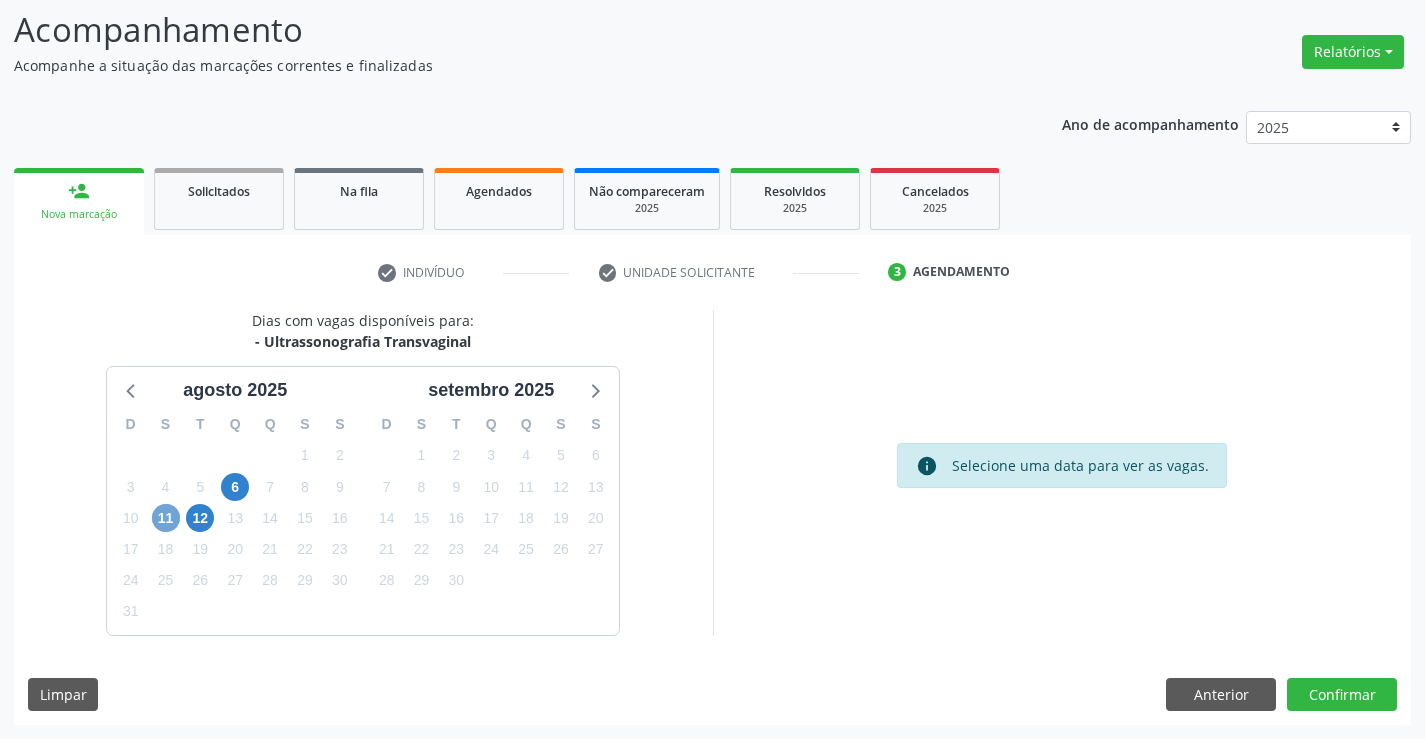 click on "11" at bounding box center (166, 518) 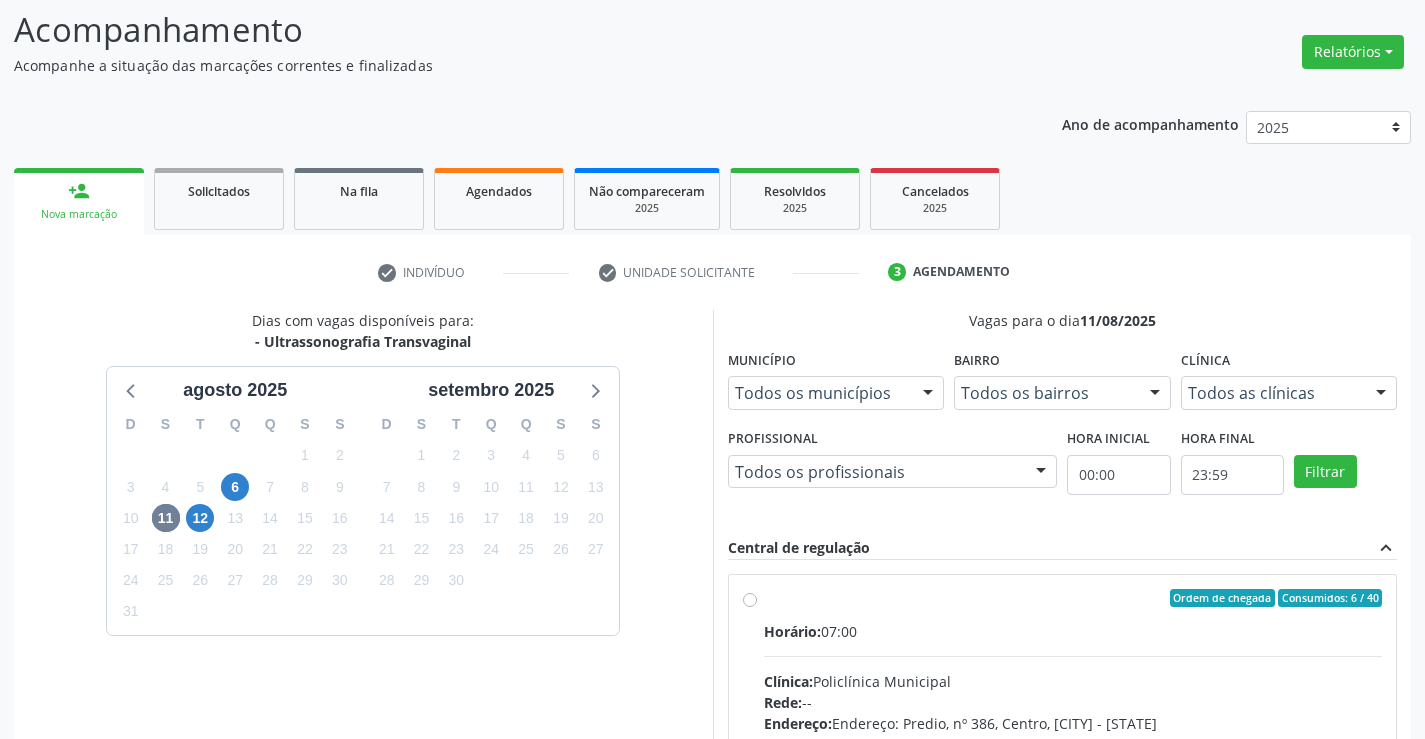 click on "Horário:   07:00
Clínica:  Policlínica Municipal
Rede:
--
Endereço:   Predio, nº 386, Centro, [CITY], [STATE]
Telefone:   (74) [PHONE]
Profissional:
[FIRST] [LAST]
Informações adicionais sobre o atendimento
Idade de atendimento:
de 0 a 120 anos
Gênero(s) atendido(s):
Masculino e Feminino
Informações adicionais:
--" at bounding box center (1073, 758) 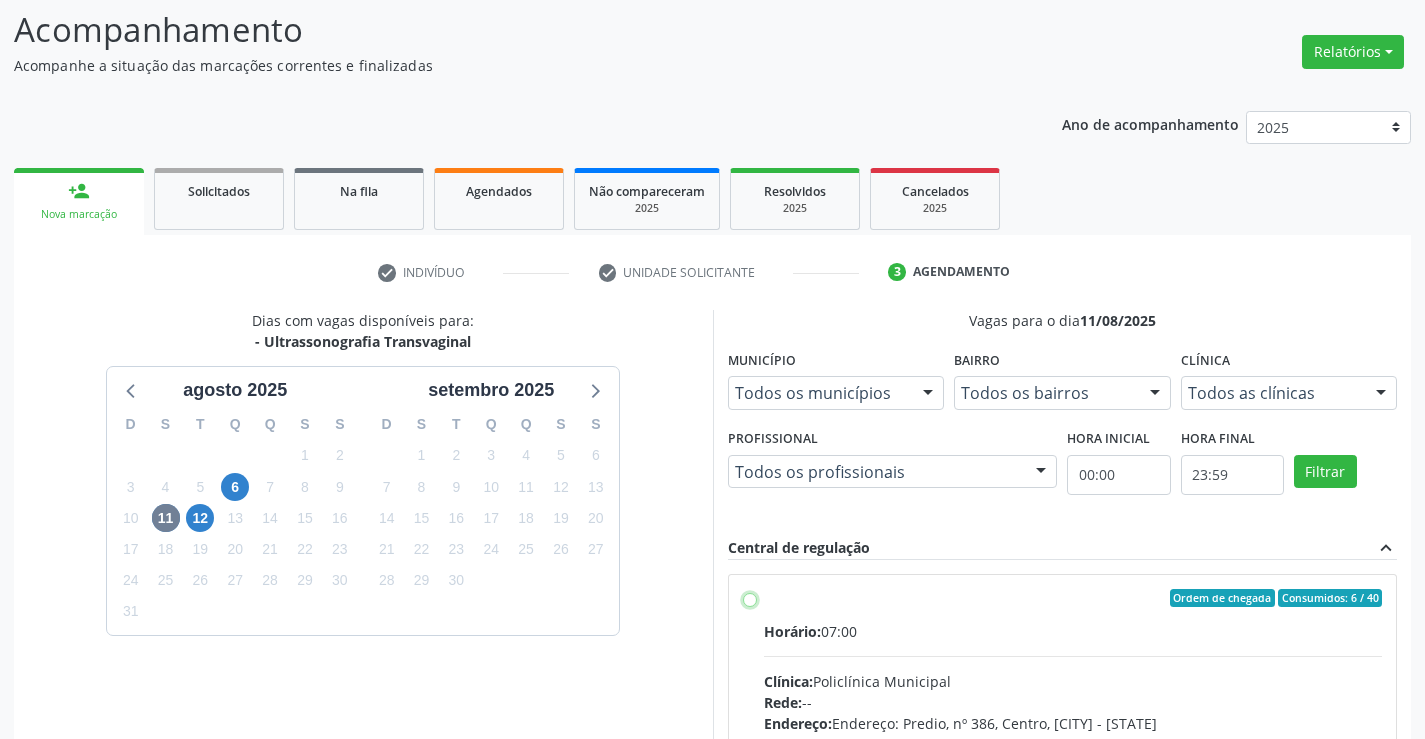 click on "Ordem de chegada
Consumidos: 6 / 40
Horário:   07:00
Clínica:  Policlínica Municipal
Rede:
--
Endereço:   Predio, nº 386, Centro, Campo Formoso - BA
Telefone:   (74) 6451312
Profissional:
Amilton Soares
Informações adicionais sobre o atendimento
Idade de atendimento:
de 0 a 120 anos
Gênero(s) atendido(s):
Masculino e Feminino
Informações adicionais:
--" at bounding box center [750, 598] 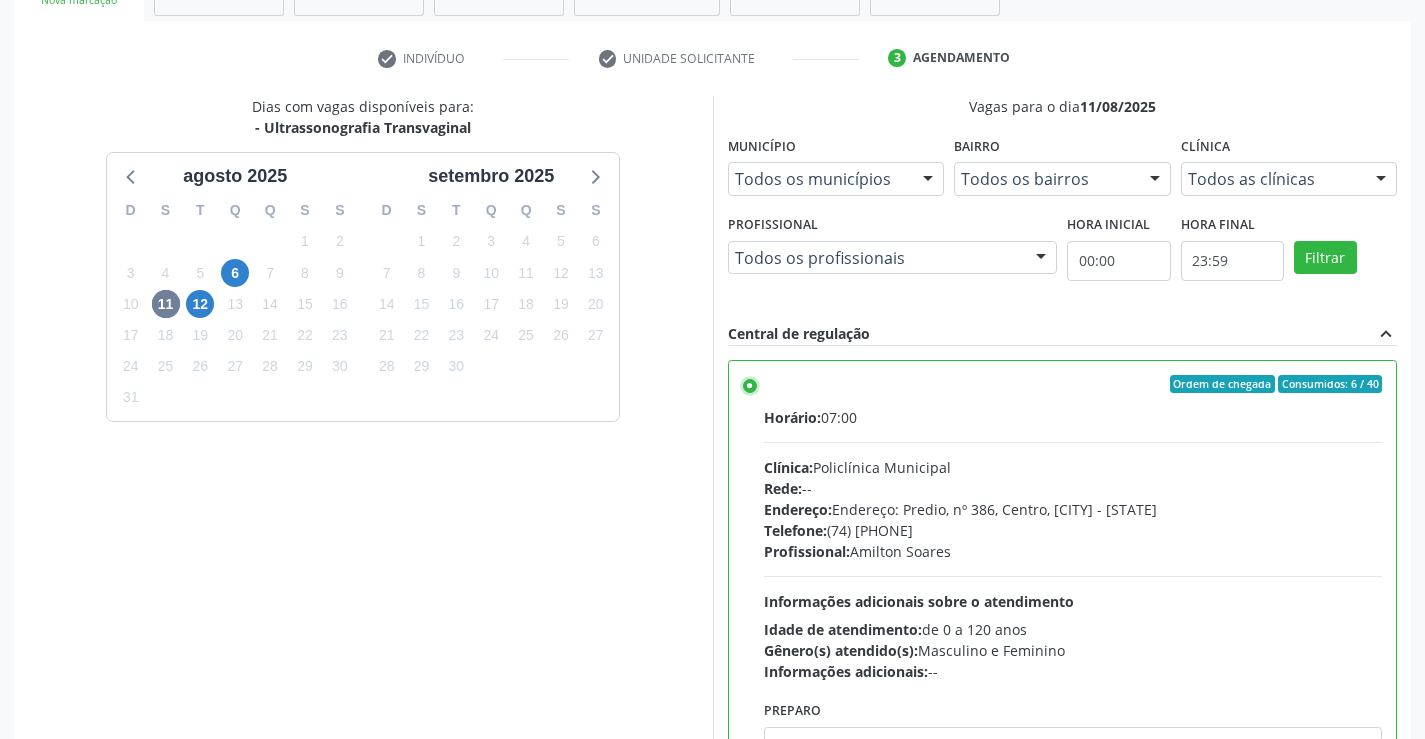 scroll, scrollTop: 456, scrollLeft: 0, axis: vertical 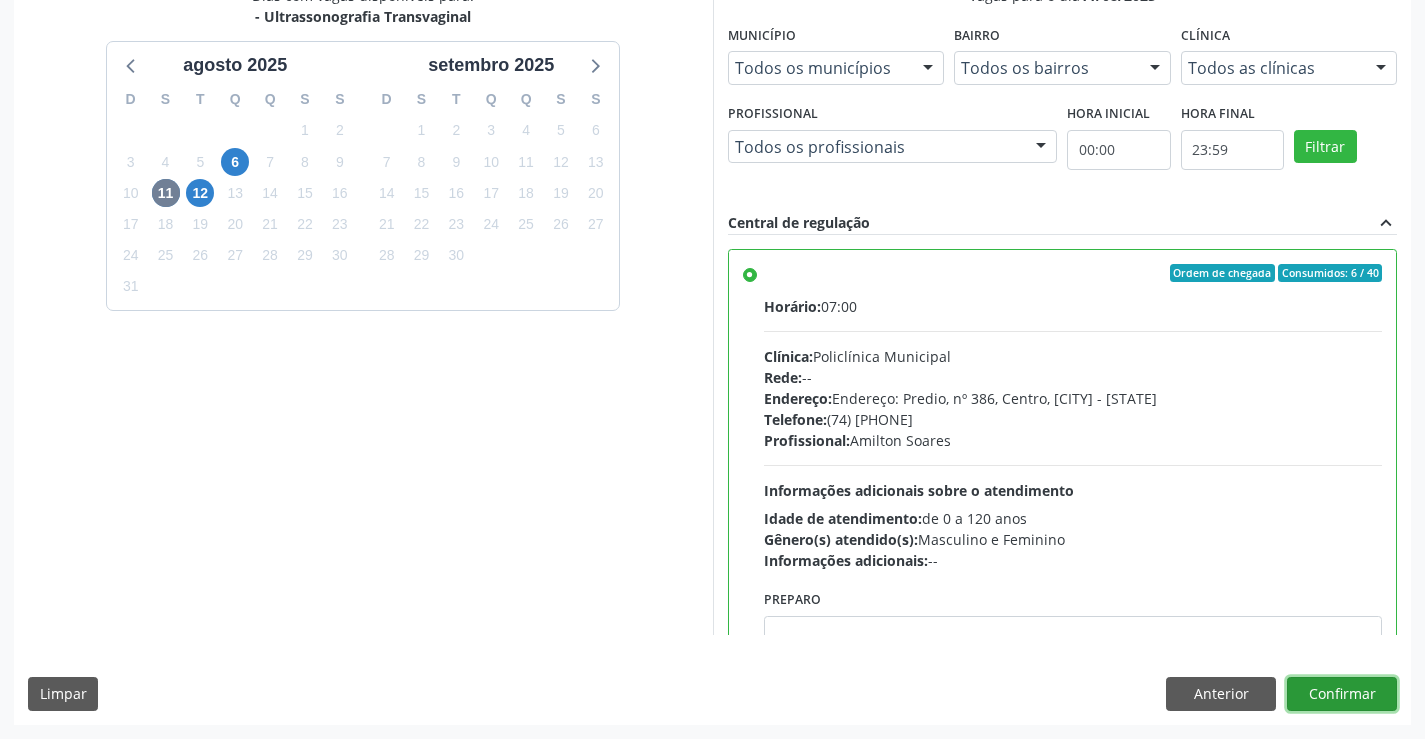 click on "Confirmar" at bounding box center [1342, 694] 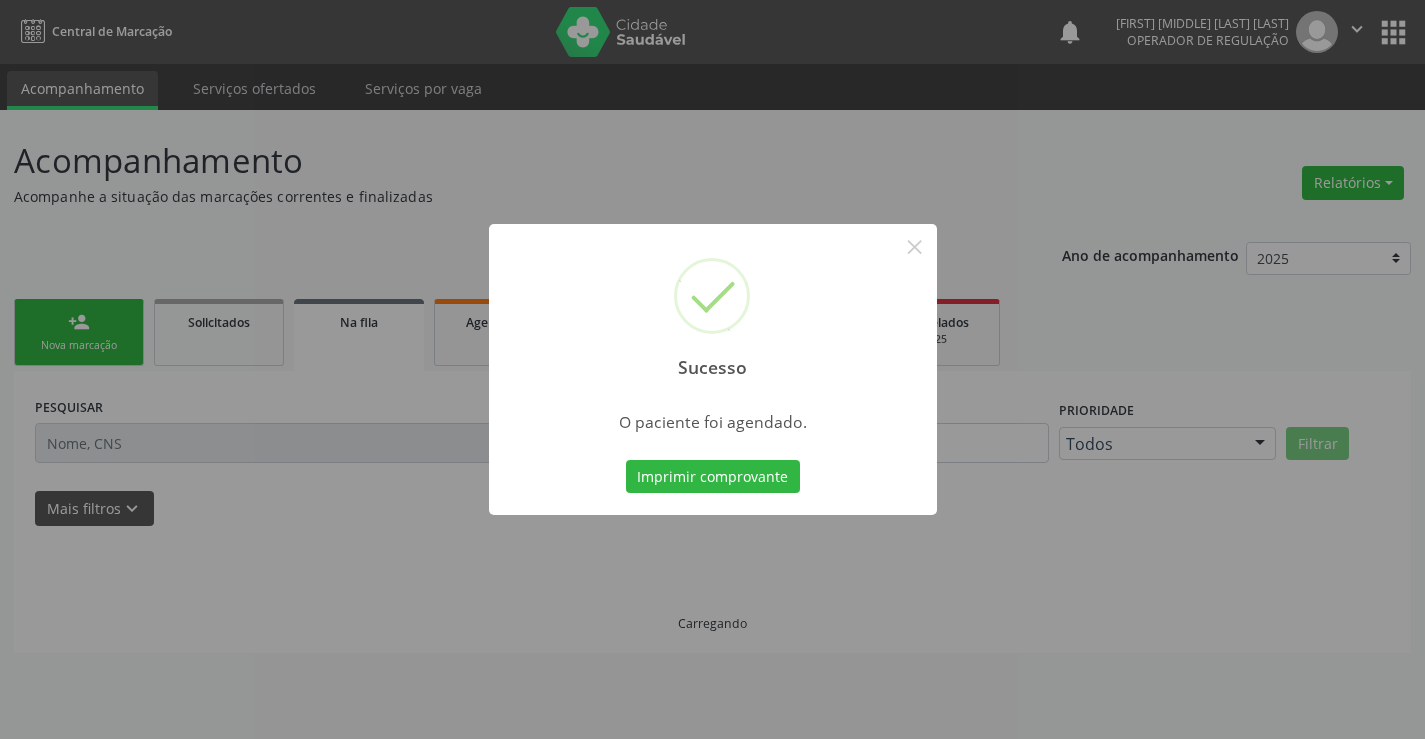 scroll, scrollTop: 0, scrollLeft: 0, axis: both 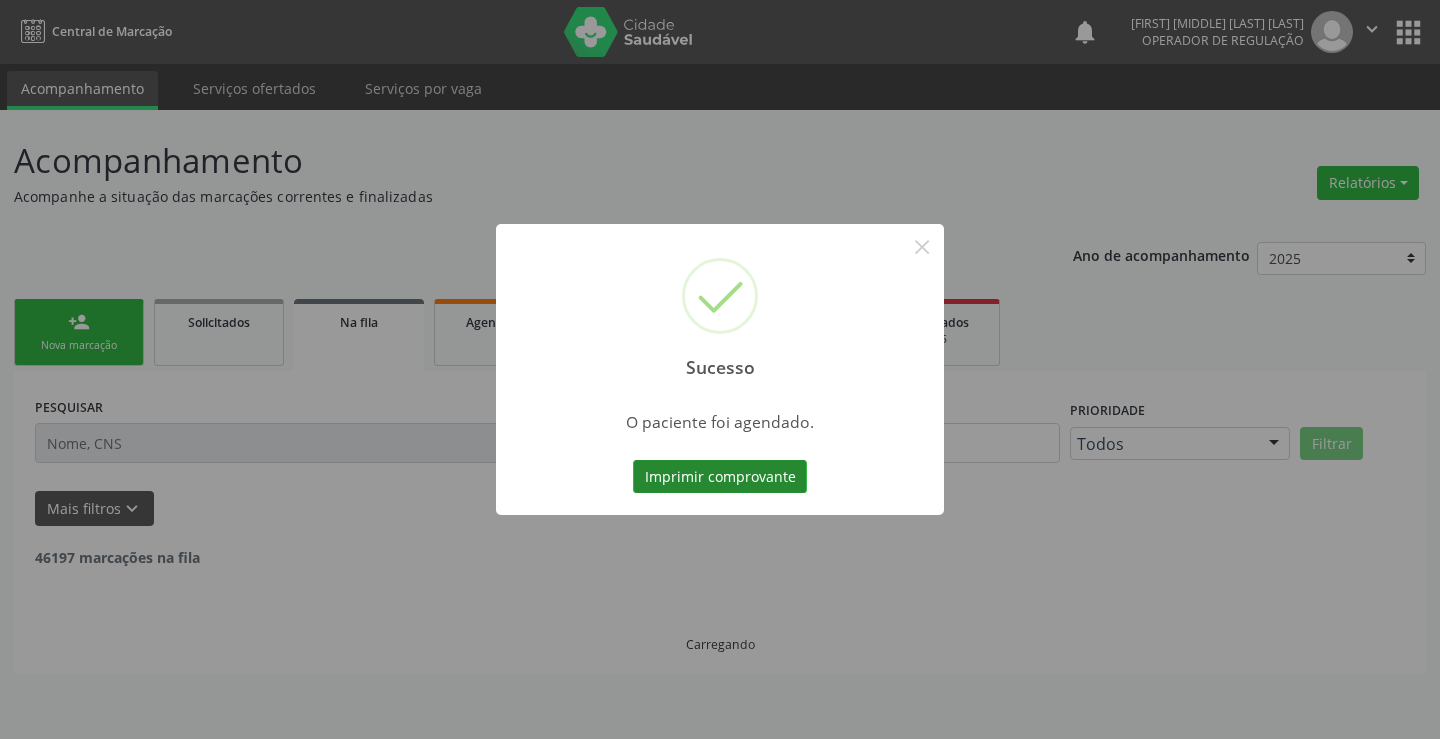 click on "Imprimir comprovante" at bounding box center [720, 477] 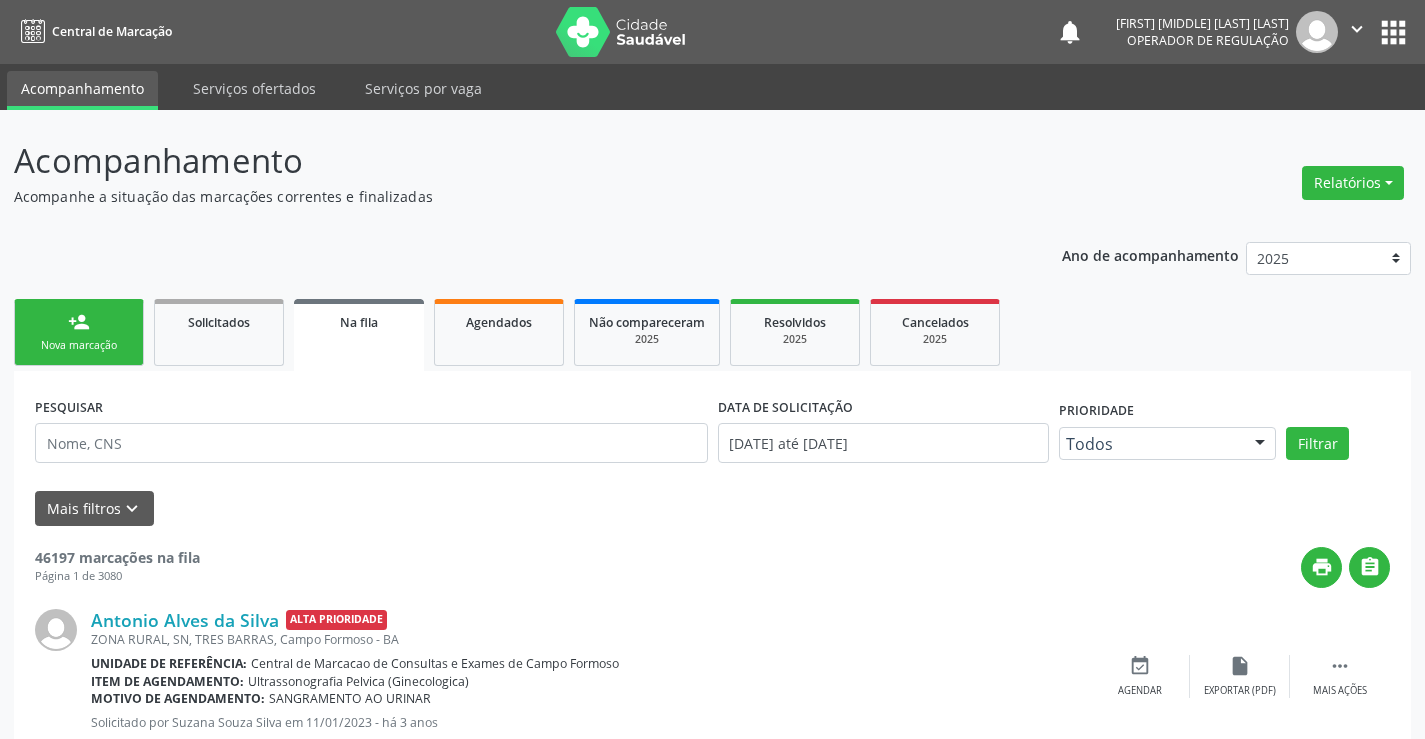 click on "person_add
Nova marcação" at bounding box center [79, 332] 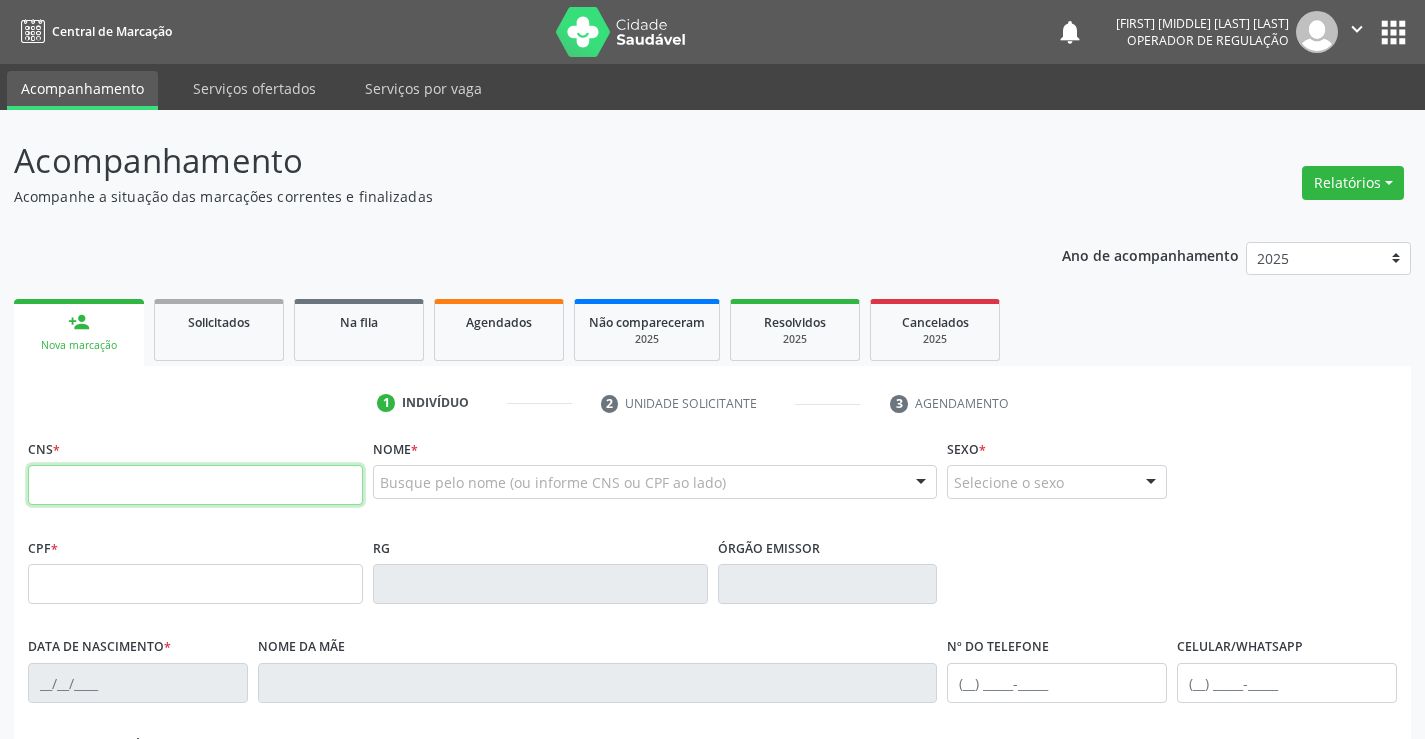 click at bounding box center [195, 485] 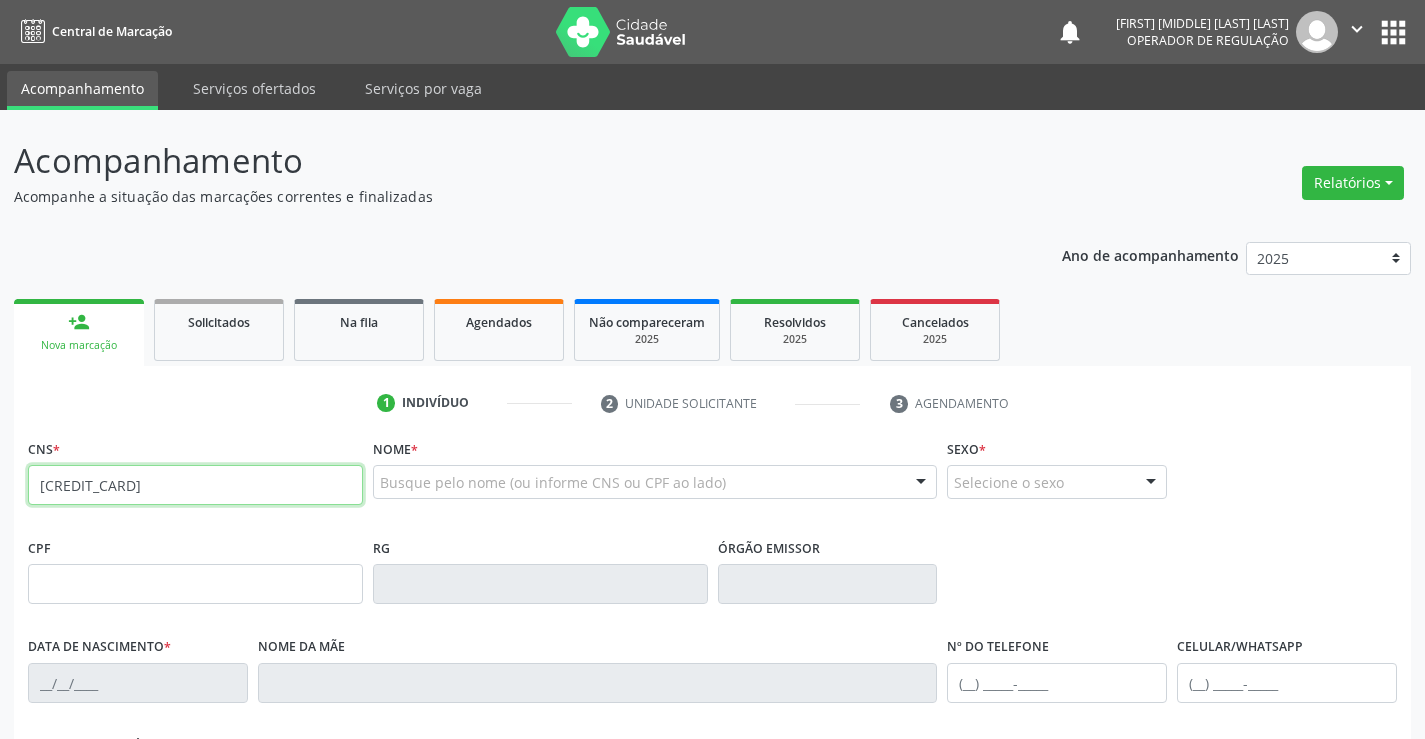 type on "706 8032 5544 3527" 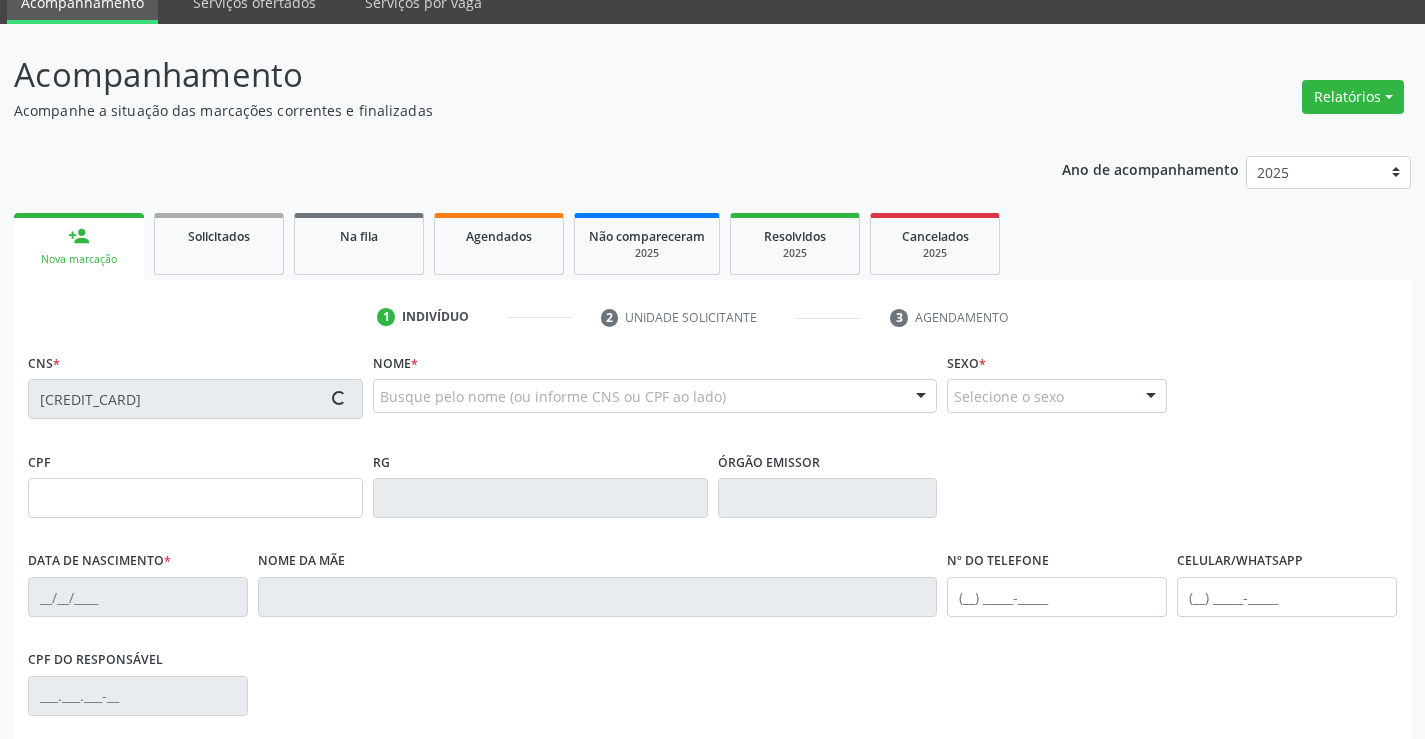 scroll, scrollTop: 200, scrollLeft: 0, axis: vertical 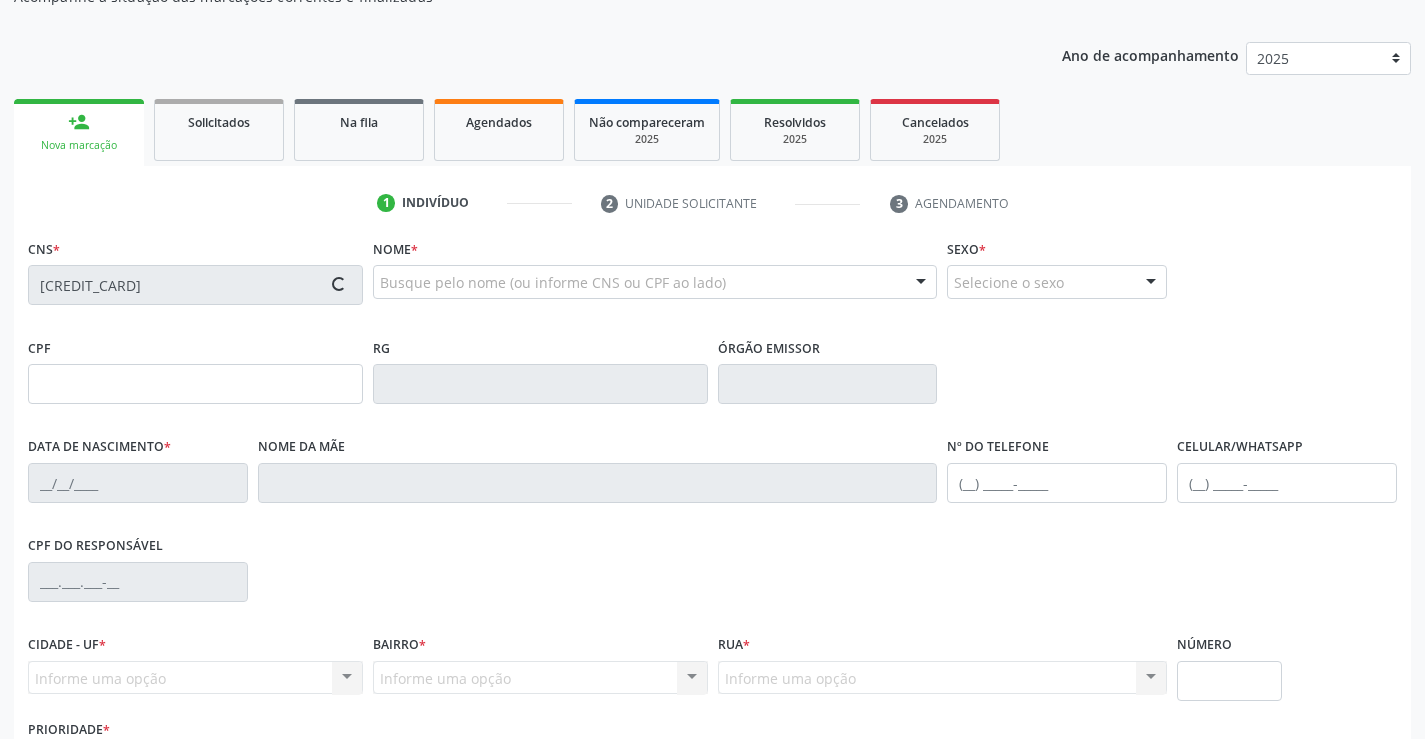 type on "26/08/2017" 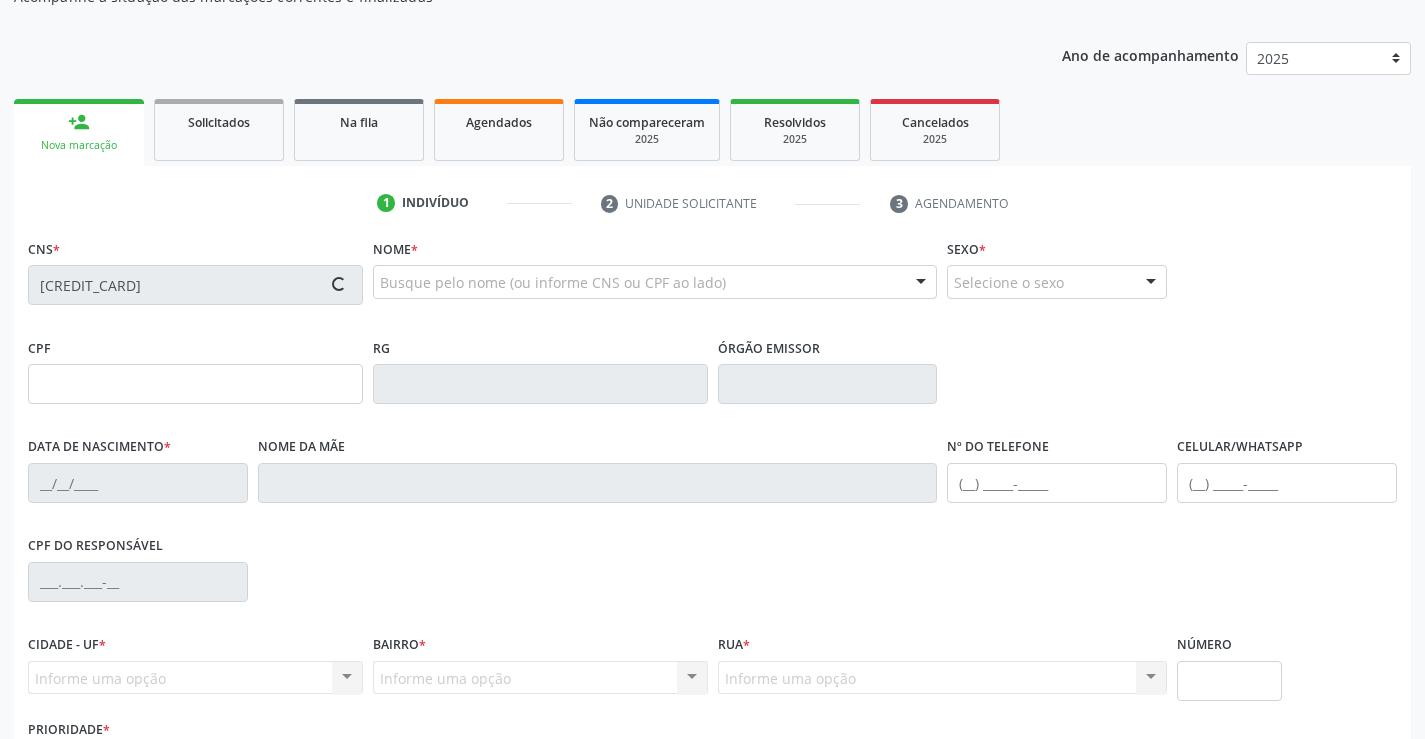 type on "(74) 99819-7700" 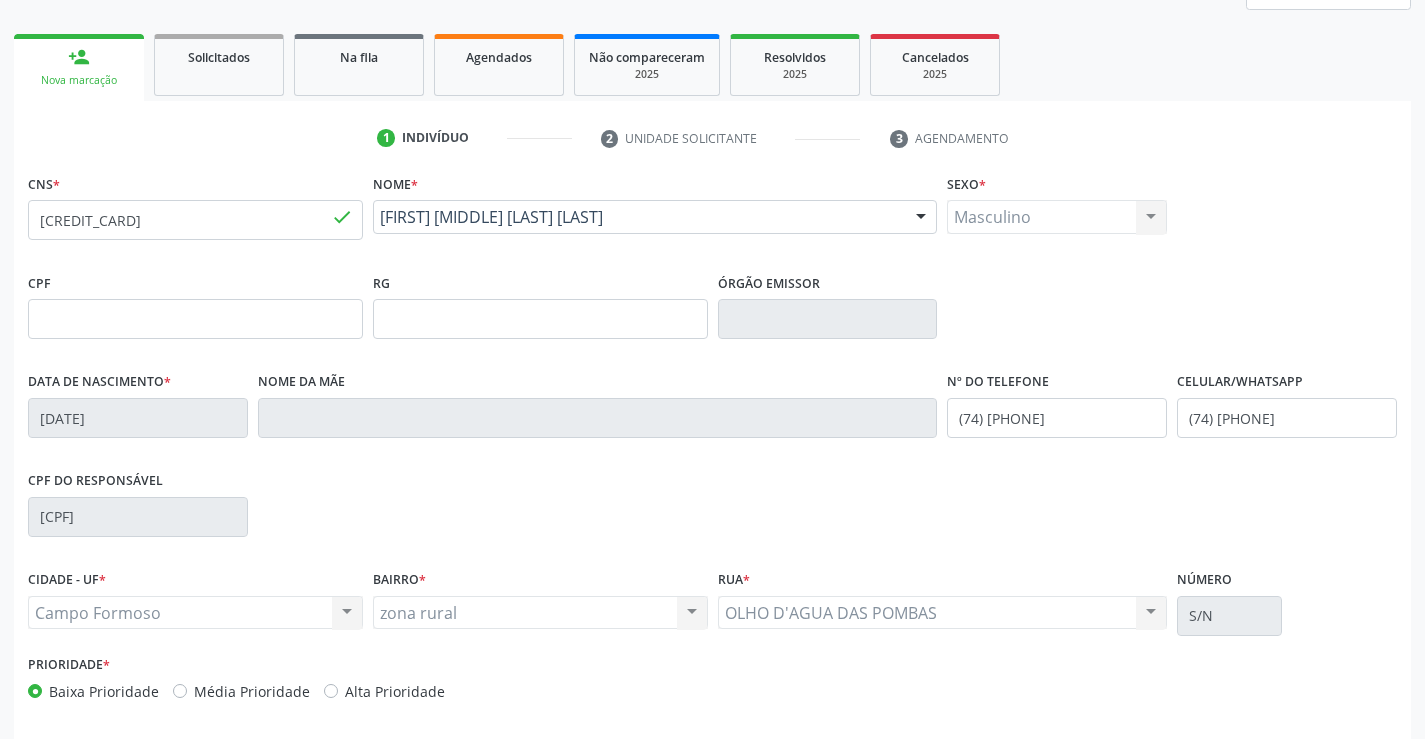 scroll, scrollTop: 300, scrollLeft: 0, axis: vertical 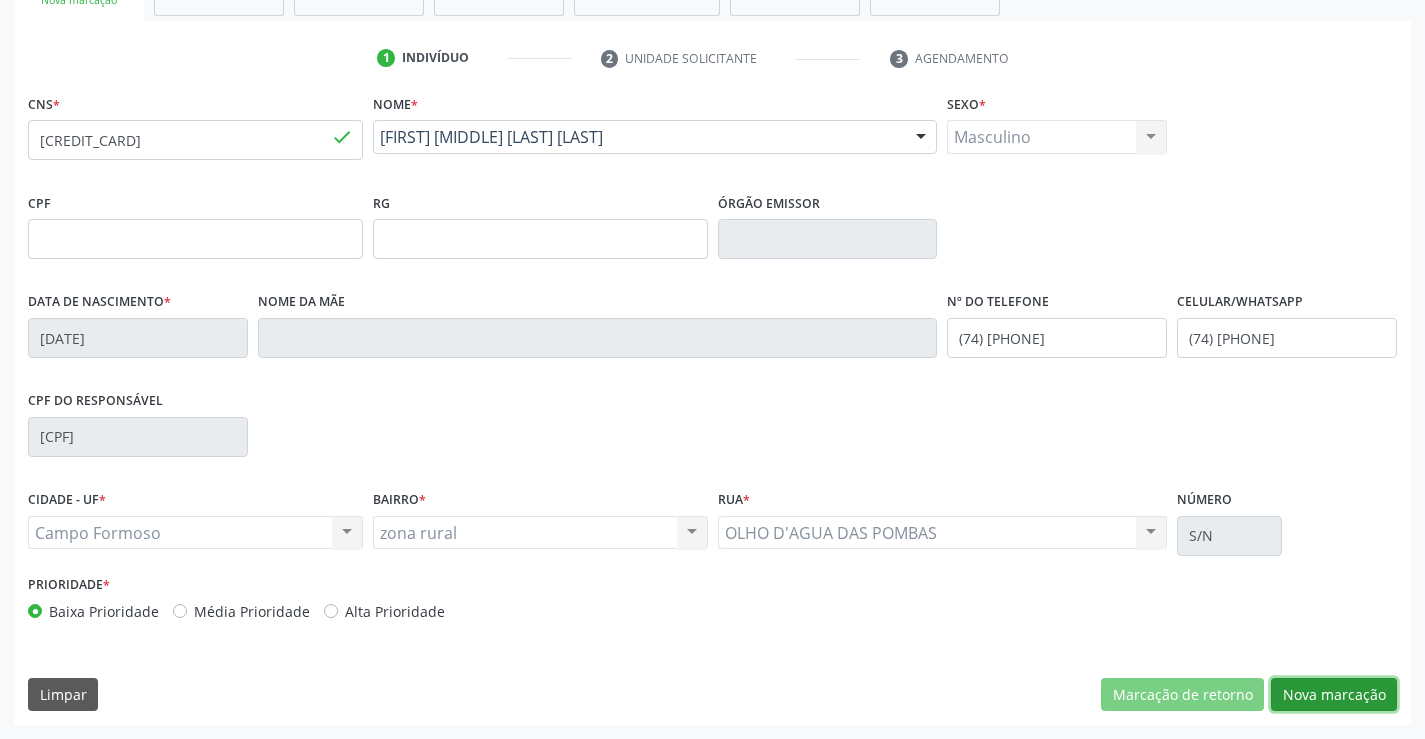 click on "Nova marcação" at bounding box center [1334, 695] 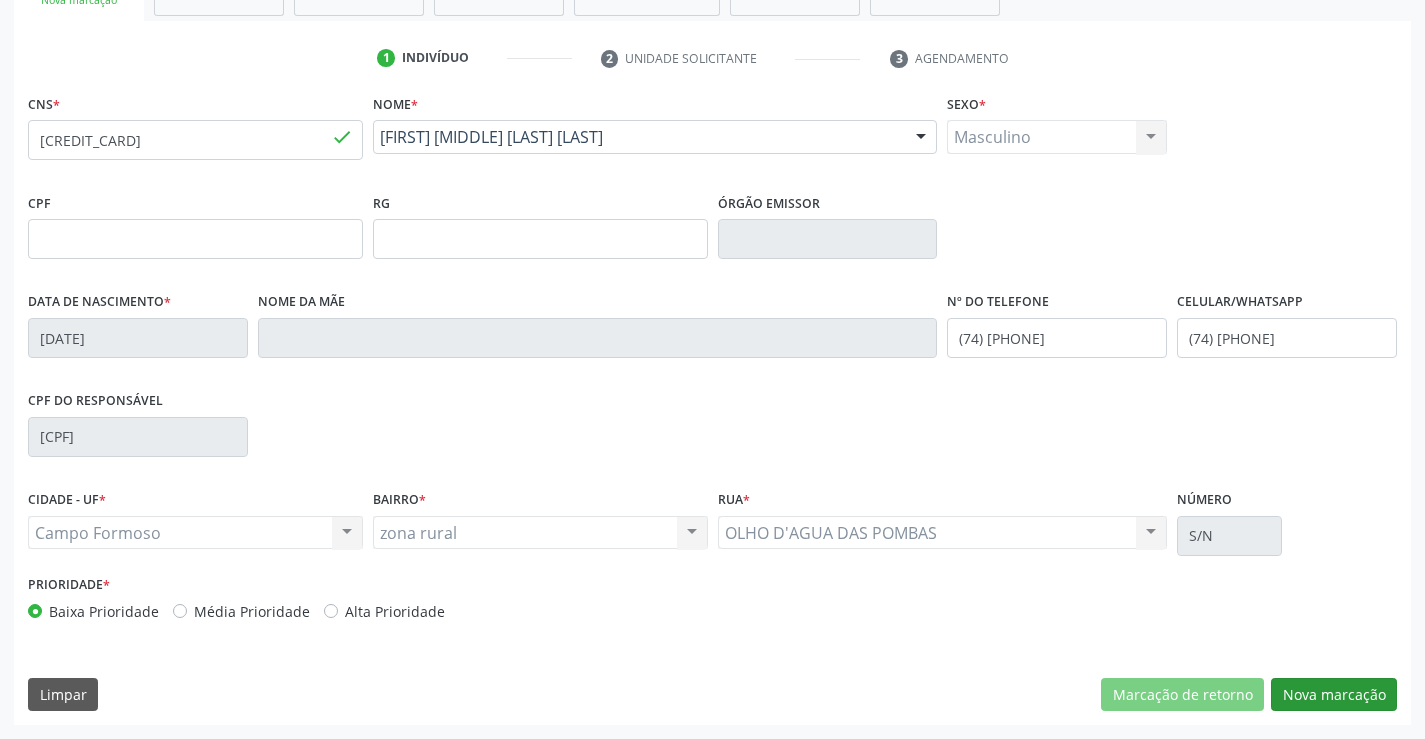 scroll, scrollTop: 167, scrollLeft: 0, axis: vertical 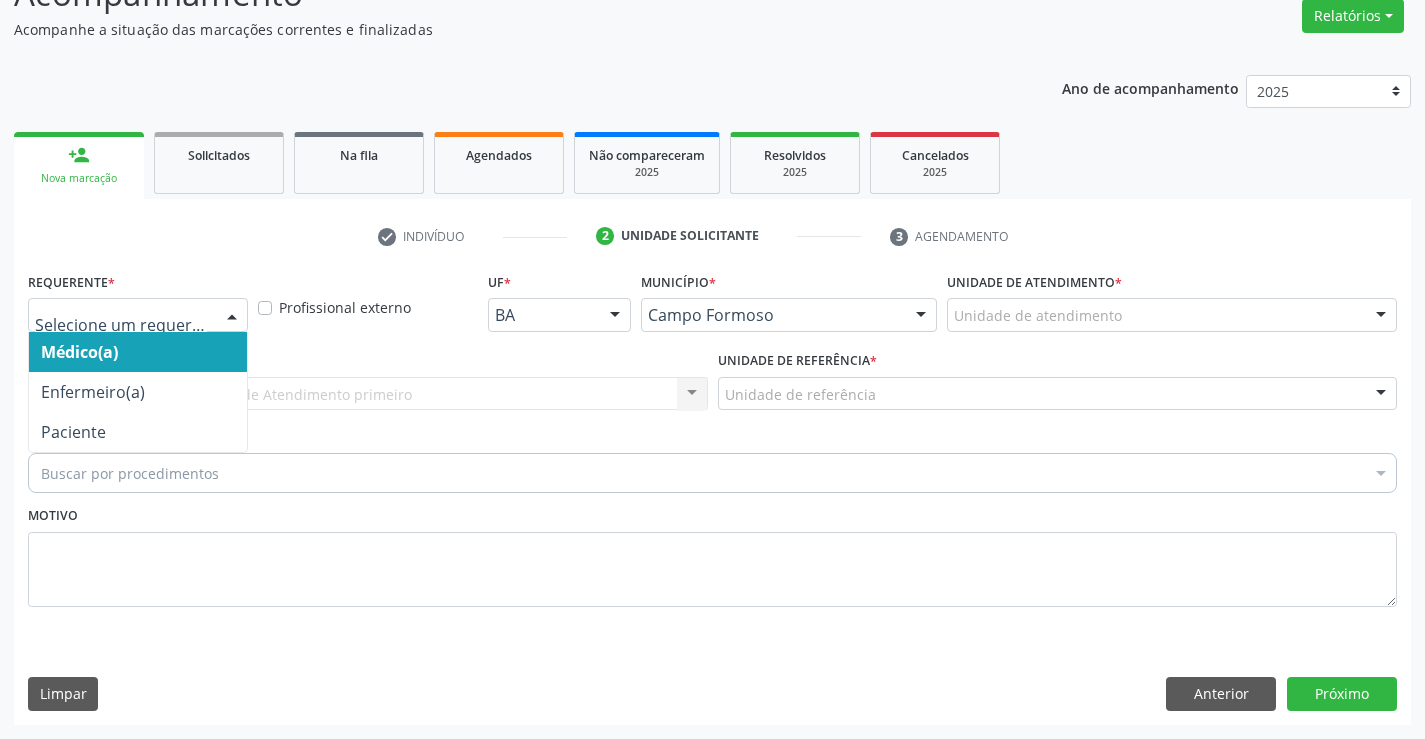 drag, startPoint x: 171, startPoint y: 321, endPoint x: 130, endPoint y: 409, distance: 97.082436 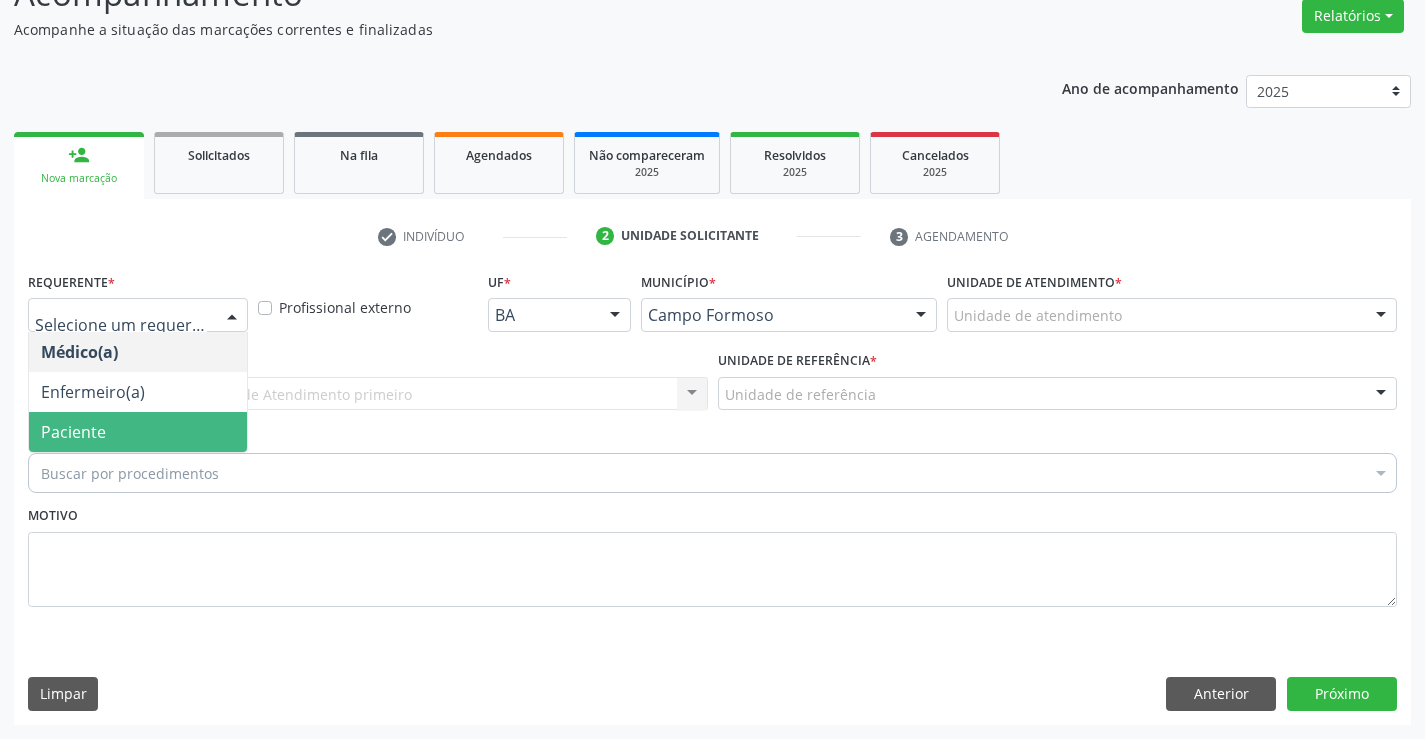 click on "Paciente" at bounding box center [138, 432] 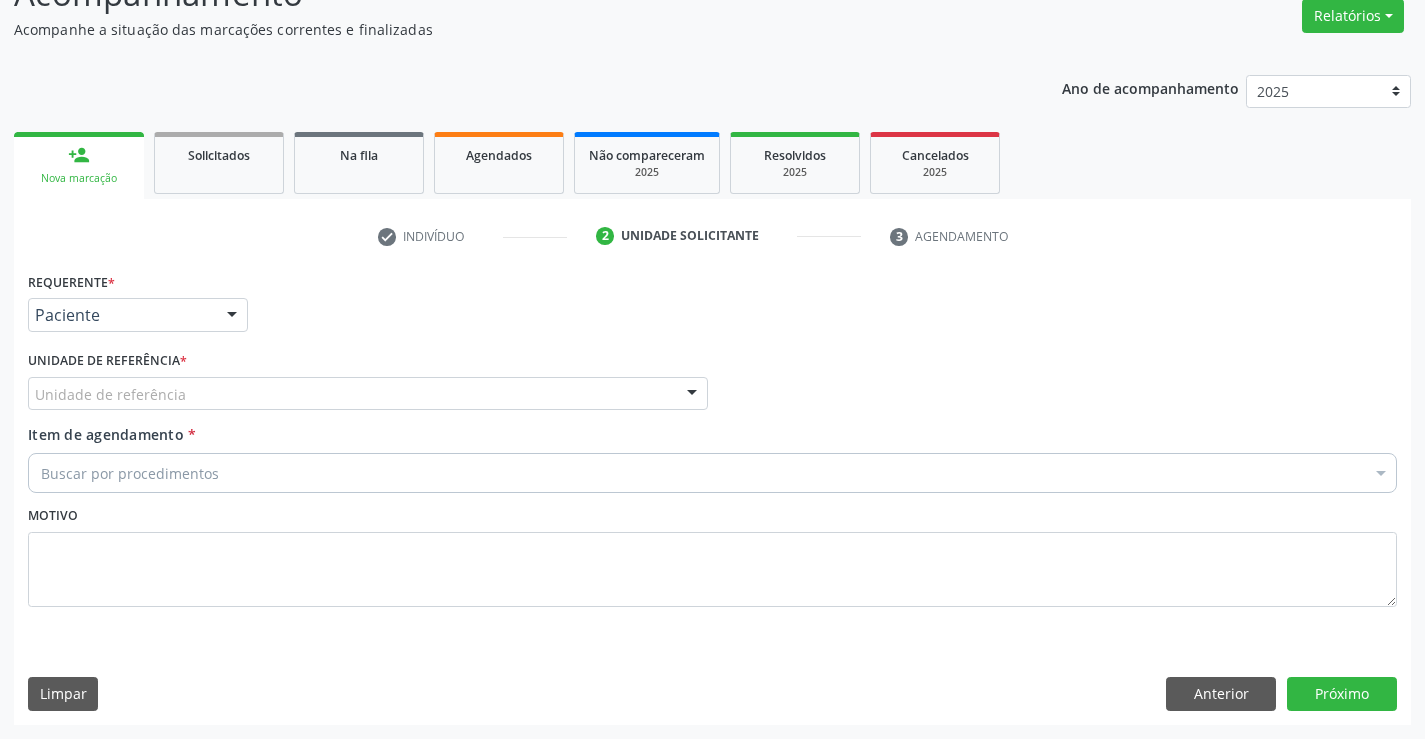 click on "Unidade de referência" at bounding box center (368, 394) 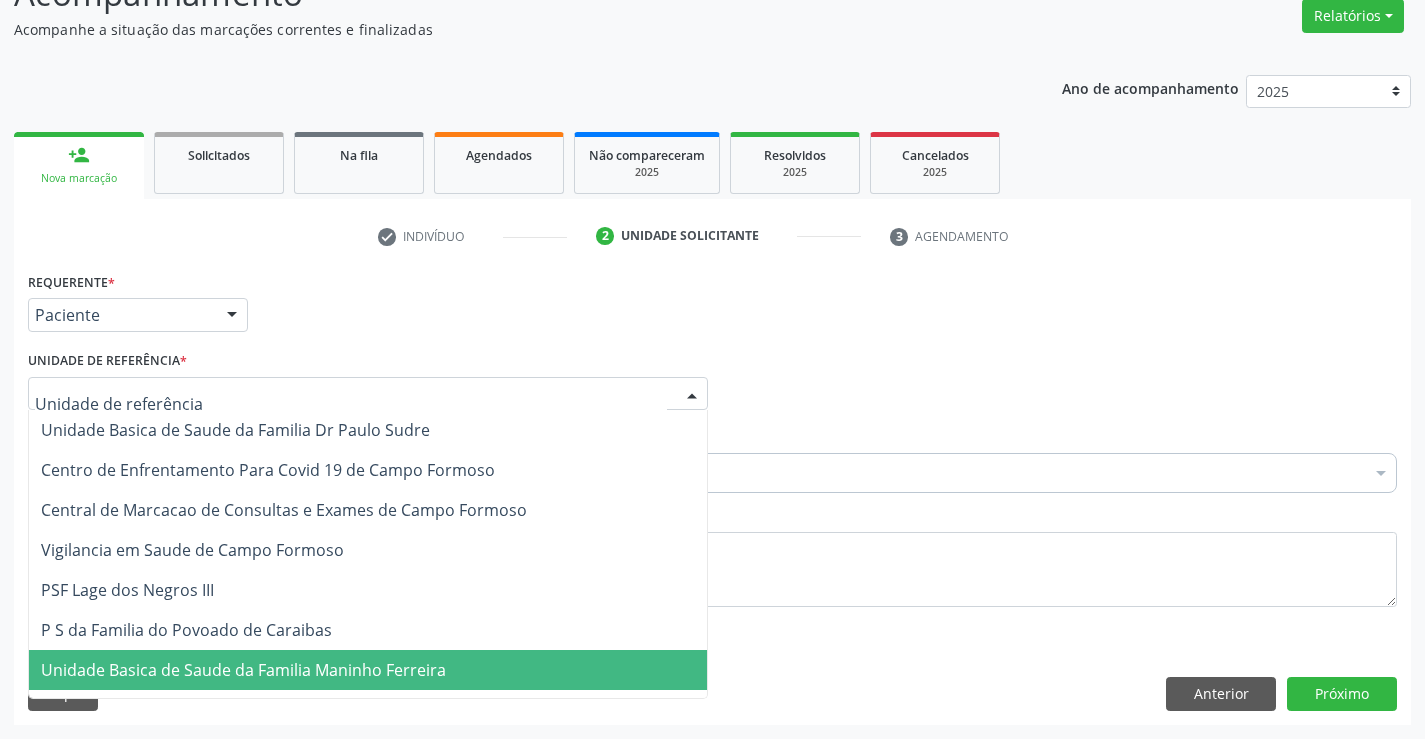 drag, startPoint x: 197, startPoint y: 661, endPoint x: 189, endPoint y: 557, distance: 104.307236 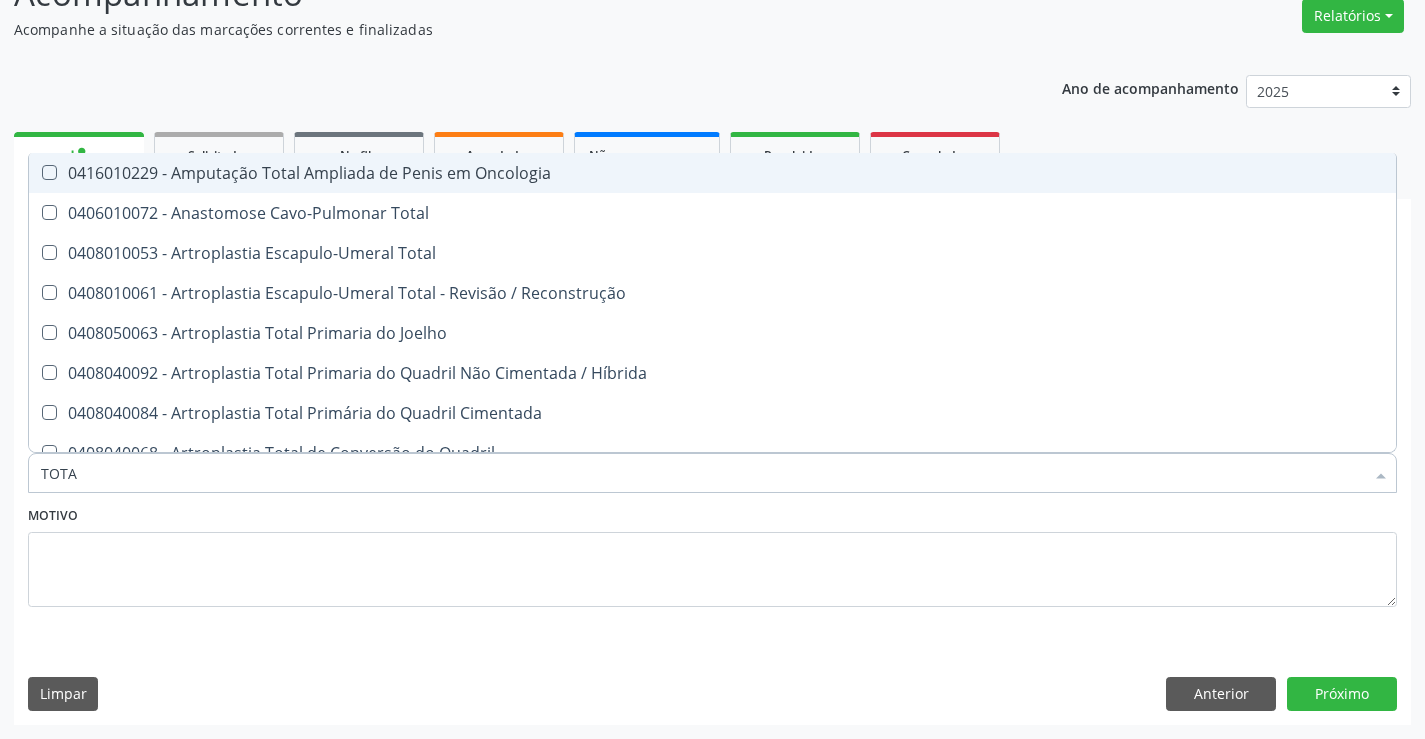 type on "TOTAL" 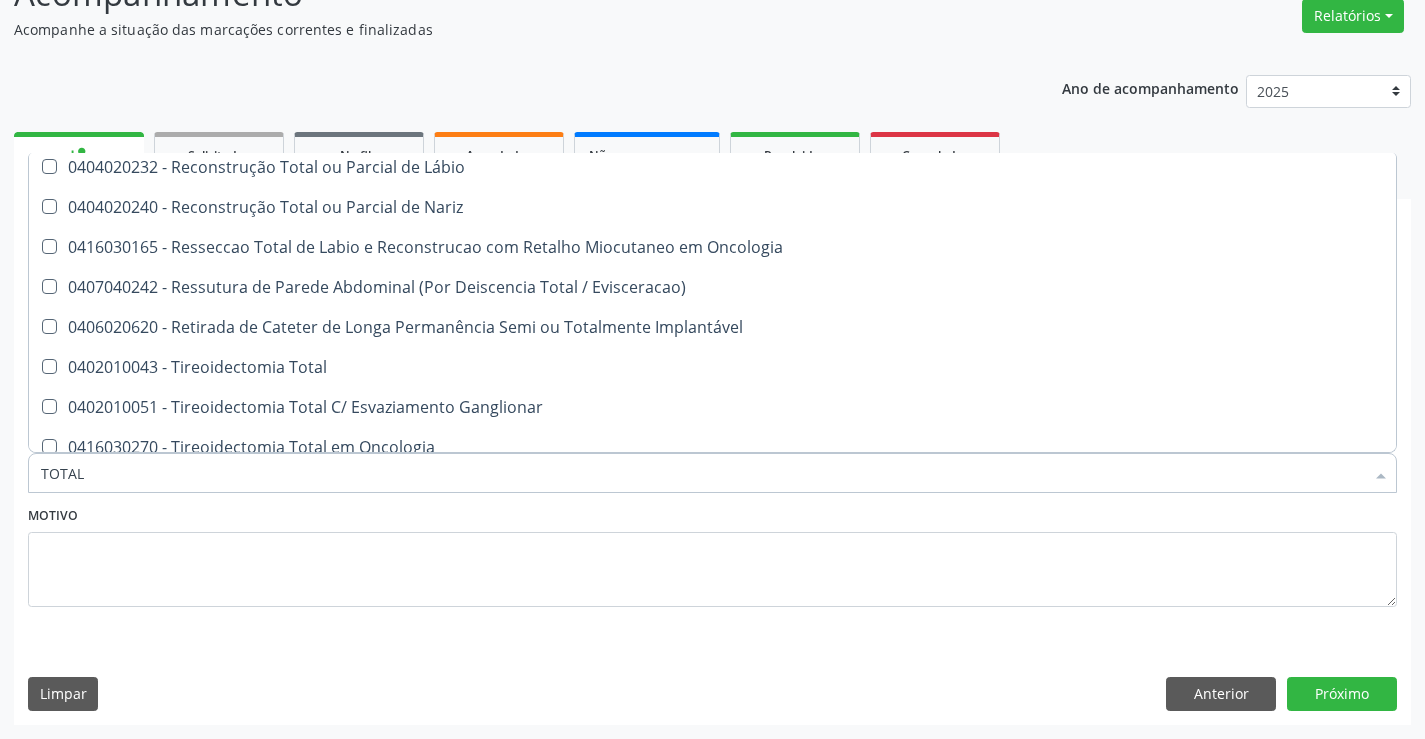 scroll, scrollTop: 3261, scrollLeft: 0, axis: vertical 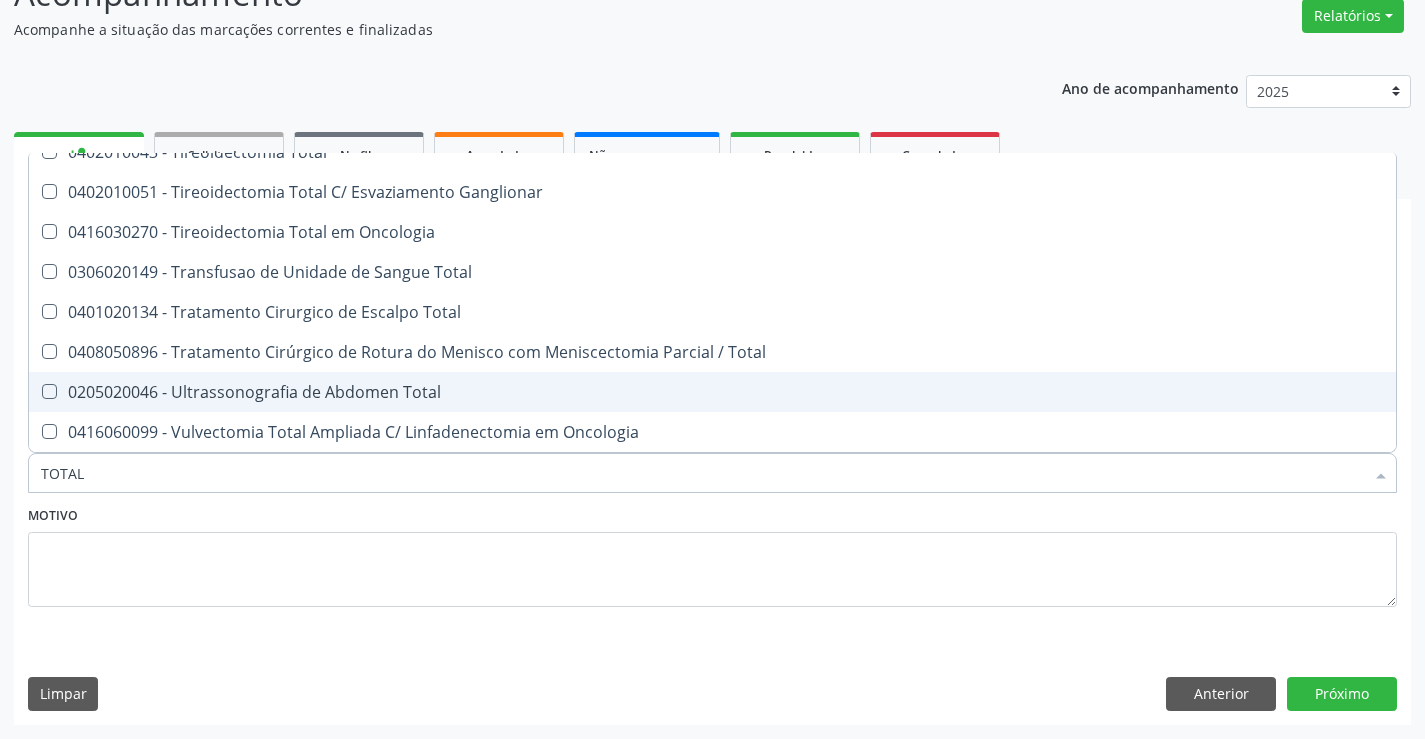 click on "0205020046 - Ultrassonografia de Abdomen Total" at bounding box center [712, 392] 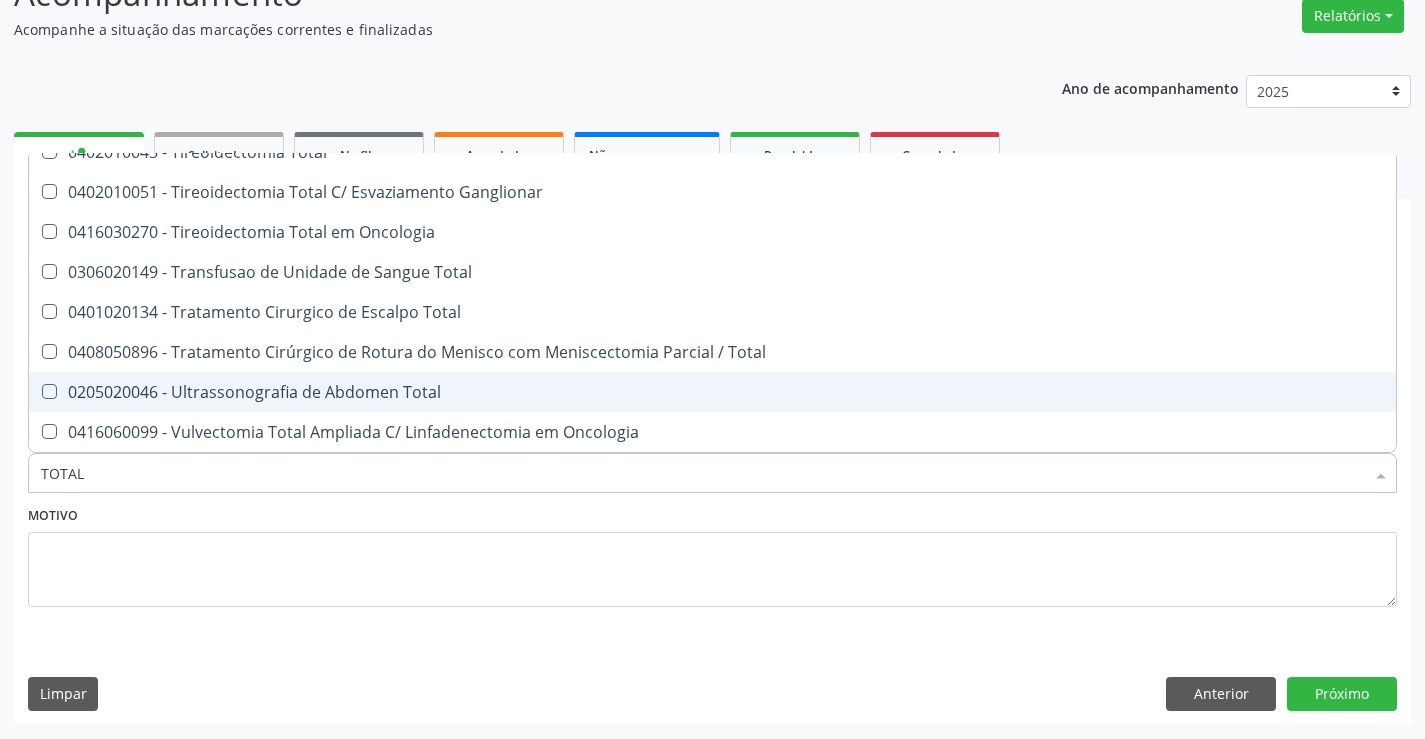checkbox on "true" 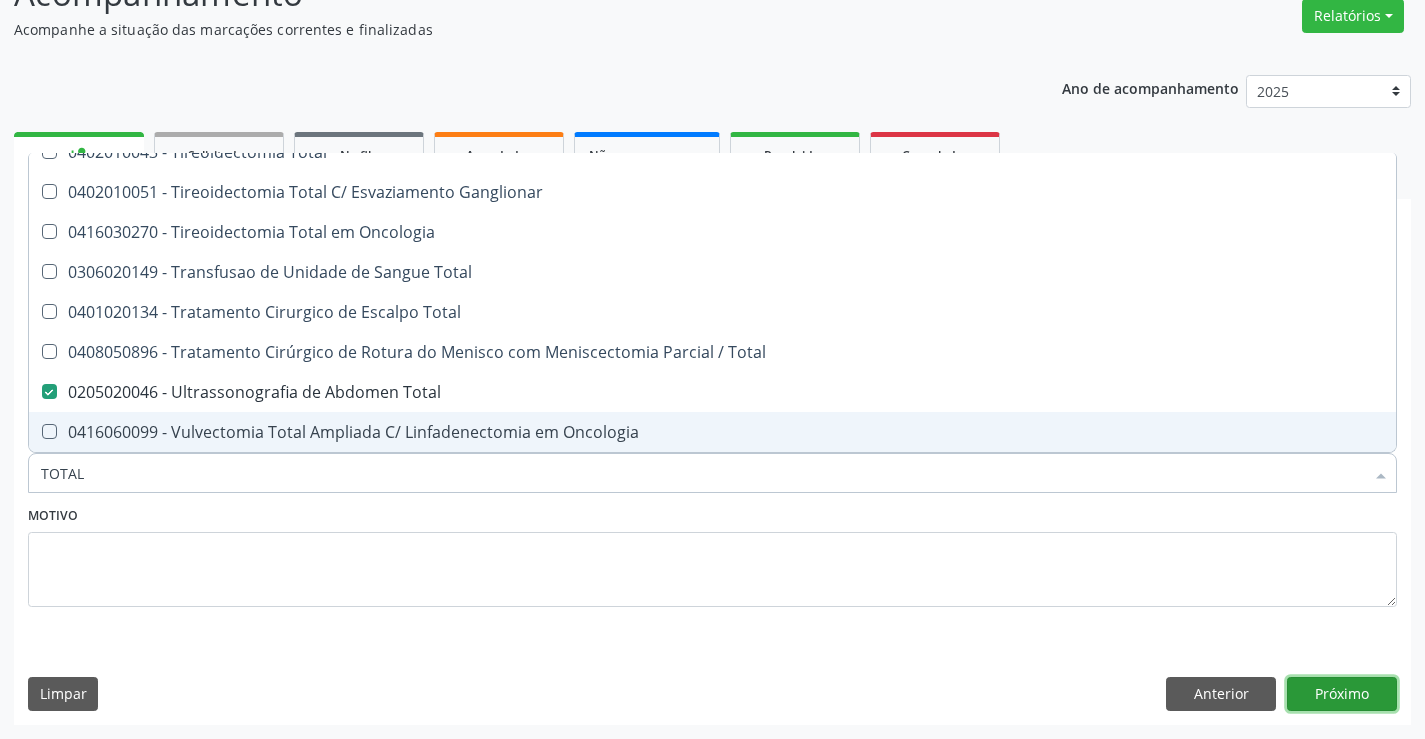 click on "Próximo" at bounding box center [1342, 694] 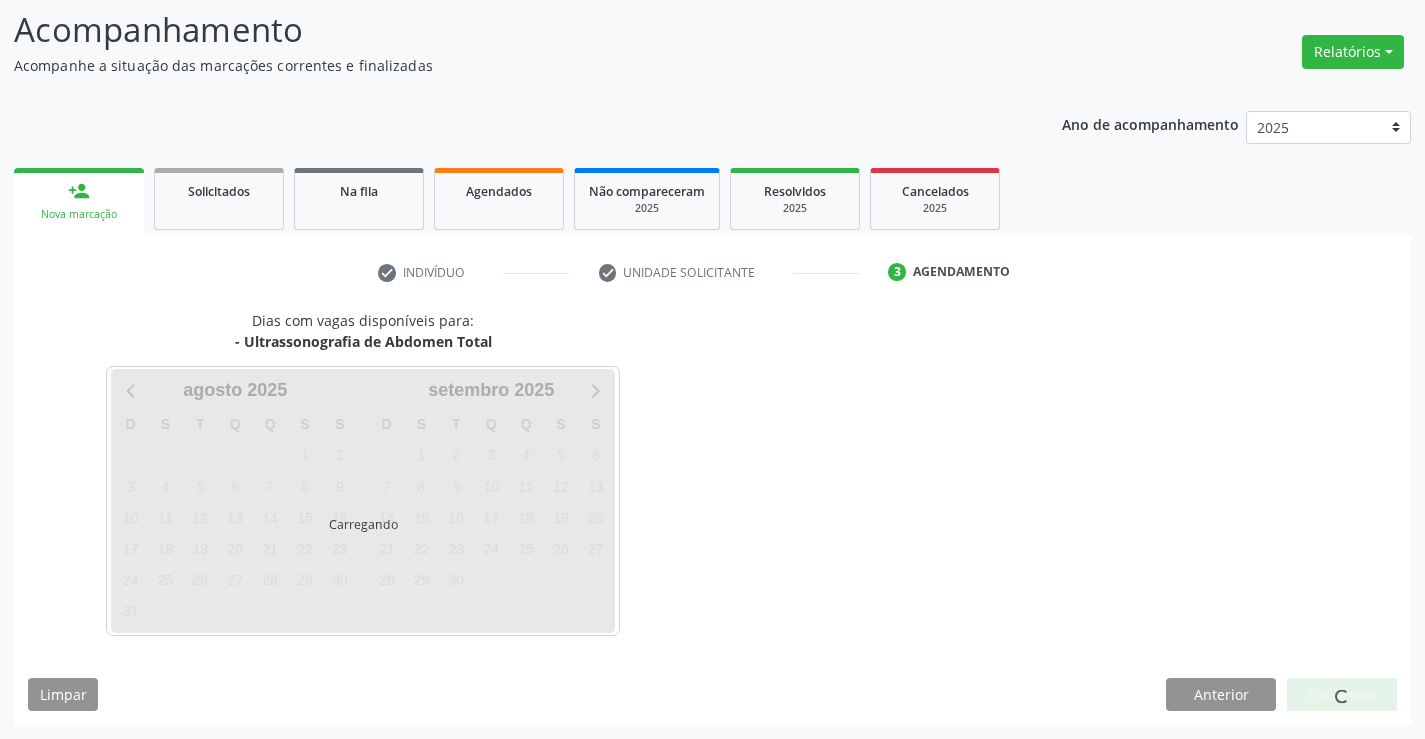 scroll, scrollTop: 131, scrollLeft: 0, axis: vertical 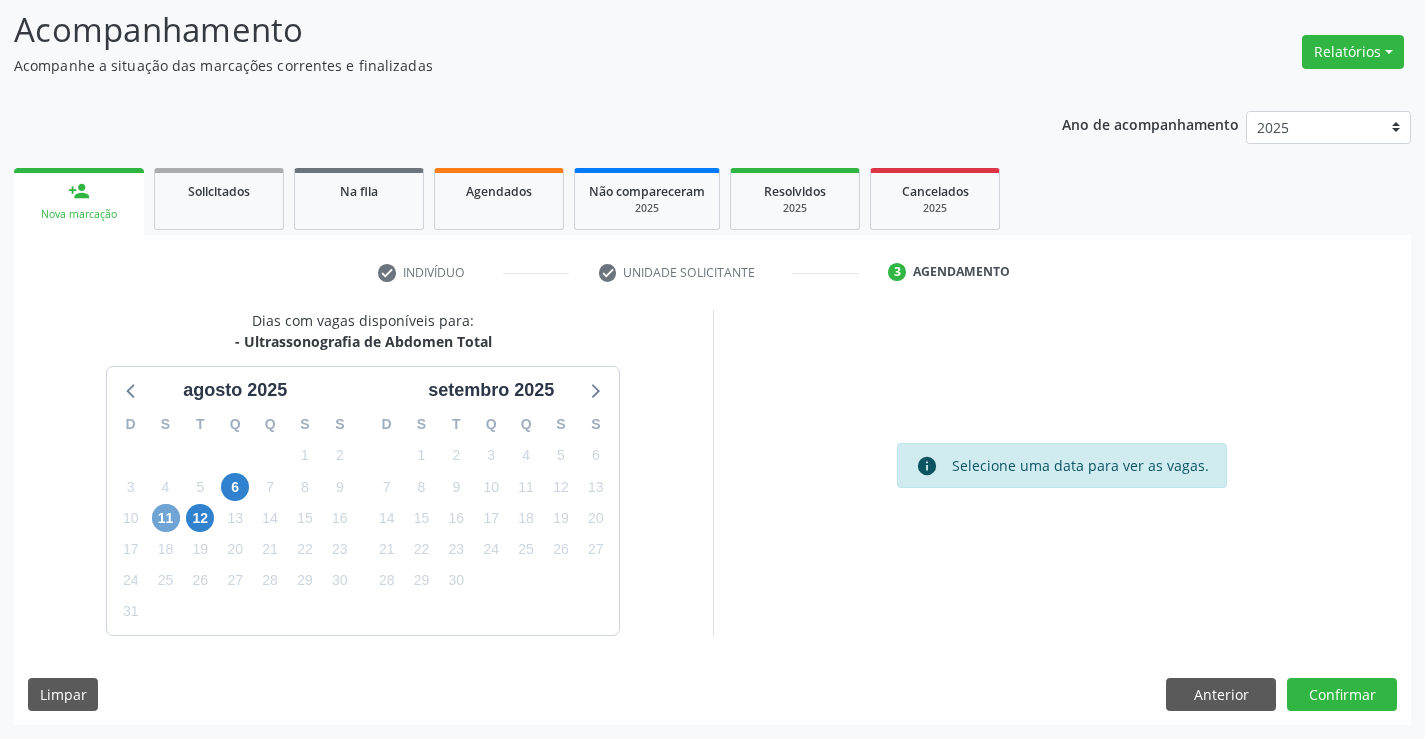 click on "11" at bounding box center [166, 518] 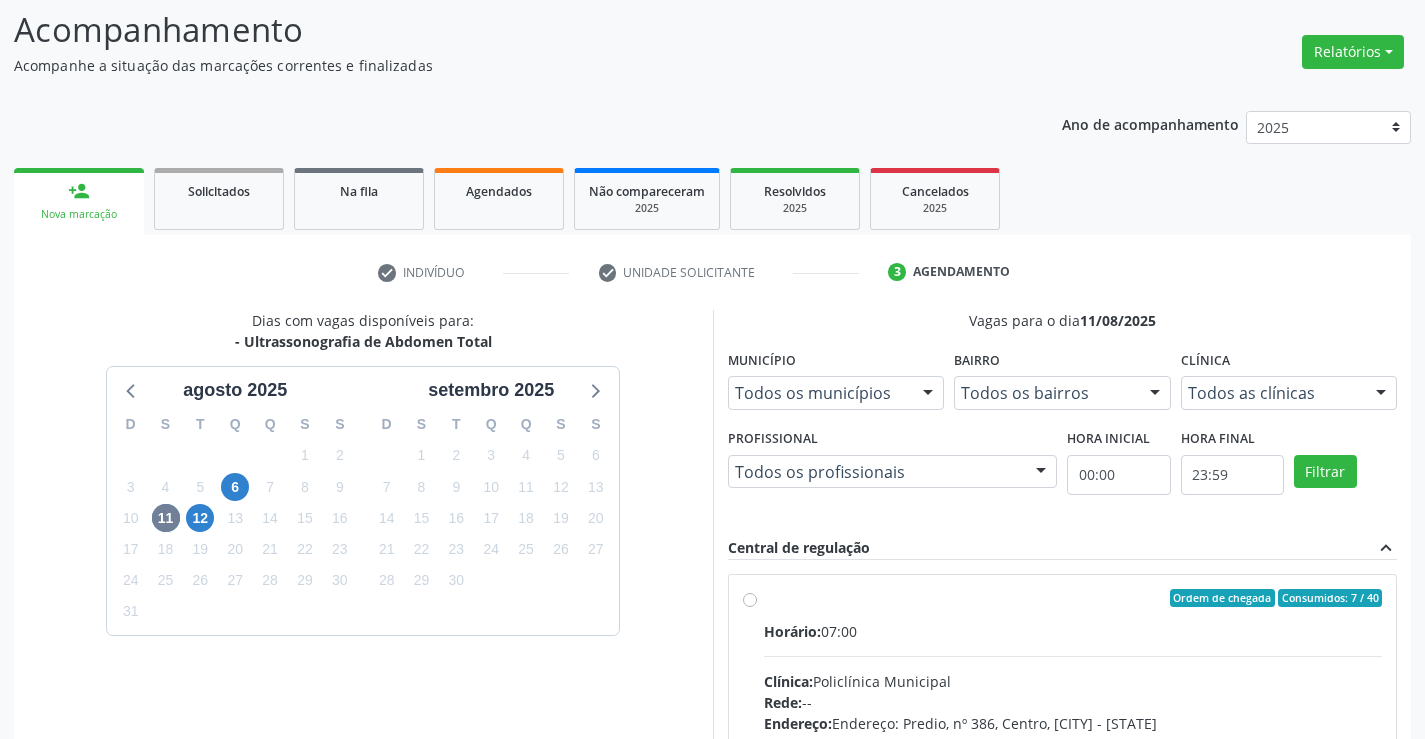 click on "Horário:   07:00" at bounding box center [1073, 631] 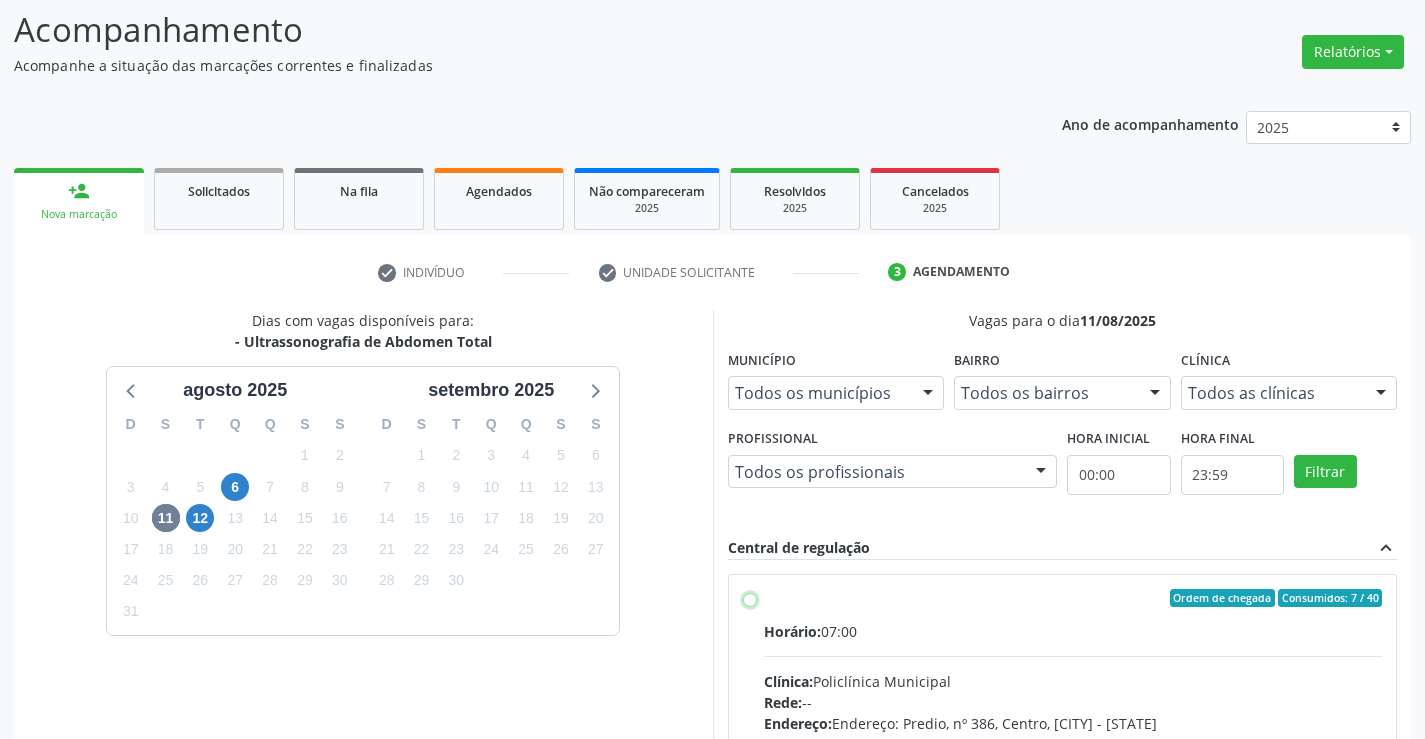 click on "Ordem de chegada
Consumidos: 7 / 40
Horário:   07:00
Clínica:  Policlínica Municipal
Rede:
--
Endereço:   Predio, nº 386, Centro, Campo Formoso - BA
Telefone:   (74) 6451312
Profissional:
Amilton Soares
Informações adicionais sobre o atendimento
Idade de atendimento:
de 0 a 120 anos
Gênero(s) atendido(s):
Masculino e Feminino
Informações adicionais:
--" at bounding box center [750, 598] 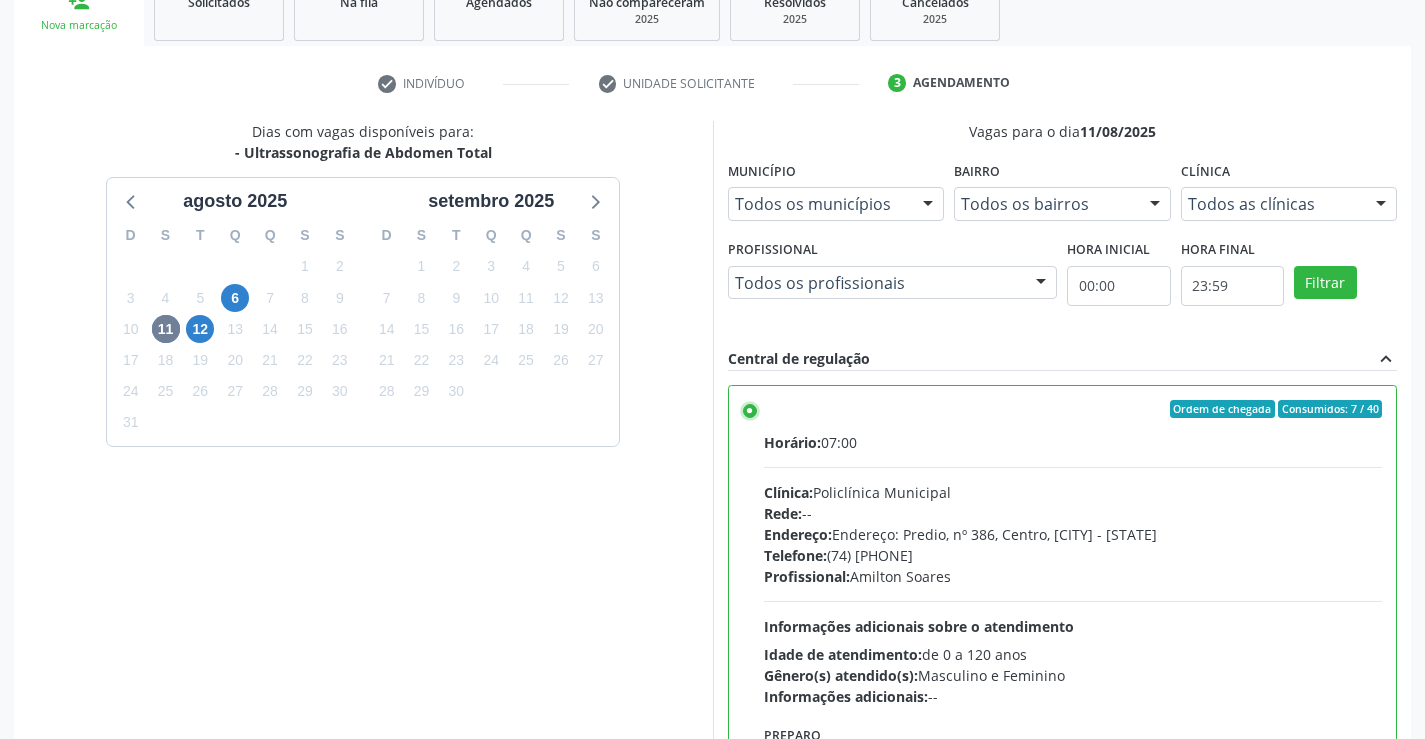 scroll, scrollTop: 456, scrollLeft: 0, axis: vertical 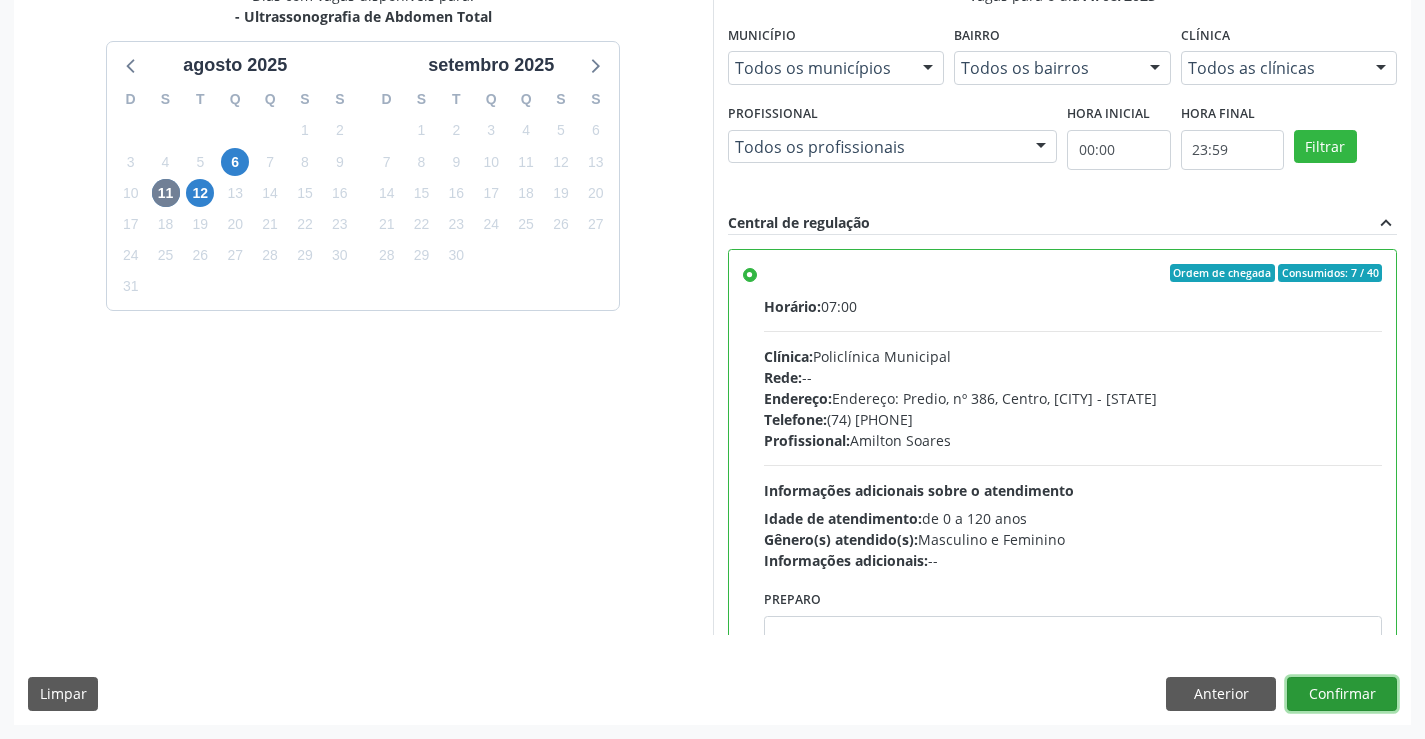 click on "Confirmar" at bounding box center (1342, 694) 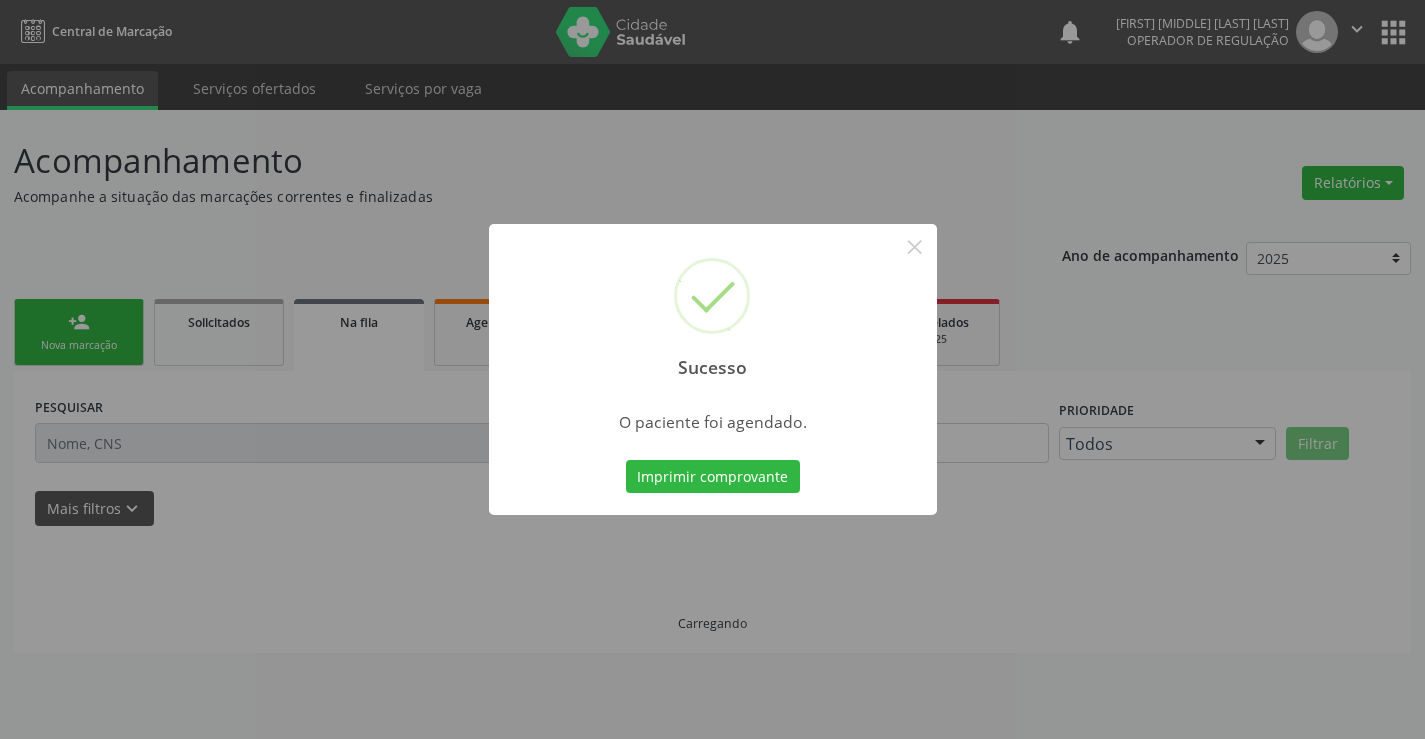 scroll, scrollTop: 0, scrollLeft: 0, axis: both 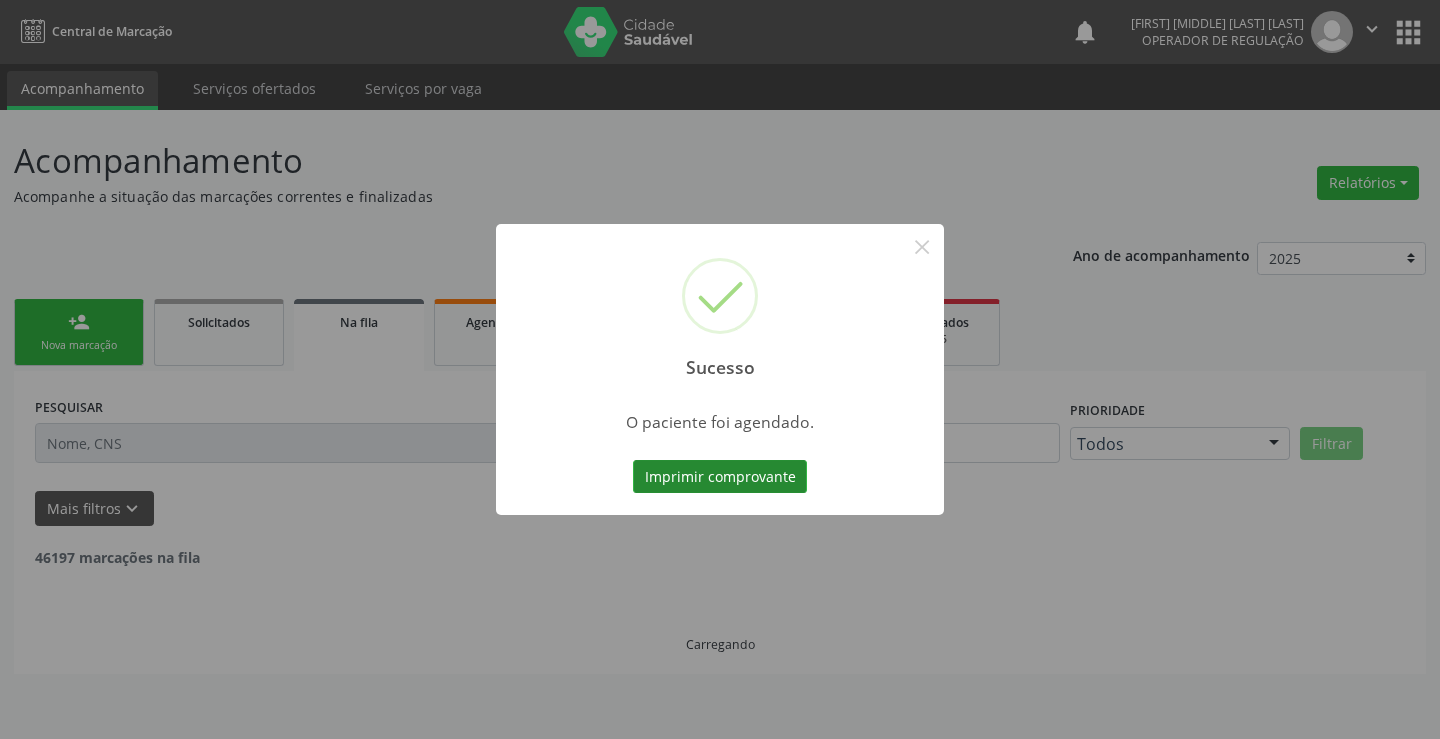 click on "Imprimir comprovante" at bounding box center (720, 477) 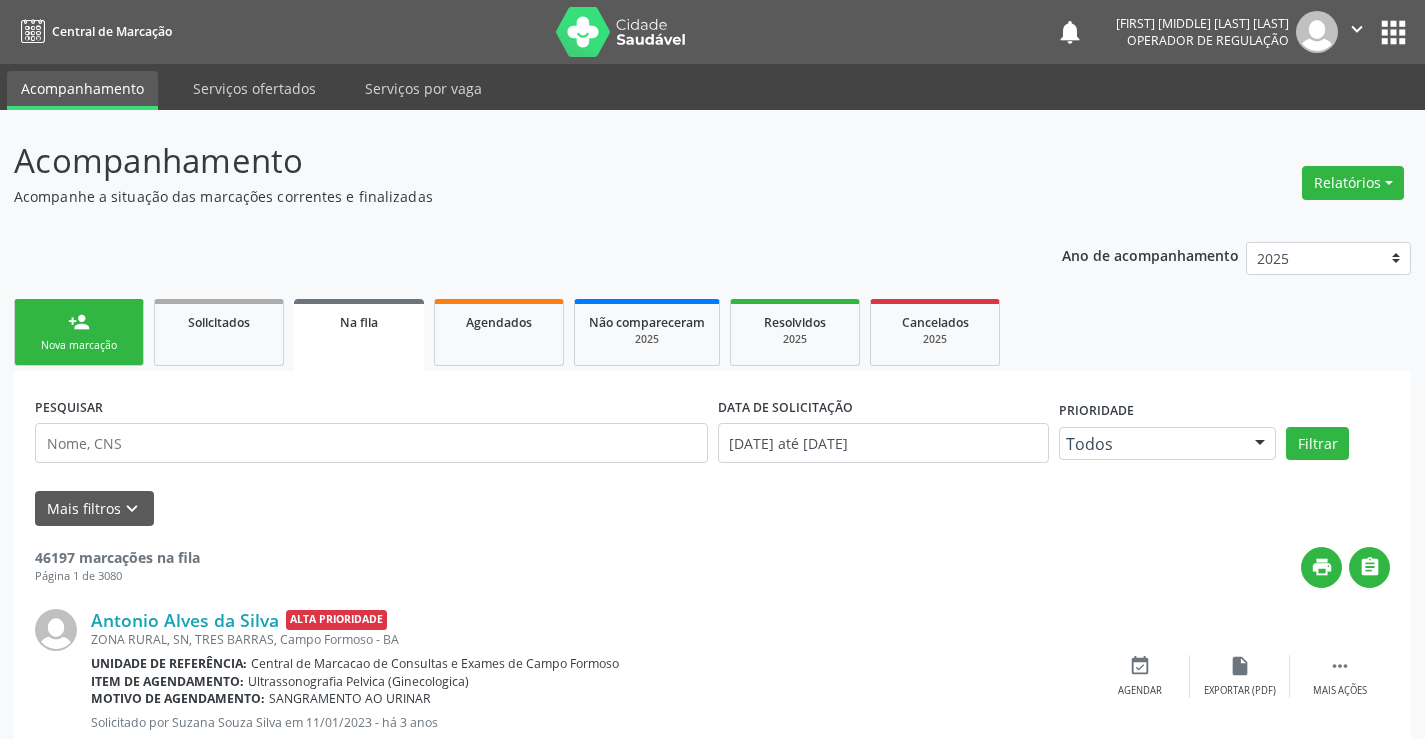 click on "person_add" at bounding box center (79, 322) 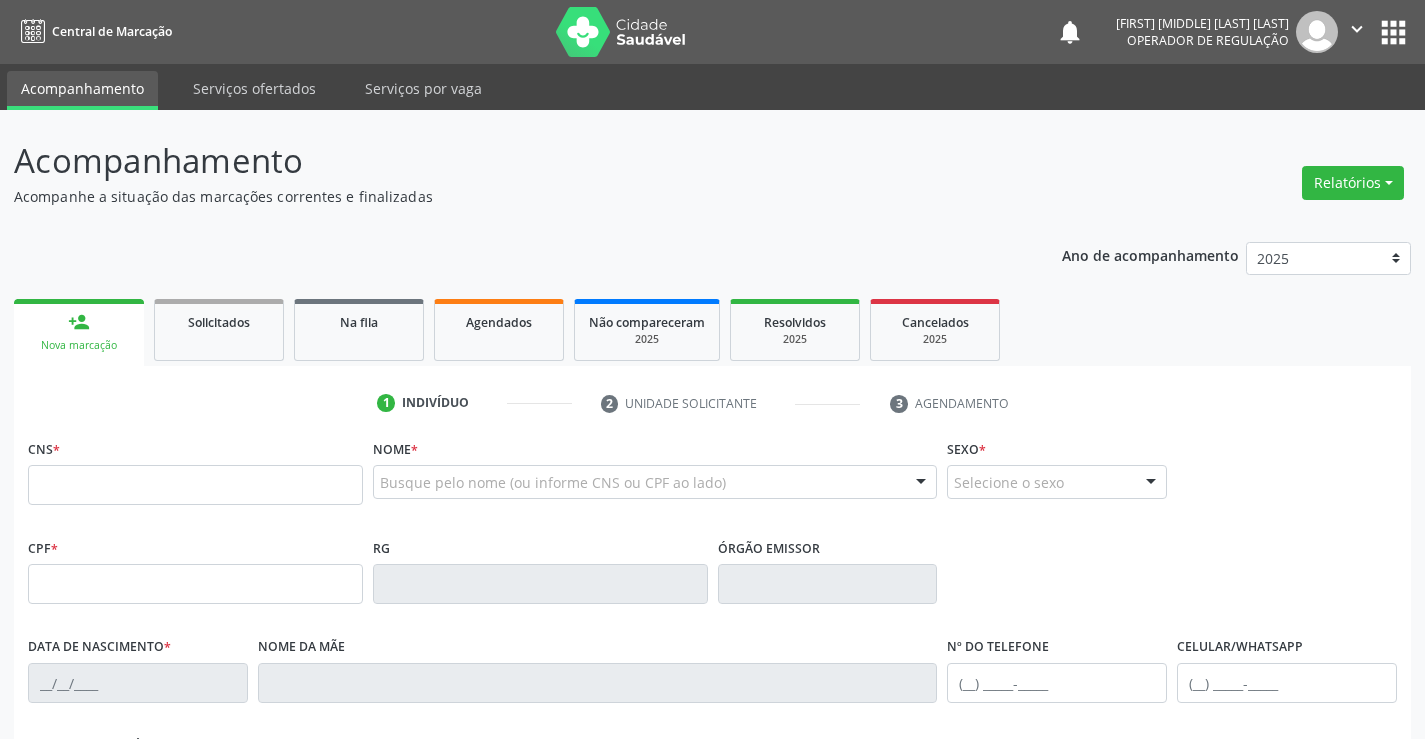 click on "CNS
*" at bounding box center (195, 469) 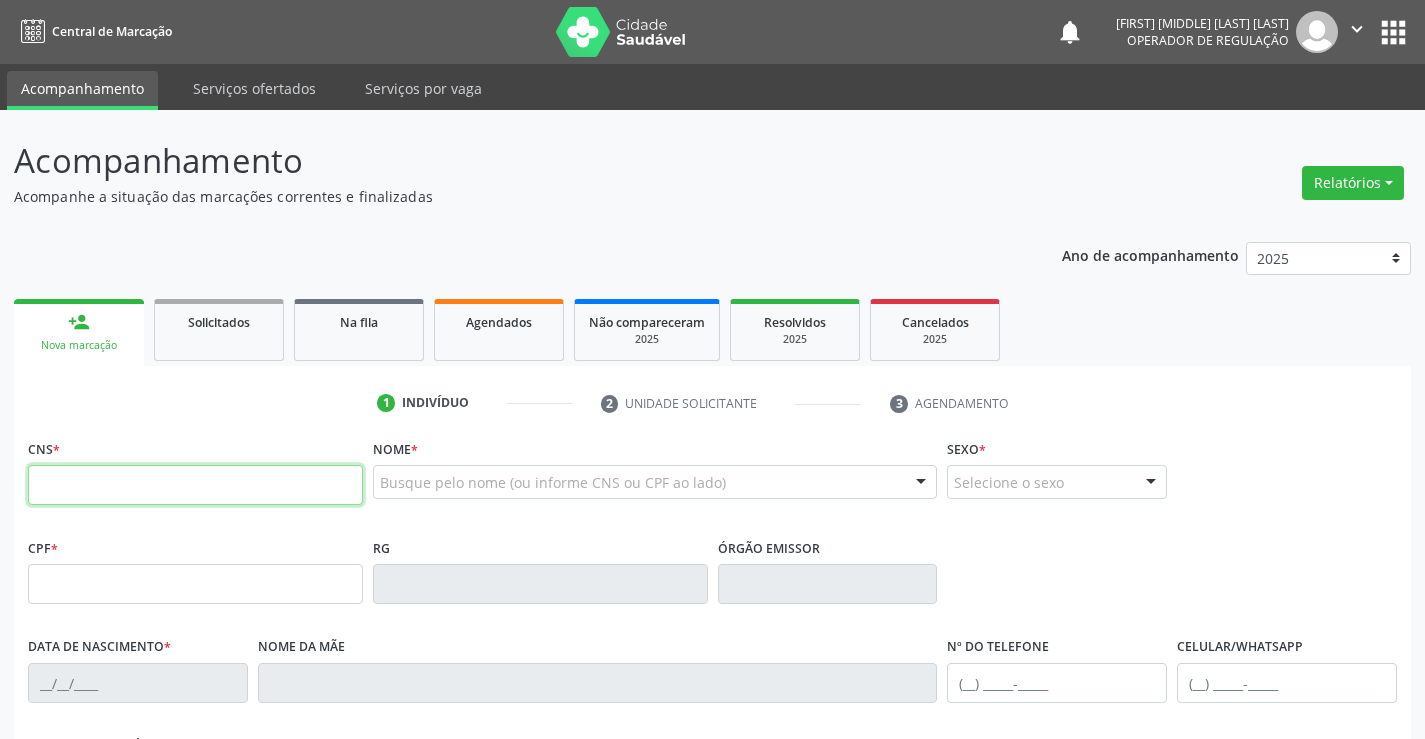click at bounding box center [195, 485] 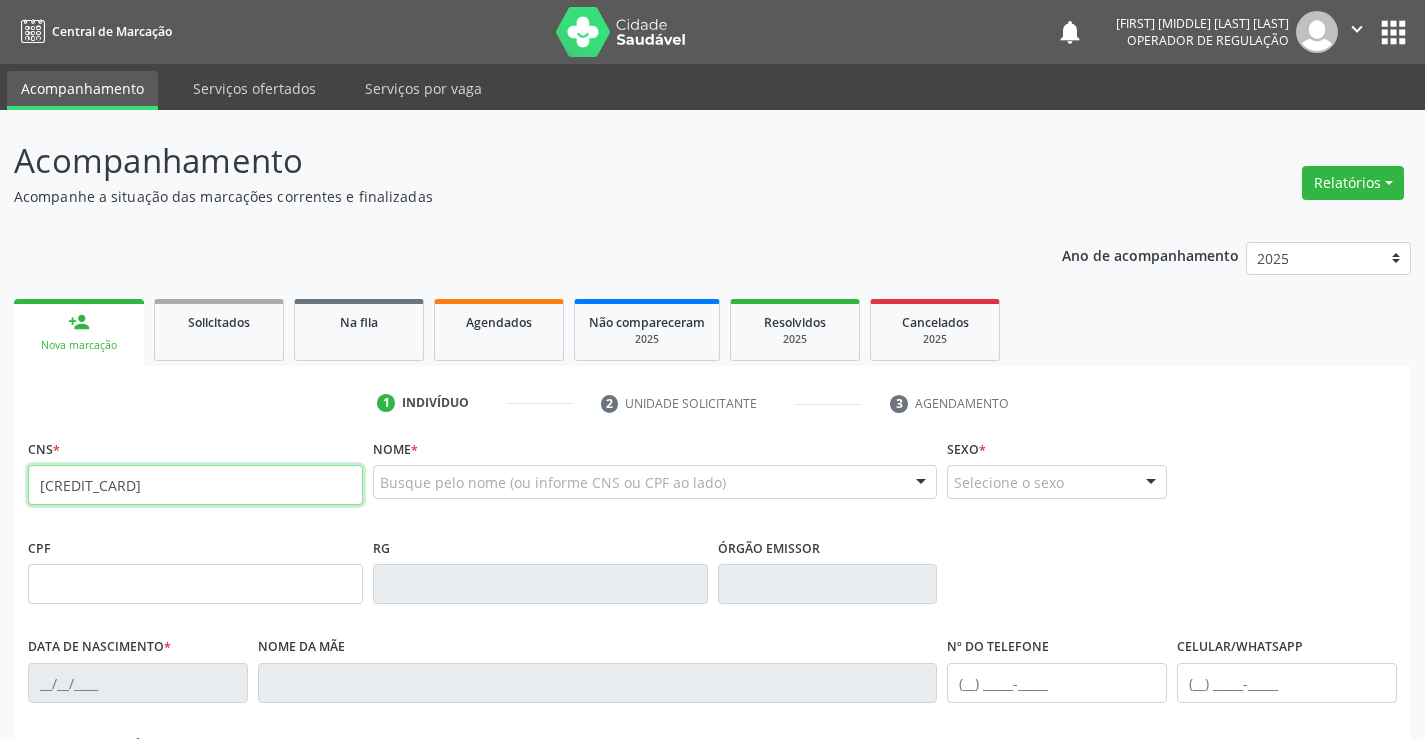 type on "702 1027 7086 0399" 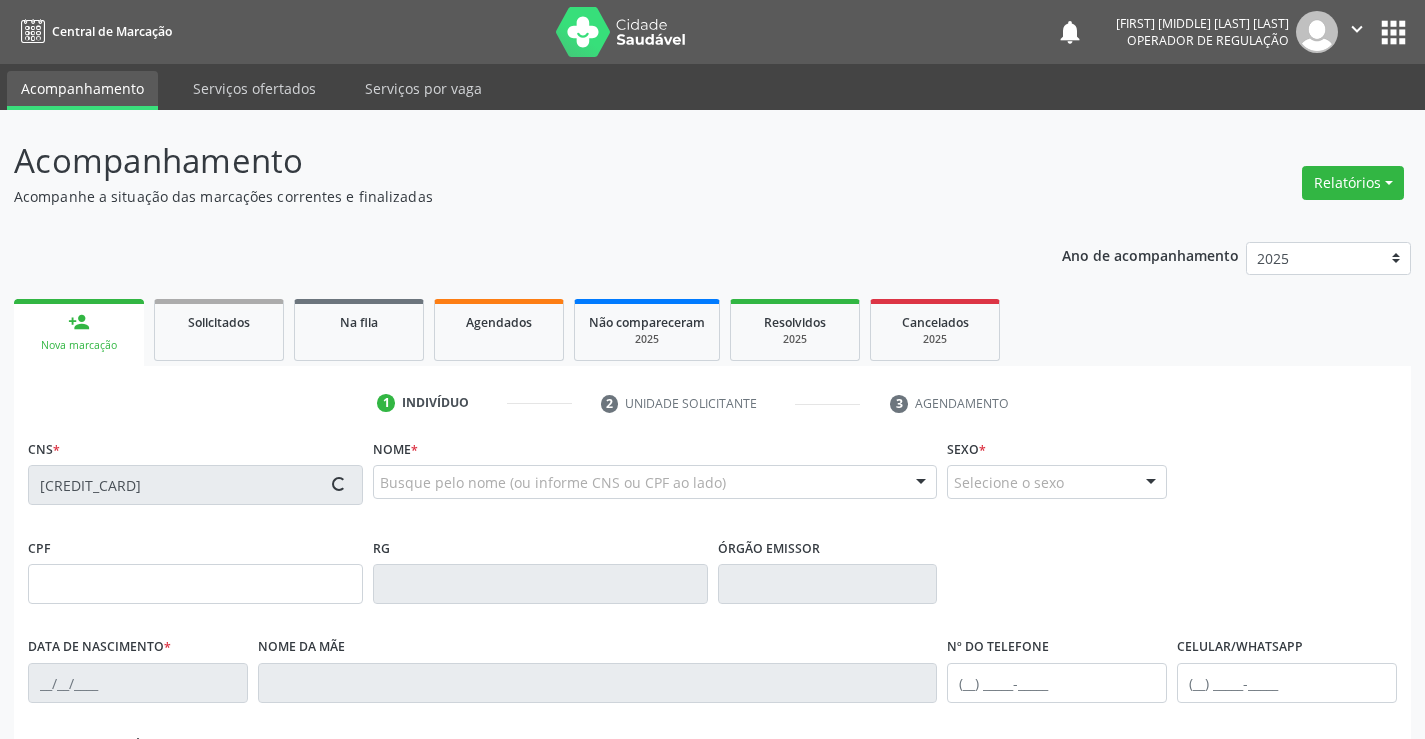type on "2014010021" 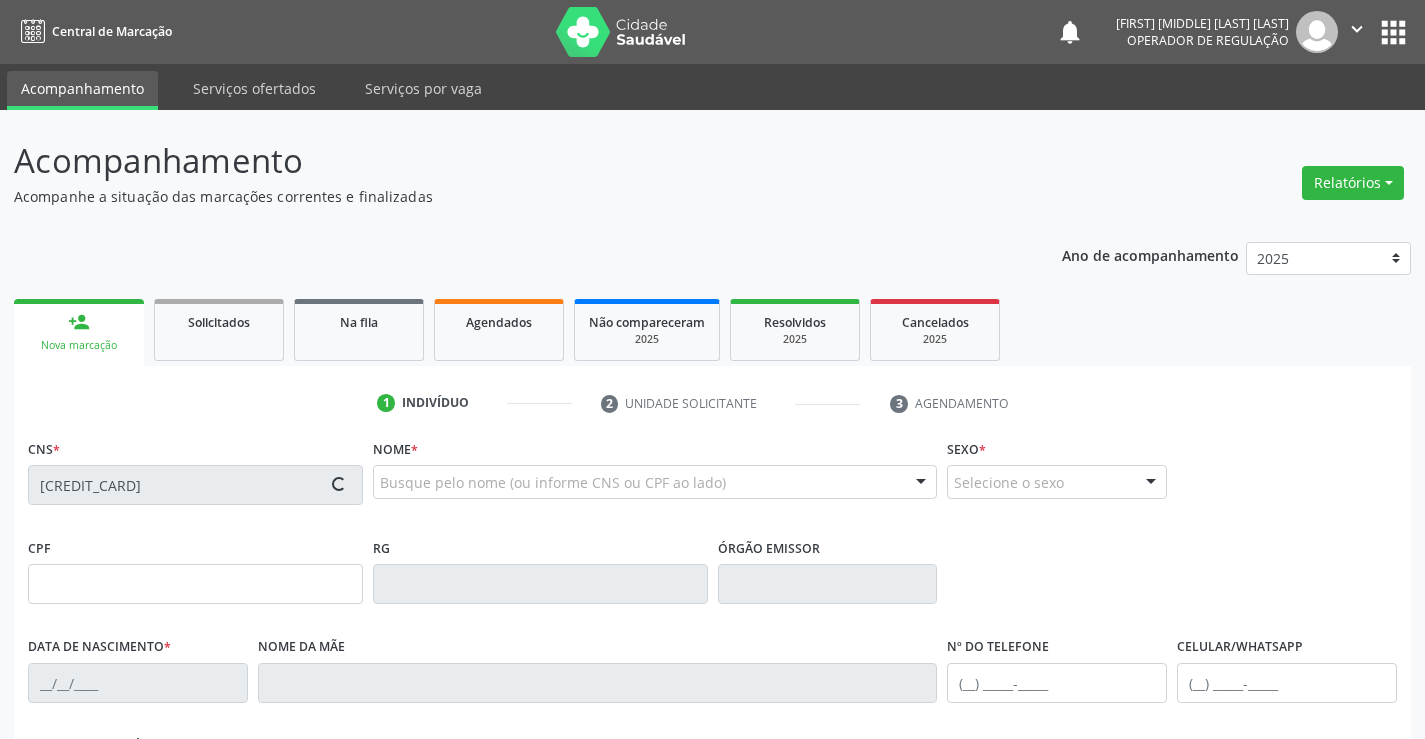 type on "11/08/1991" 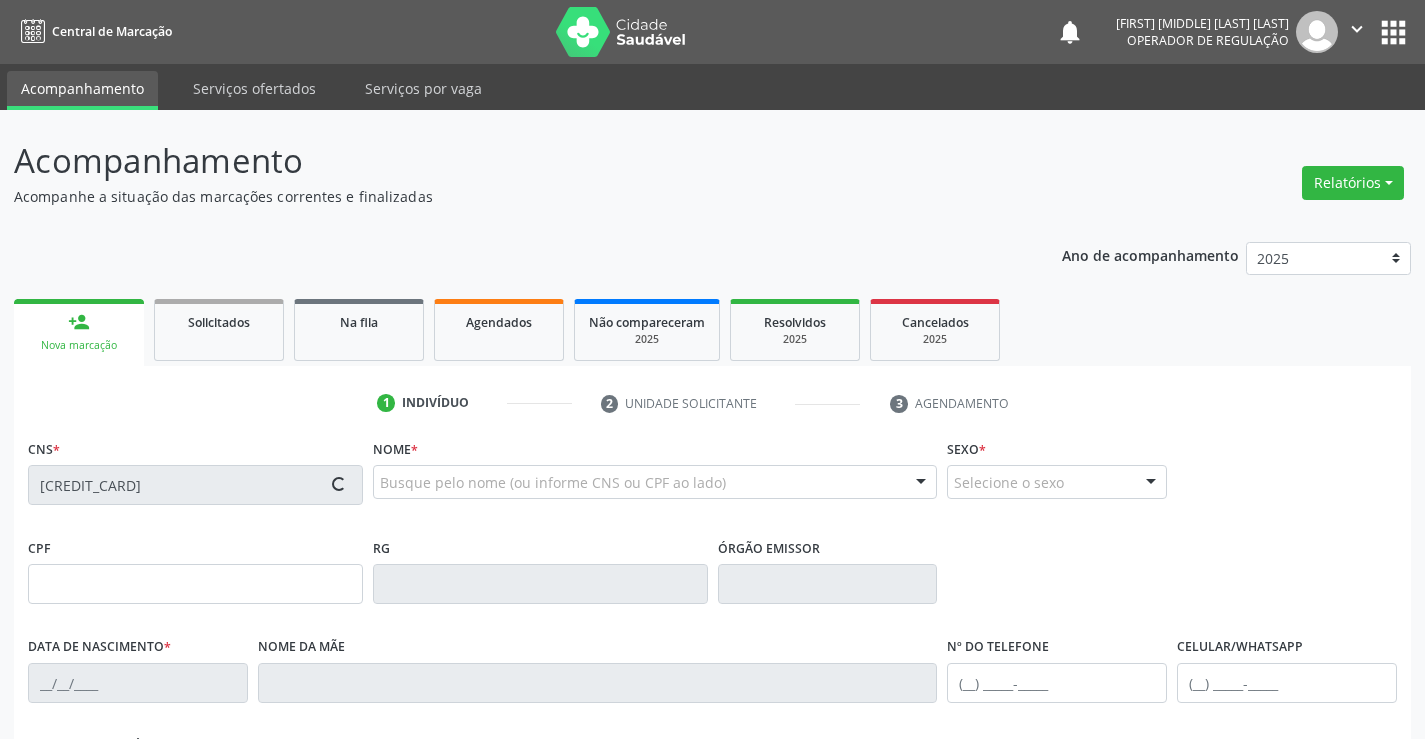 type on "(74) 99907-8467" 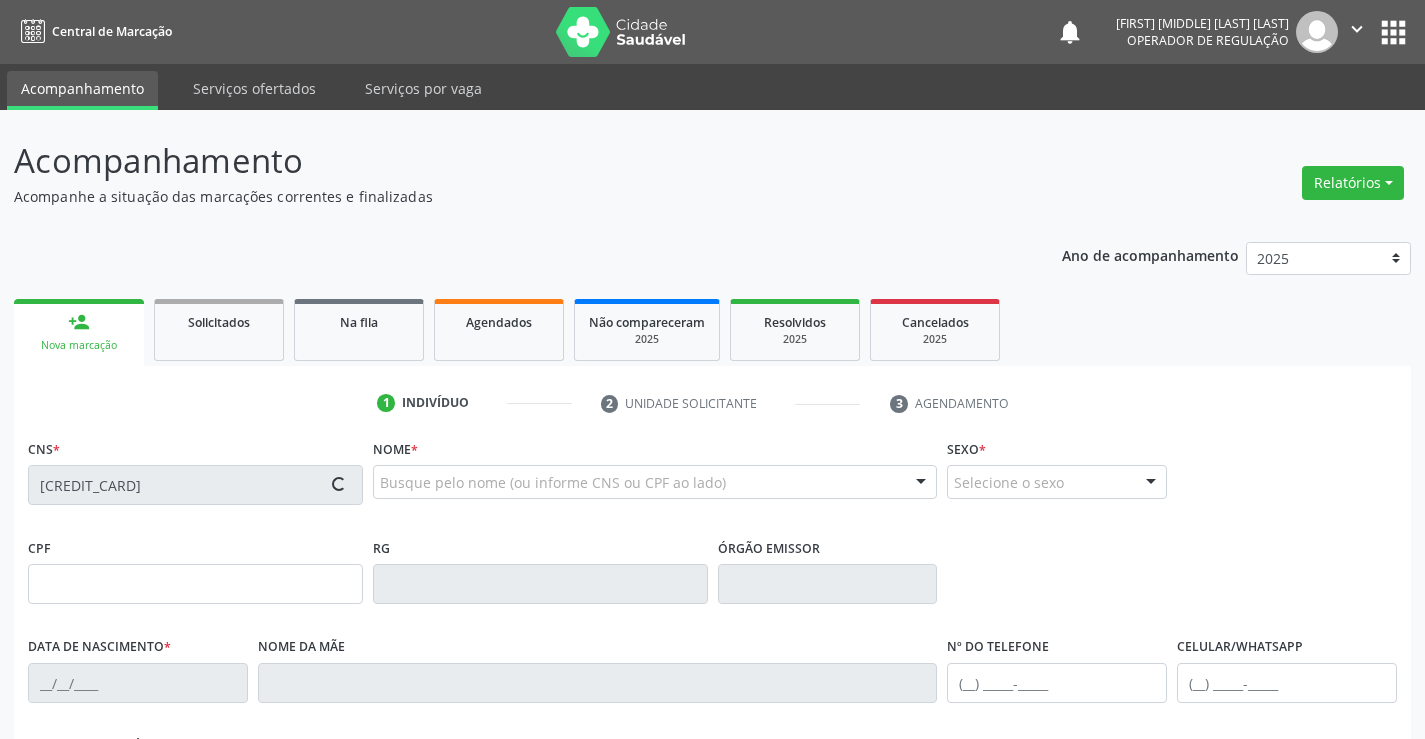 type on "S/N" 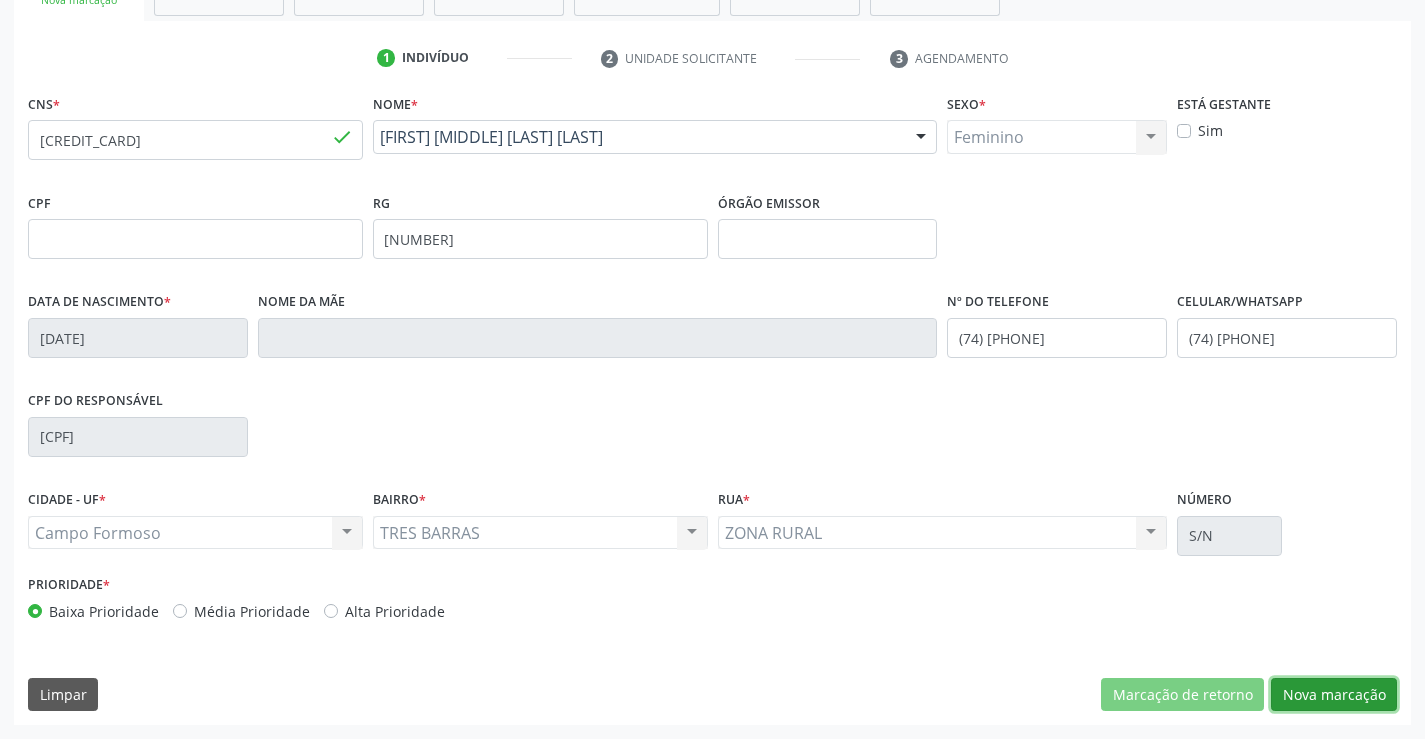 click on "Nova marcação" at bounding box center (1334, 695) 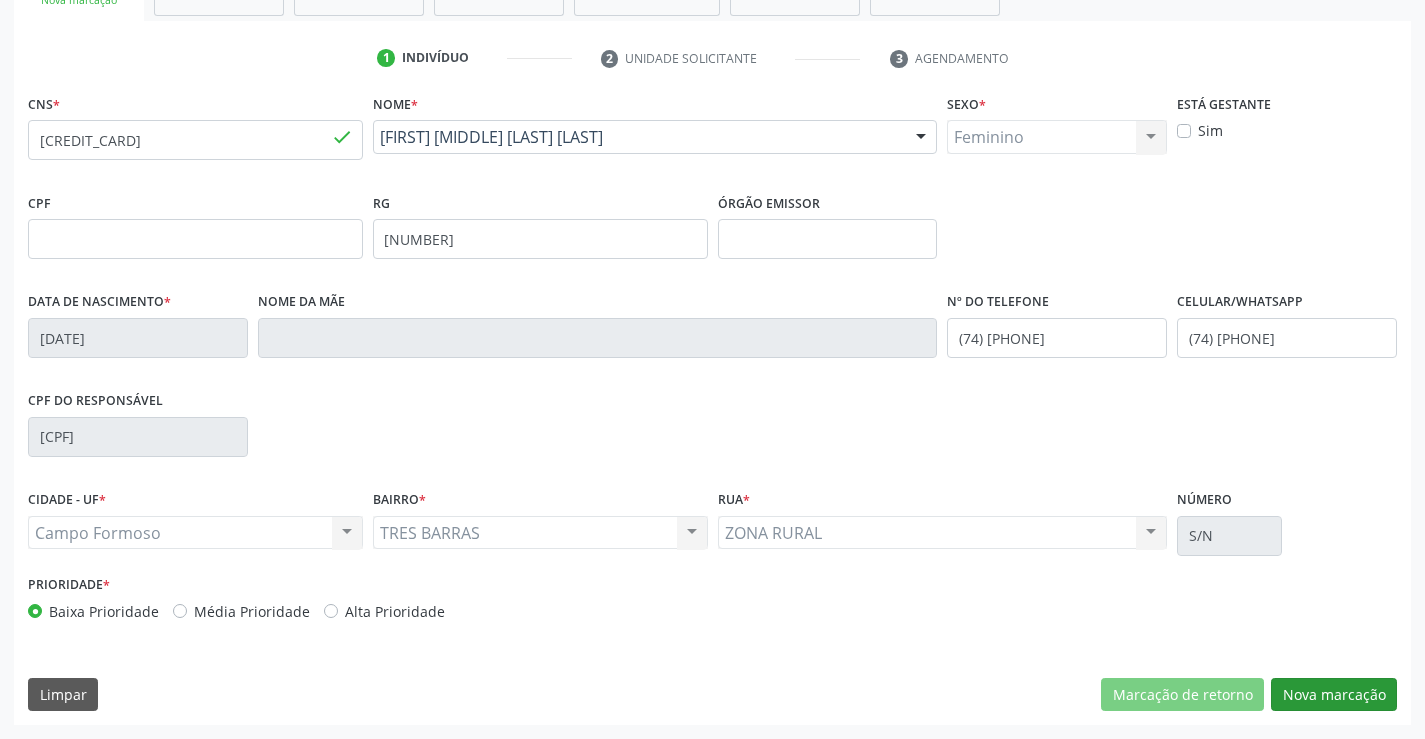 scroll, scrollTop: 167, scrollLeft: 0, axis: vertical 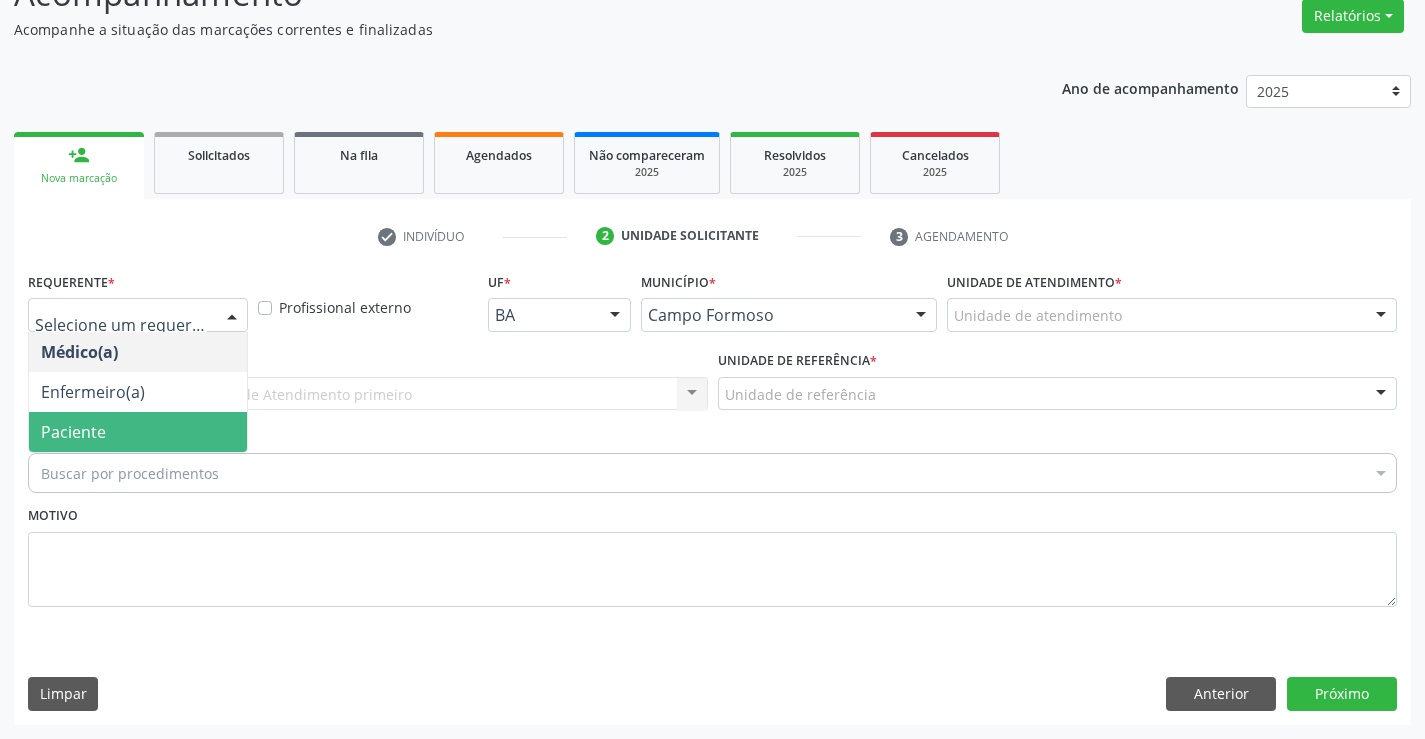 click on "Paciente" at bounding box center (73, 432) 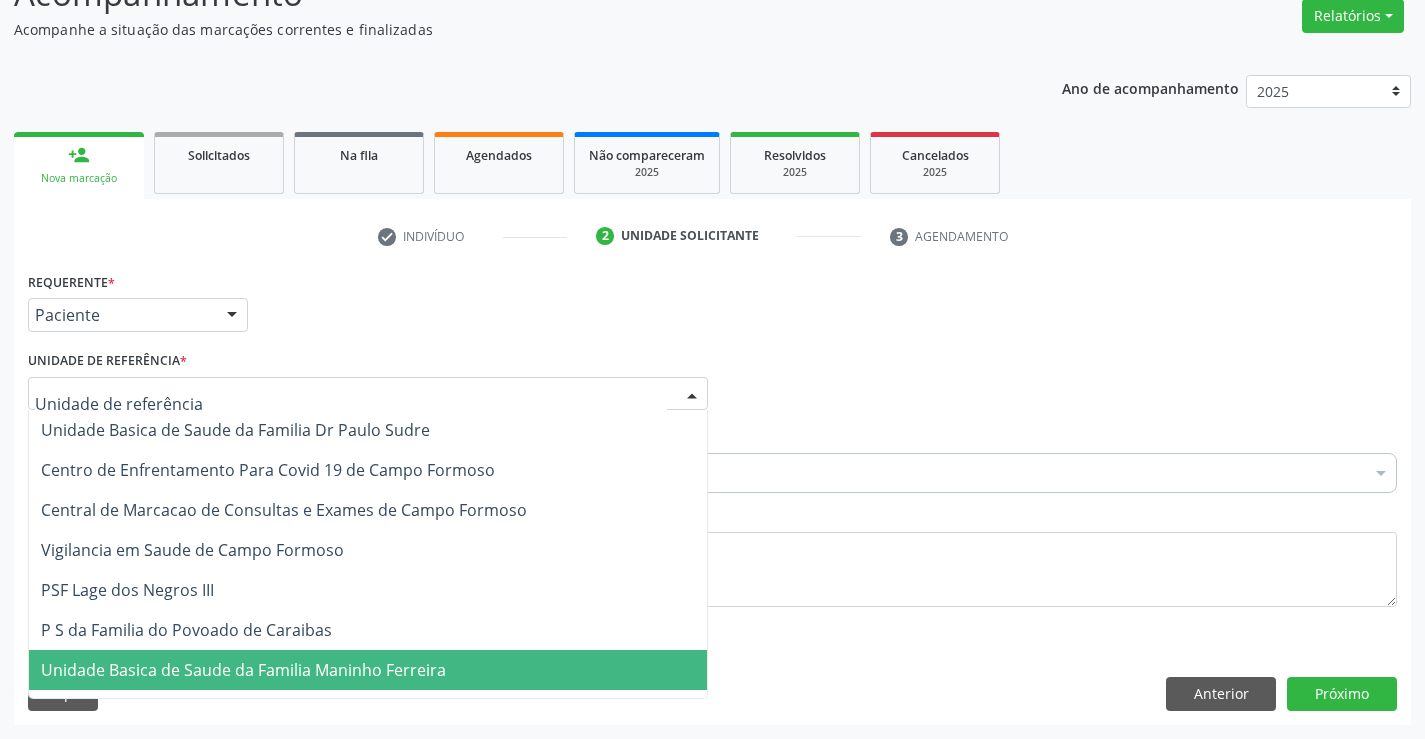 click on "Unidade Basica de Saude da Familia Maninho Ferreira" at bounding box center [243, 670] 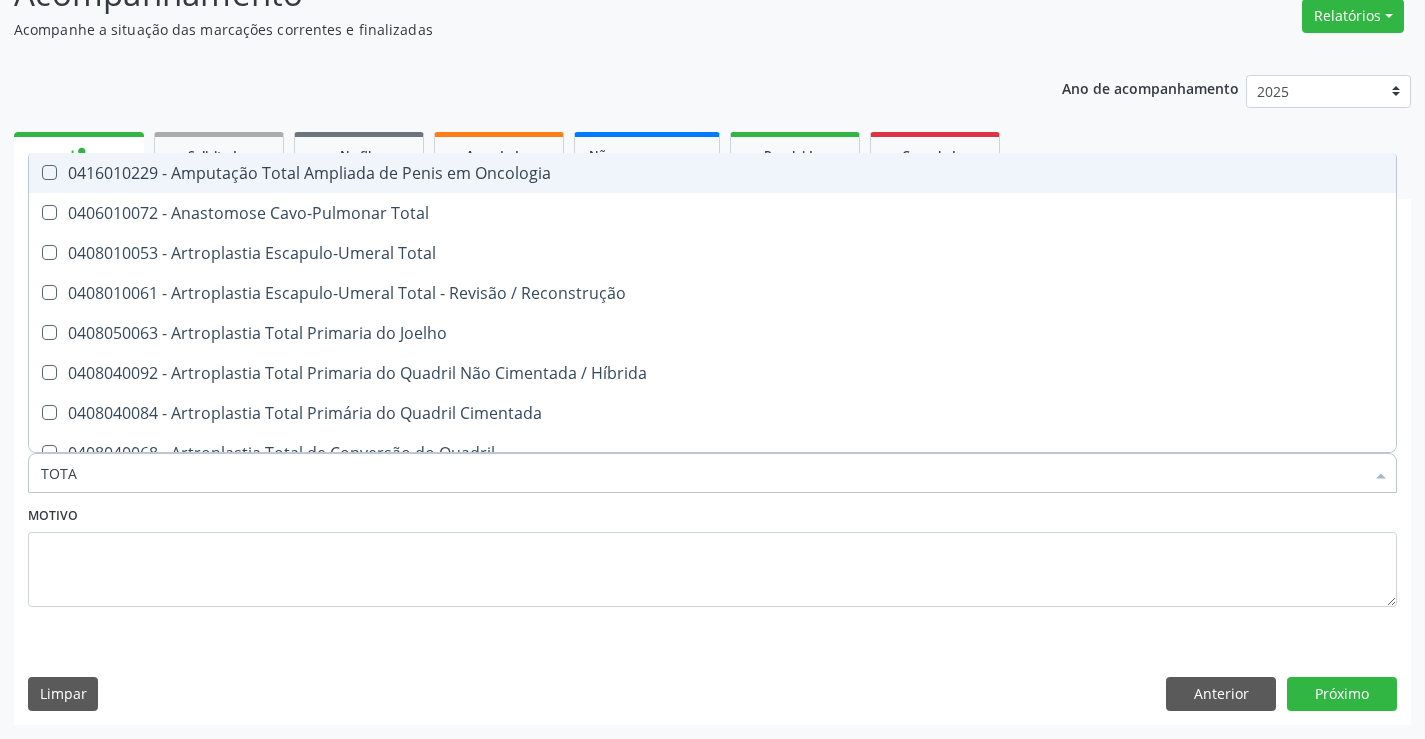 type on "TOTAL" 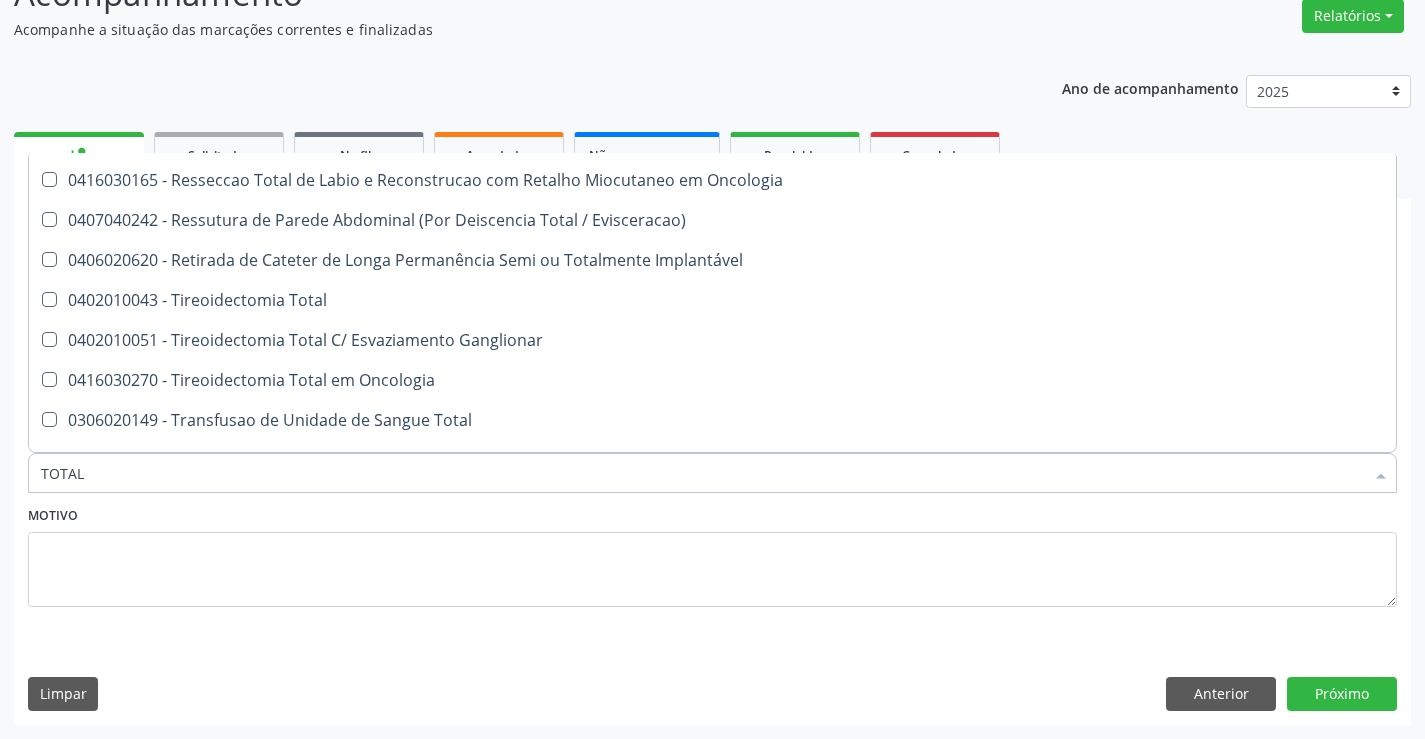 scroll, scrollTop: 3261, scrollLeft: 0, axis: vertical 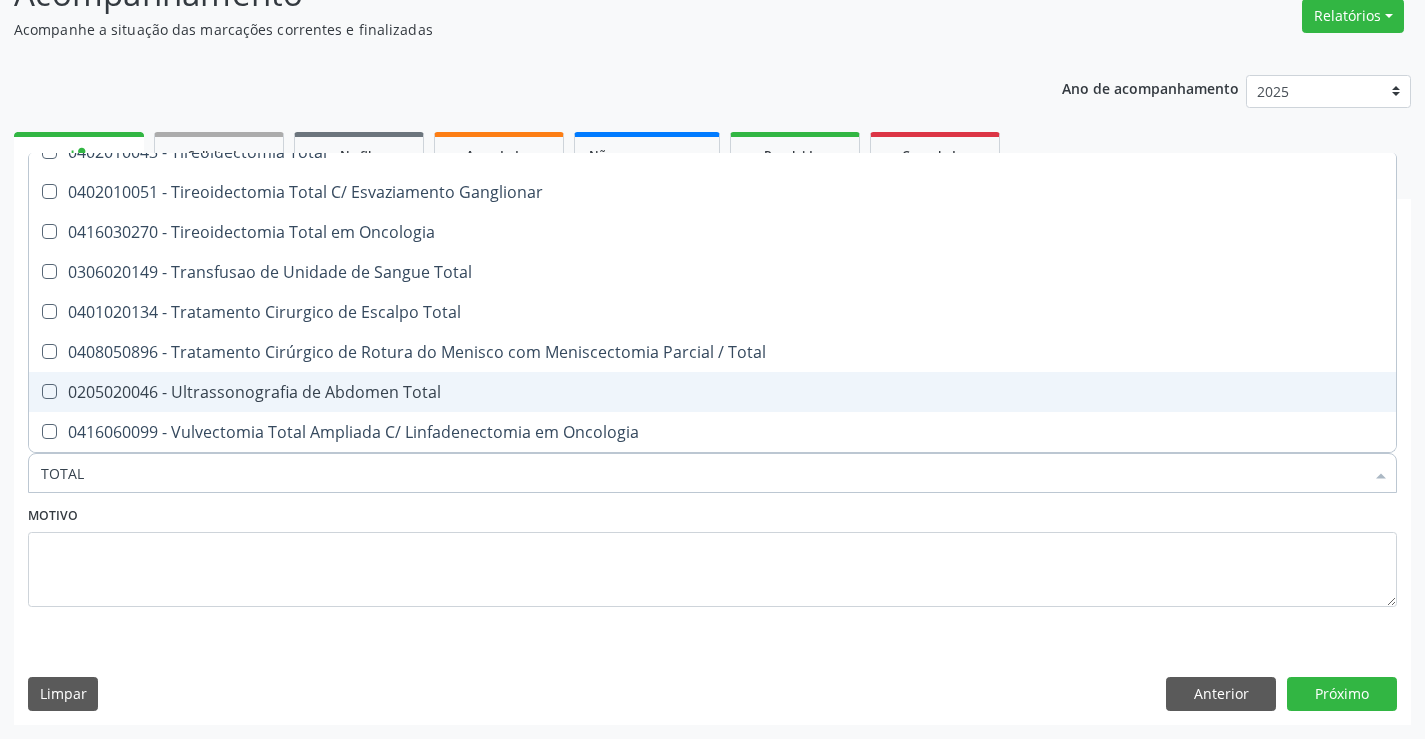 click on "0205020046 - Ultrassonografia de Abdomen Total" at bounding box center (712, 392) 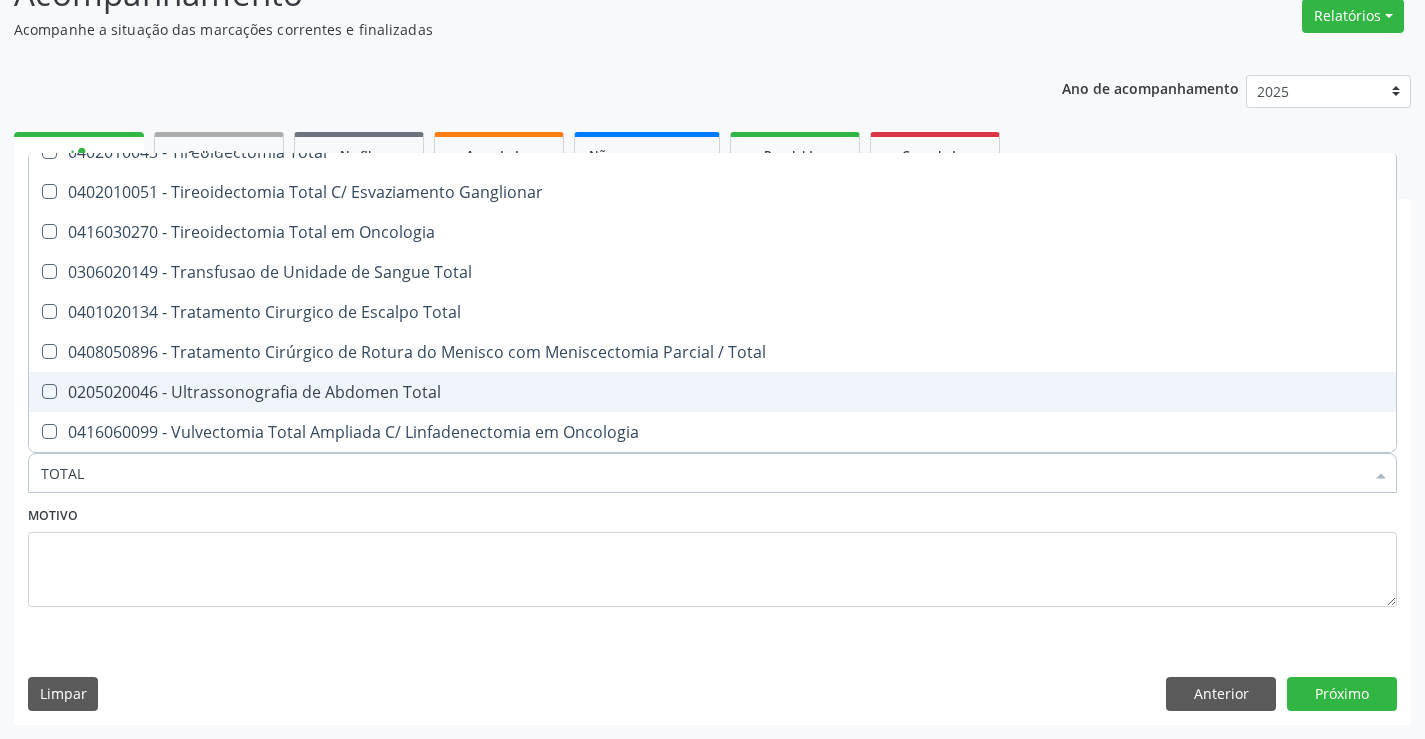 checkbox on "true" 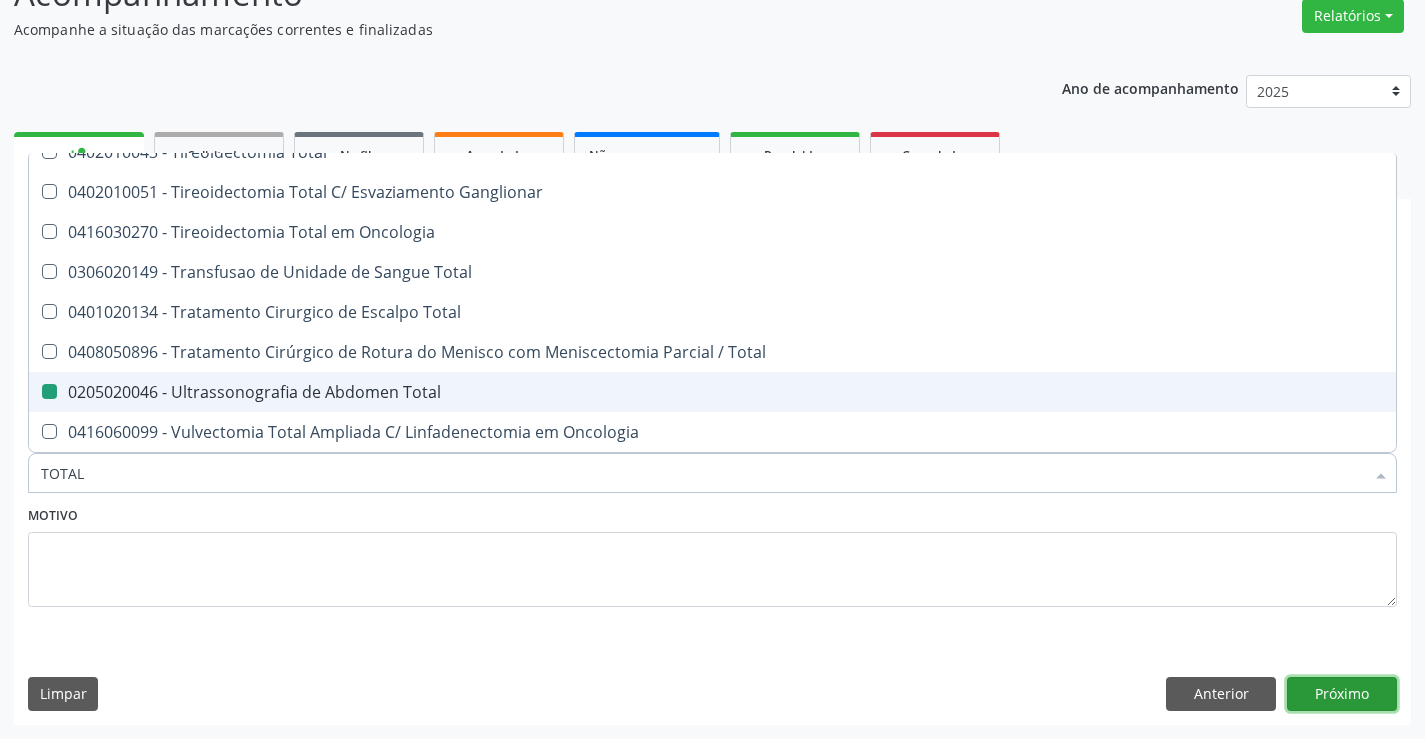 click on "Próximo" at bounding box center [1342, 694] 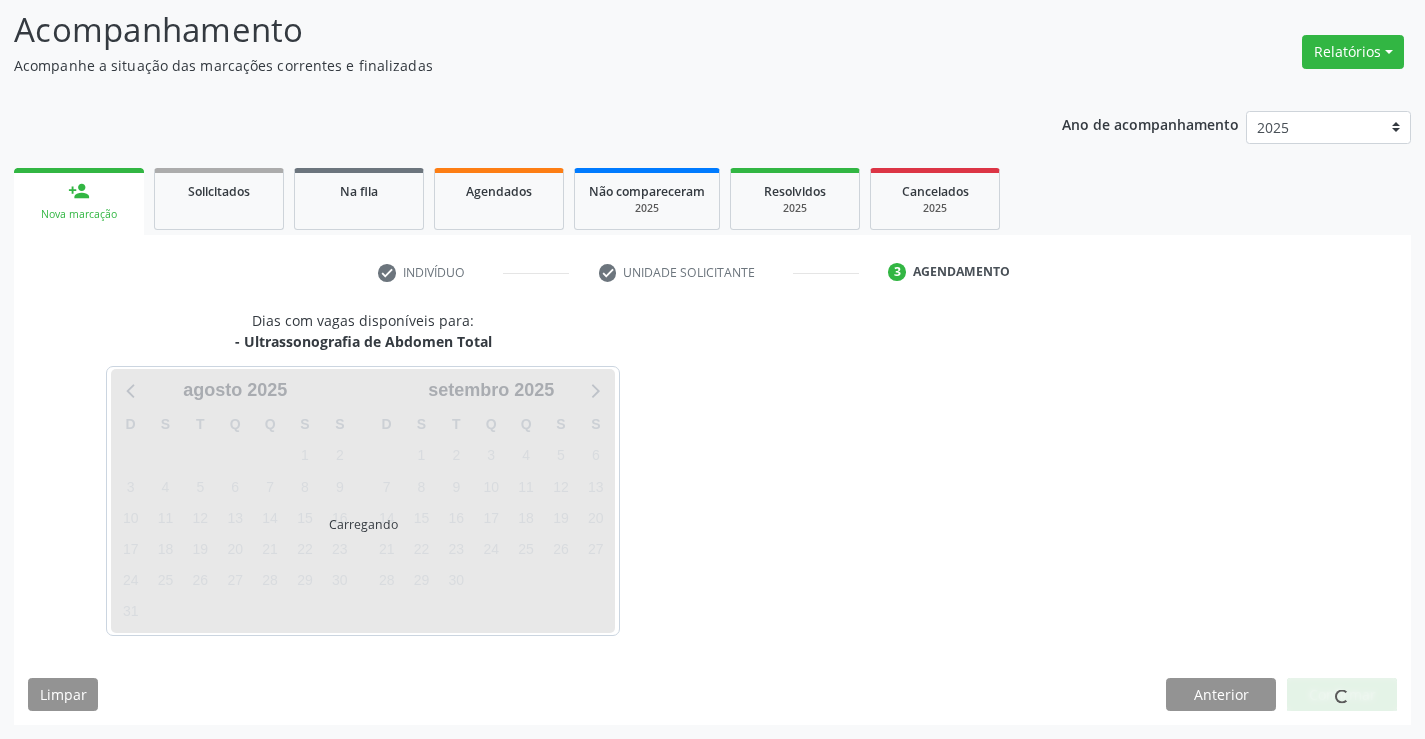 scroll, scrollTop: 131, scrollLeft: 0, axis: vertical 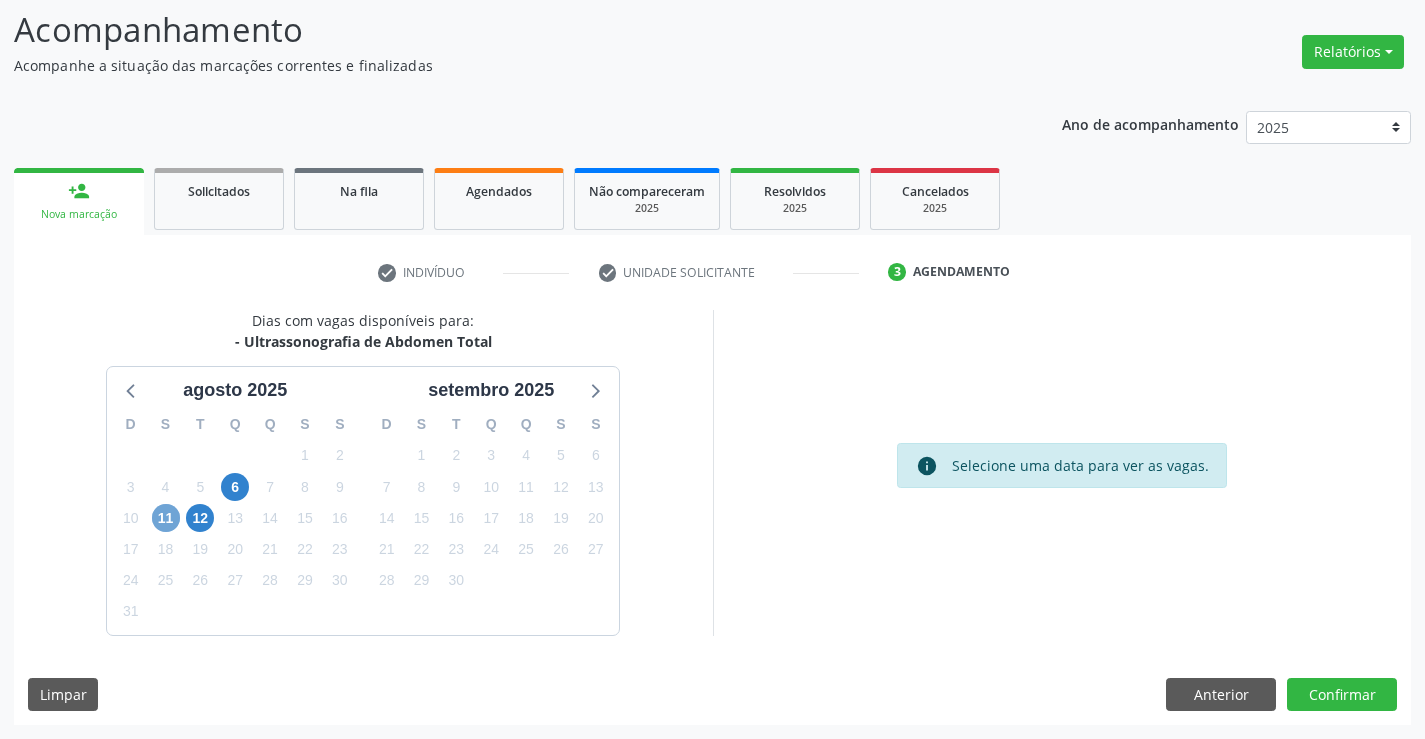 click on "11" at bounding box center (166, 518) 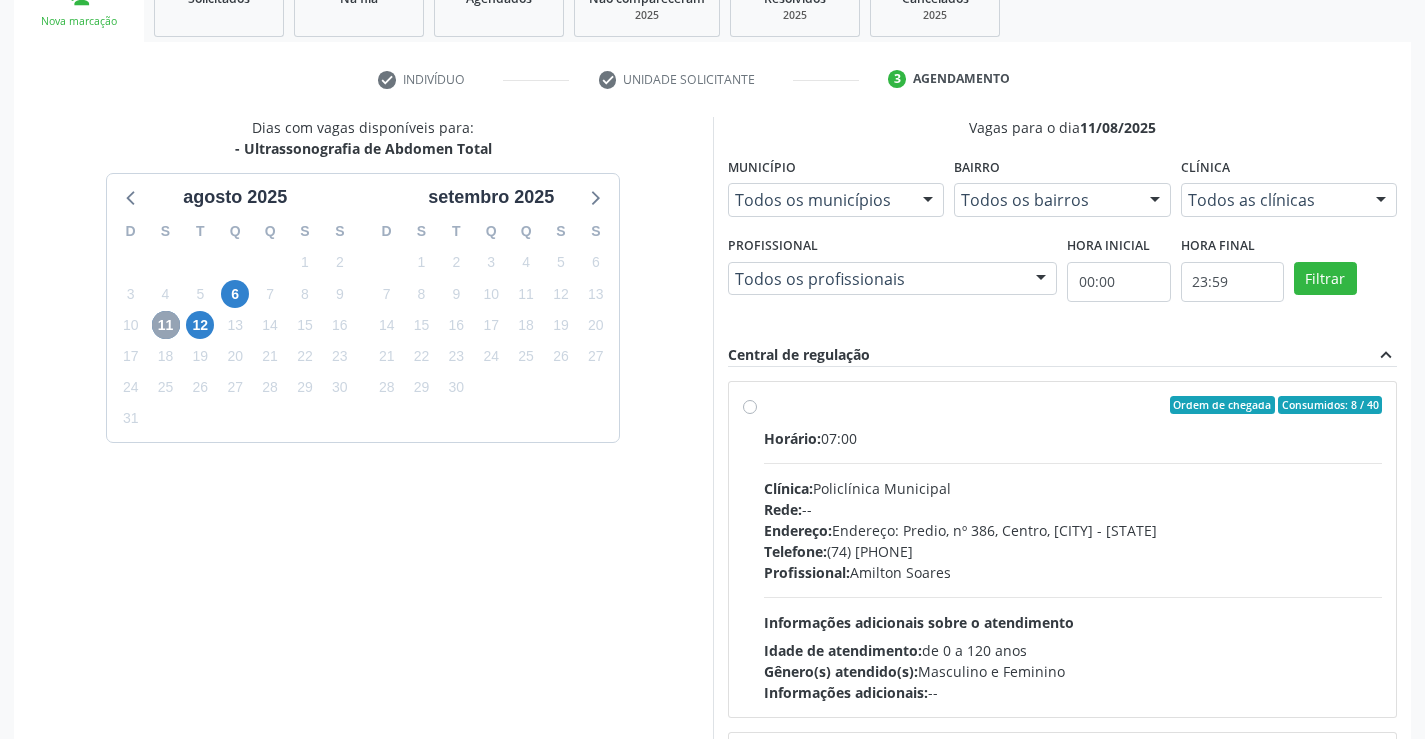 scroll, scrollTop: 331, scrollLeft: 0, axis: vertical 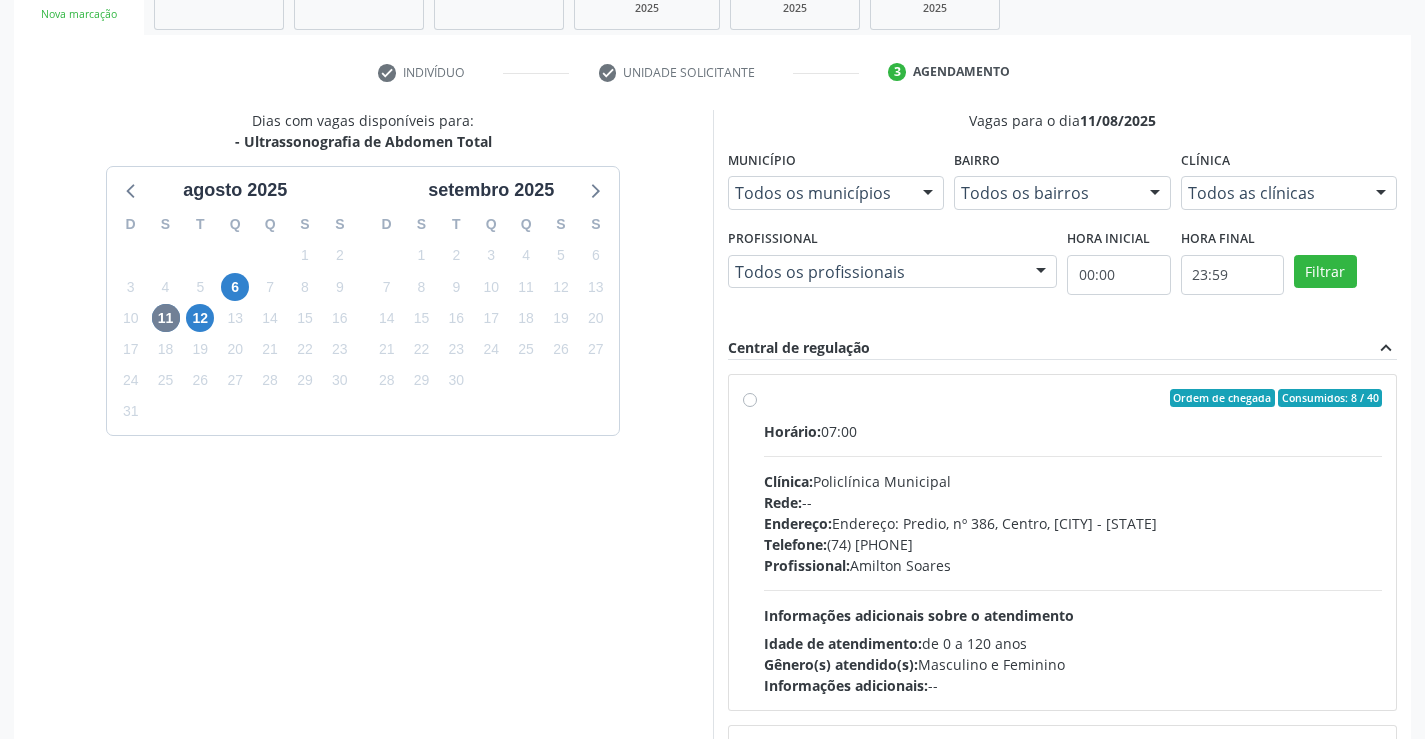 click on "Endereço:   Predio, nº 386, Centro, Campo Formoso - BA" at bounding box center (1073, 523) 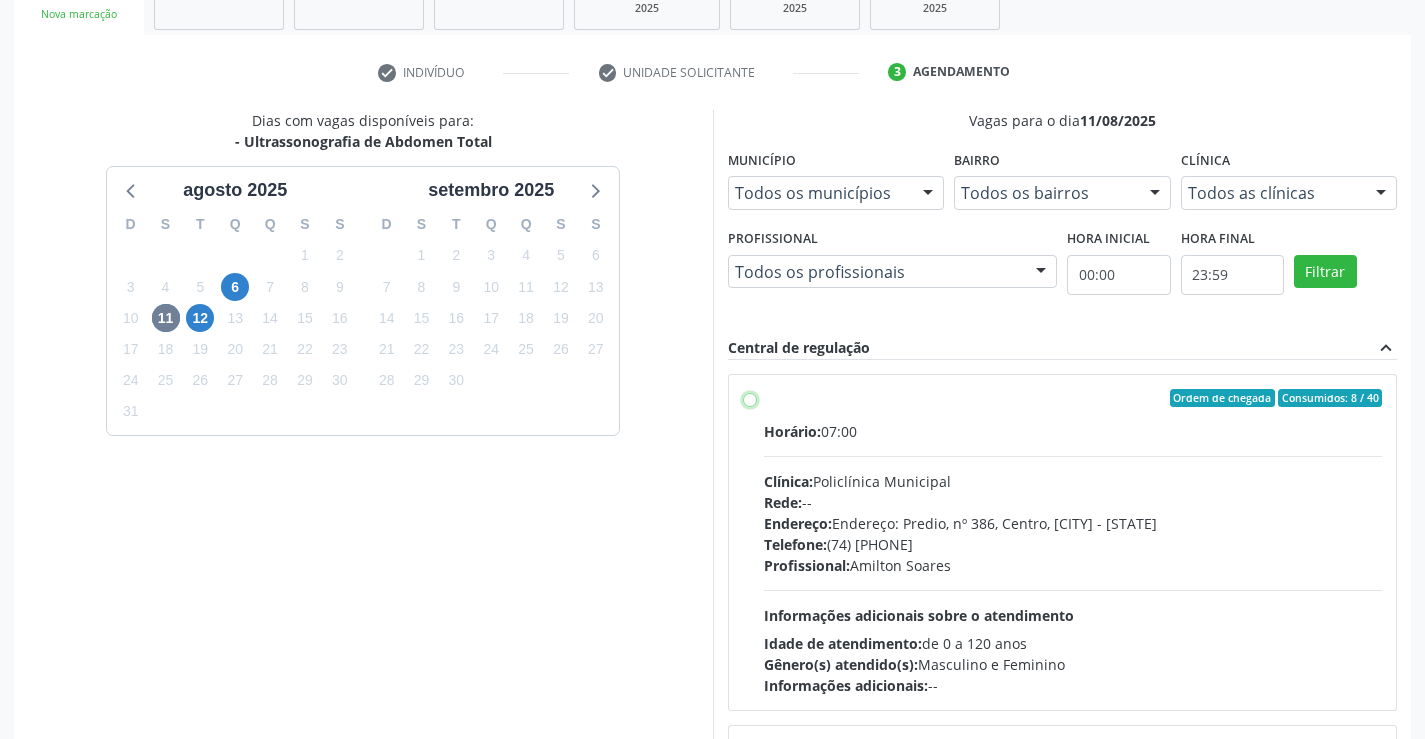 click on "Ordem de chegada
Consumidos: 8 / 40
Horário:   07:00
Clínica:  Policlínica Municipal
Rede:
--
Endereço:   Predio, nº 386, Centro, Campo Formoso - BA
Telefone:   (74) 6451312
Profissional:
Amilton Soares
Informações adicionais sobre o atendimento
Idade de atendimento:
de 0 a 120 anos
Gênero(s) atendido(s):
Masculino e Feminino
Informações adicionais:
--" at bounding box center (750, 398) 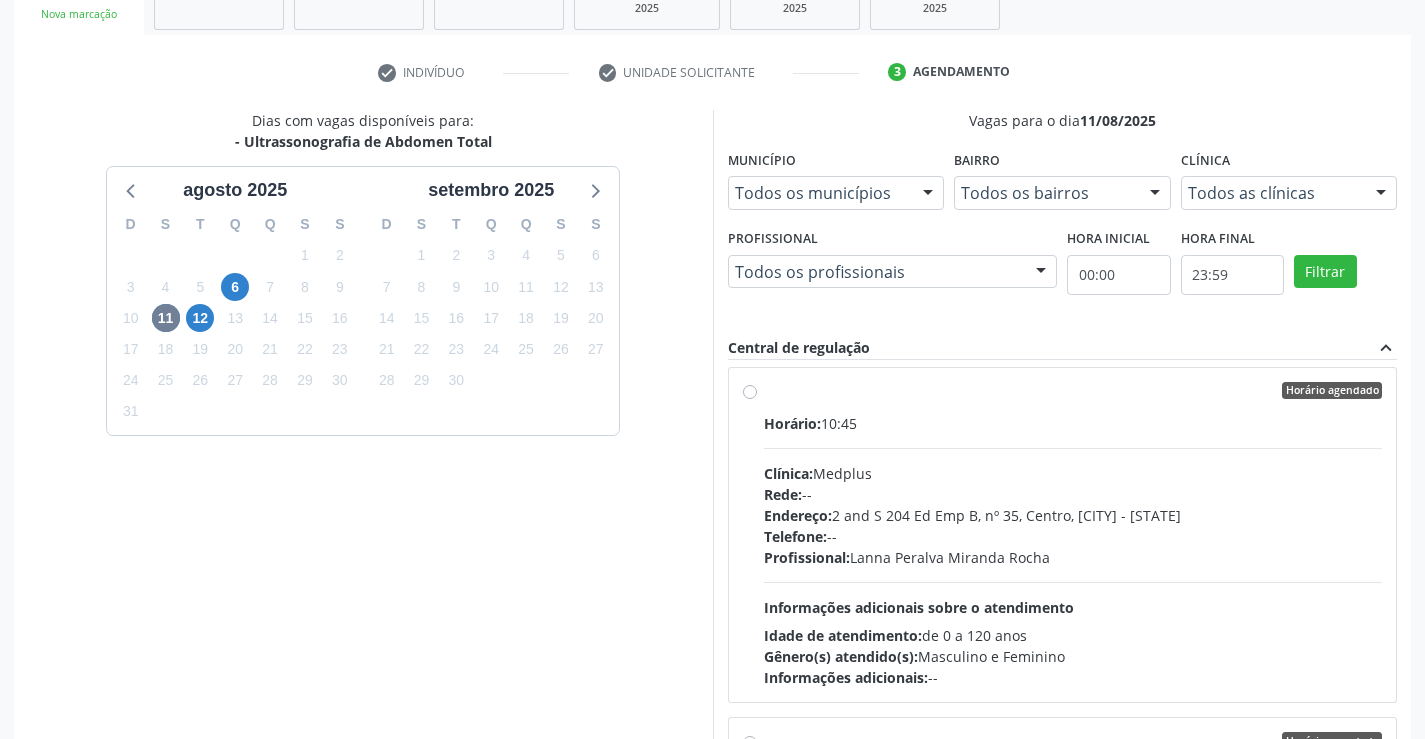 scroll, scrollTop: 1488, scrollLeft: 0, axis: vertical 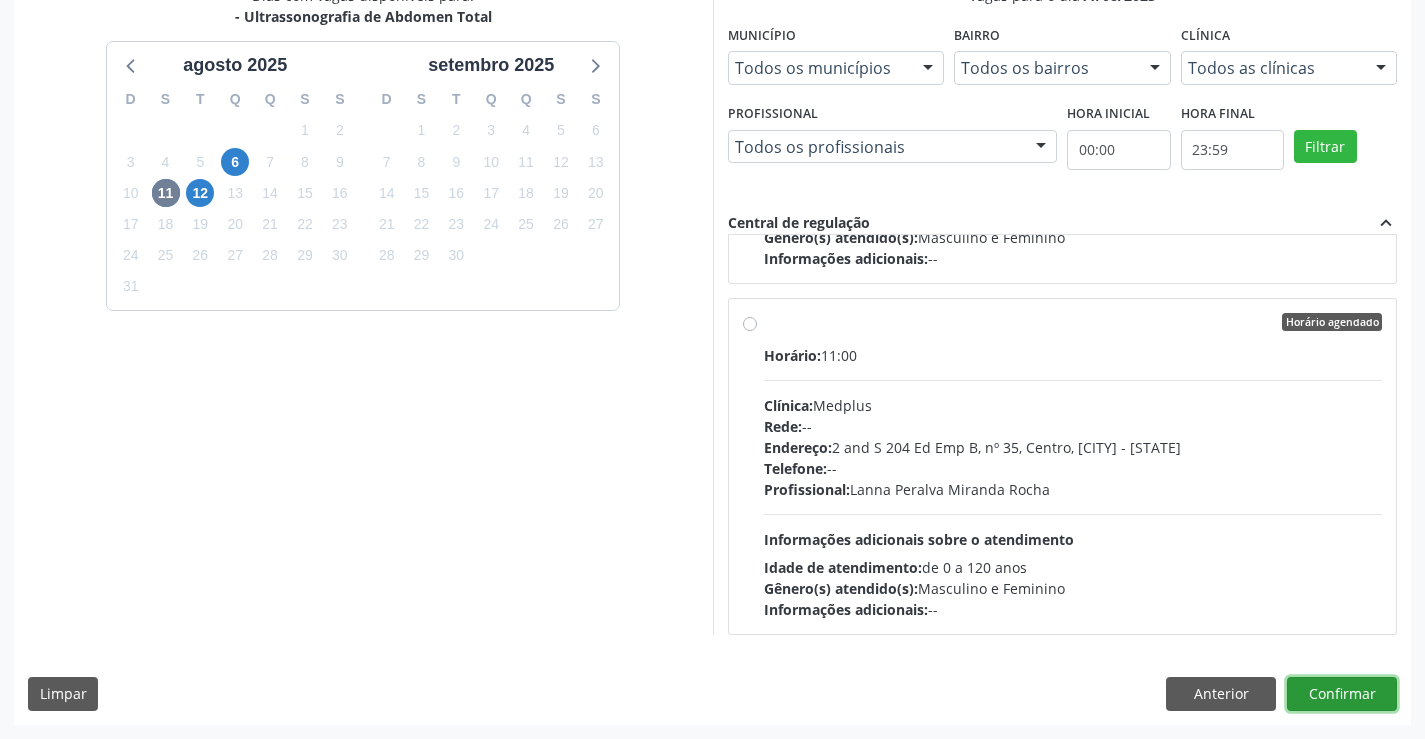 click on "Confirmar" at bounding box center (1342, 694) 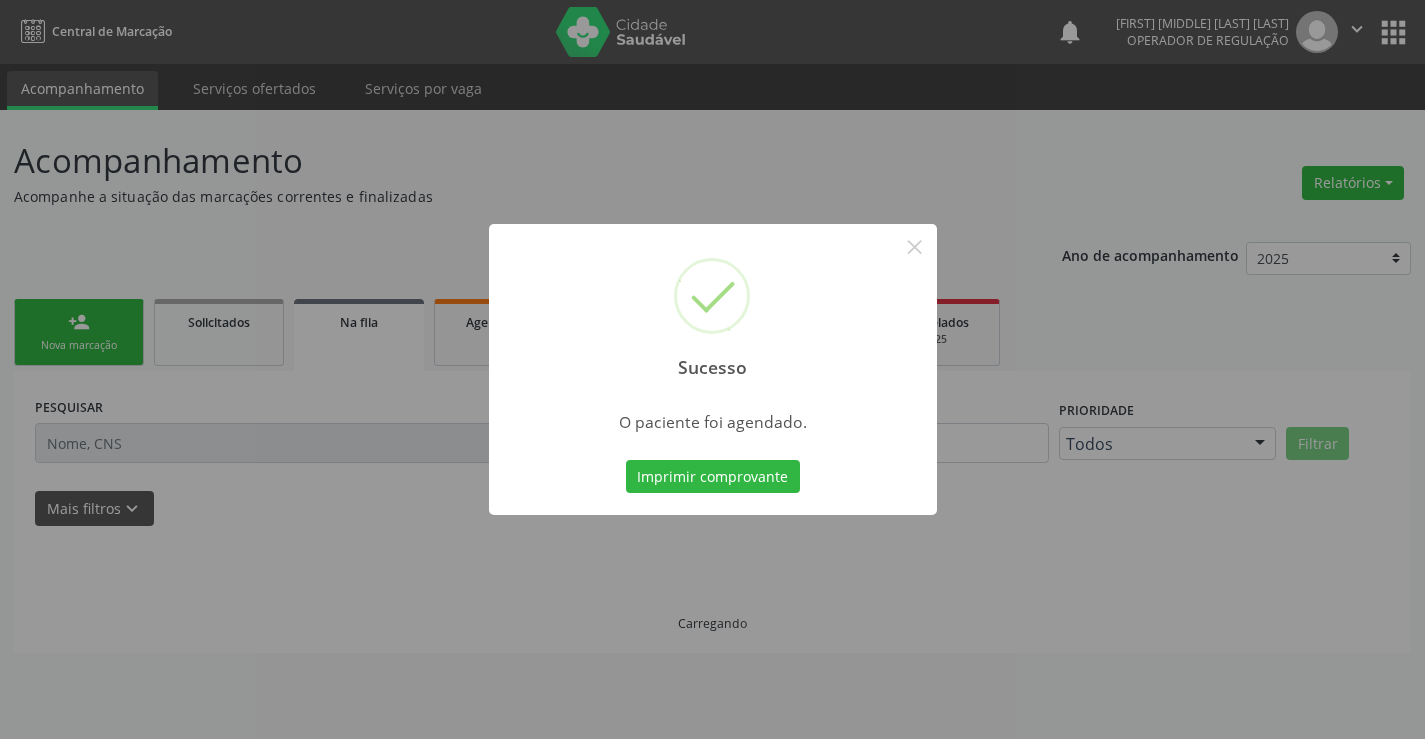 scroll, scrollTop: 0, scrollLeft: 0, axis: both 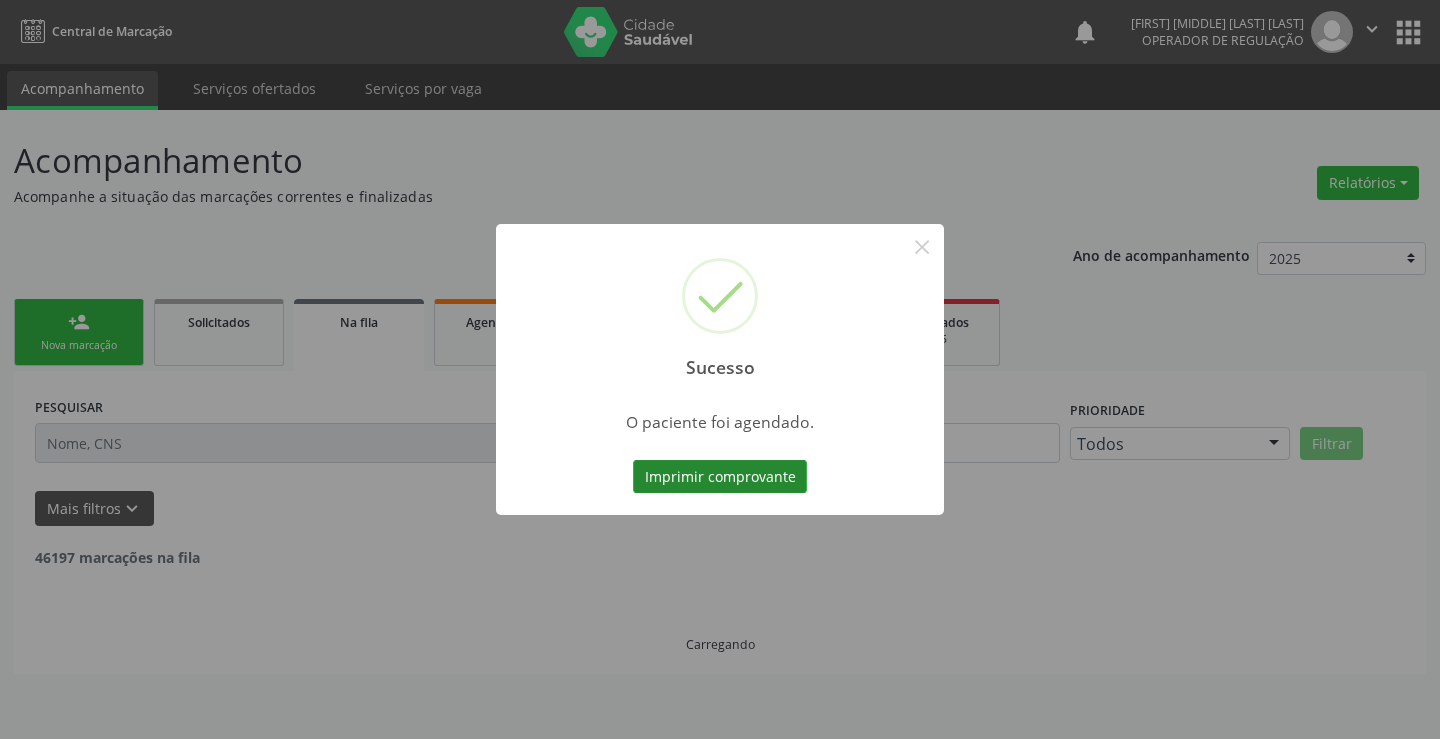 click on "Imprimir comprovante" at bounding box center [720, 477] 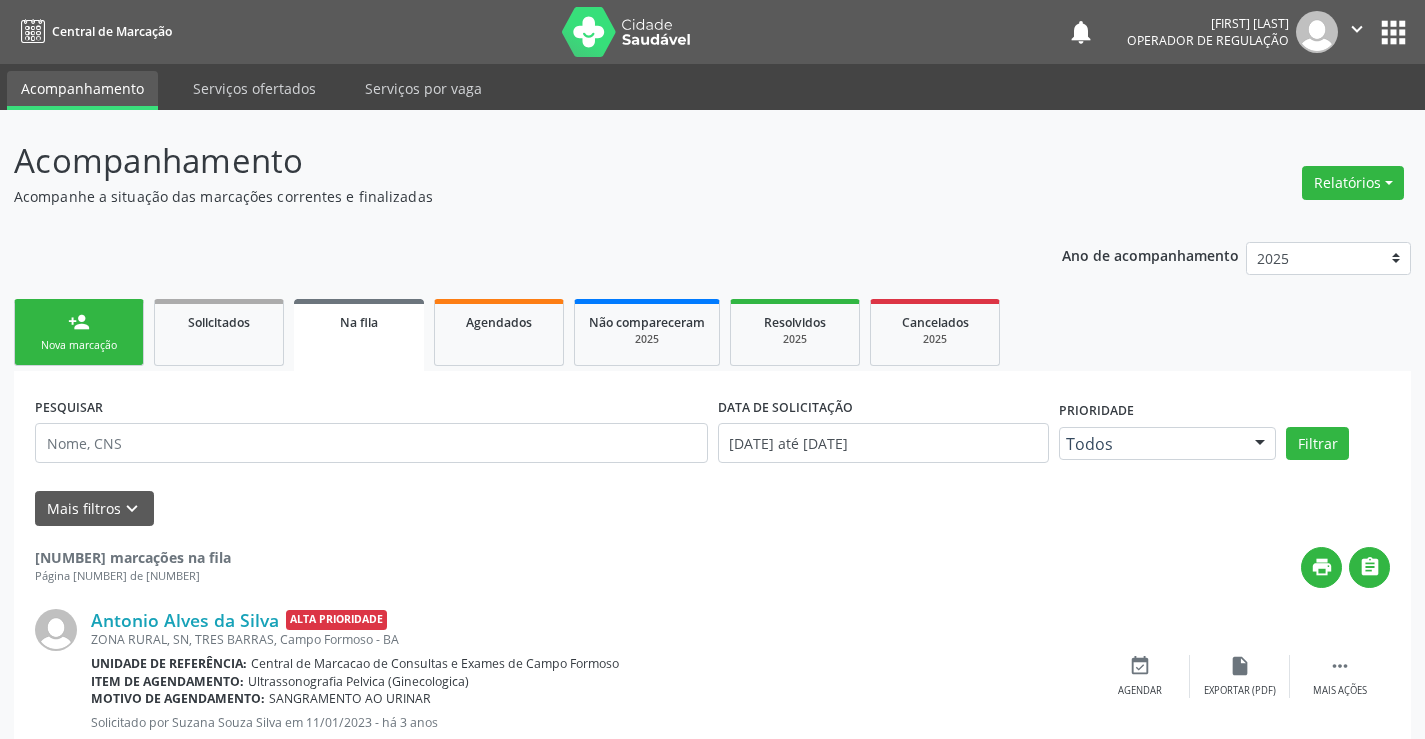 scroll, scrollTop: 0, scrollLeft: 0, axis: both 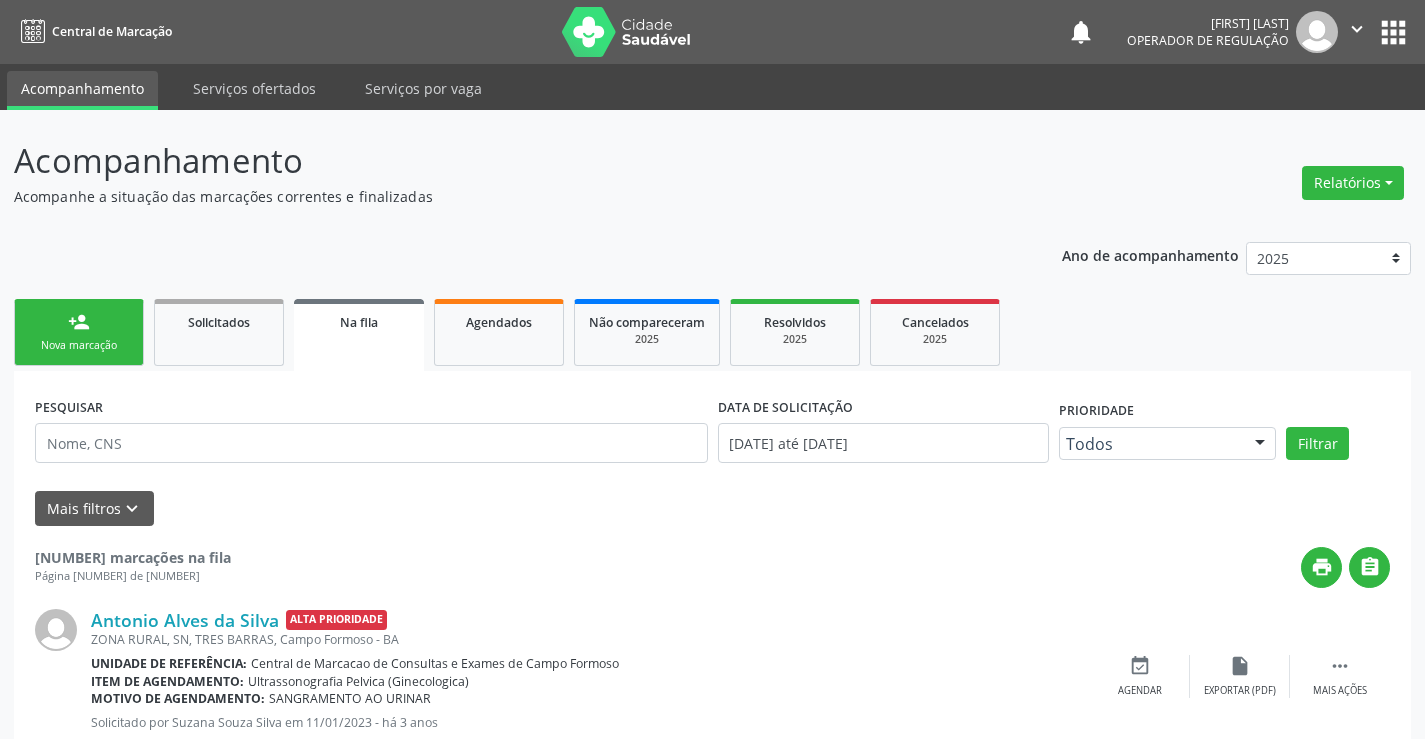 click on "person_add
Nova marcação" at bounding box center (79, 332) 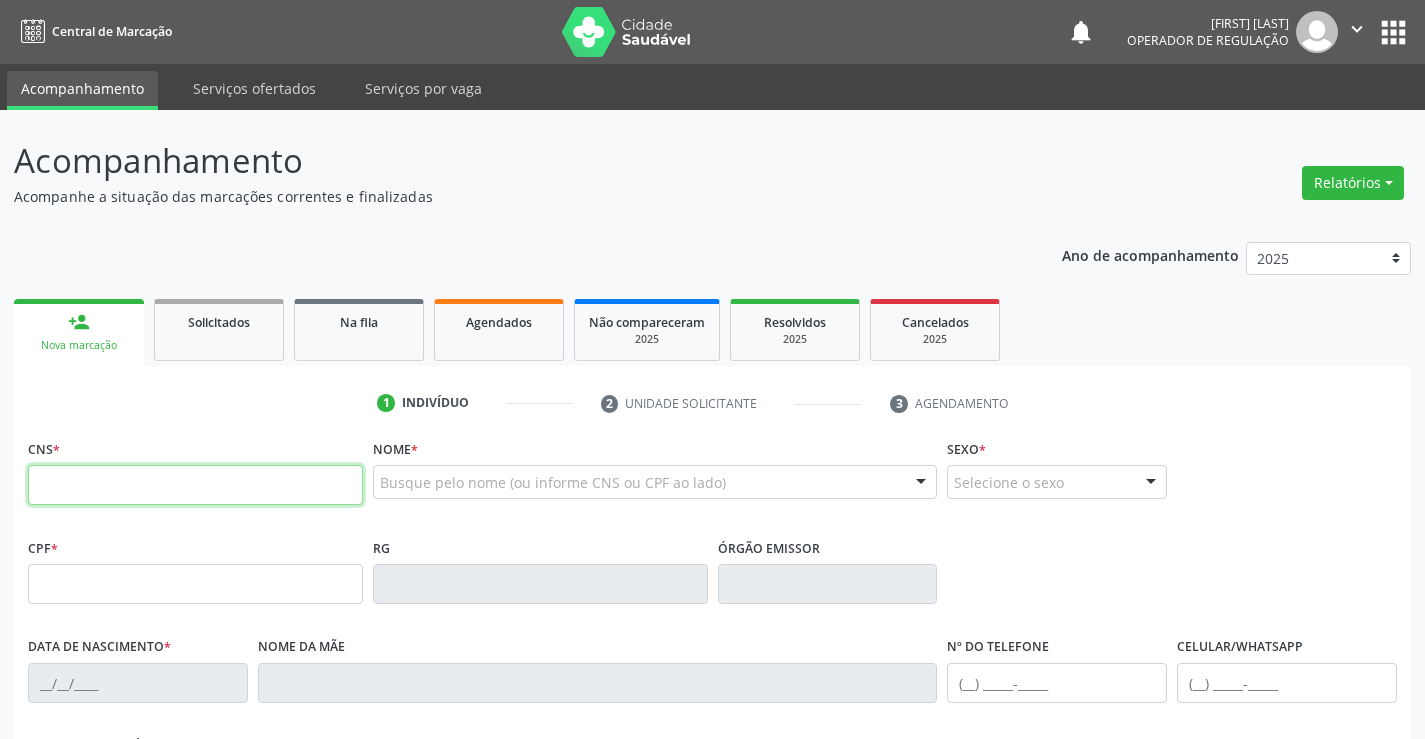click at bounding box center [195, 485] 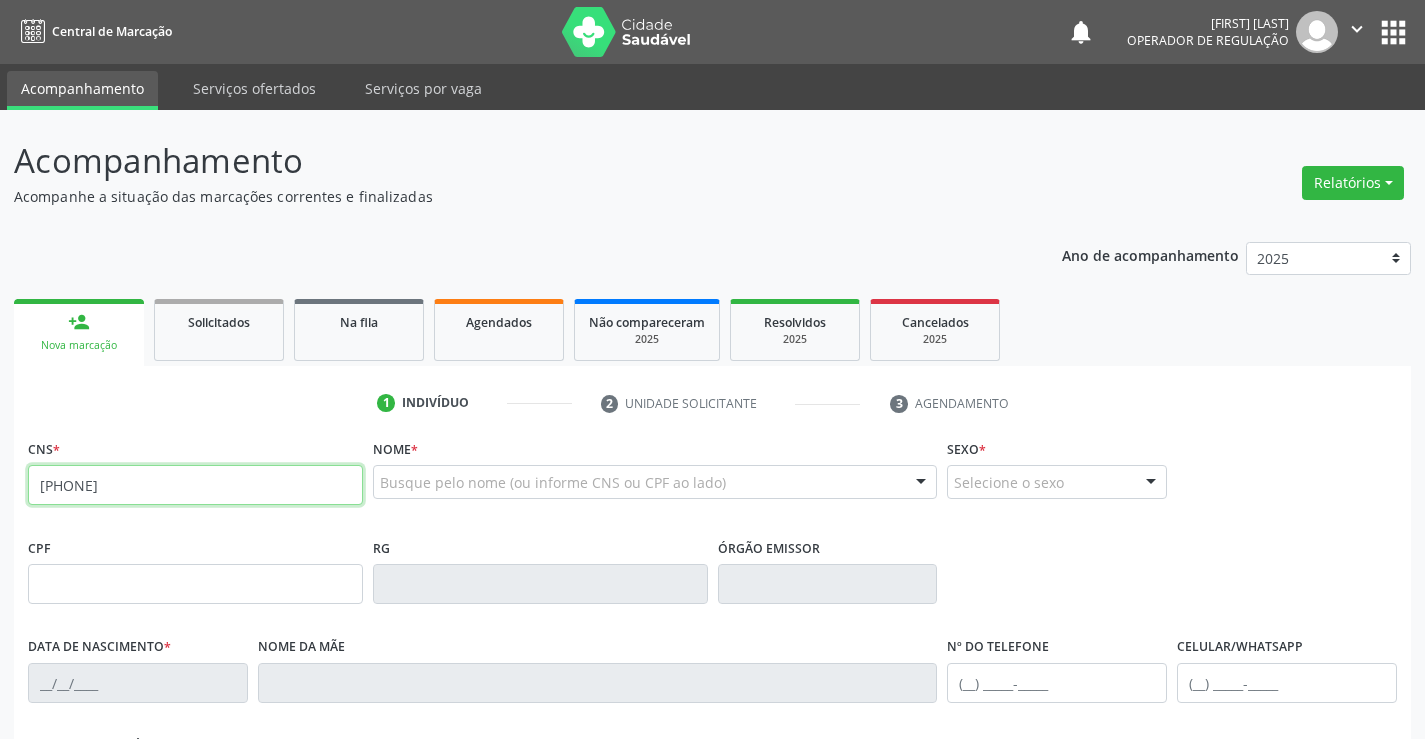 type on "702 8021 7388 3767" 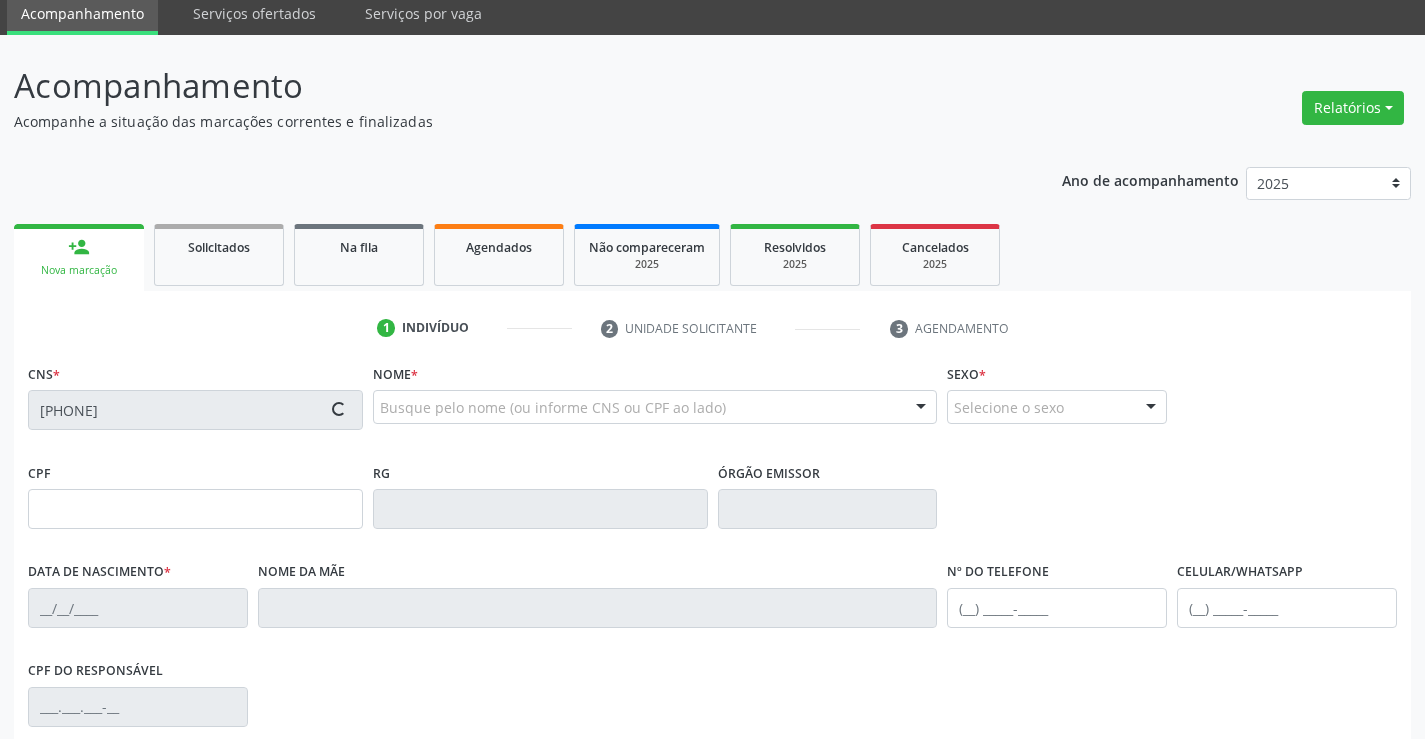 type on "1434186962" 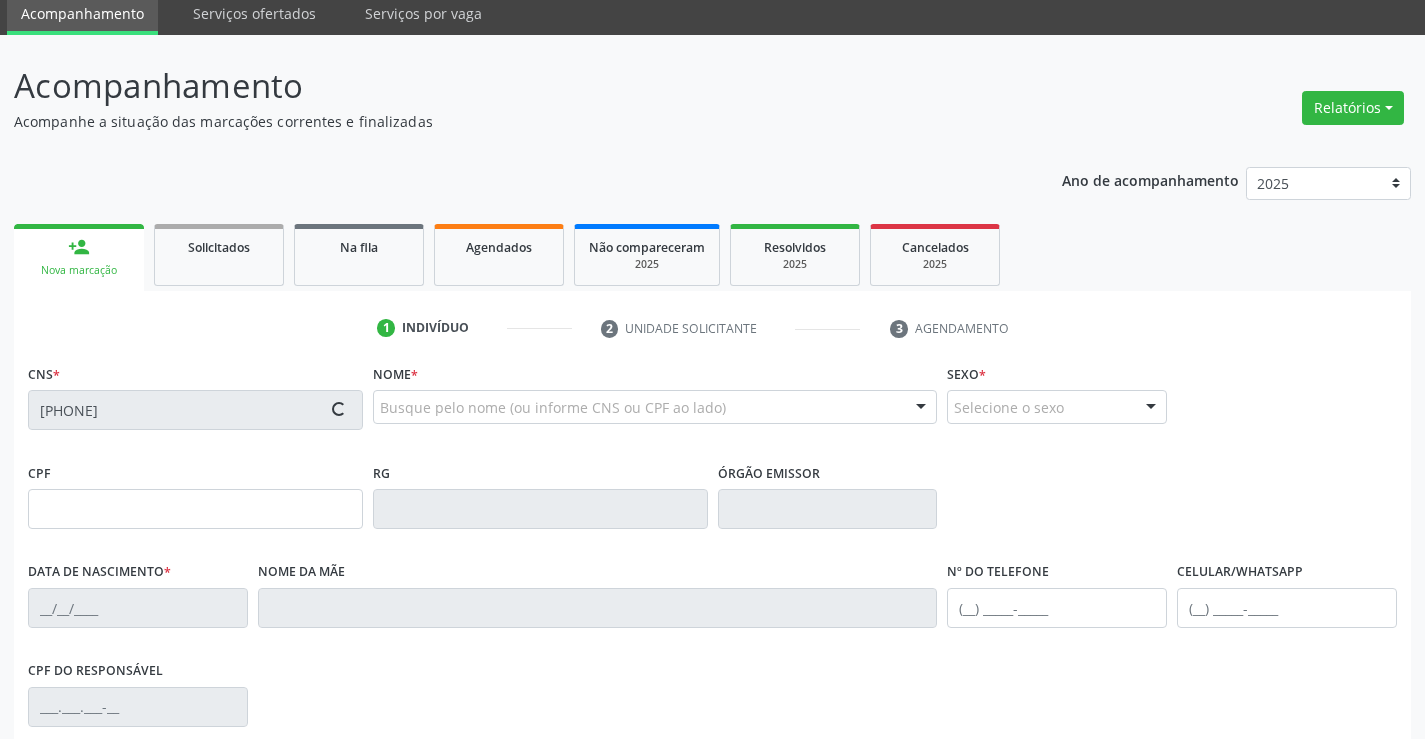 type on "24/06/1994" 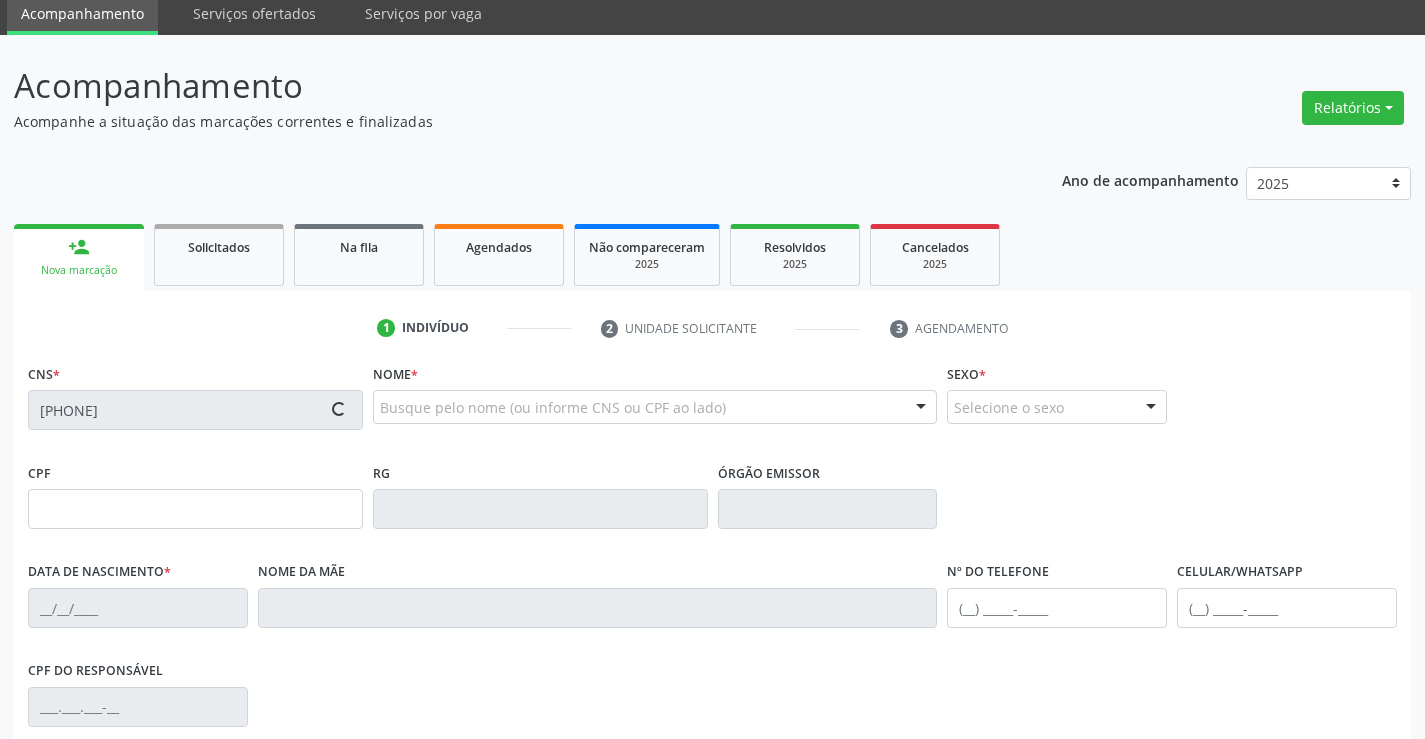 type on "sn" 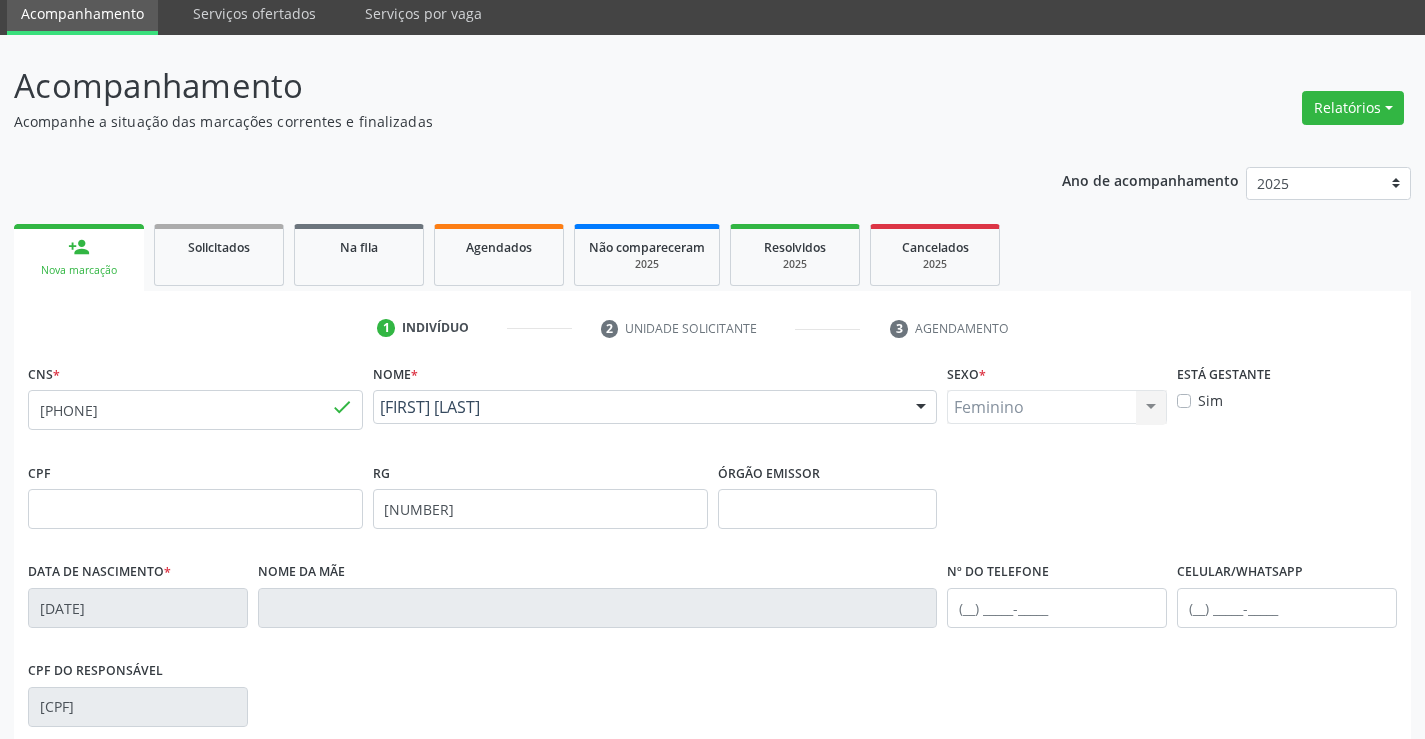 scroll, scrollTop: 345, scrollLeft: 0, axis: vertical 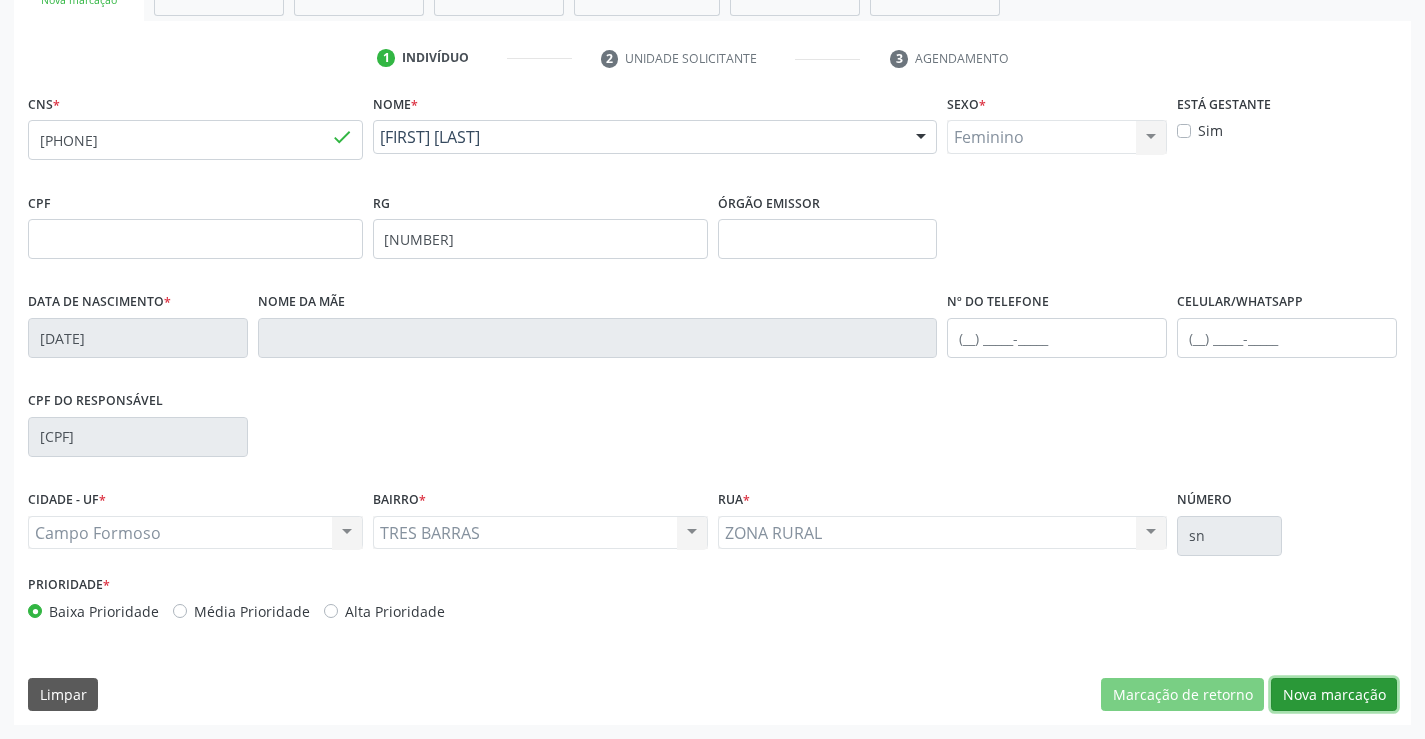 click on "Nova marcação" at bounding box center (1334, 695) 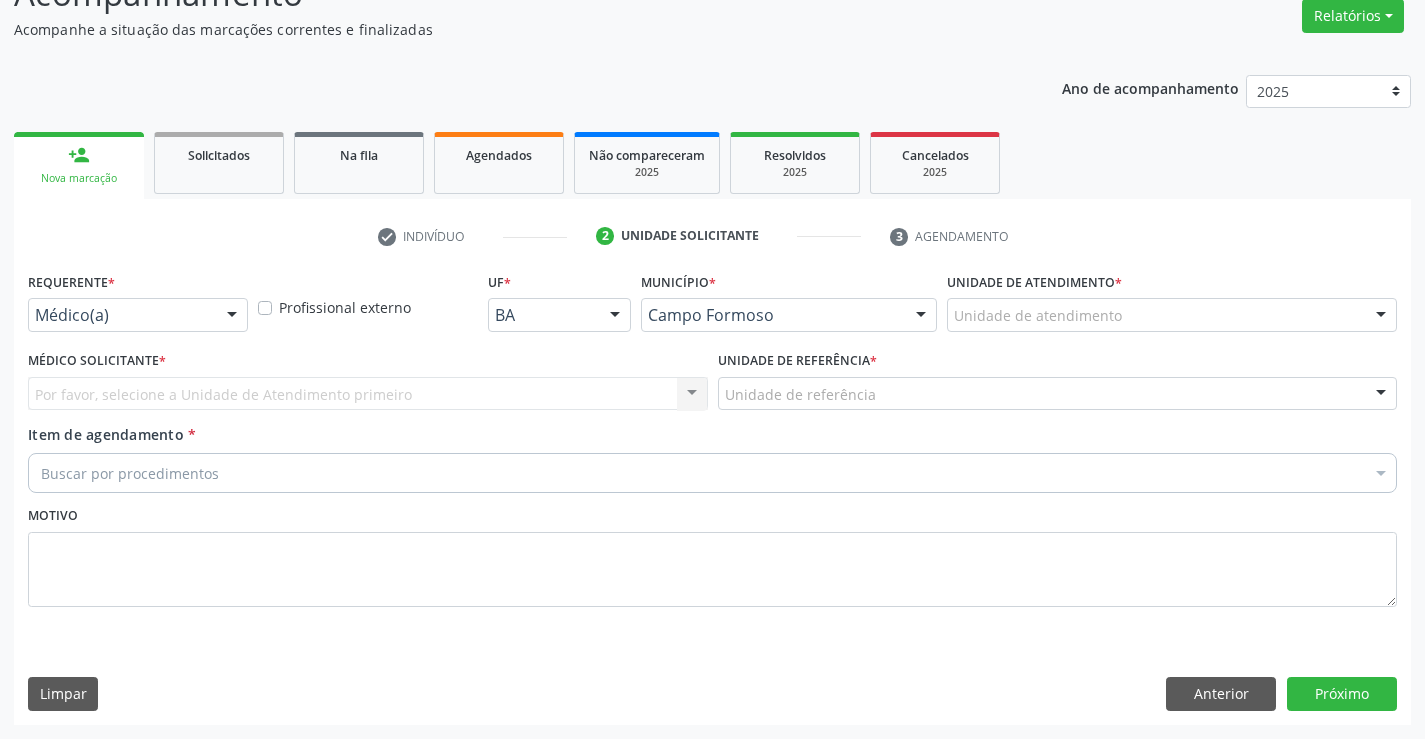 scroll, scrollTop: 167, scrollLeft: 0, axis: vertical 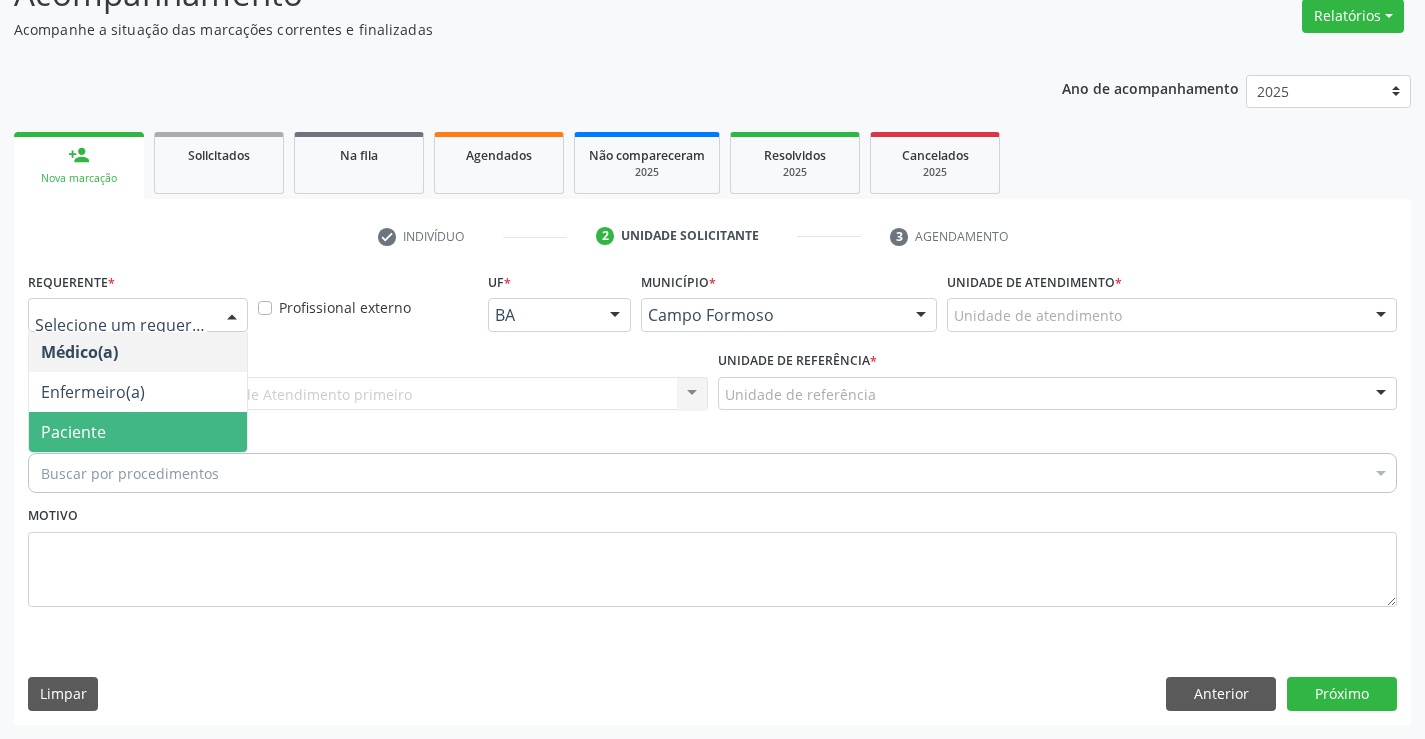 click on "Paciente" at bounding box center (138, 432) 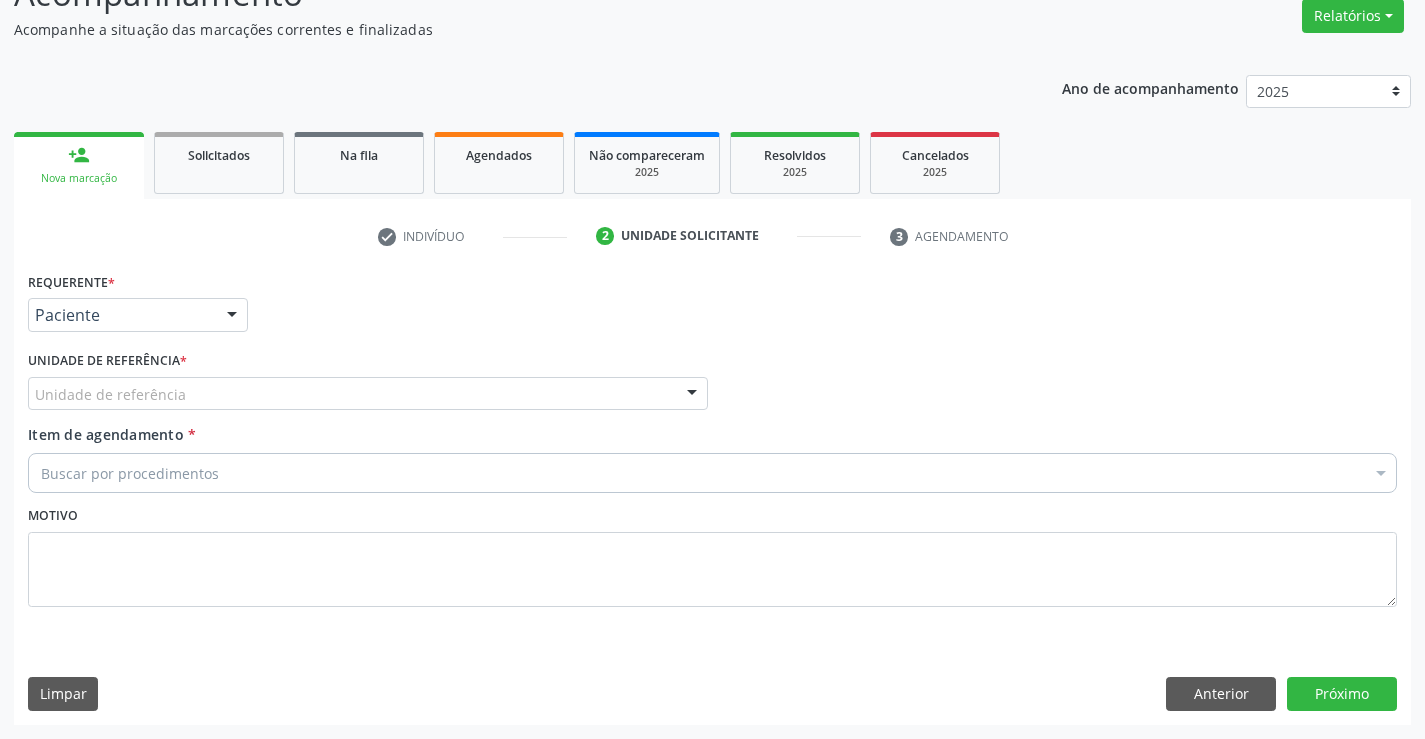 click on "Unidade de referência" at bounding box center (368, 394) 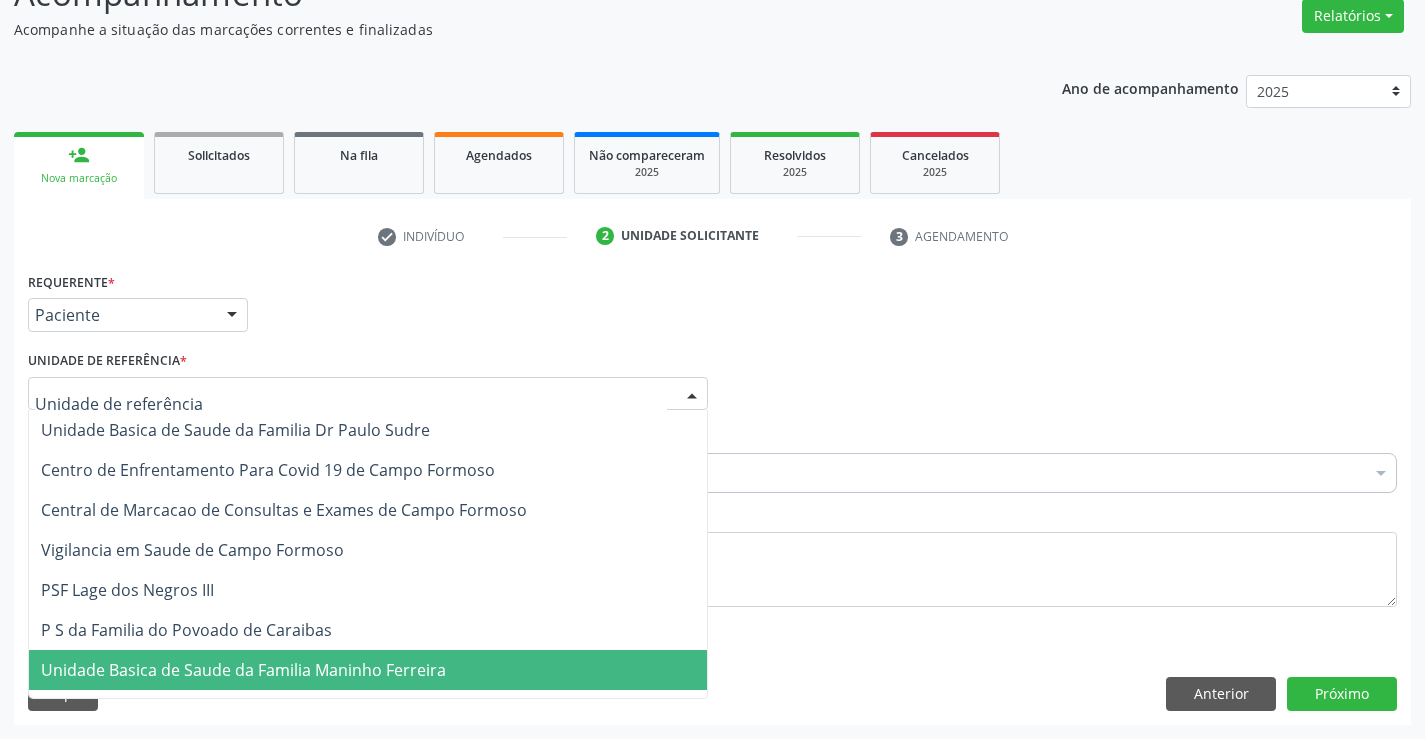 click on "Unidade Basica de Saude da Familia Maninho Ferreira" at bounding box center [243, 670] 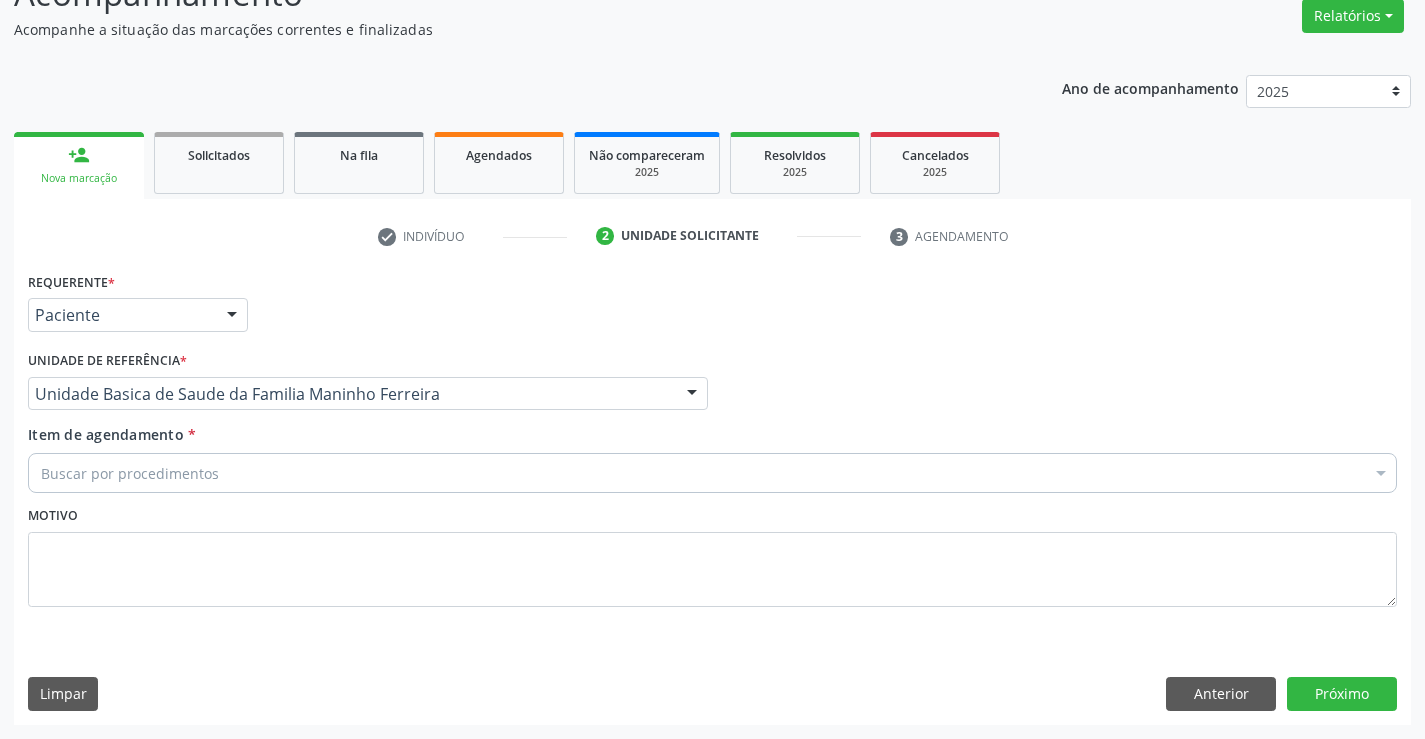 click on "Buscar por procedimentos" at bounding box center [712, 473] 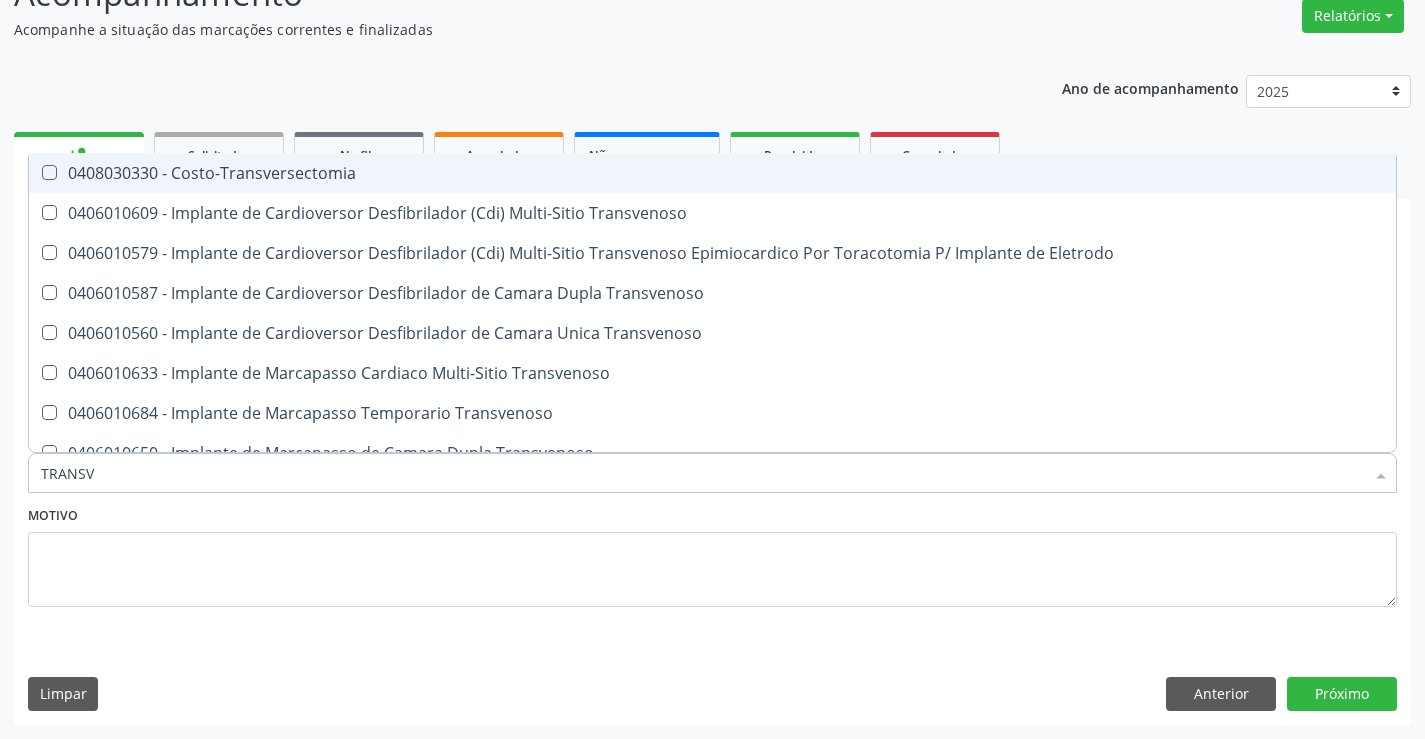 type on "TRANSVAG" 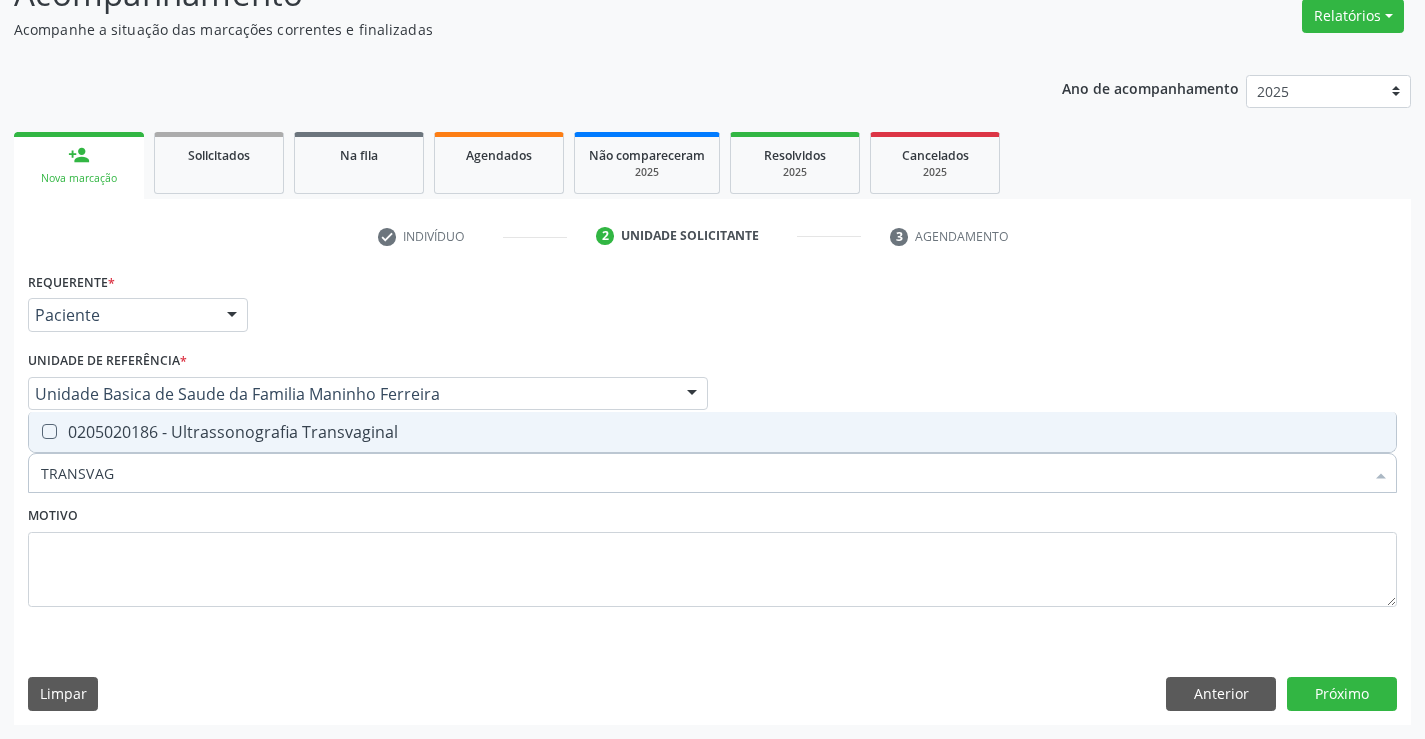 click on "0205020186 - Ultrassonografia Transvaginal" at bounding box center [712, 432] 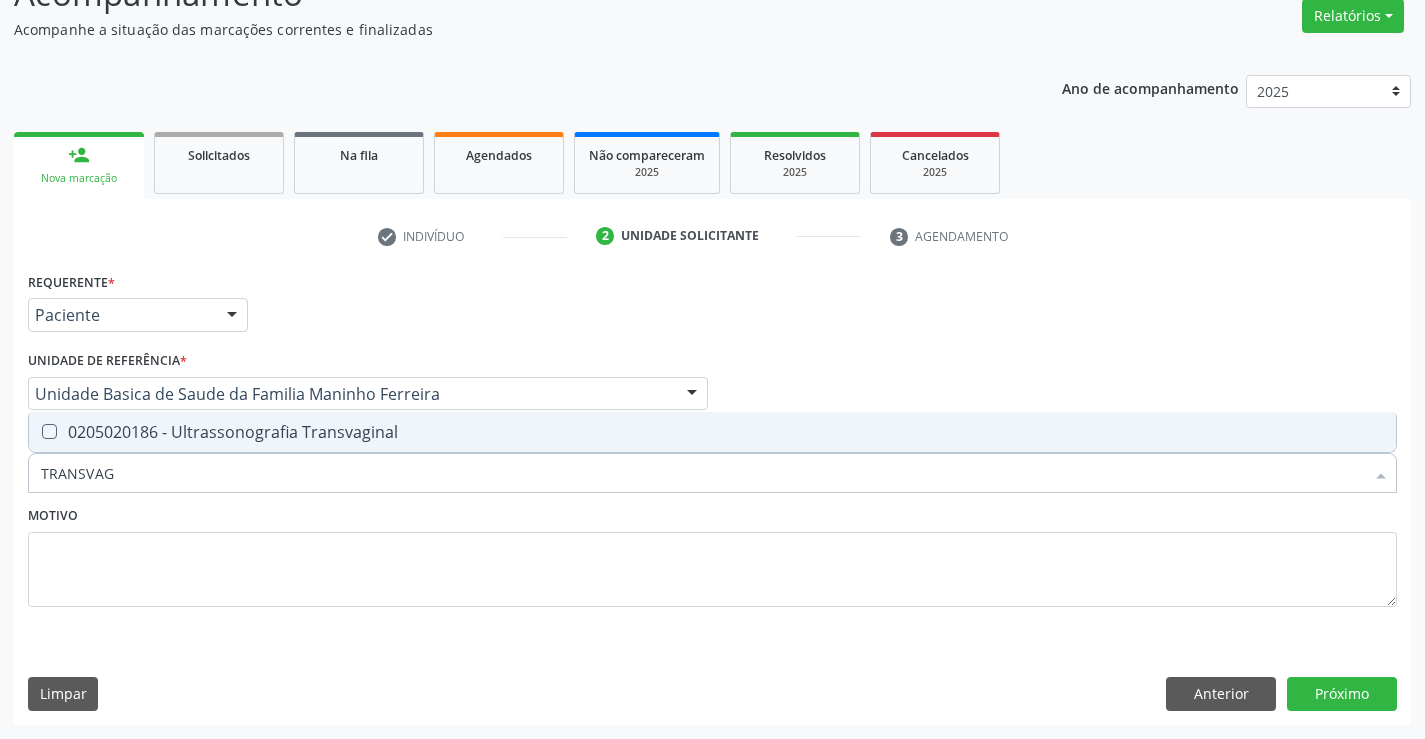 checkbox on "true" 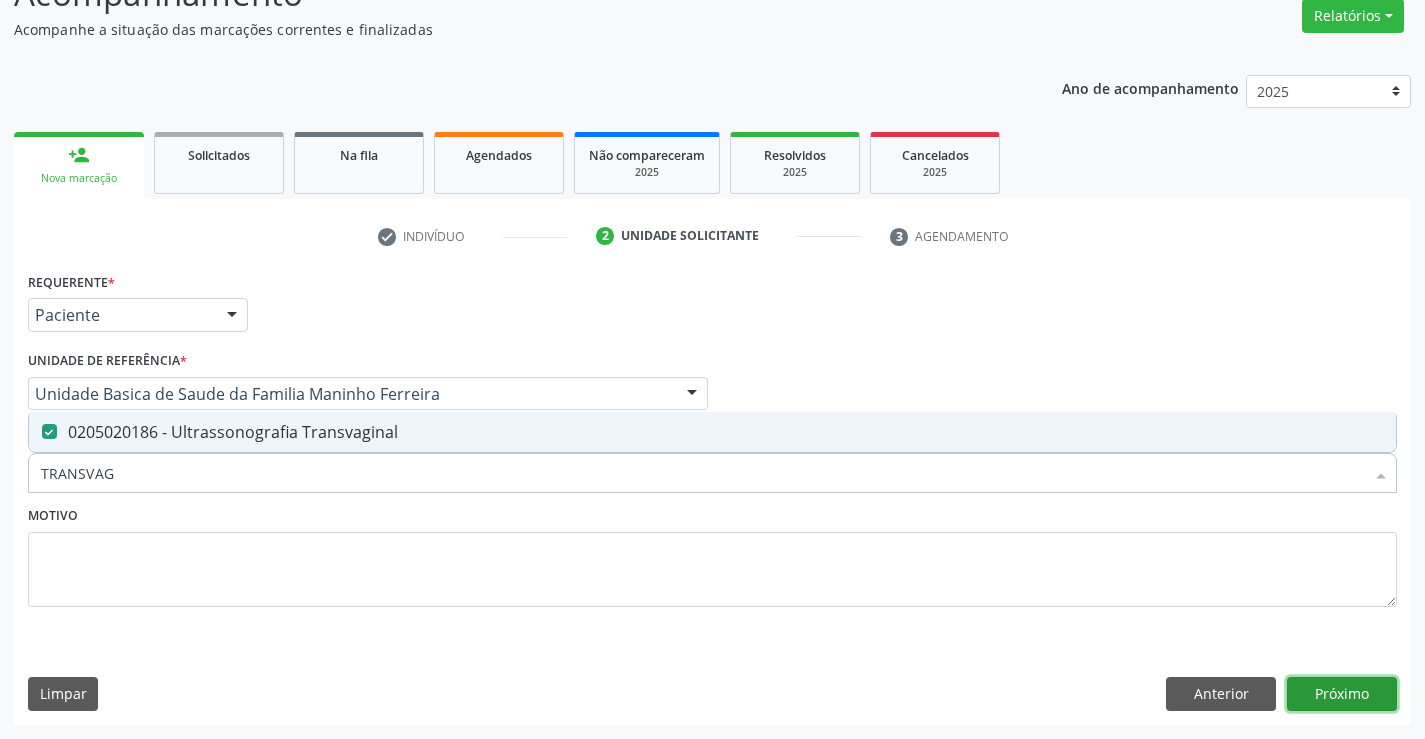 click on "Próximo" at bounding box center [1342, 694] 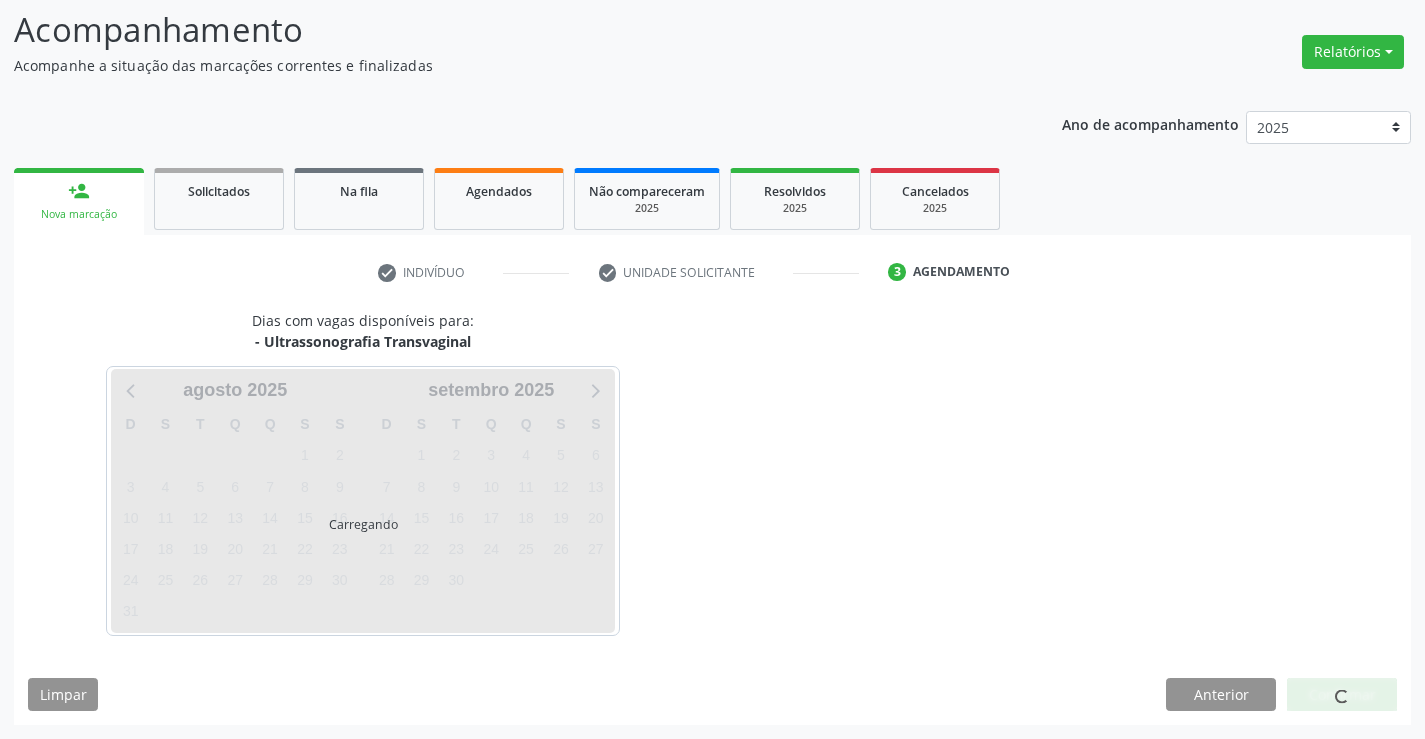 scroll, scrollTop: 131, scrollLeft: 0, axis: vertical 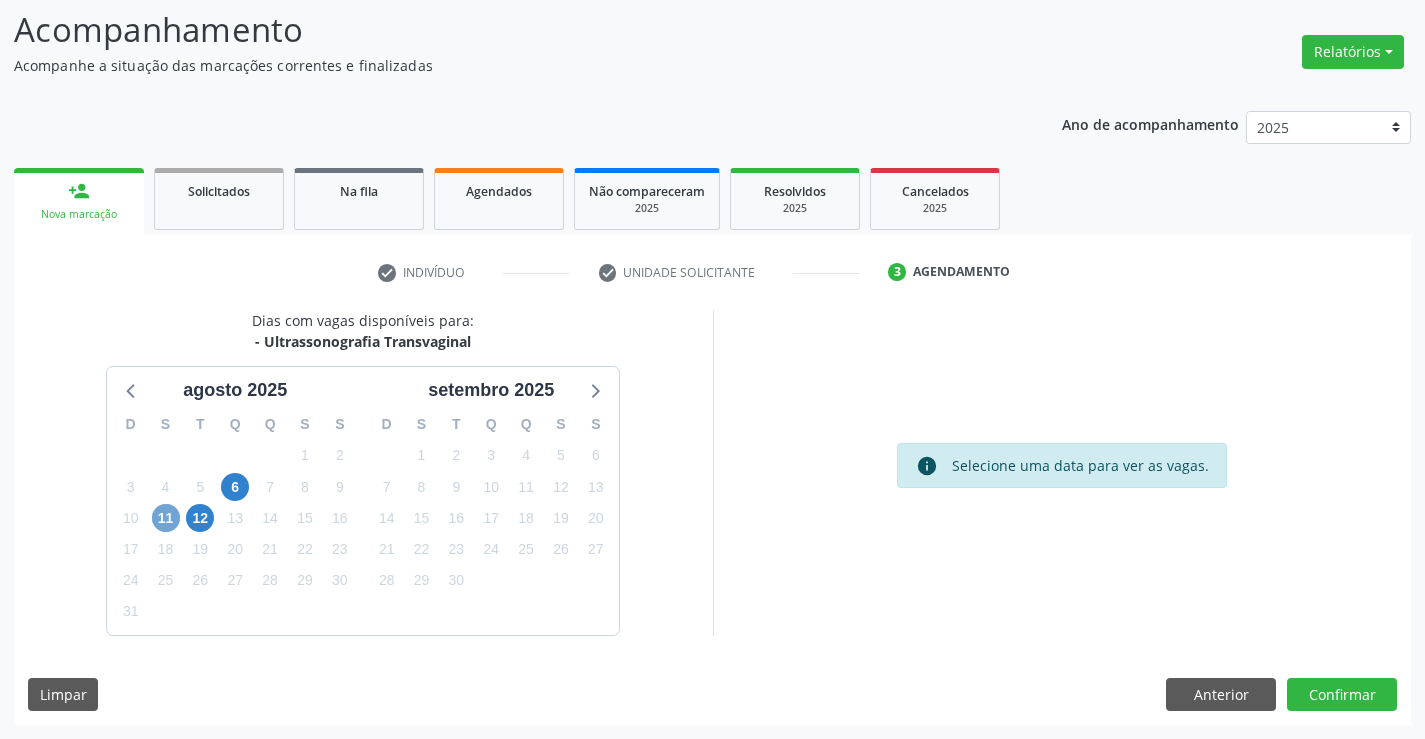 click on "11" at bounding box center [166, 518] 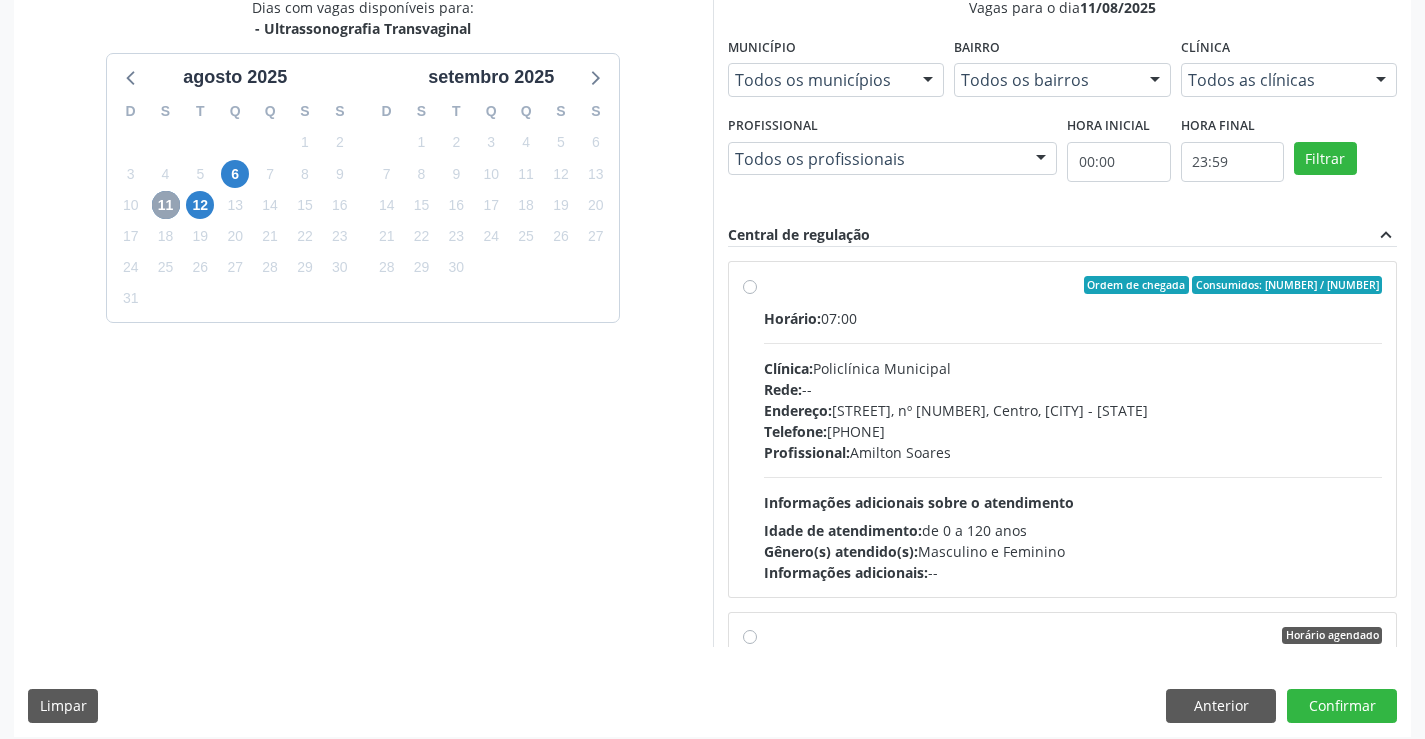 scroll, scrollTop: 456, scrollLeft: 0, axis: vertical 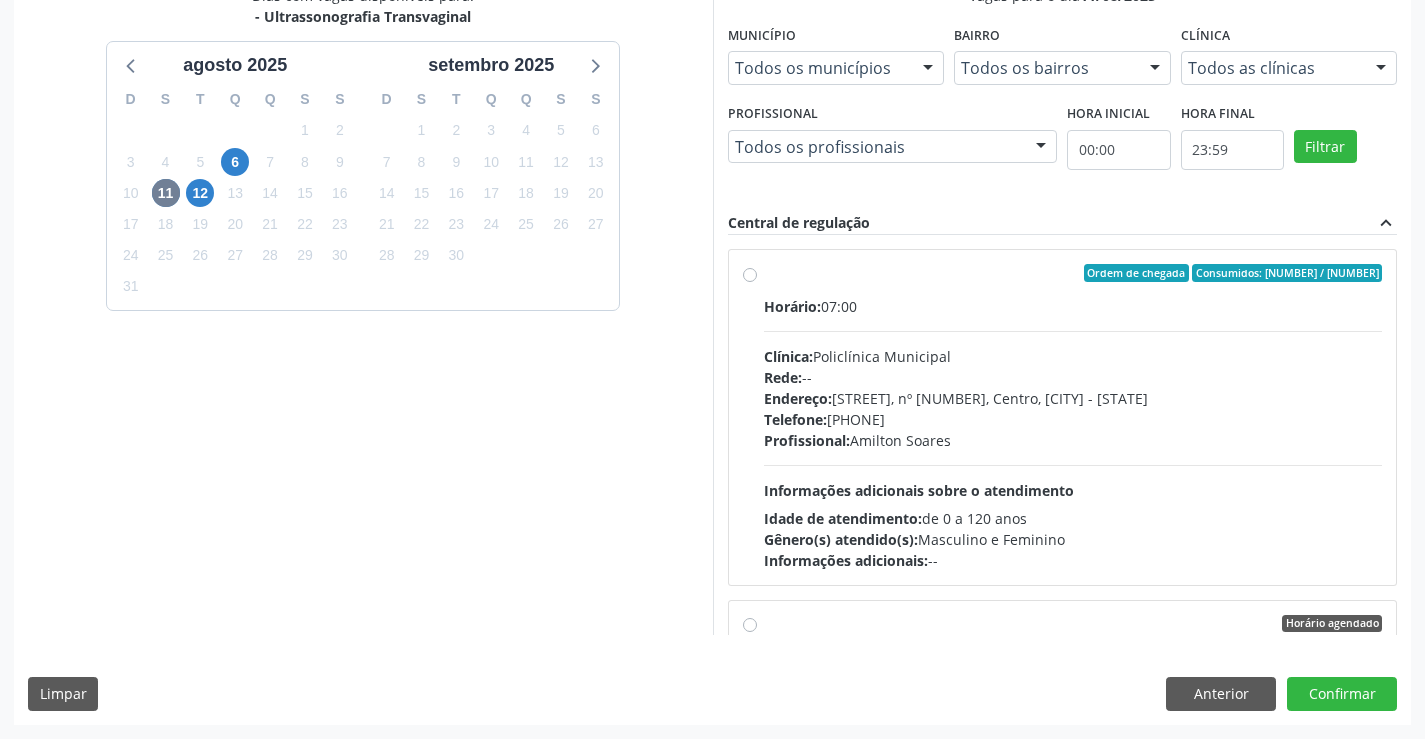 click on "Profissional:
[FIRST] [LAST]" at bounding box center [1073, 440] 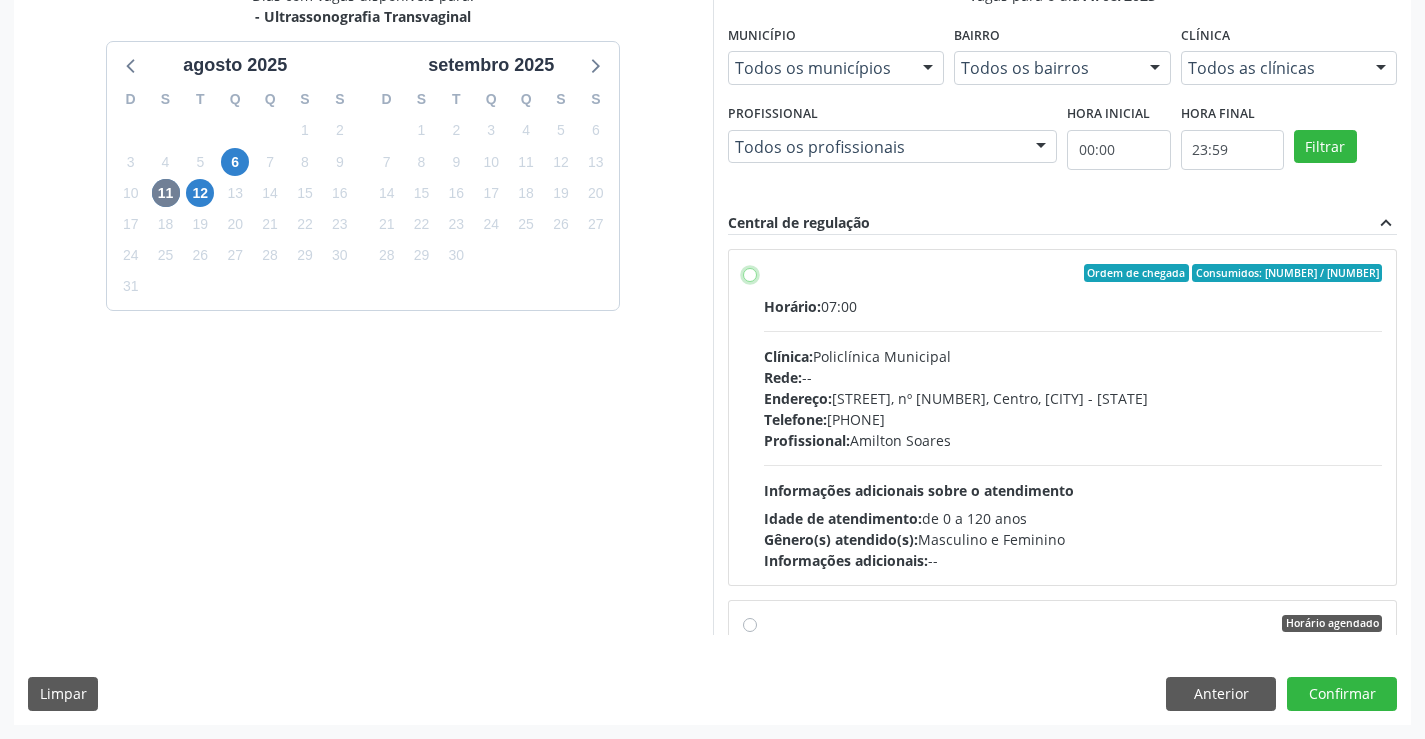 click on "Ordem de chegada
Consumidos: 9 / 40
Horário:   07:00
Clínica:  Policlínica Municipal
Rede:
--
Endereço:   Predio, nº 386, Centro, Campo Formoso - BA
Telefone:   (74) 6451312
Profissional:
Amilton Soares
Informações adicionais sobre o atendimento
Idade de atendimento:
de 0 a 120 anos
Gênero(s) atendido(s):
Masculino e Feminino
Informações adicionais:
--" at bounding box center (750, 273) 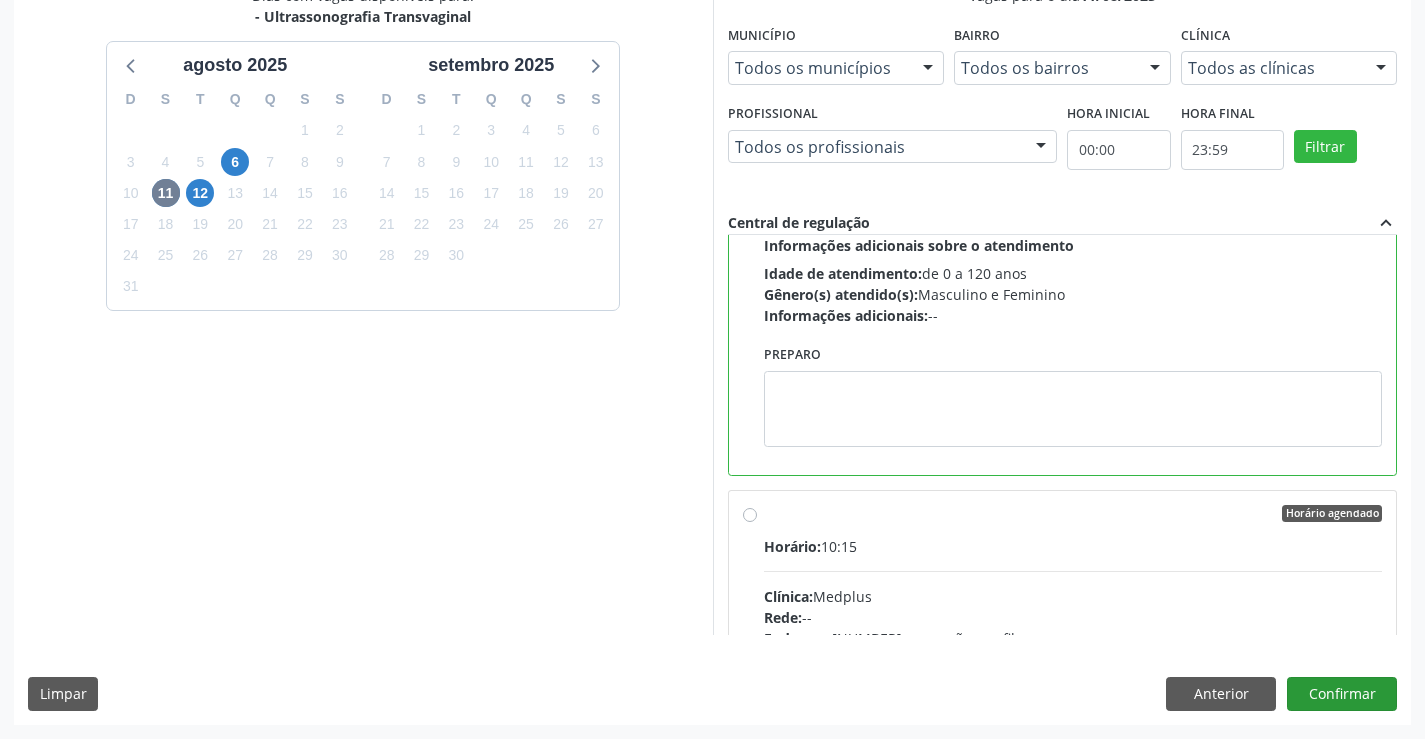scroll, scrollTop: 300, scrollLeft: 0, axis: vertical 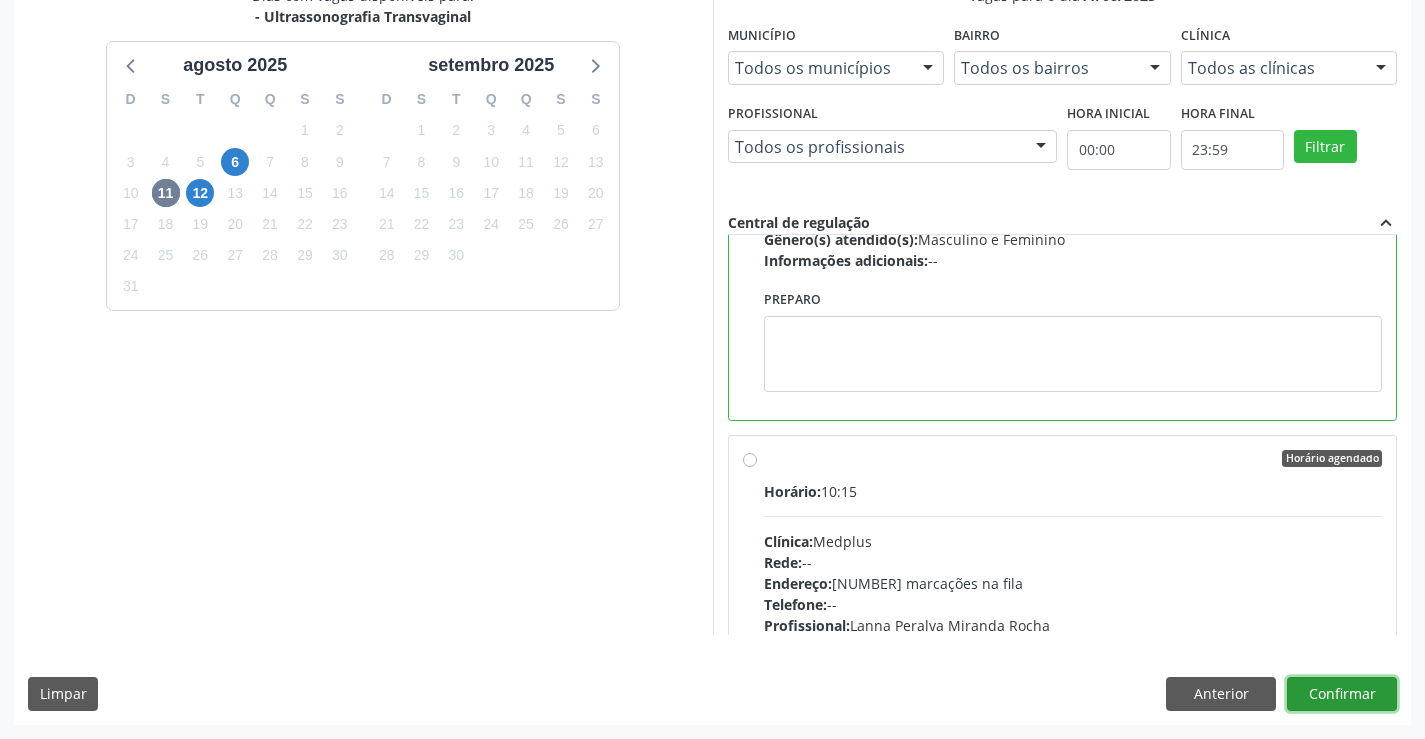 click on "Confirmar" at bounding box center [1342, 694] 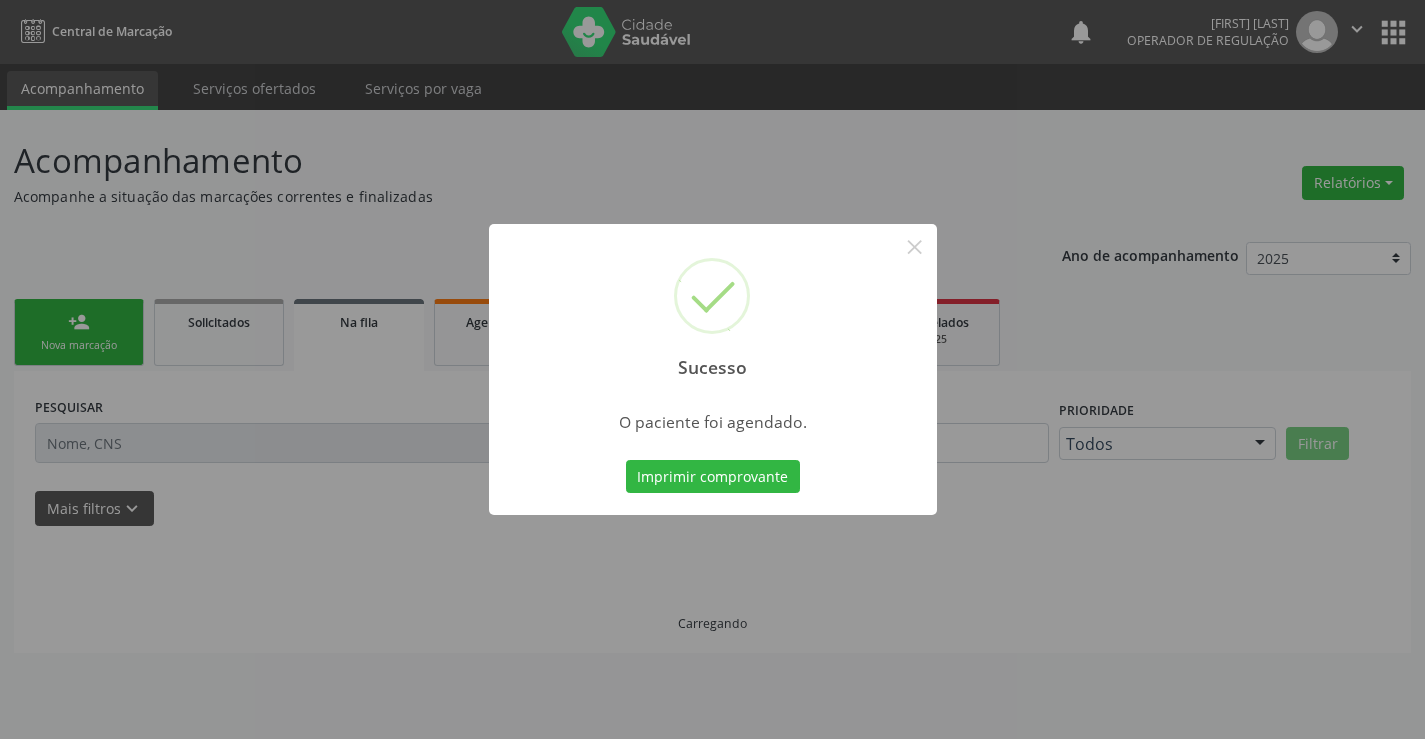 scroll, scrollTop: 0, scrollLeft: 0, axis: both 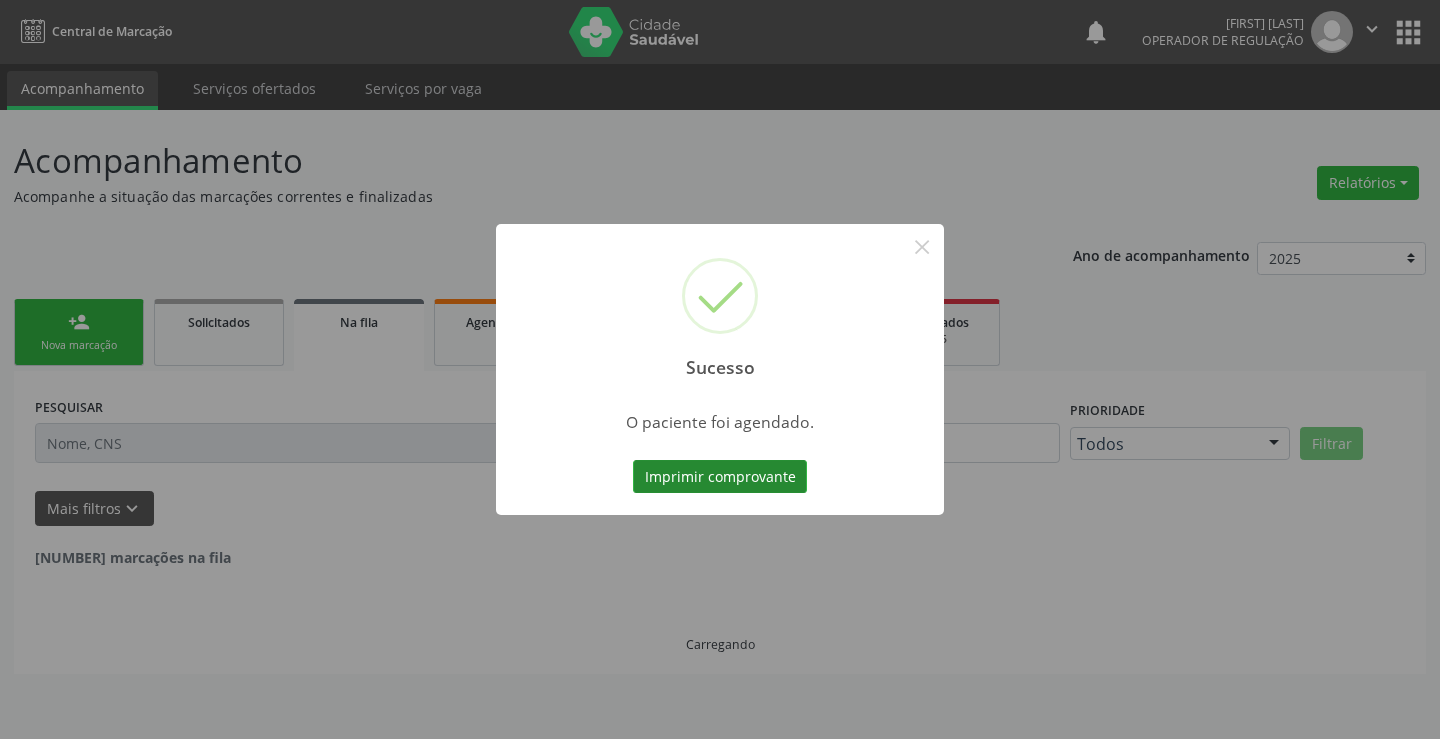 click on "Imprimir comprovante" at bounding box center [720, 477] 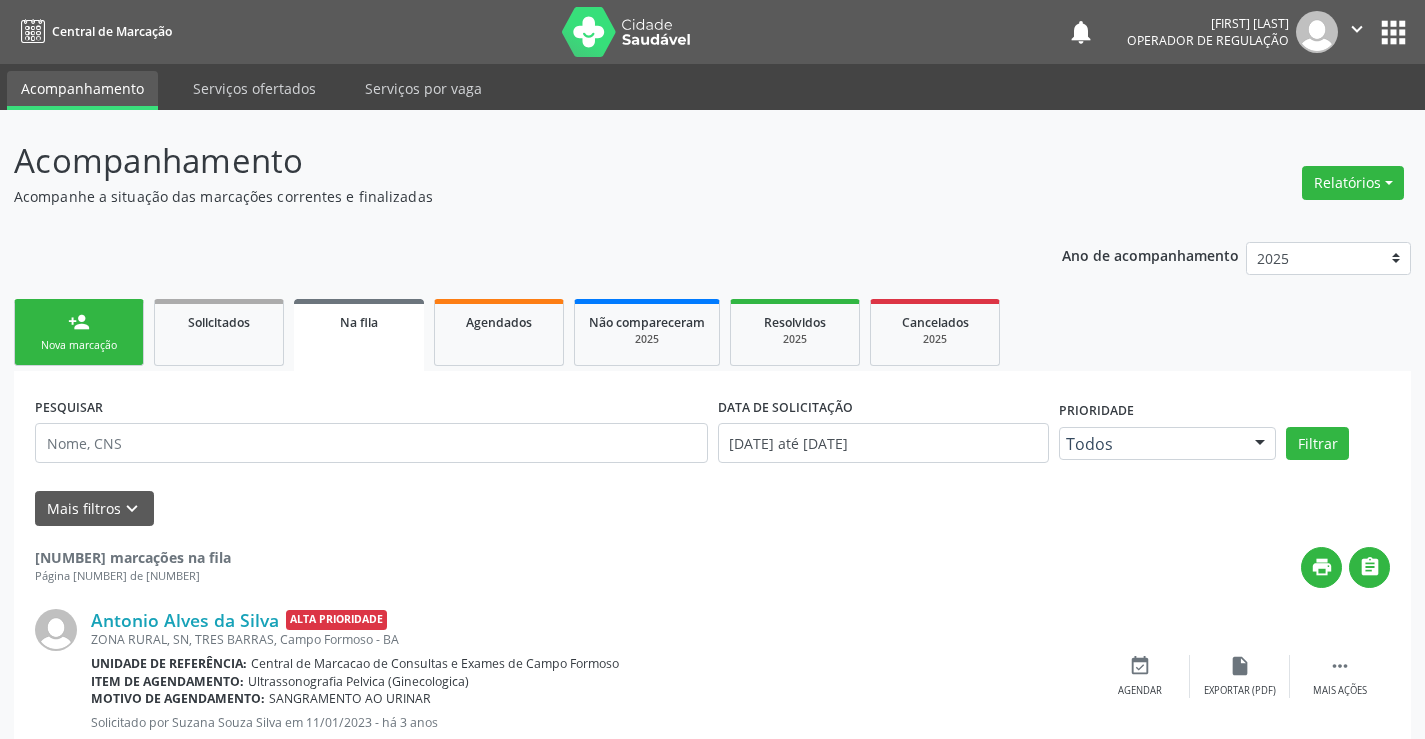 click on "person_add
Nova marcação" at bounding box center (79, 332) 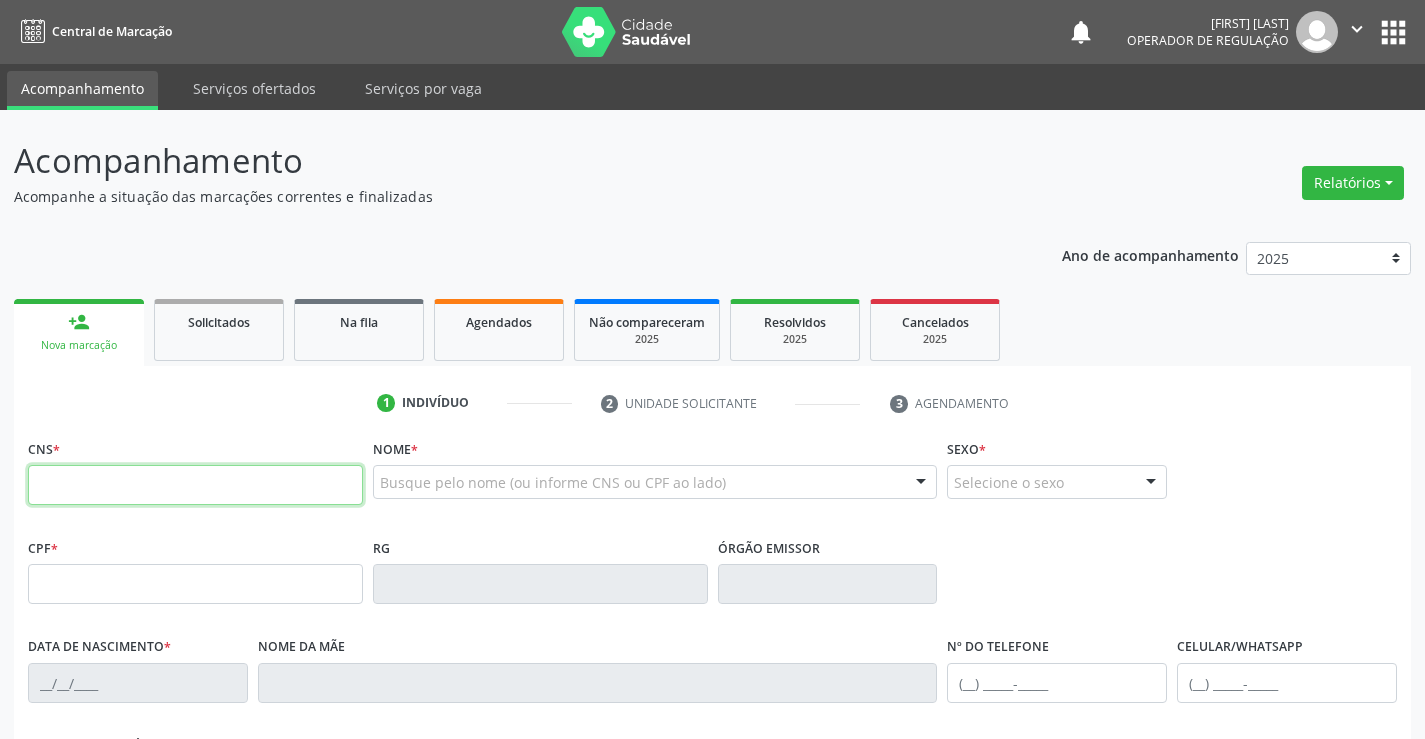 click at bounding box center (195, 485) 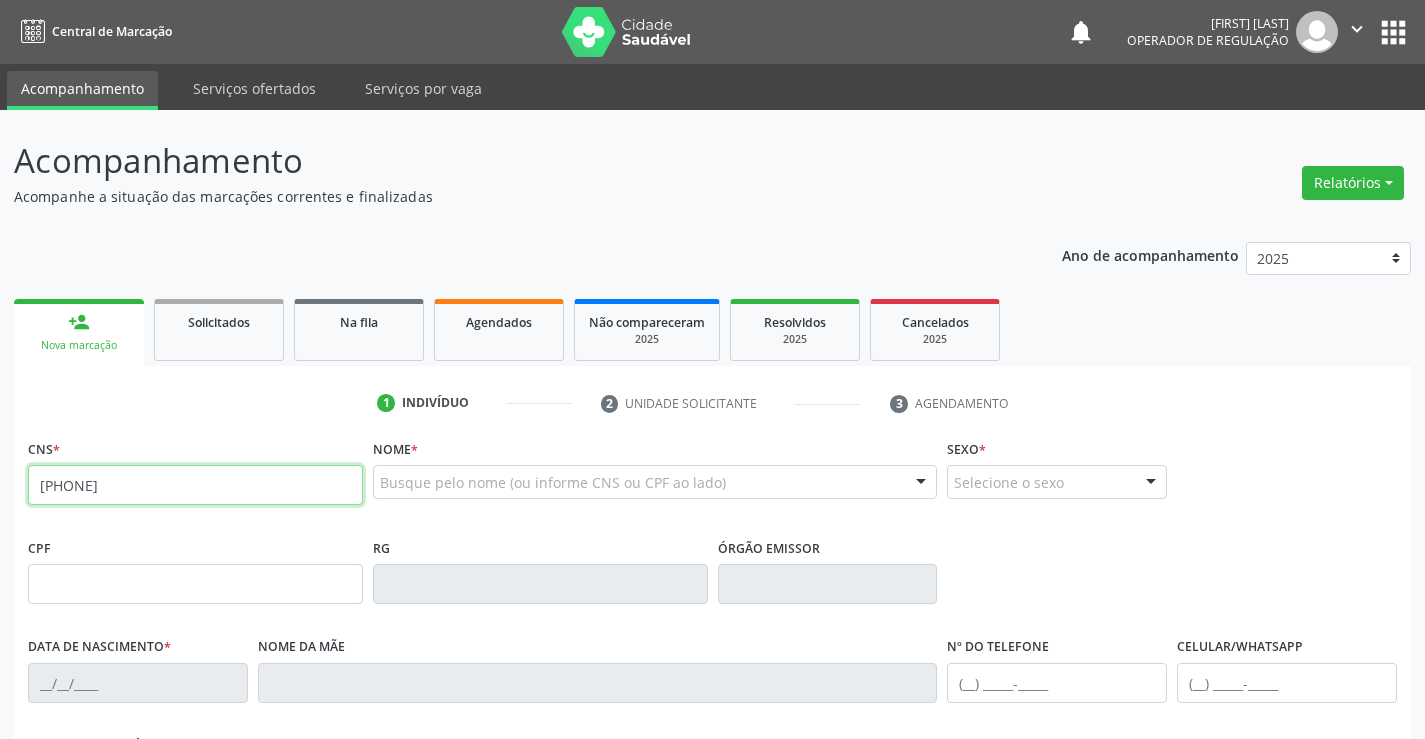 type on "702 0093 6460 0488" 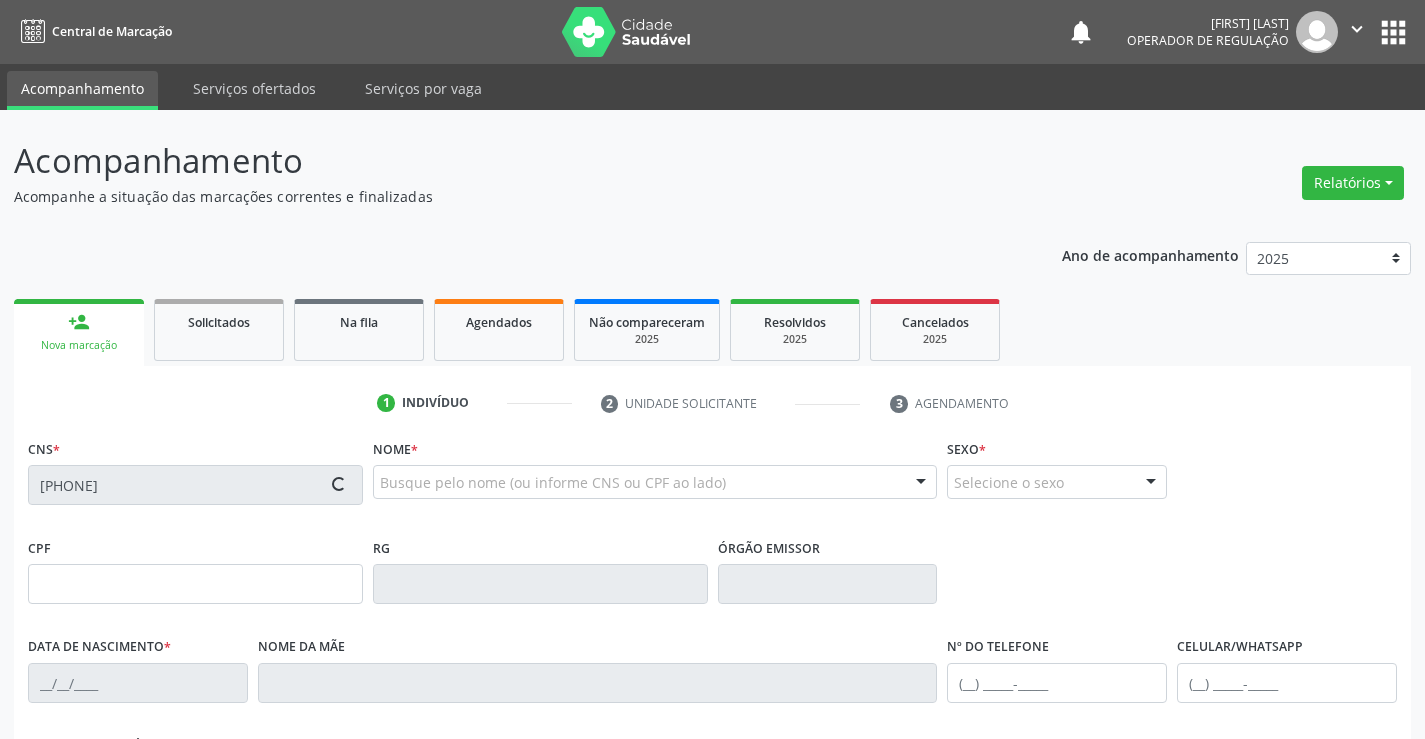 type on "29/09/1987" 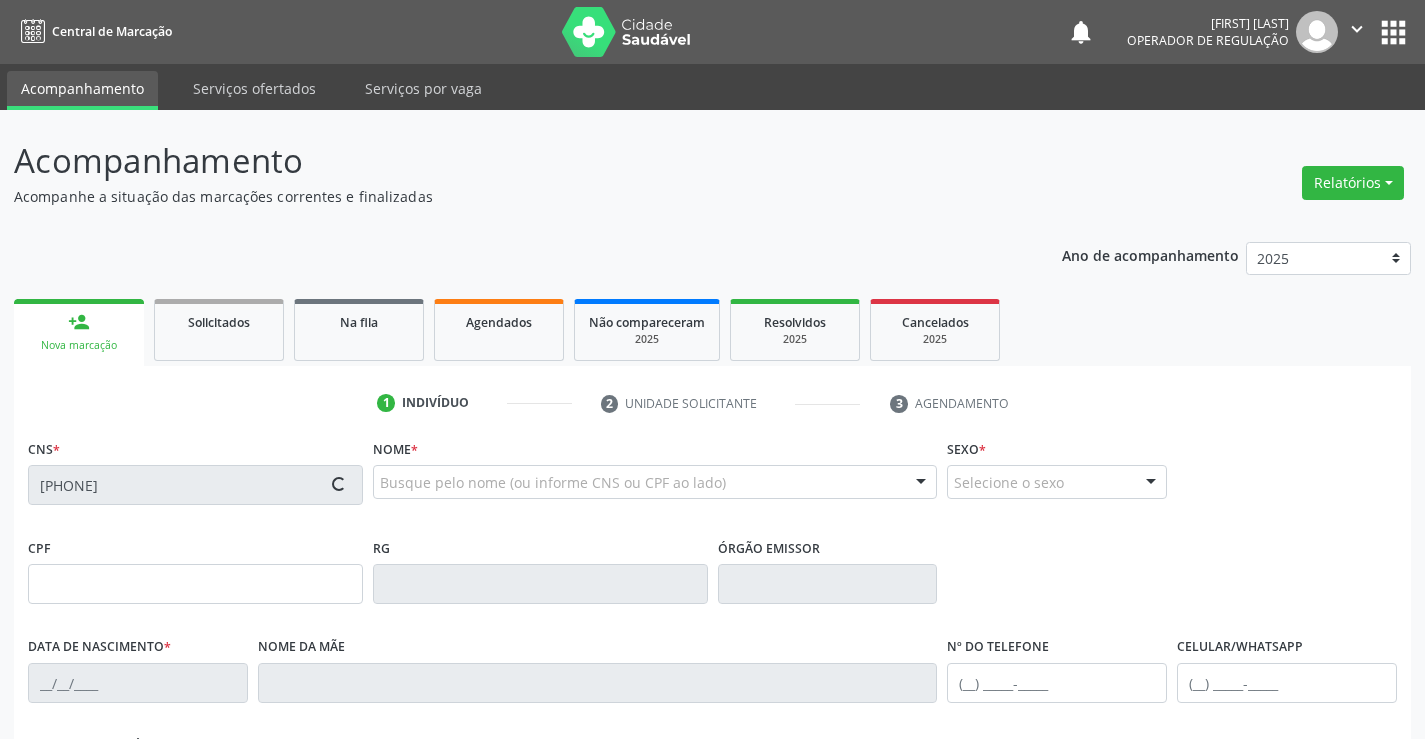 type on "S/N" 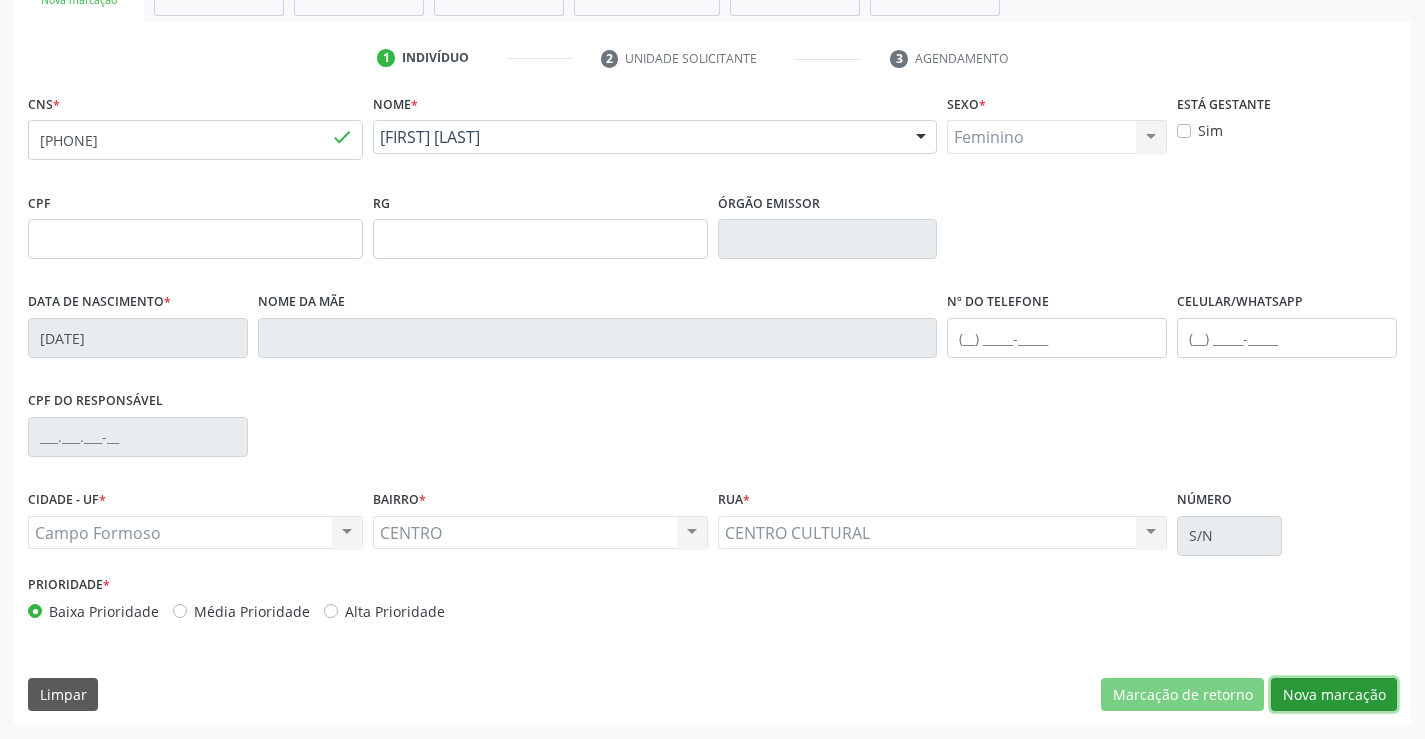 click on "Nova marcação" at bounding box center (1334, 695) 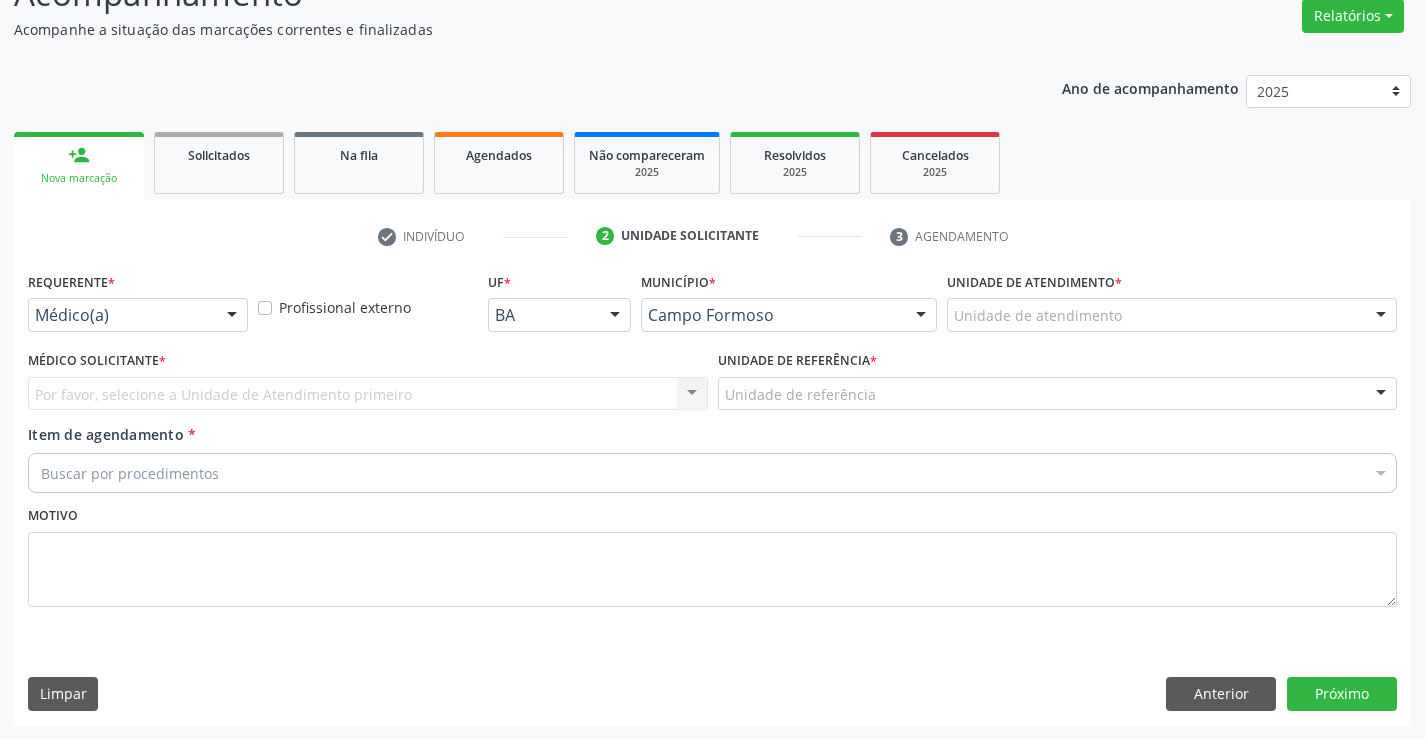 scroll, scrollTop: 167, scrollLeft: 0, axis: vertical 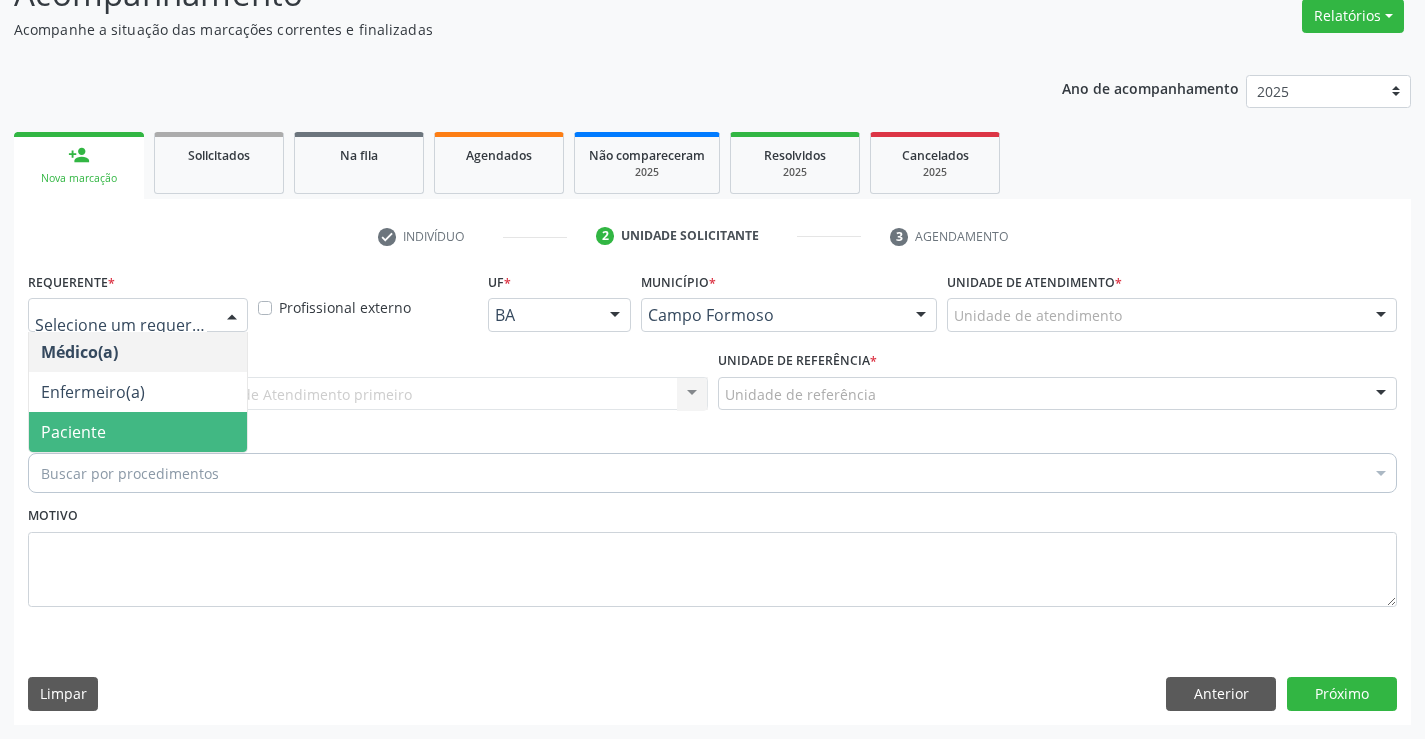 click on "Paciente" at bounding box center (138, 432) 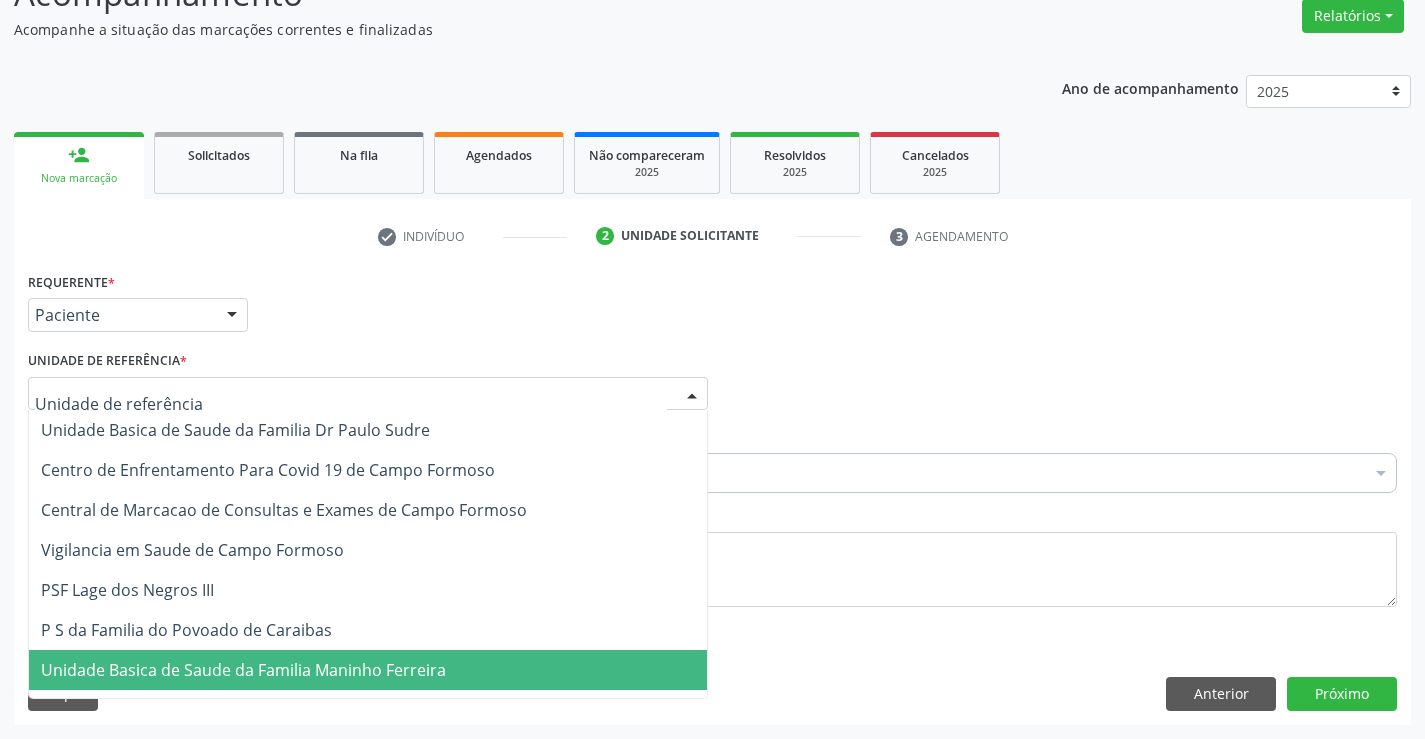 click on "Unidade Basica de Saude da Familia Maninho Ferreira" at bounding box center (243, 670) 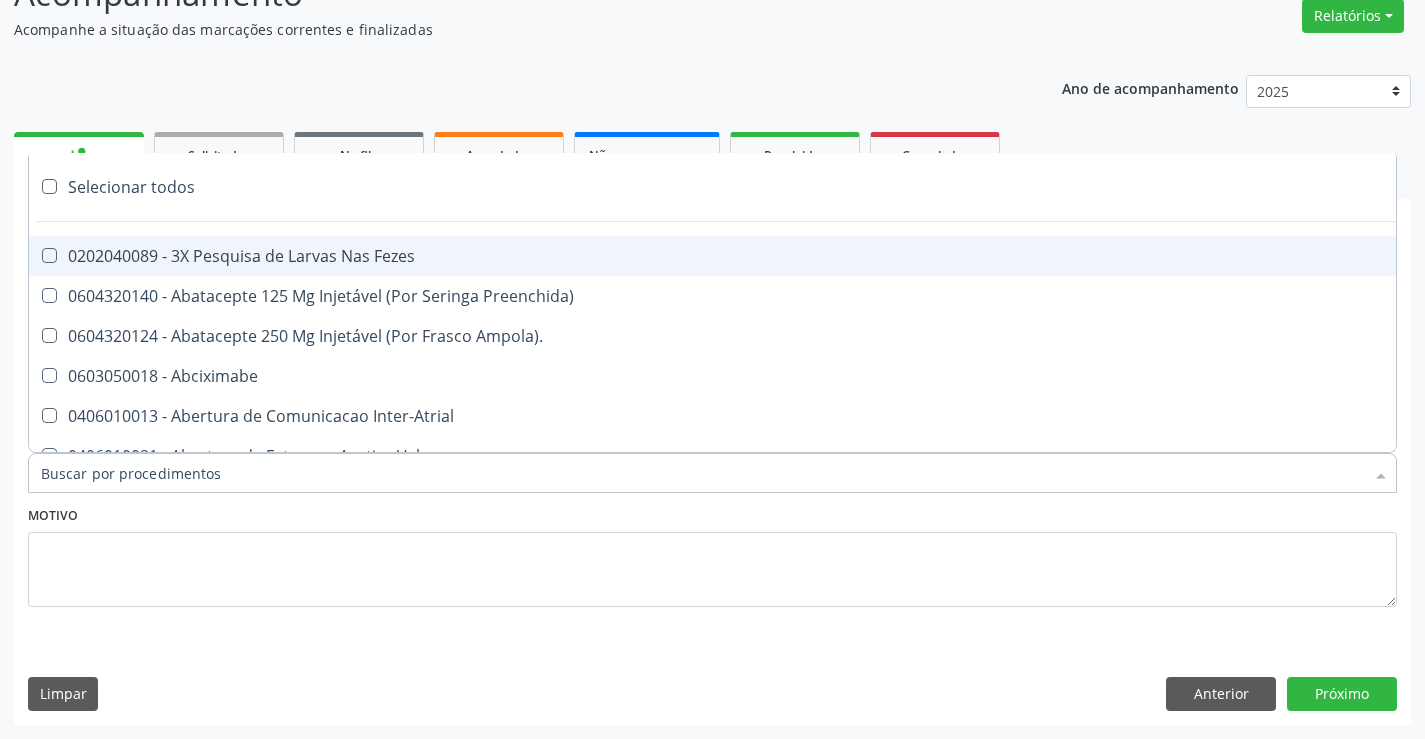 type on "P" 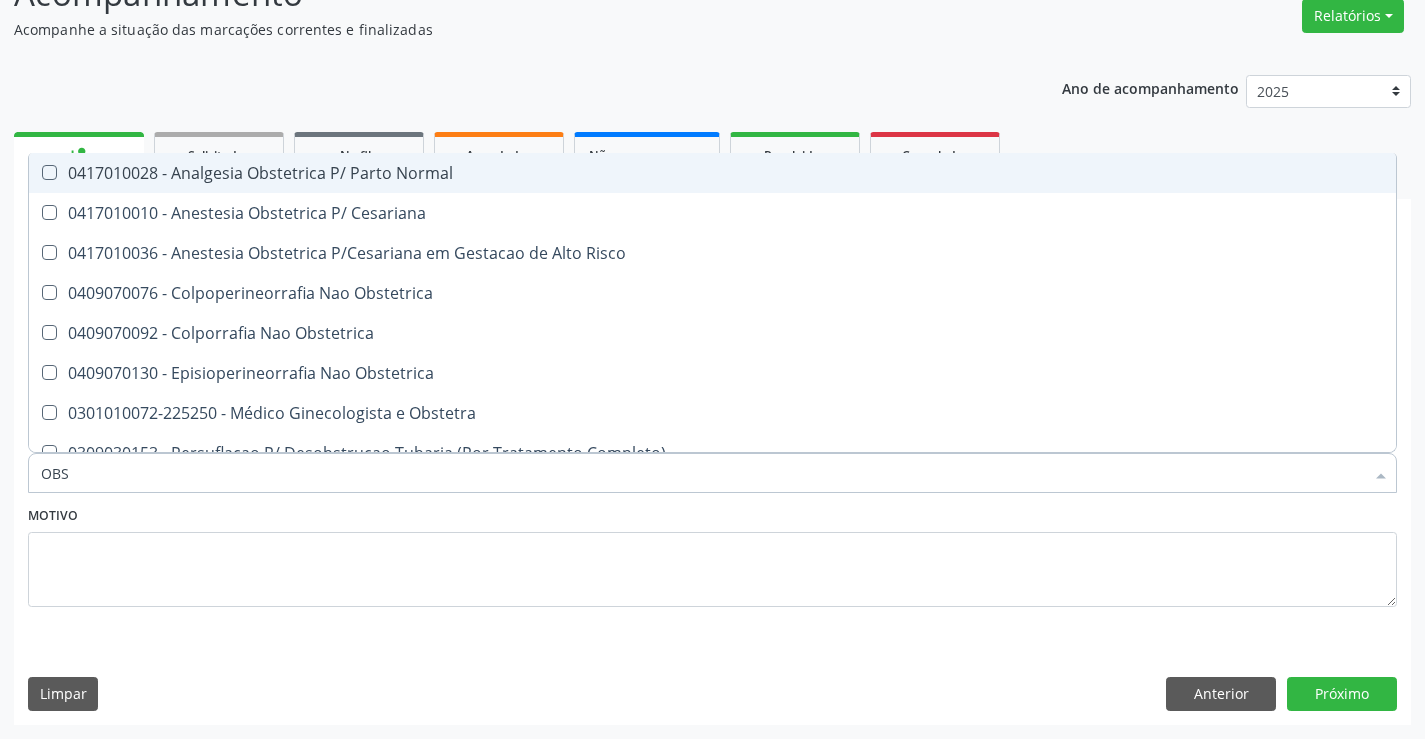 type on "OBST" 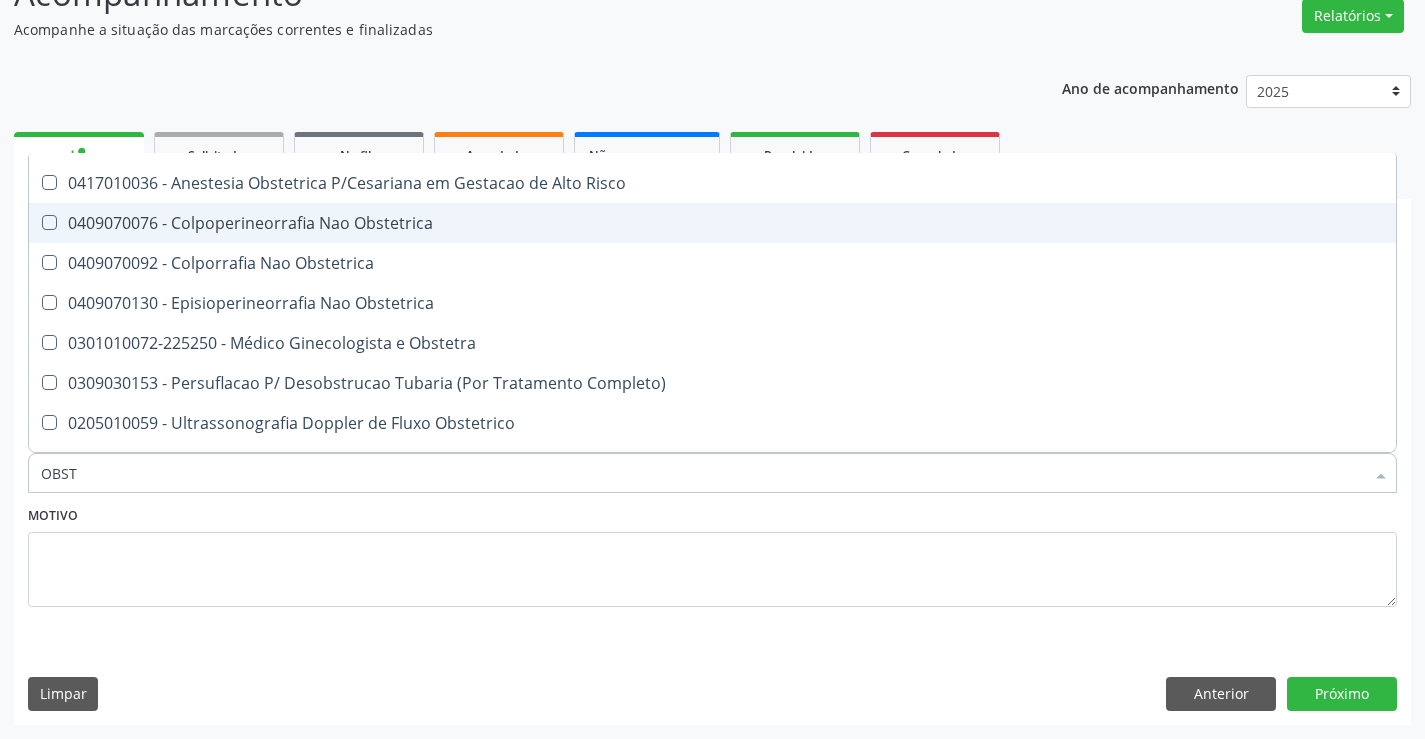 scroll, scrollTop: 100, scrollLeft: 0, axis: vertical 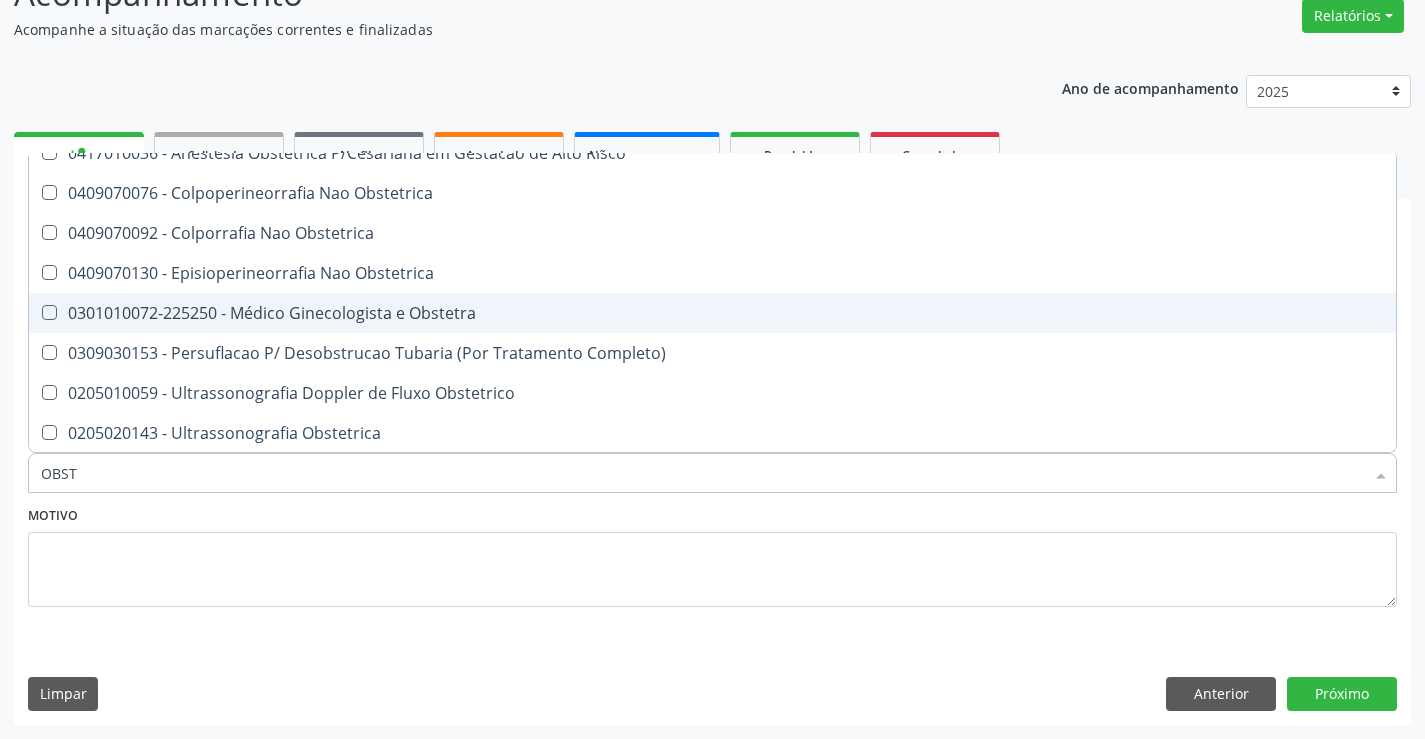 click on "0301010072-225250 - Médico Ginecologista e Obstetra" at bounding box center (712, 313) 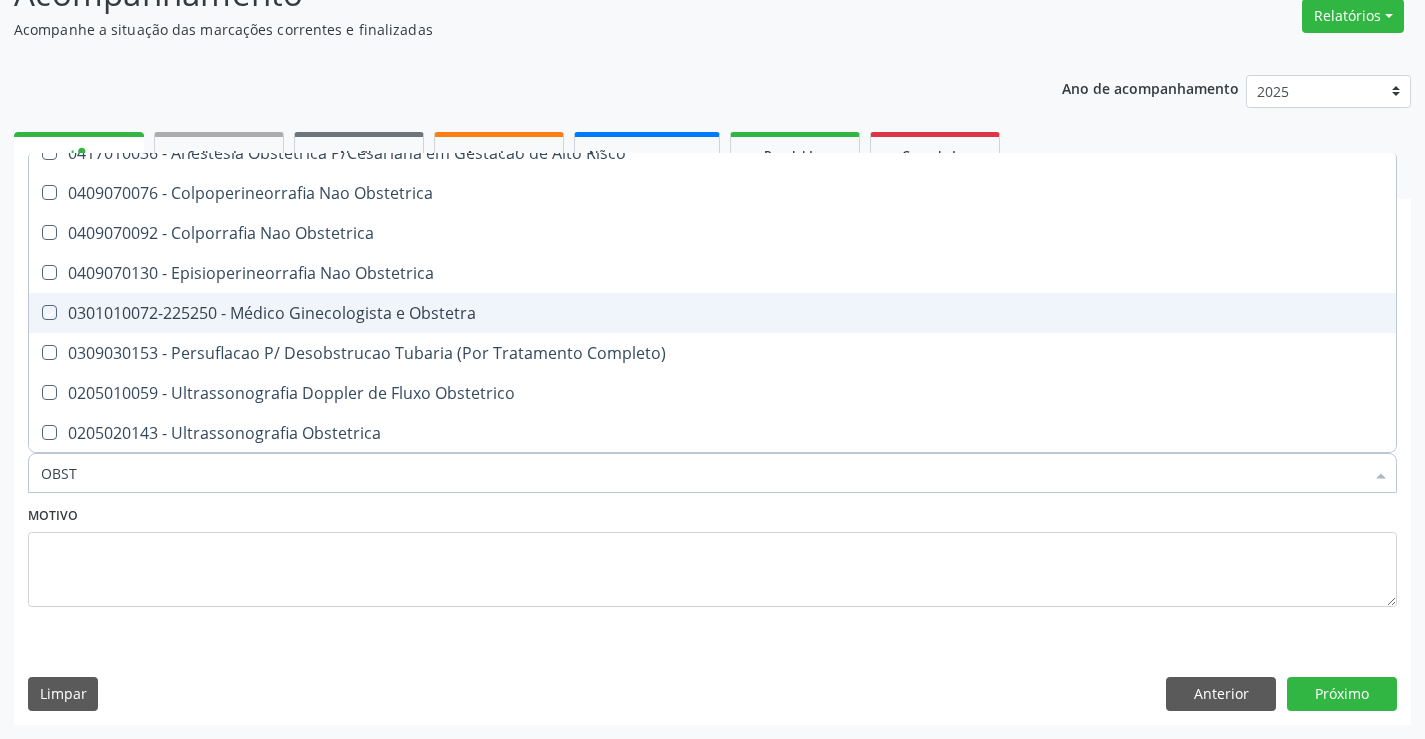 checkbox on "true" 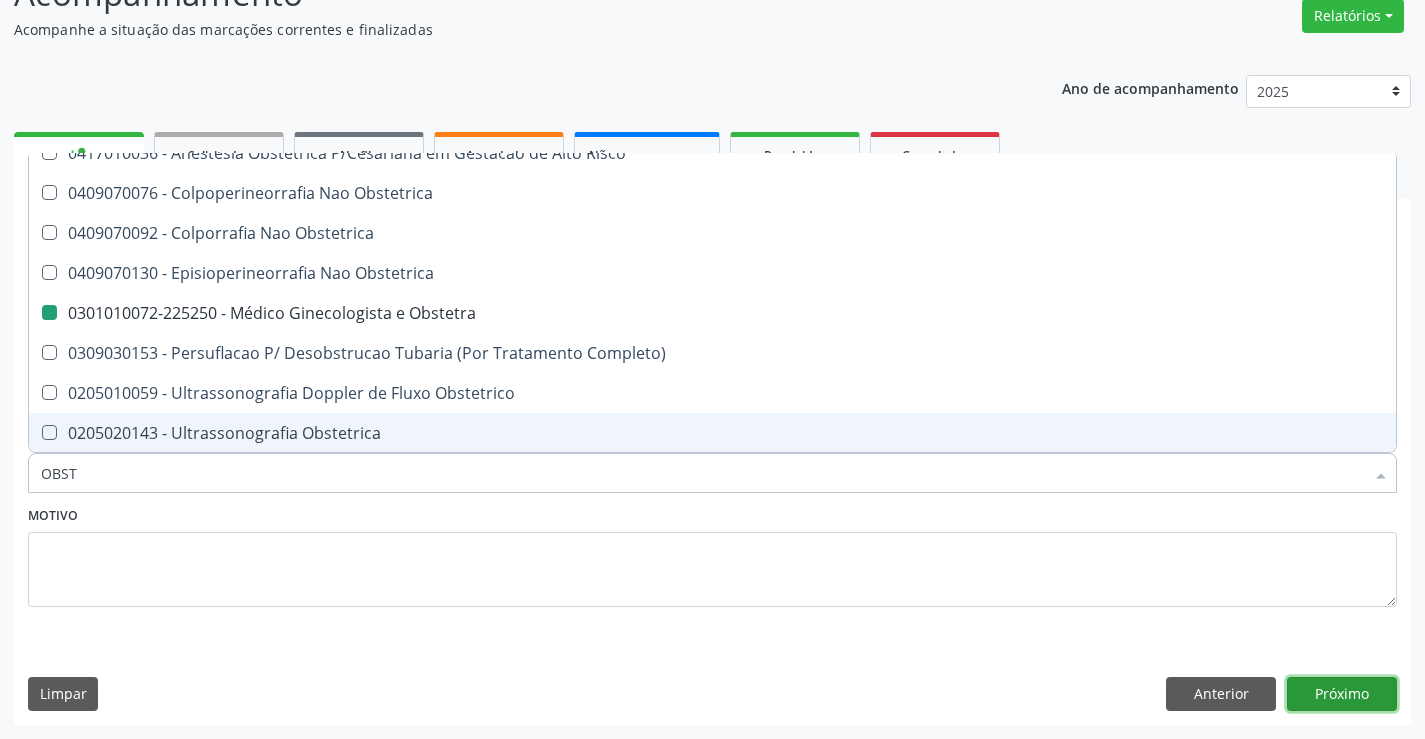 click on "Próximo" at bounding box center (1342, 694) 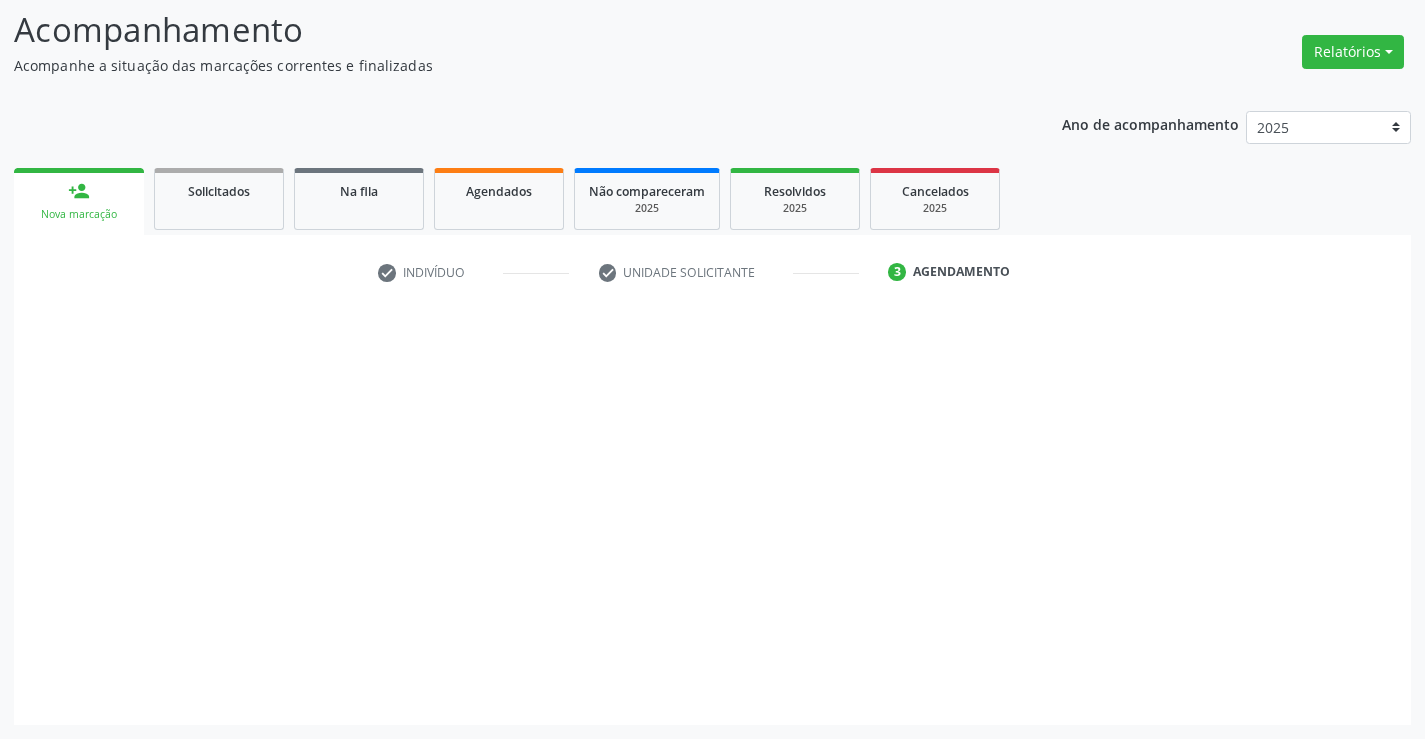 scroll, scrollTop: 131, scrollLeft: 0, axis: vertical 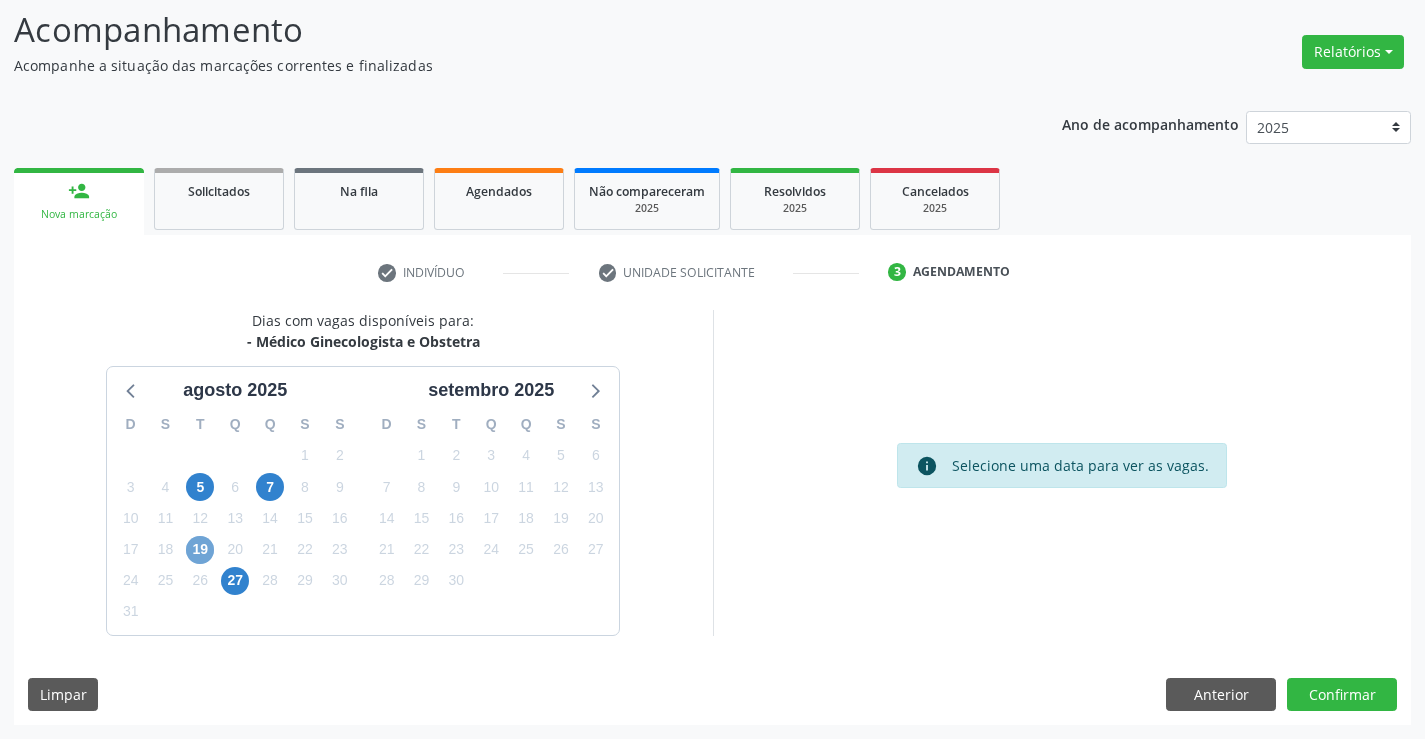 click on "19" at bounding box center (200, 550) 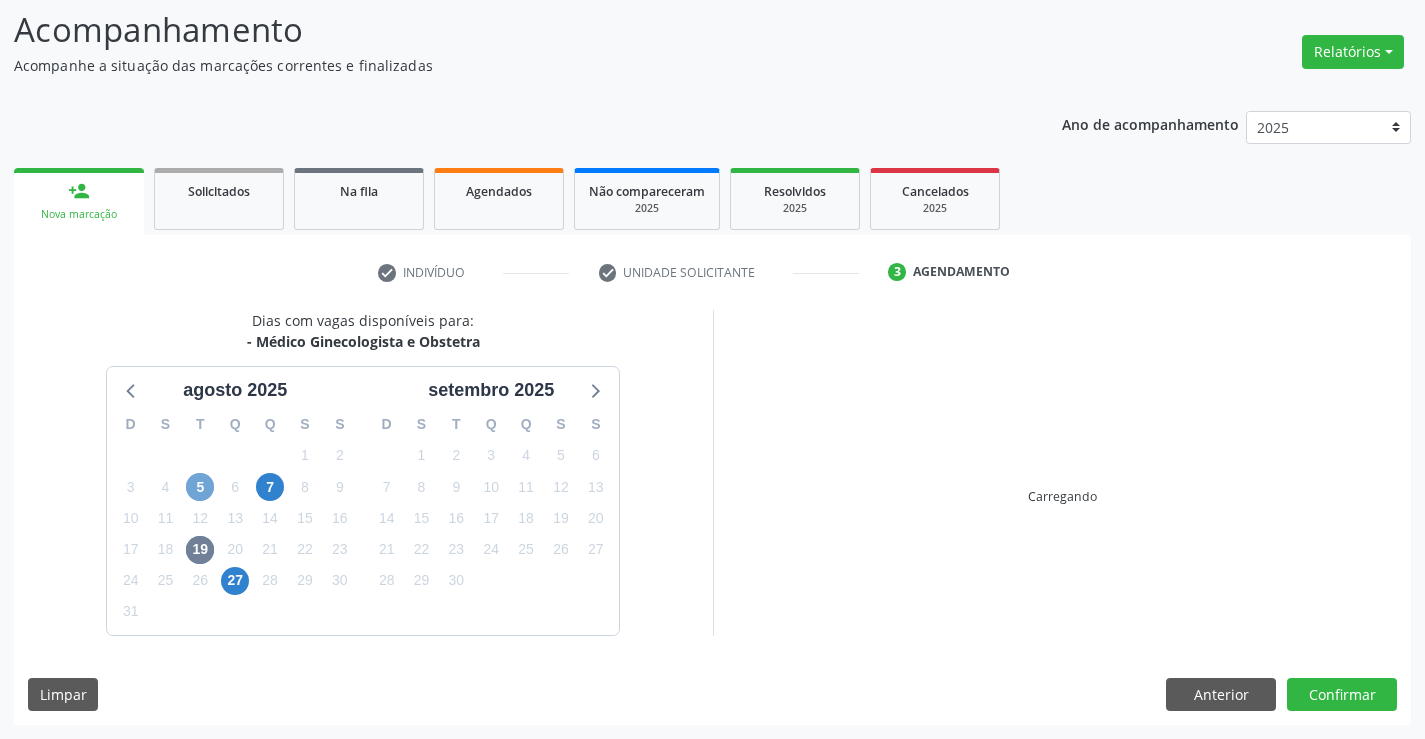 click on "5" at bounding box center (200, 487) 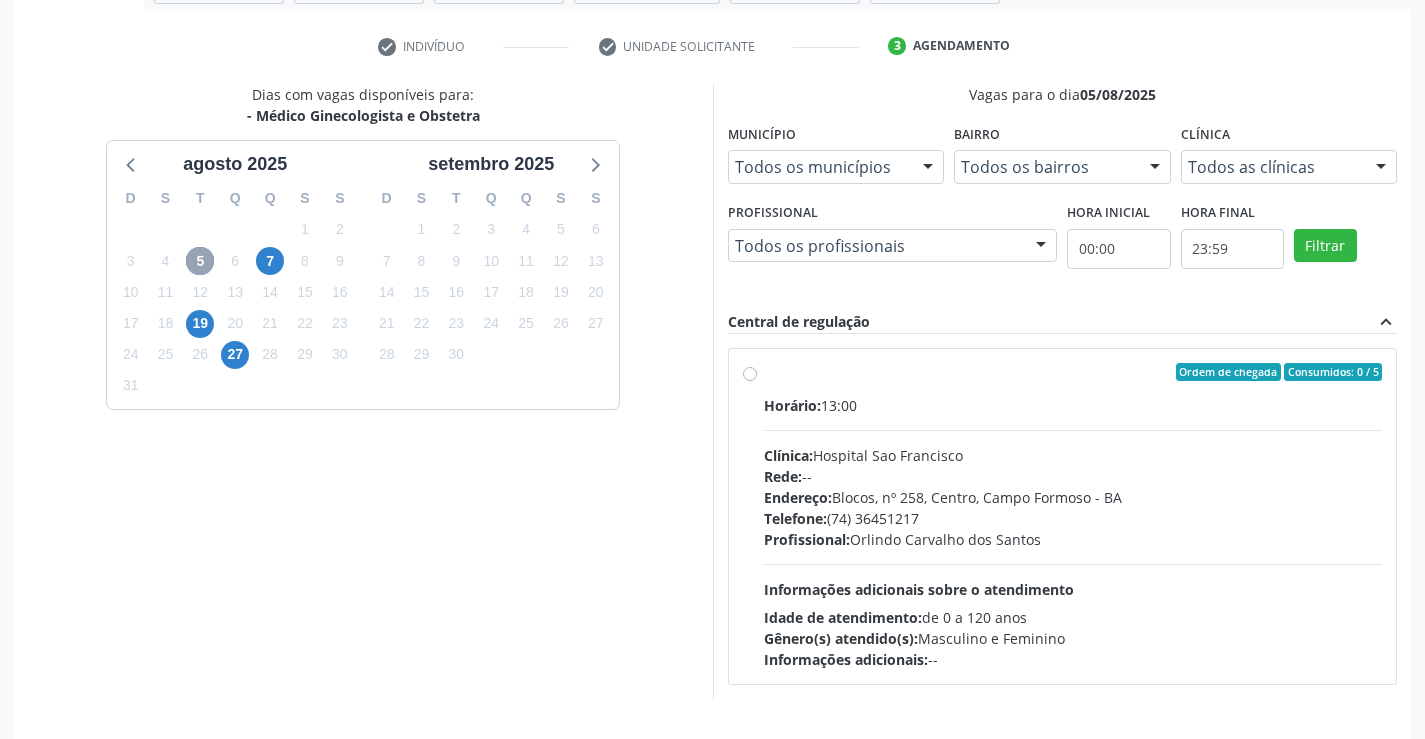 scroll, scrollTop: 420, scrollLeft: 0, axis: vertical 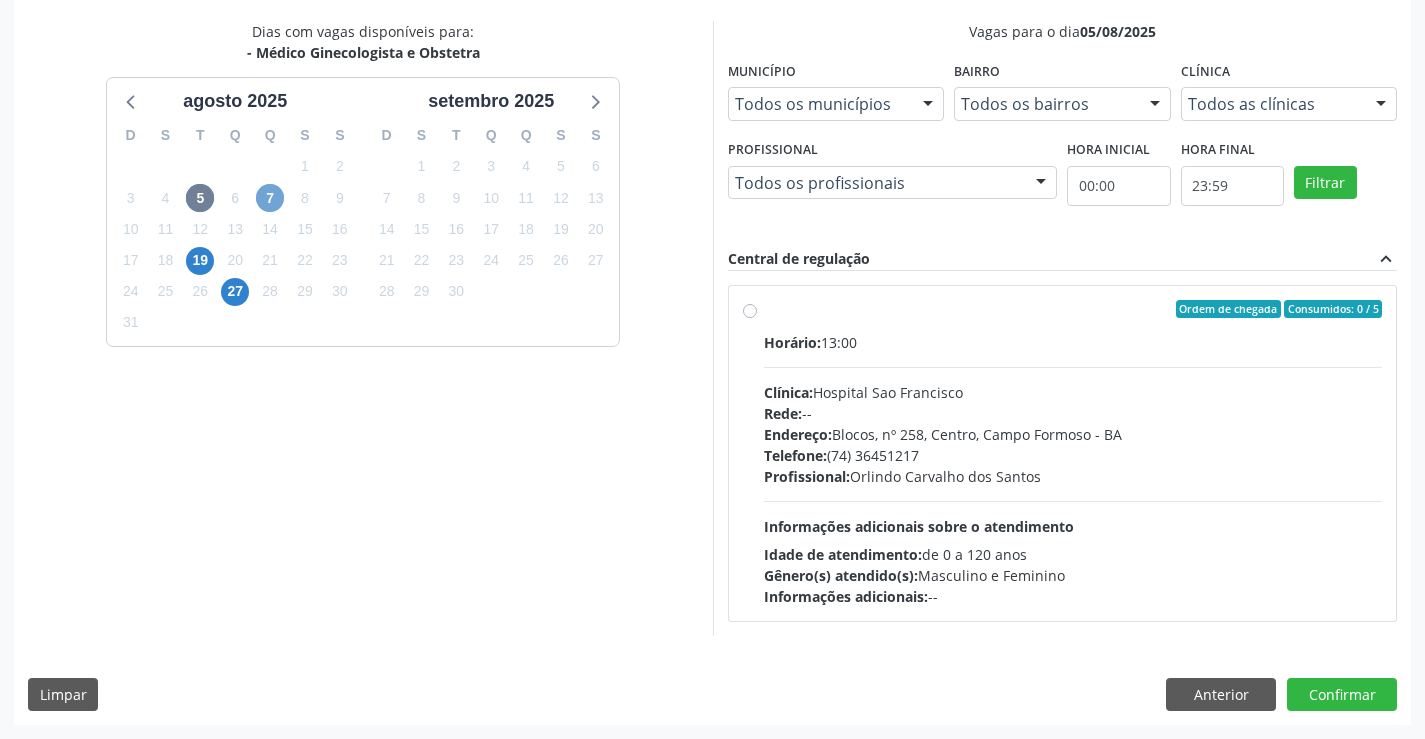 click on "7" at bounding box center [270, 198] 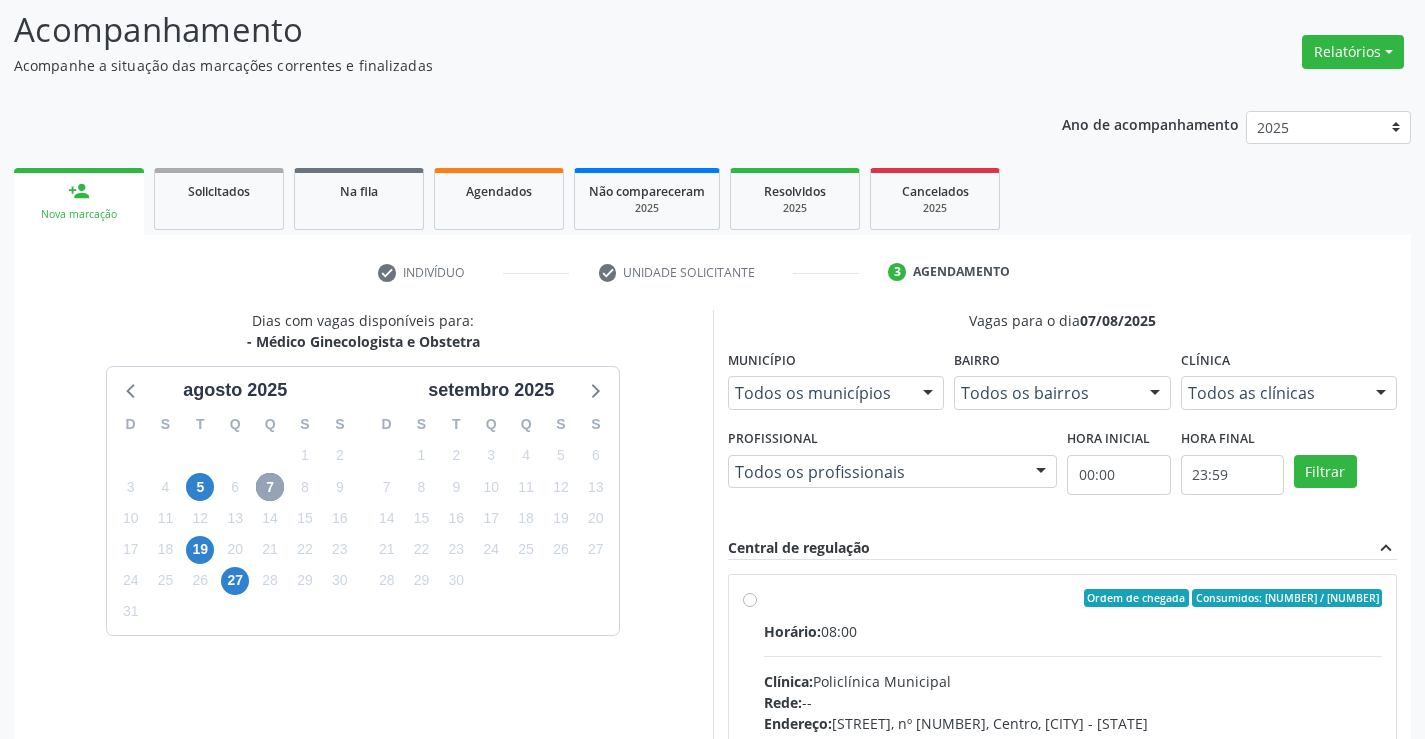 scroll, scrollTop: 420, scrollLeft: 0, axis: vertical 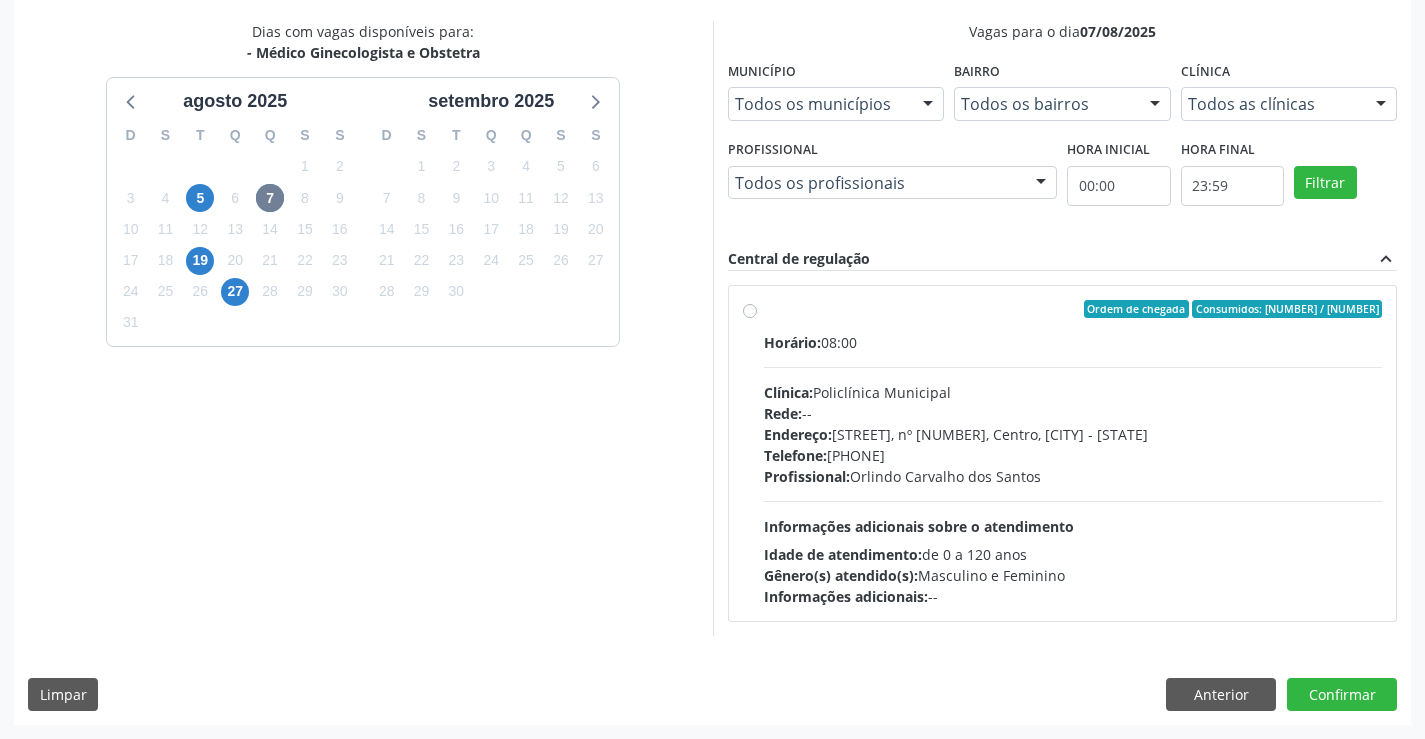 click on "Profissional:
Orlindo Carvalho dos Santos" at bounding box center (1073, 476) 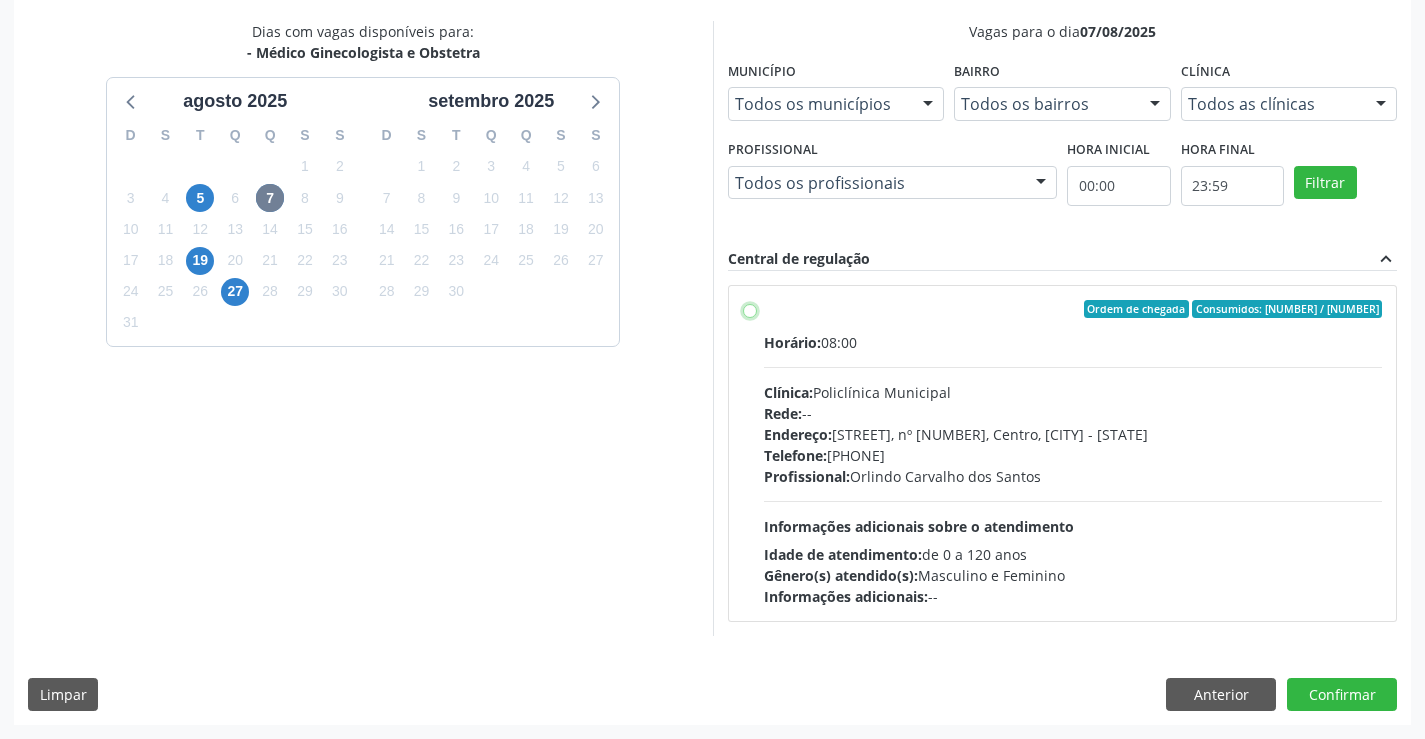 click on "Ordem de chegada
Consumidos: 7 / 16
Horário:   08:00
Clínica:  Policlínica Municipal
Rede:
--
Endereço:   Predio, nº 386, Centro, Campo Formoso - BA
Telefone:   (74) 6451312
Profissional:
Orlindo Carvalho dos Santos
Informações adicionais sobre o atendimento
Idade de atendimento:
de 0 a 120 anos
Gênero(s) atendido(s):
Masculino e Feminino
Informações adicionais:
--" at bounding box center [750, 309] 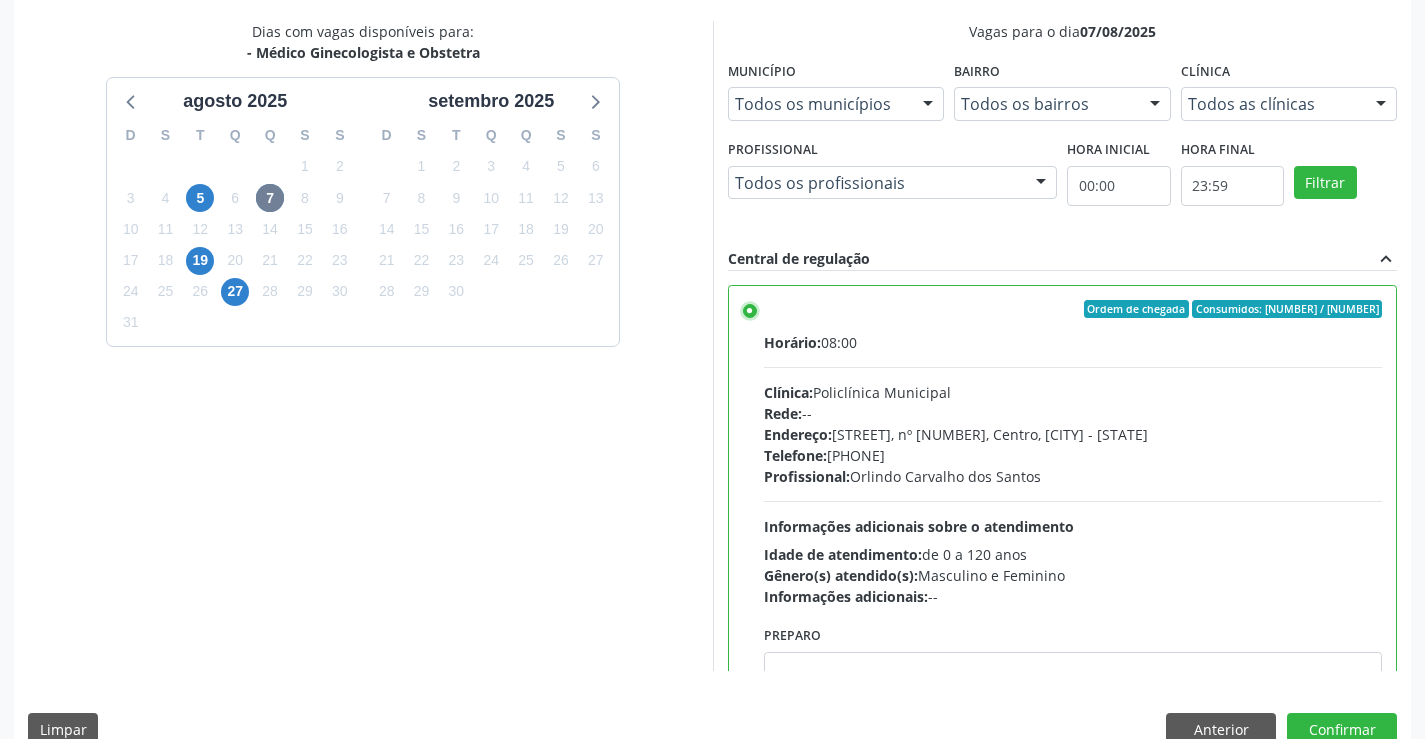 scroll, scrollTop: 456, scrollLeft: 0, axis: vertical 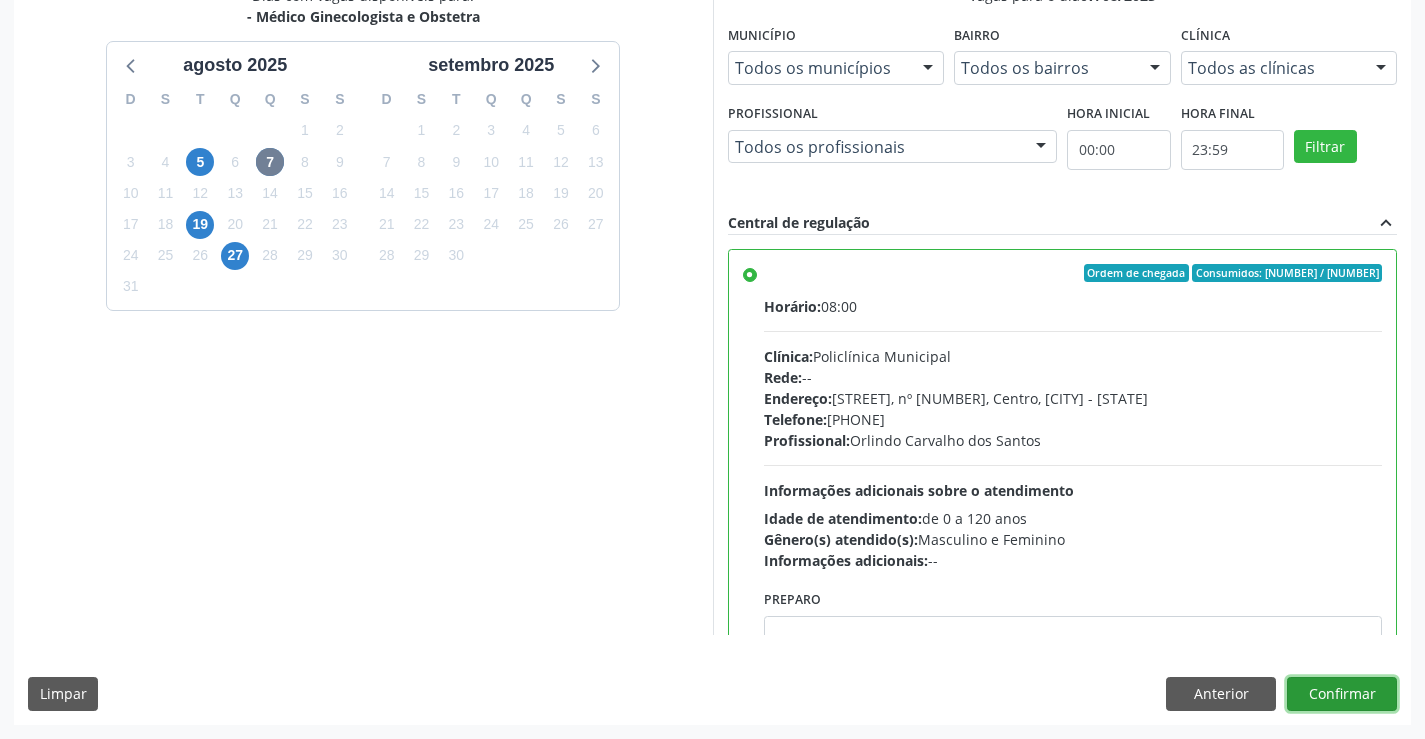 click on "Confirmar" at bounding box center (1342, 694) 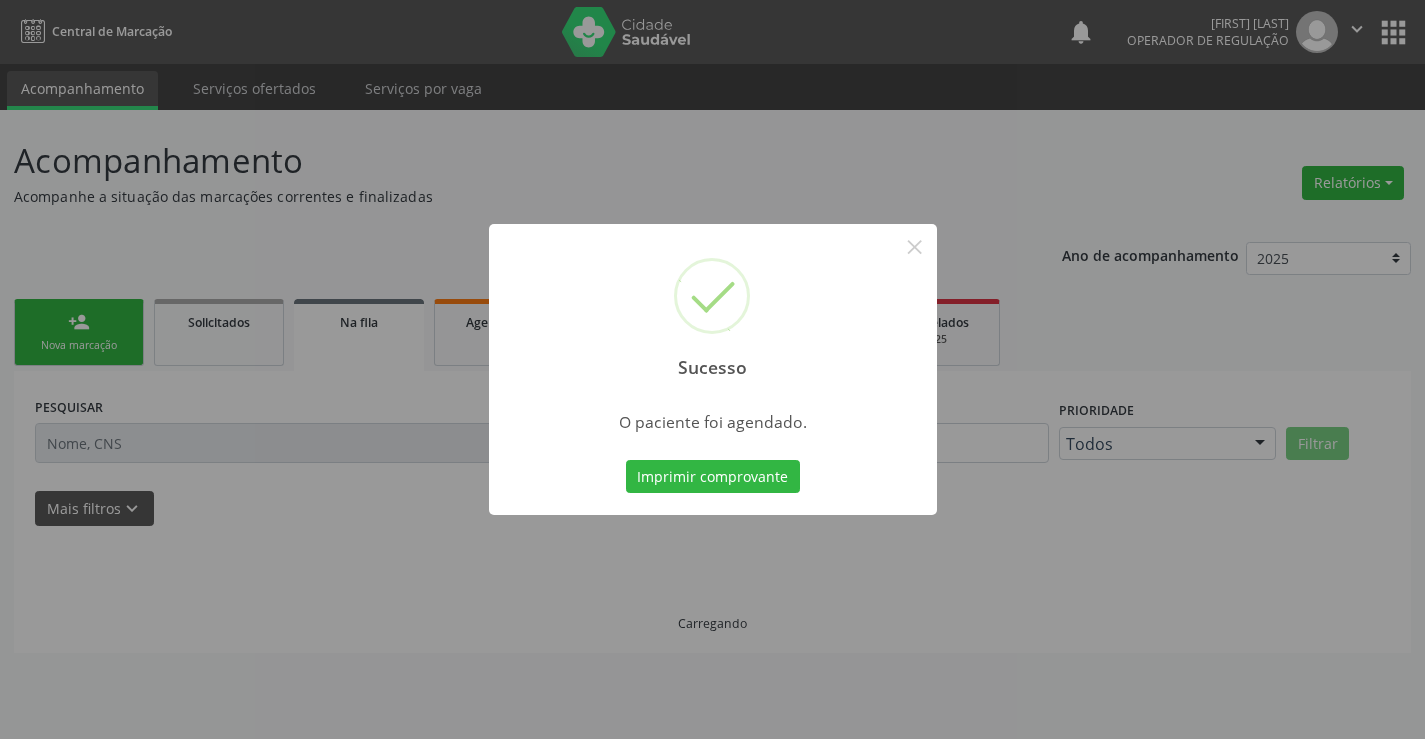 scroll, scrollTop: 0, scrollLeft: 0, axis: both 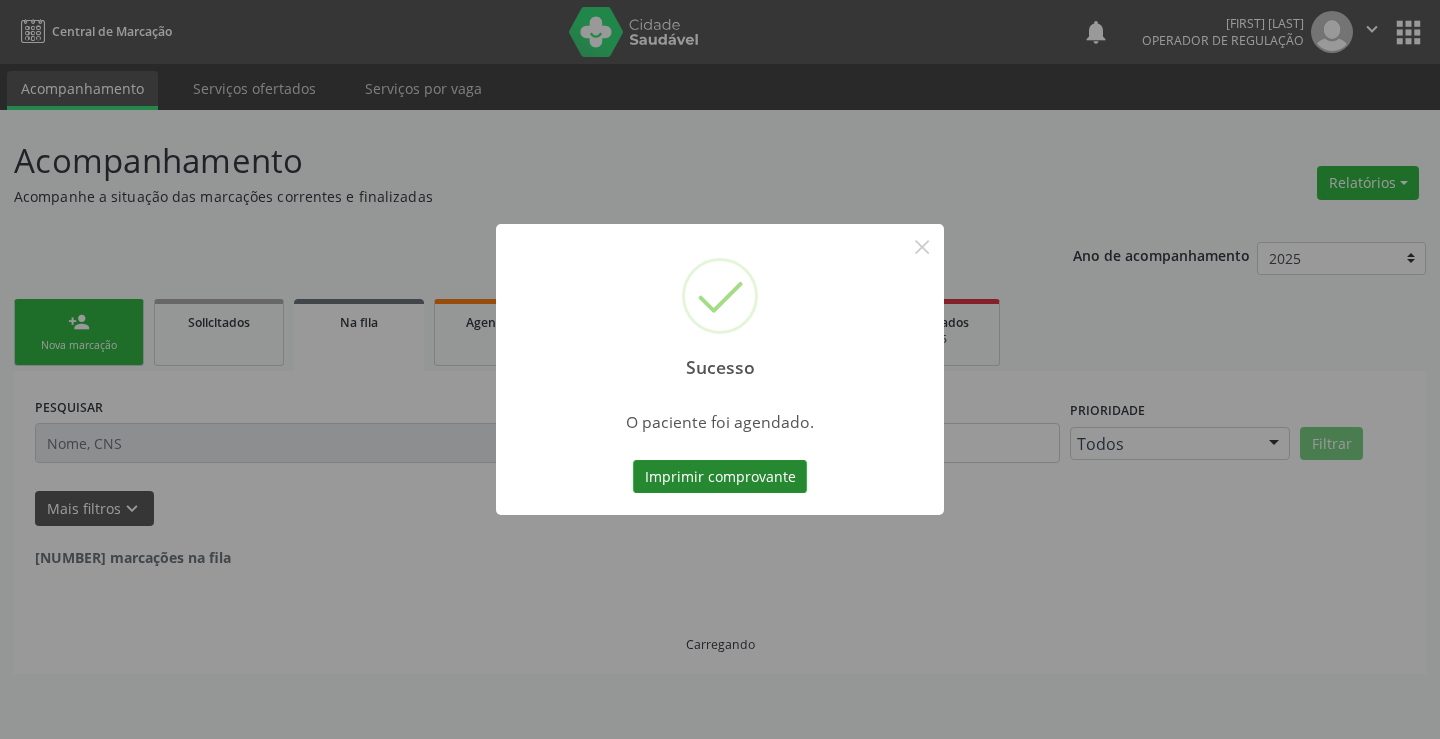 click on "Imprimir comprovante" at bounding box center [720, 477] 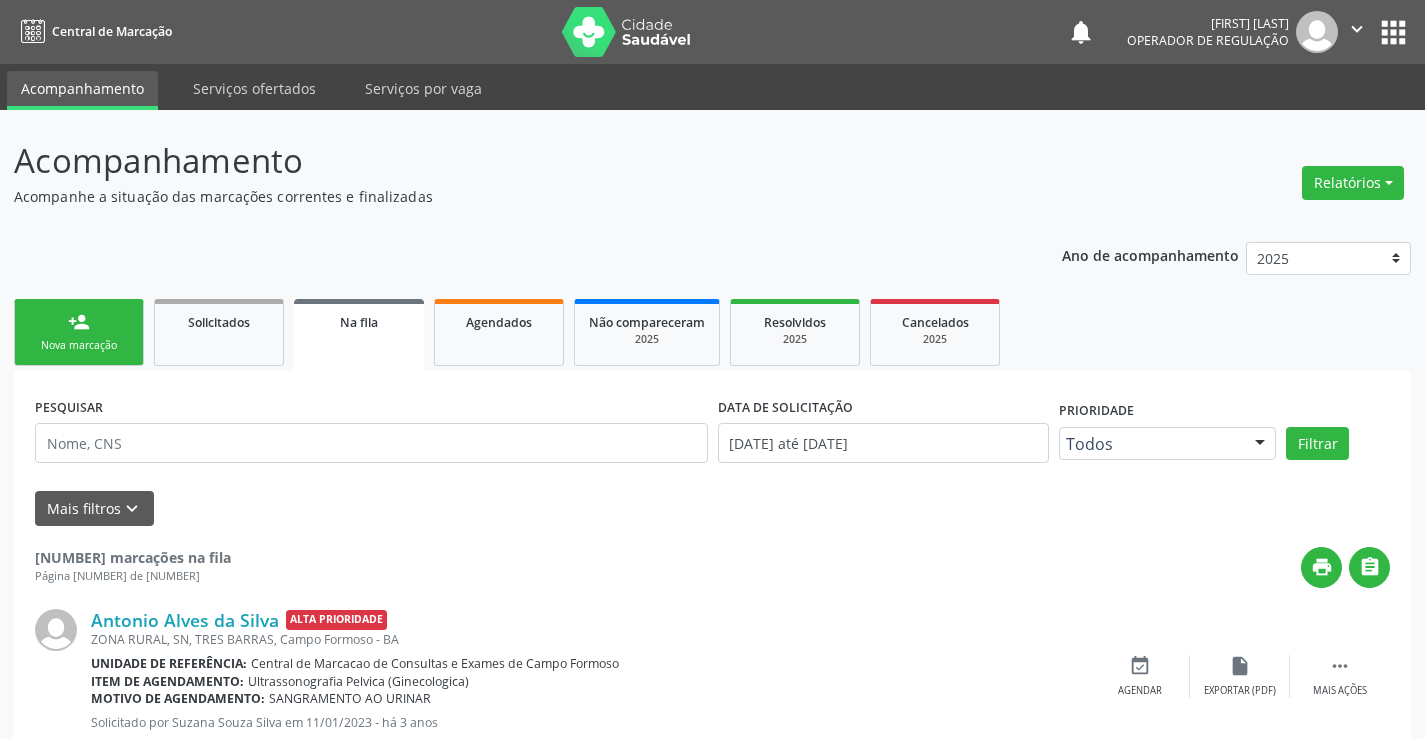 click on "person_add
Nova marcação" at bounding box center (79, 332) 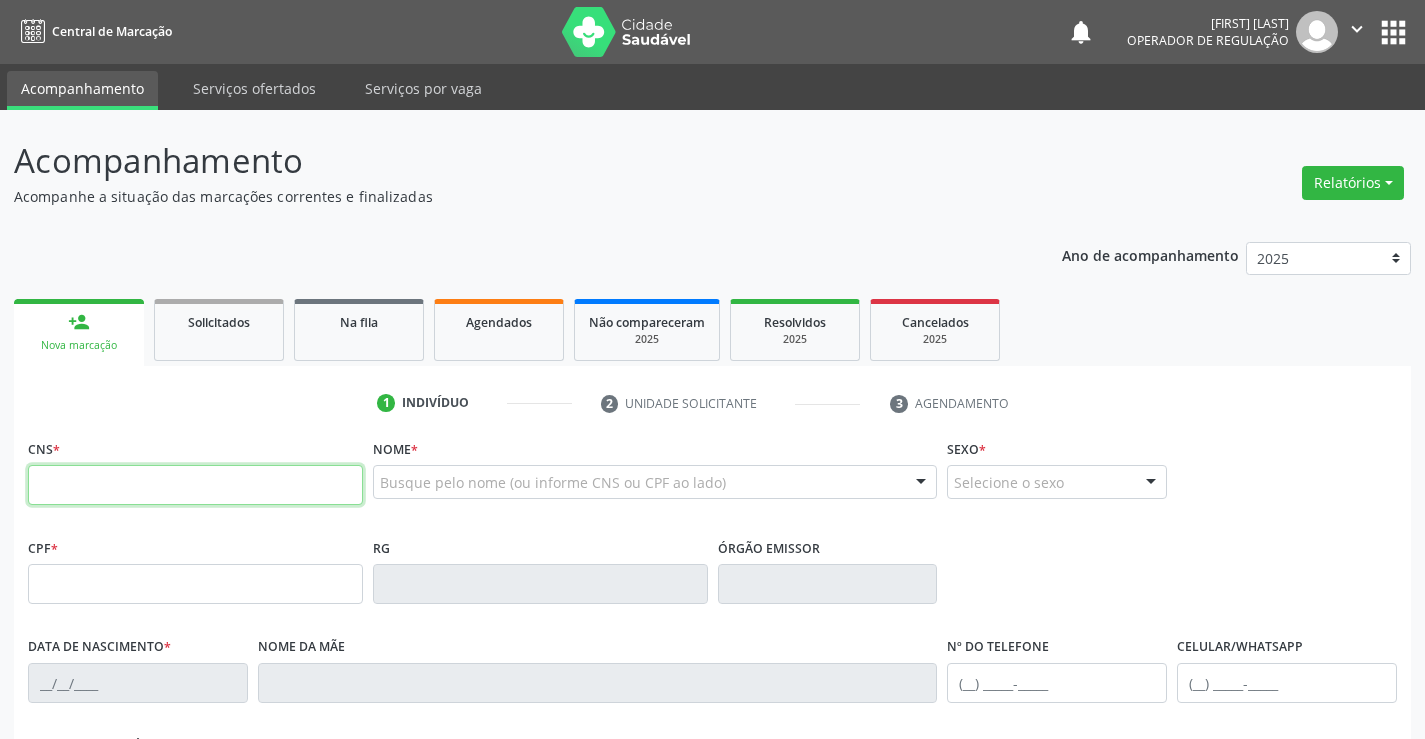 click at bounding box center (195, 485) 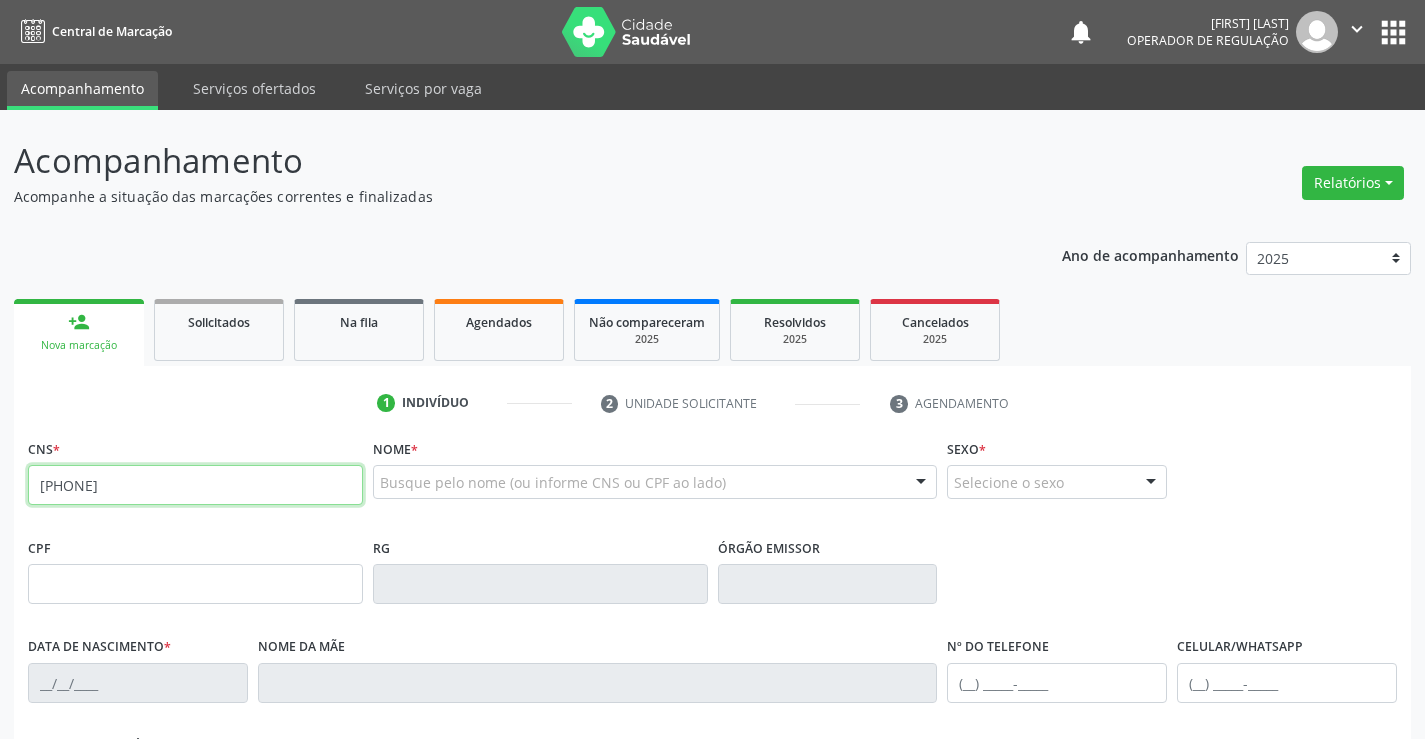 type on "709 2062 9215 1138" 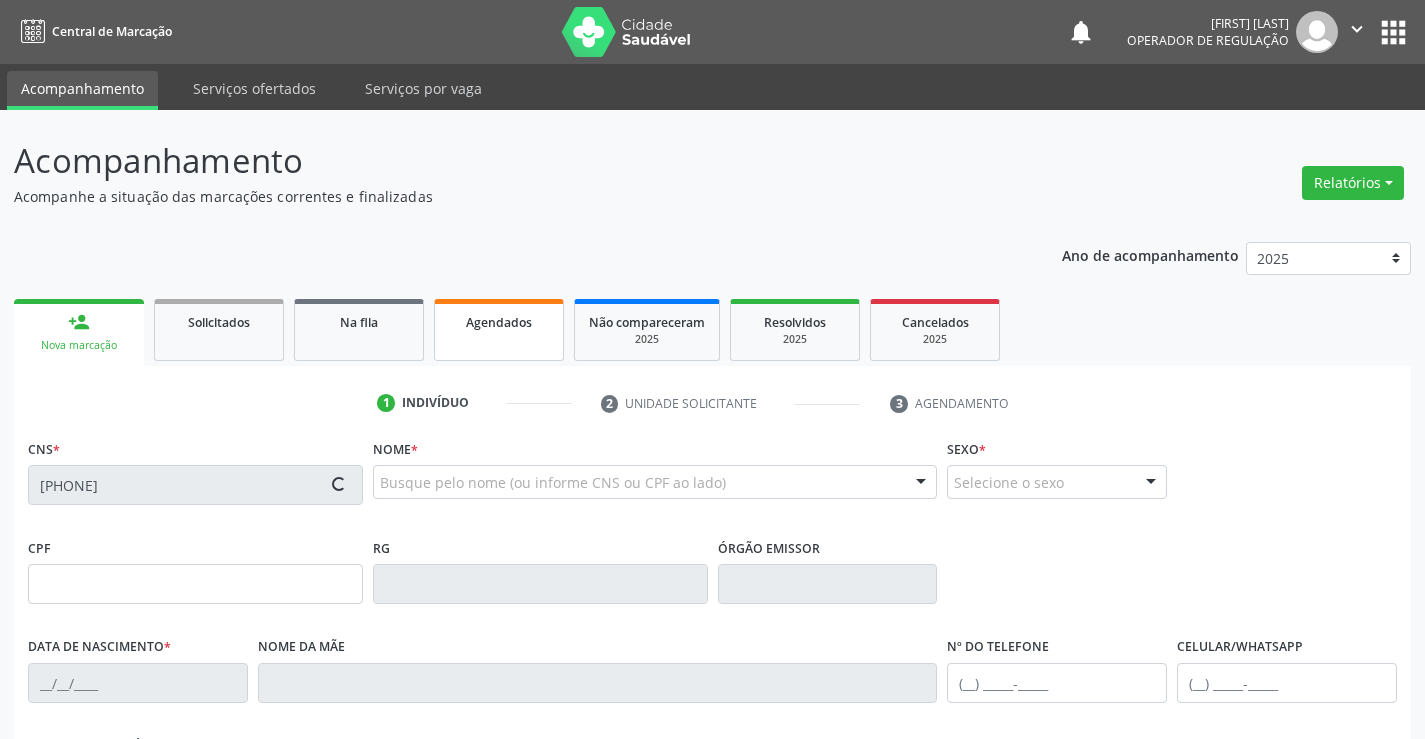 type on "2018933205" 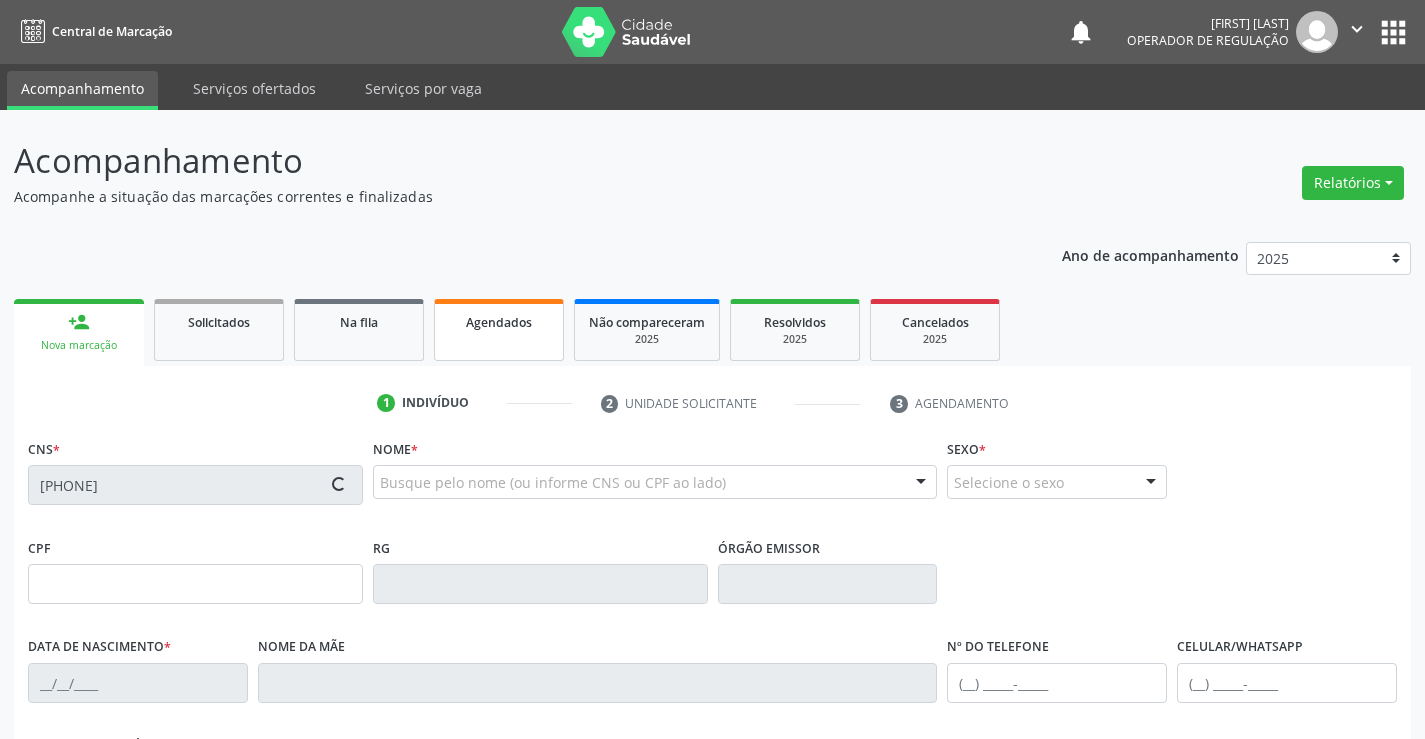 type on "02/08/1974" 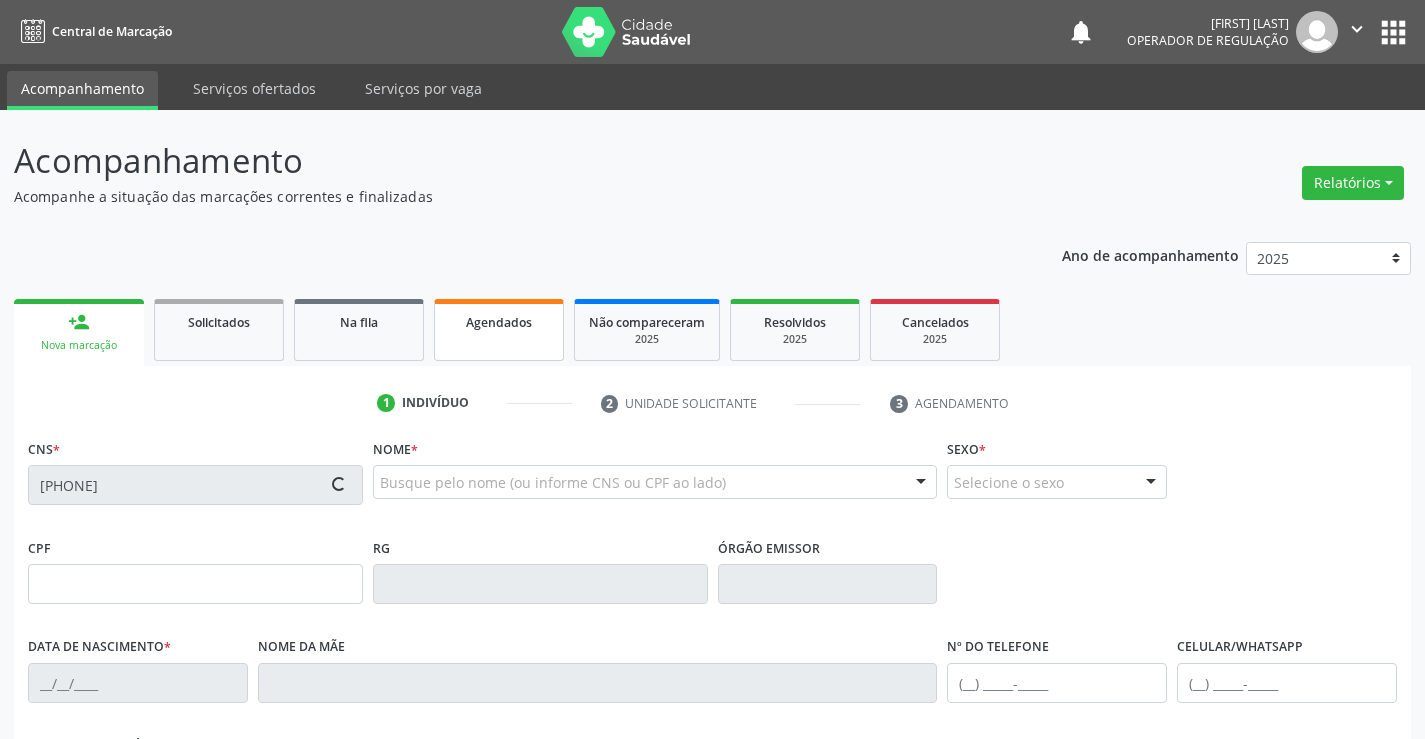 type on "SN" 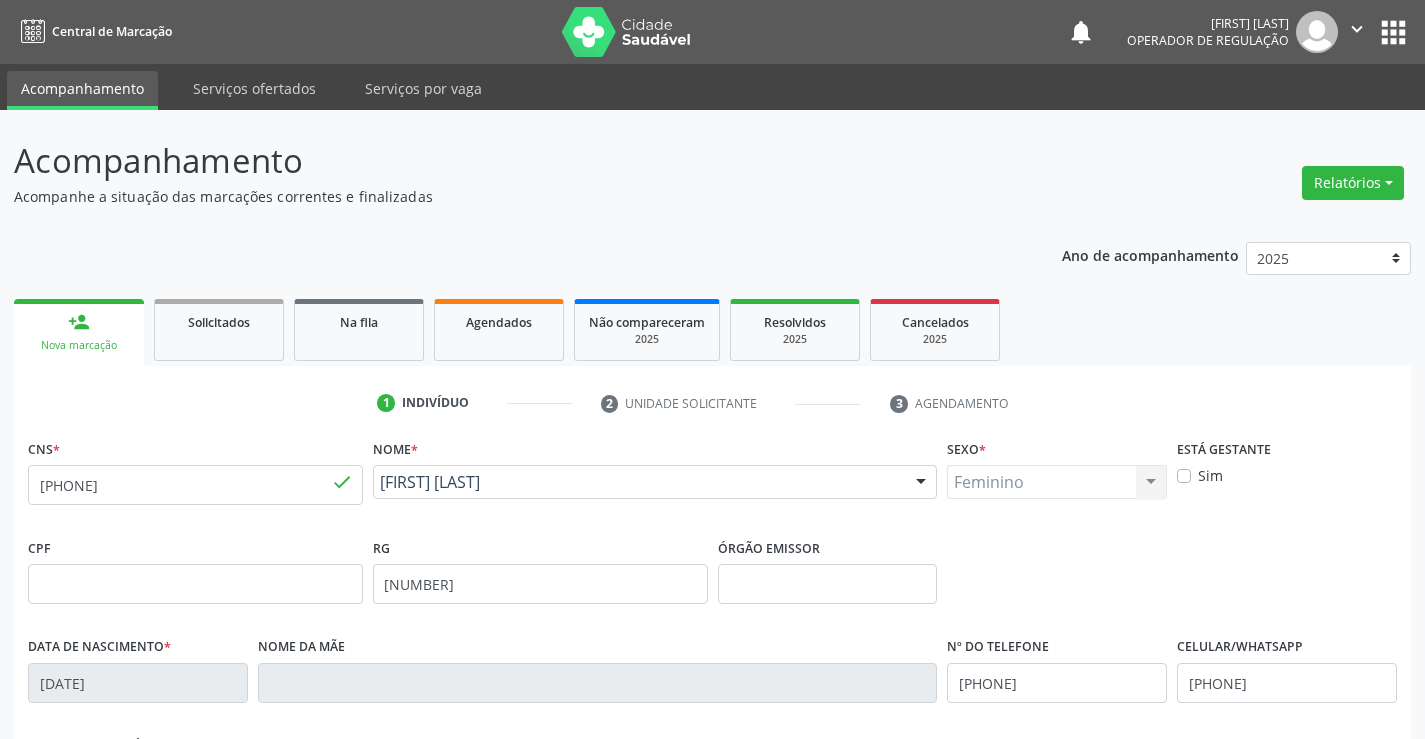 scroll, scrollTop: 300, scrollLeft: 0, axis: vertical 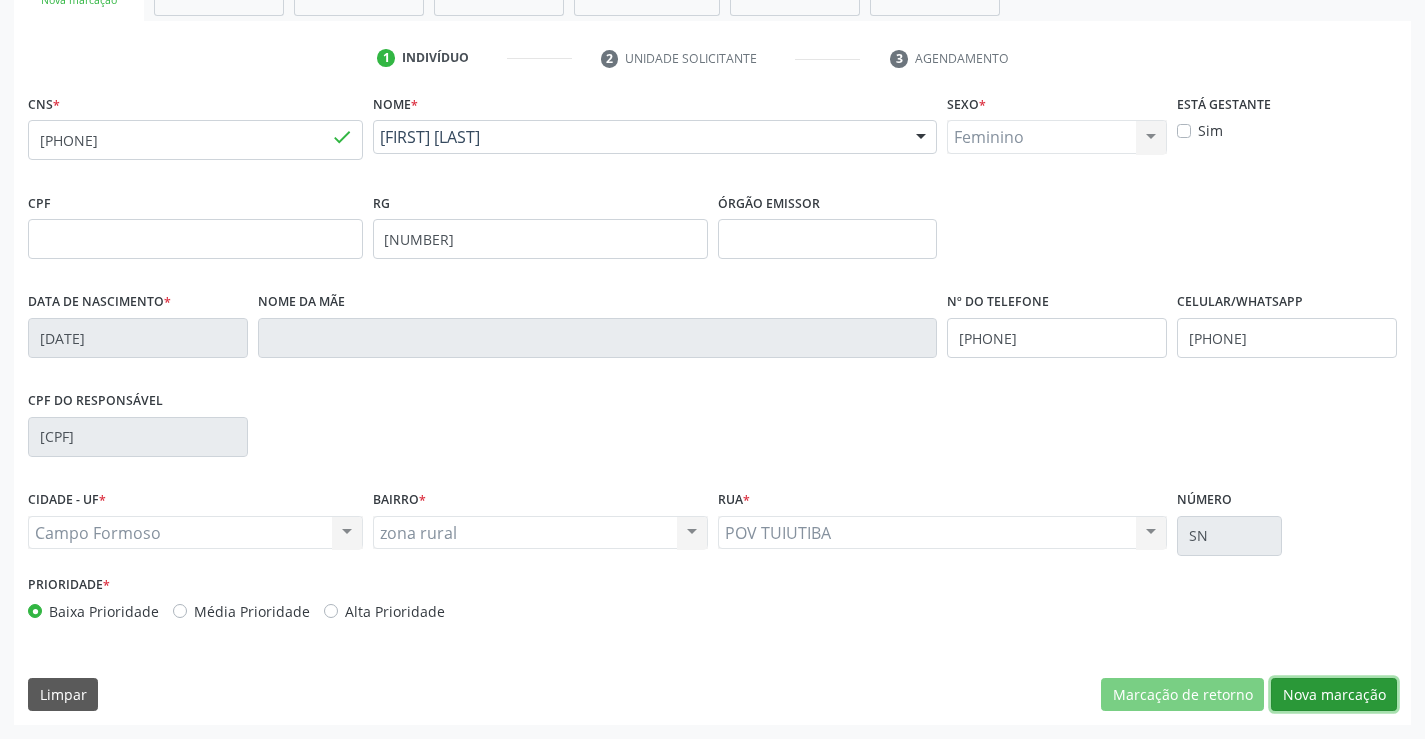 click on "Nova marcação" at bounding box center (1334, 695) 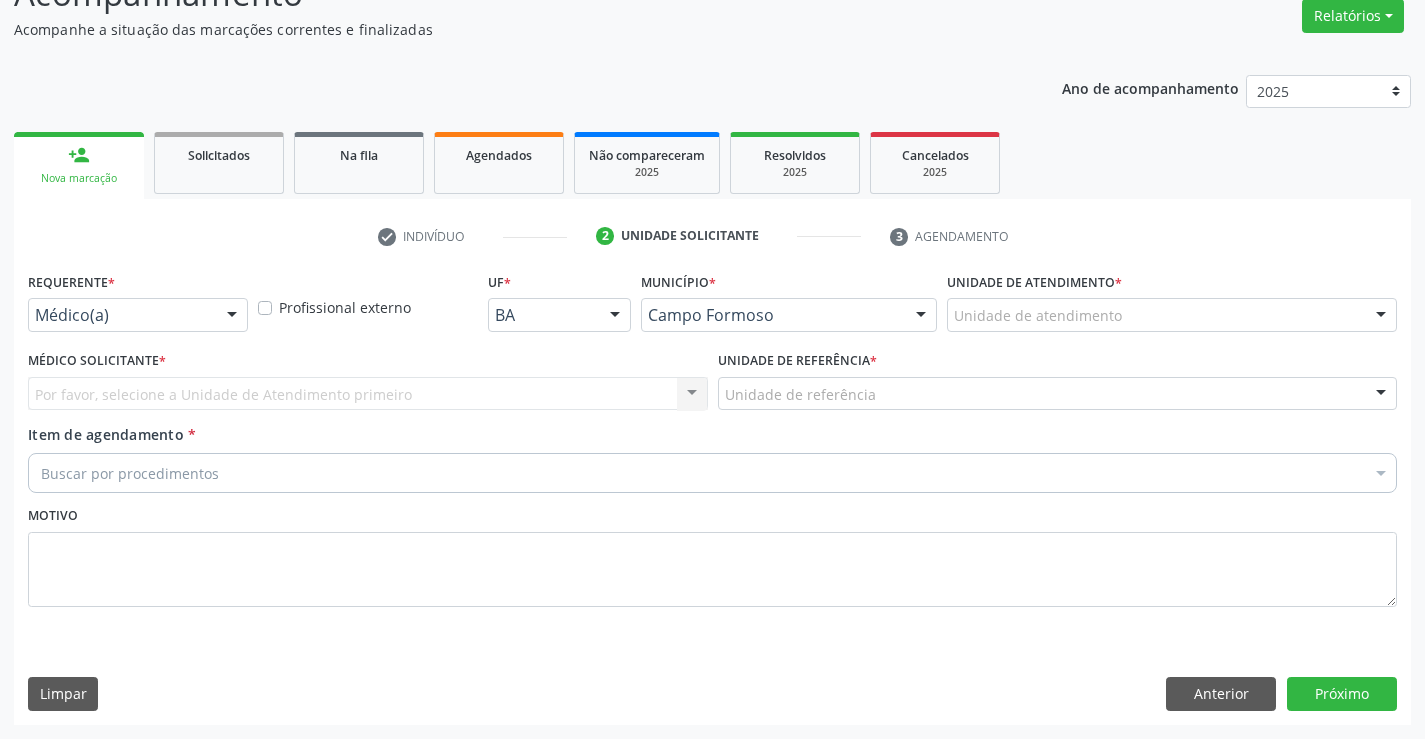 scroll, scrollTop: 167, scrollLeft: 0, axis: vertical 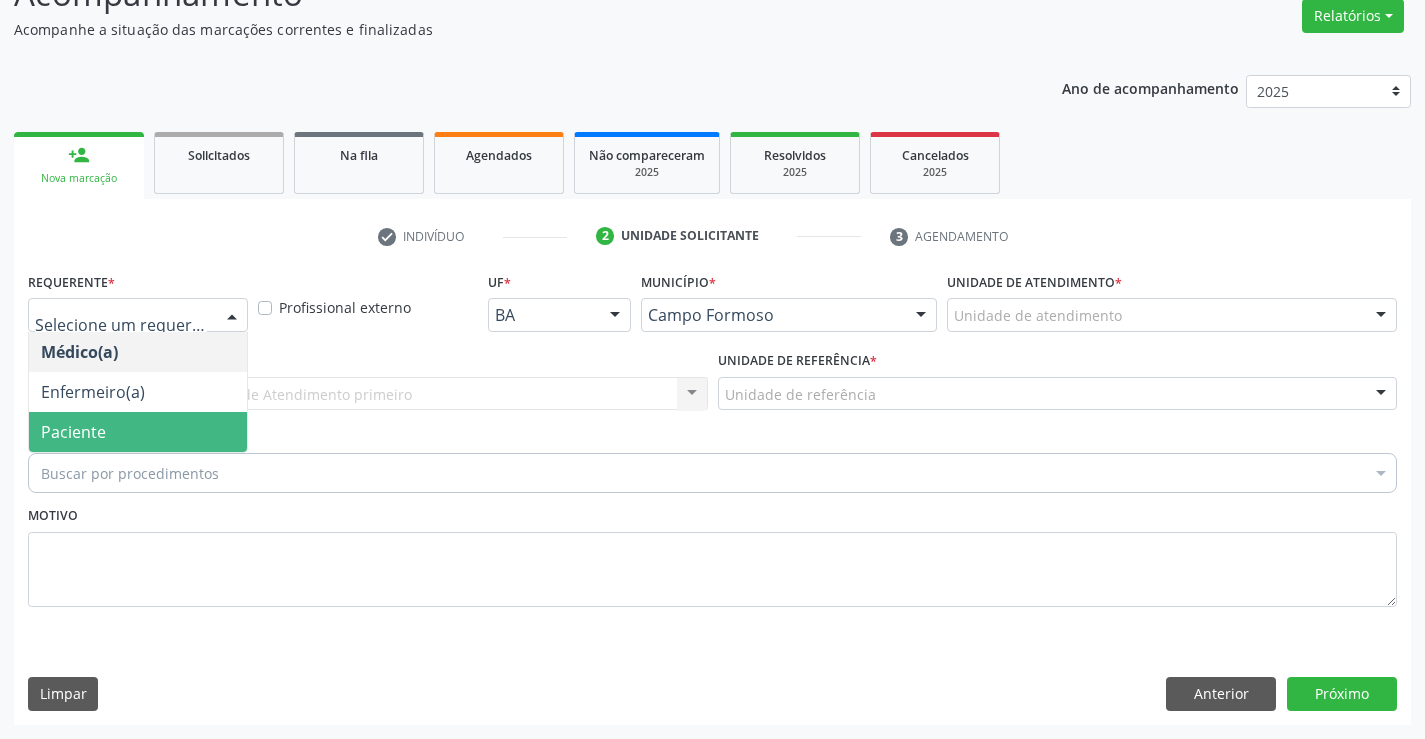 click on "Paciente" at bounding box center [138, 432] 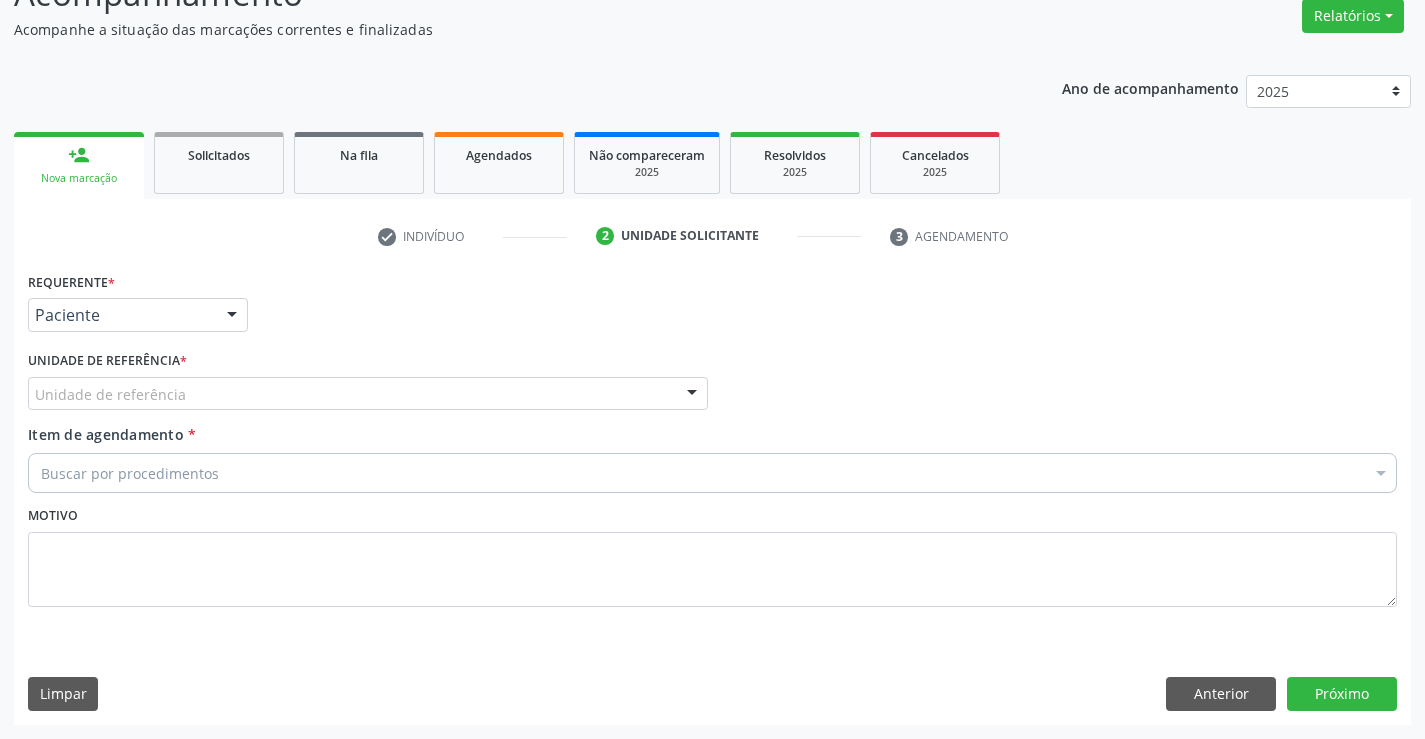 click on "Unidade de referência" at bounding box center (368, 394) 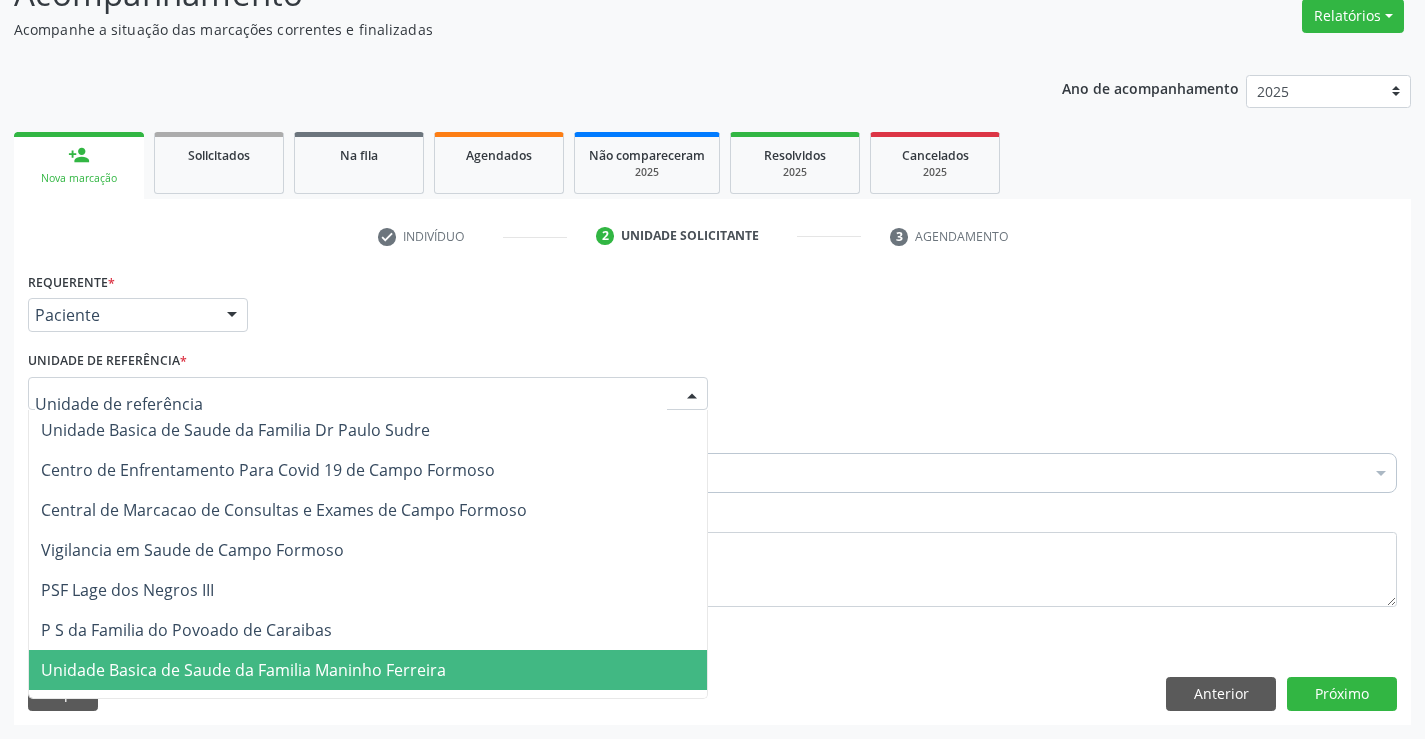 click on "Unidade Basica de Saude da Familia Maninho Ferreira" at bounding box center (243, 670) 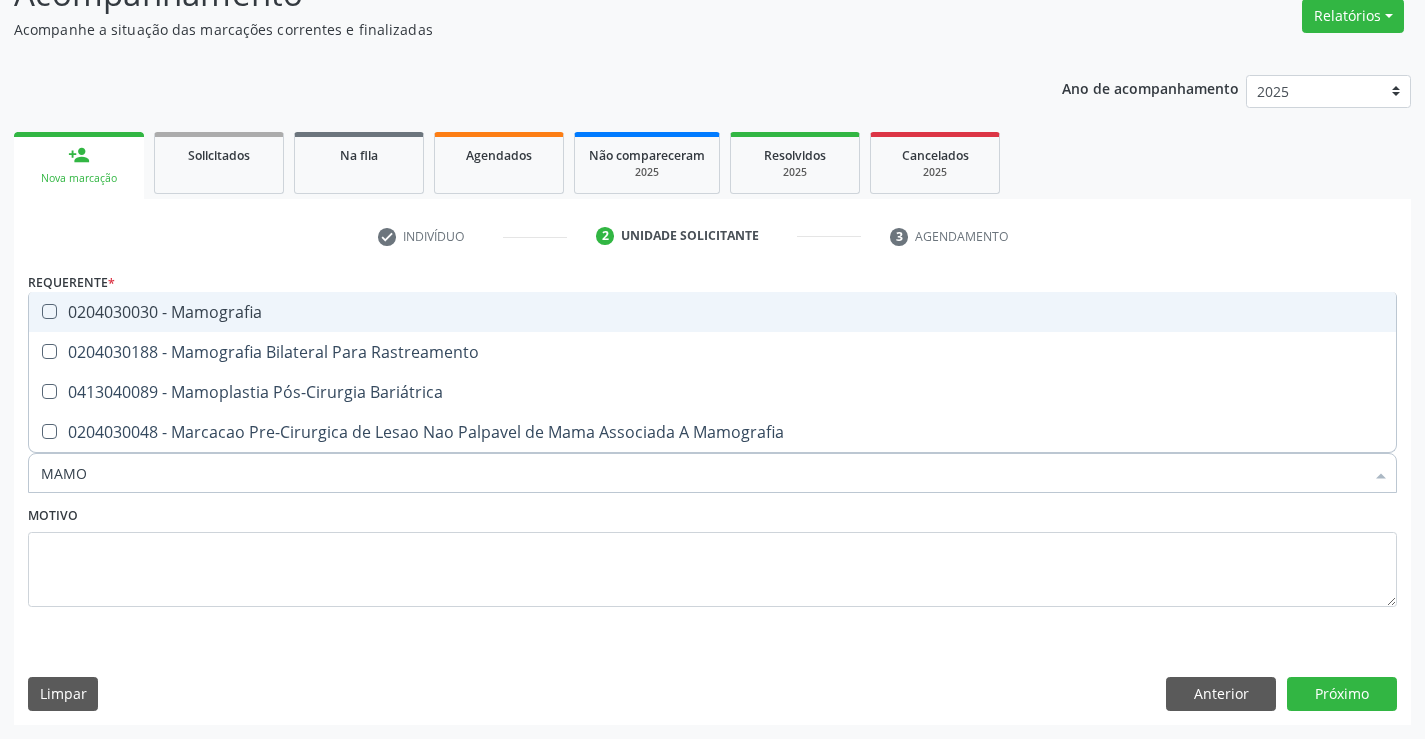 type on "MAMOG" 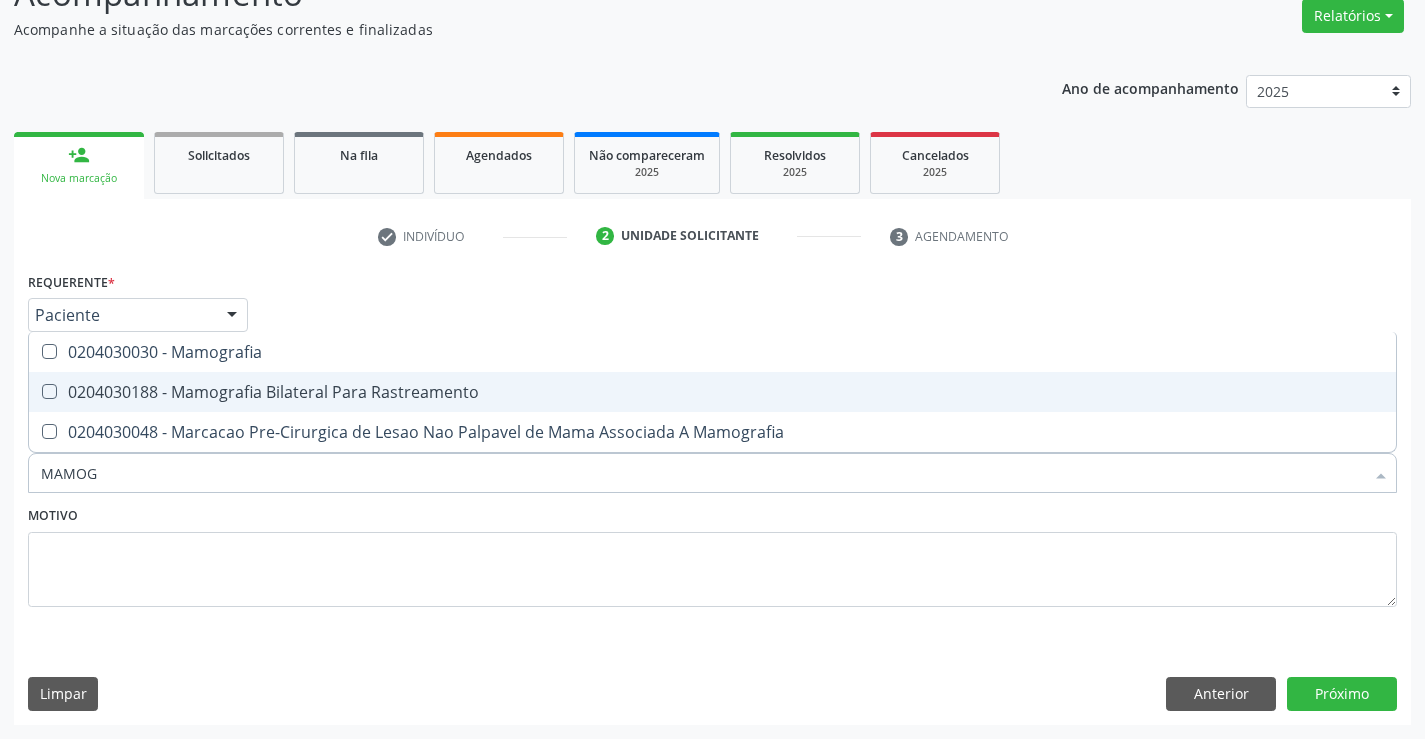 click on "0204030188 - Mamografia Bilateral Para Rastreamento" at bounding box center [712, 392] 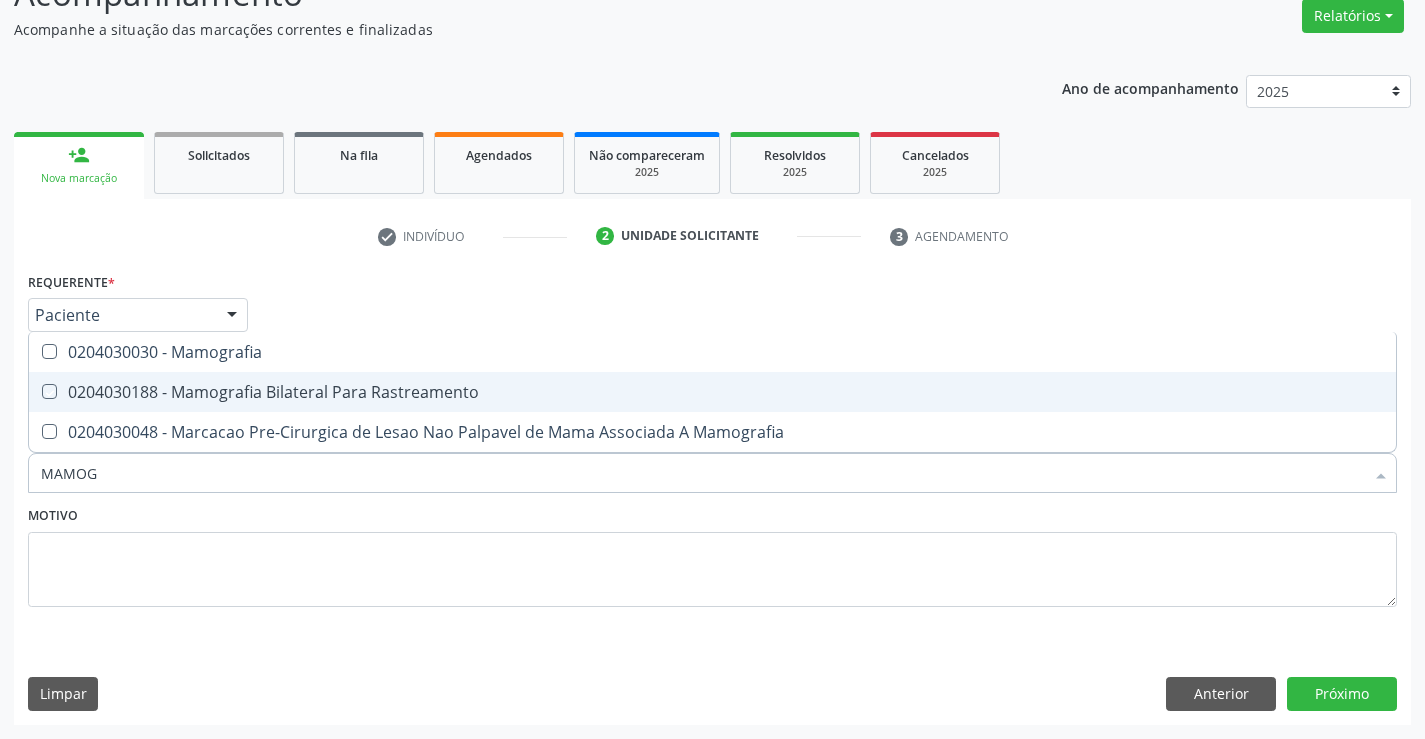 checkbox on "true" 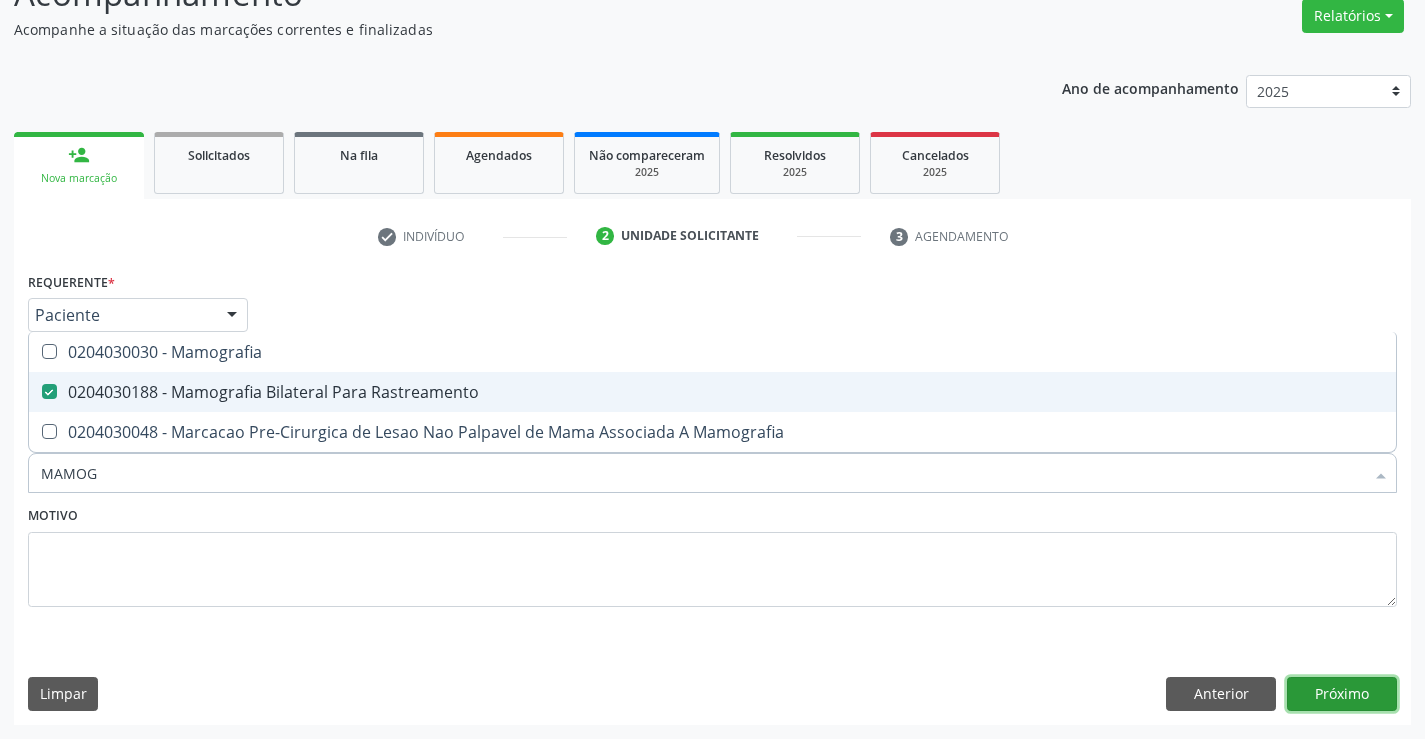 click on "Próximo" at bounding box center [1342, 694] 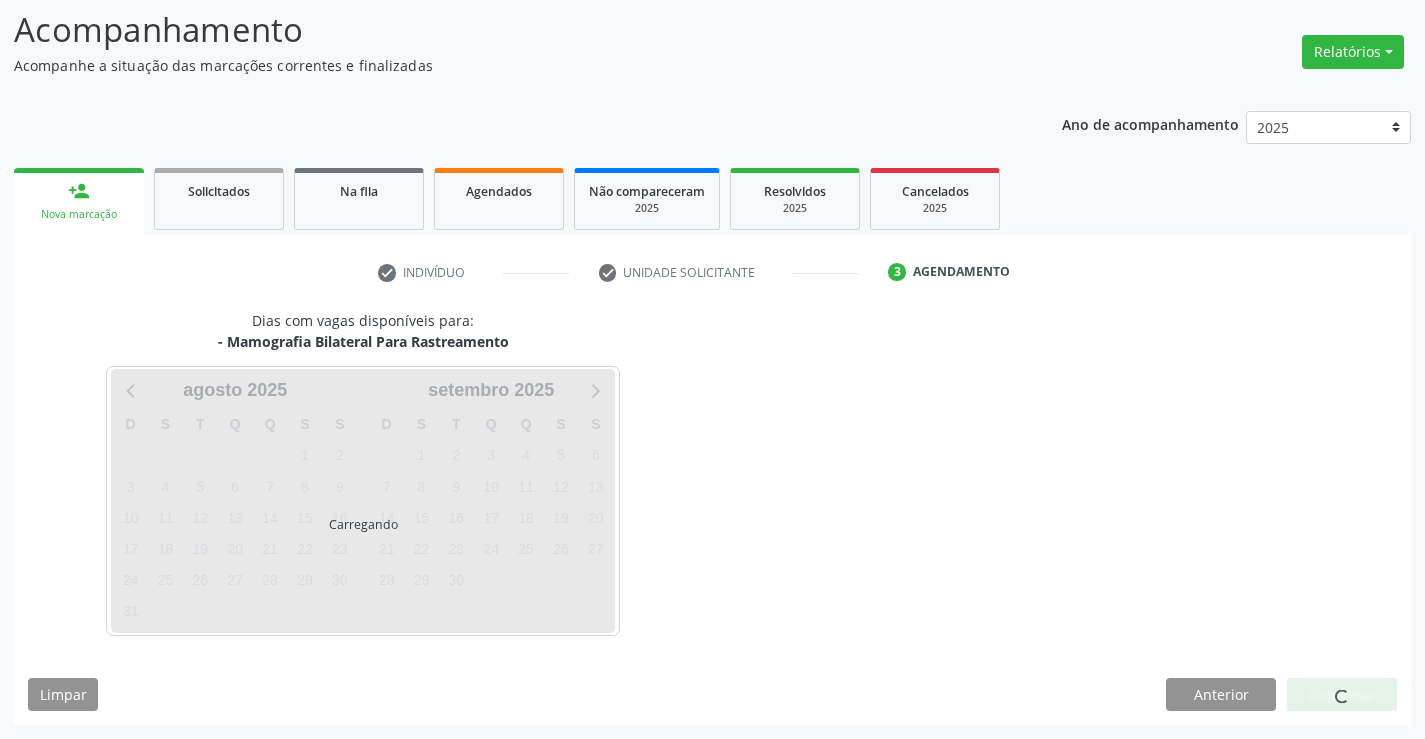 scroll, scrollTop: 131, scrollLeft: 0, axis: vertical 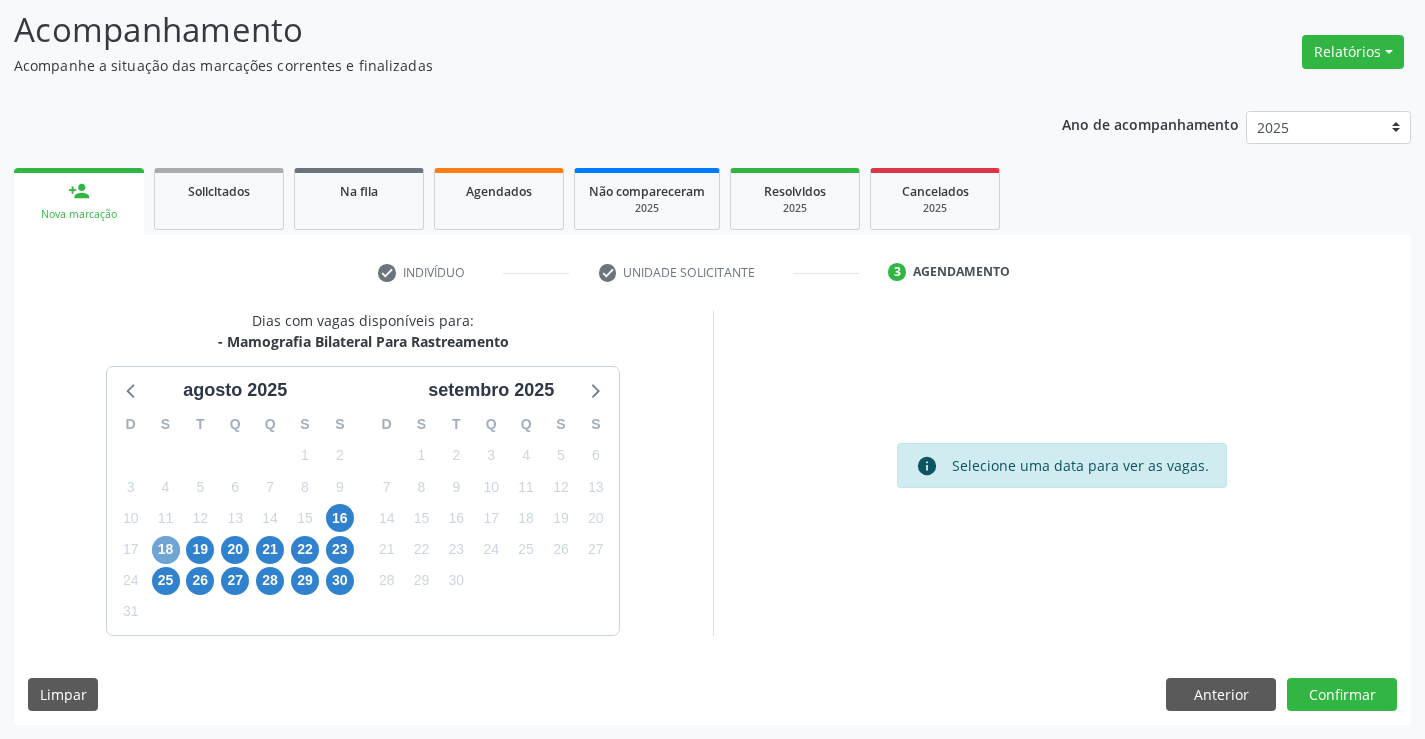 click on "18" at bounding box center (166, 550) 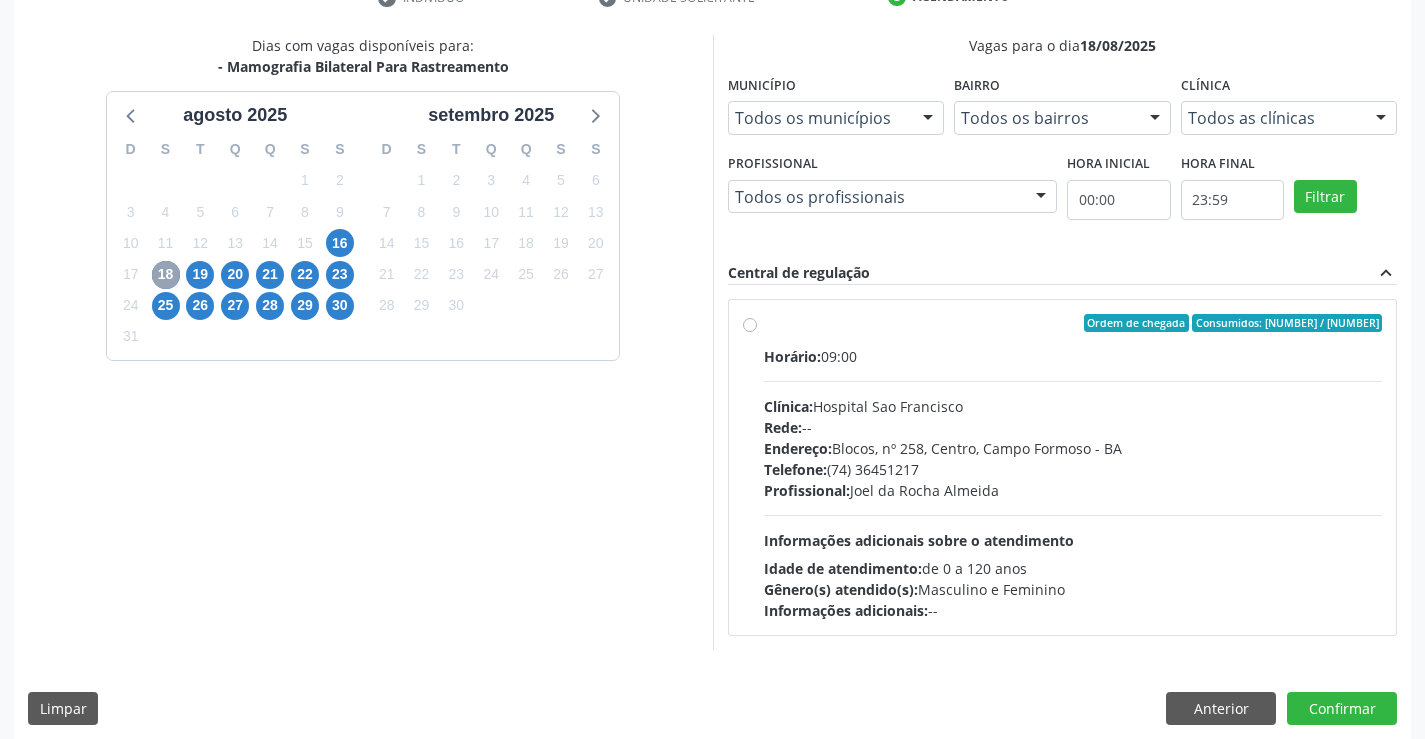scroll, scrollTop: 420, scrollLeft: 0, axis: vertical 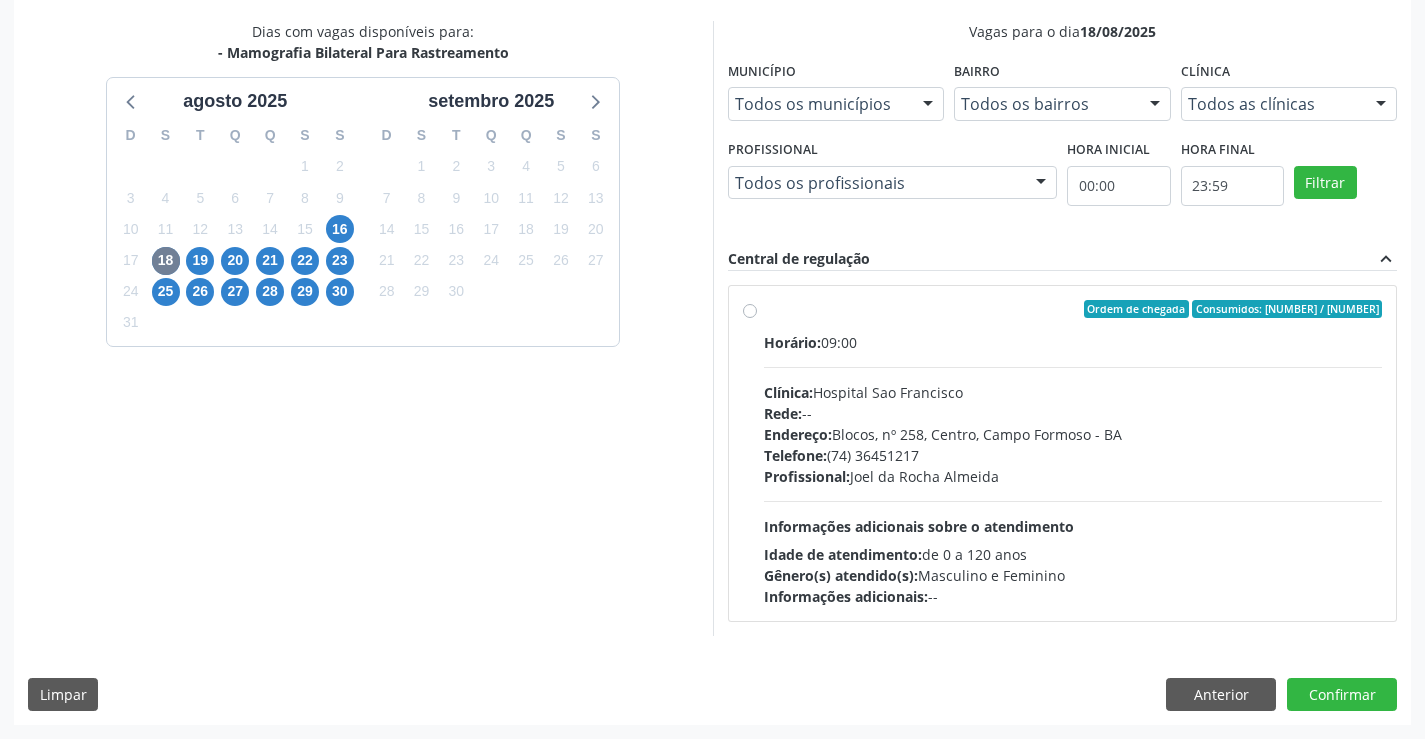 click on "Gênero(s) atendido(s):
Masculino e Feminino" at bounding box center [1073, 575] 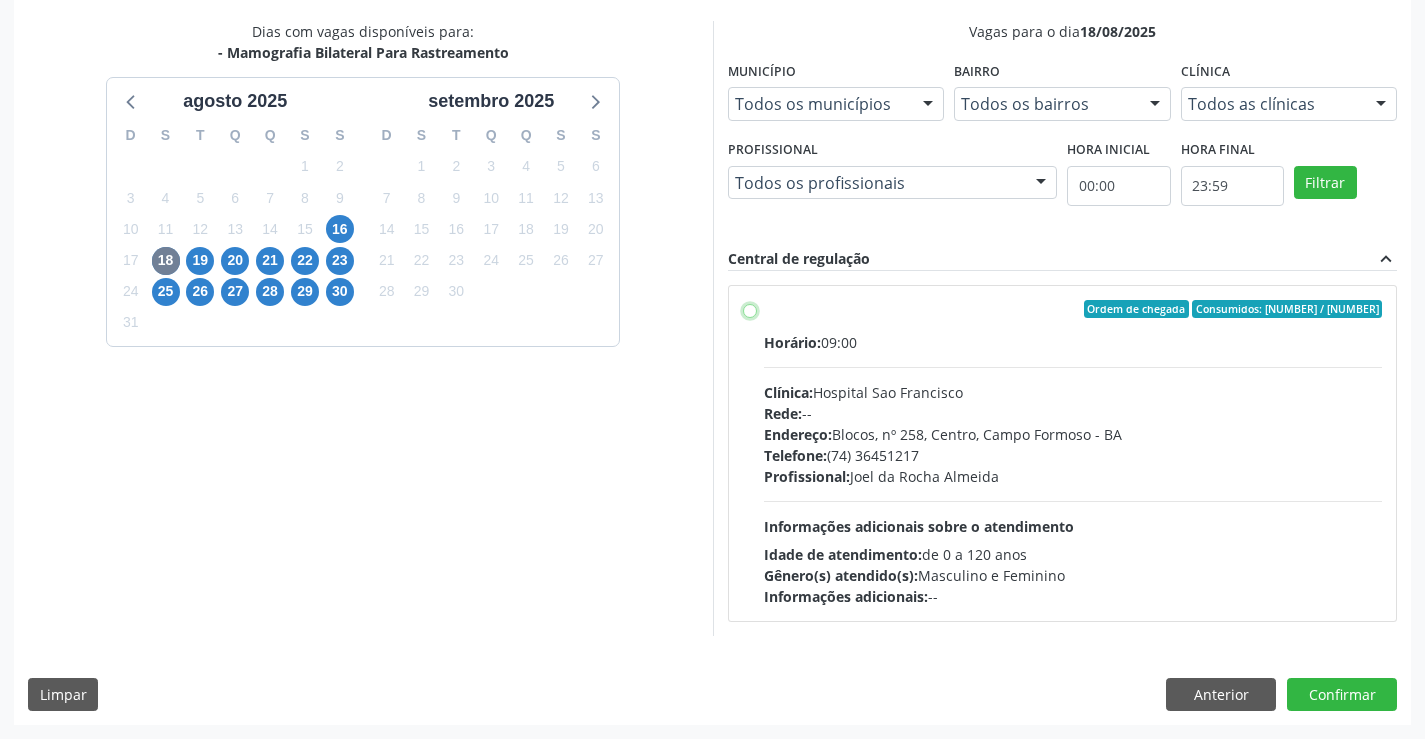 click on "Ordem de chegada
Consumidos: 4 / 5
Horário:   09:00
Clínica:  Hospital Sao Francisco
Rede:
--
Endereço:   Blocos, nº 258, Centro, Campo Formoso - BA
Telefone:   (74) 36451217
Profissional:
Joel da Rocha Almeida
Informações adicionais sobre o atendimento
Idade de atendimento:
de 0 a 120 anos
Gênero(s) atendido(s):
Masculino e Feminino
Informações adicionais:
--" at bounding box center [750, 309] 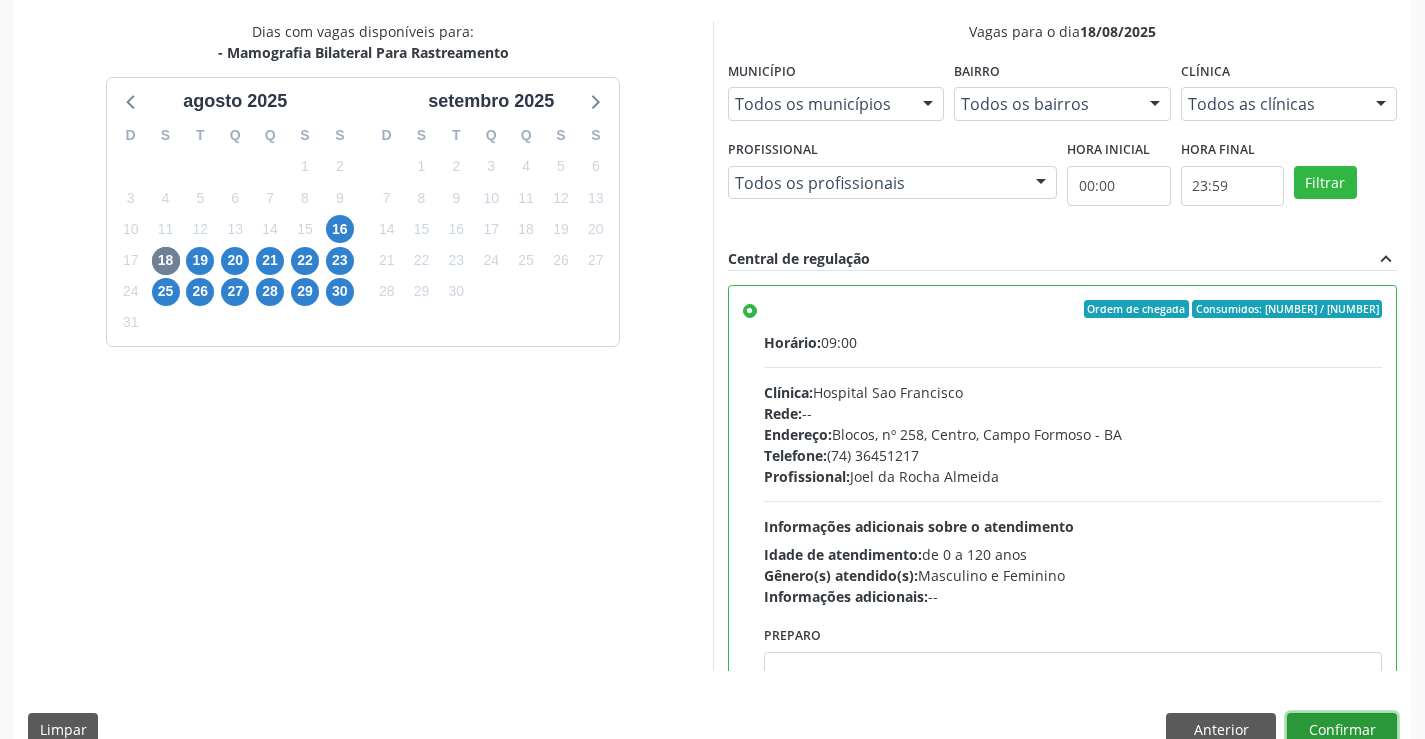 click on "Confirmar" at bounding box center [1342, 730] 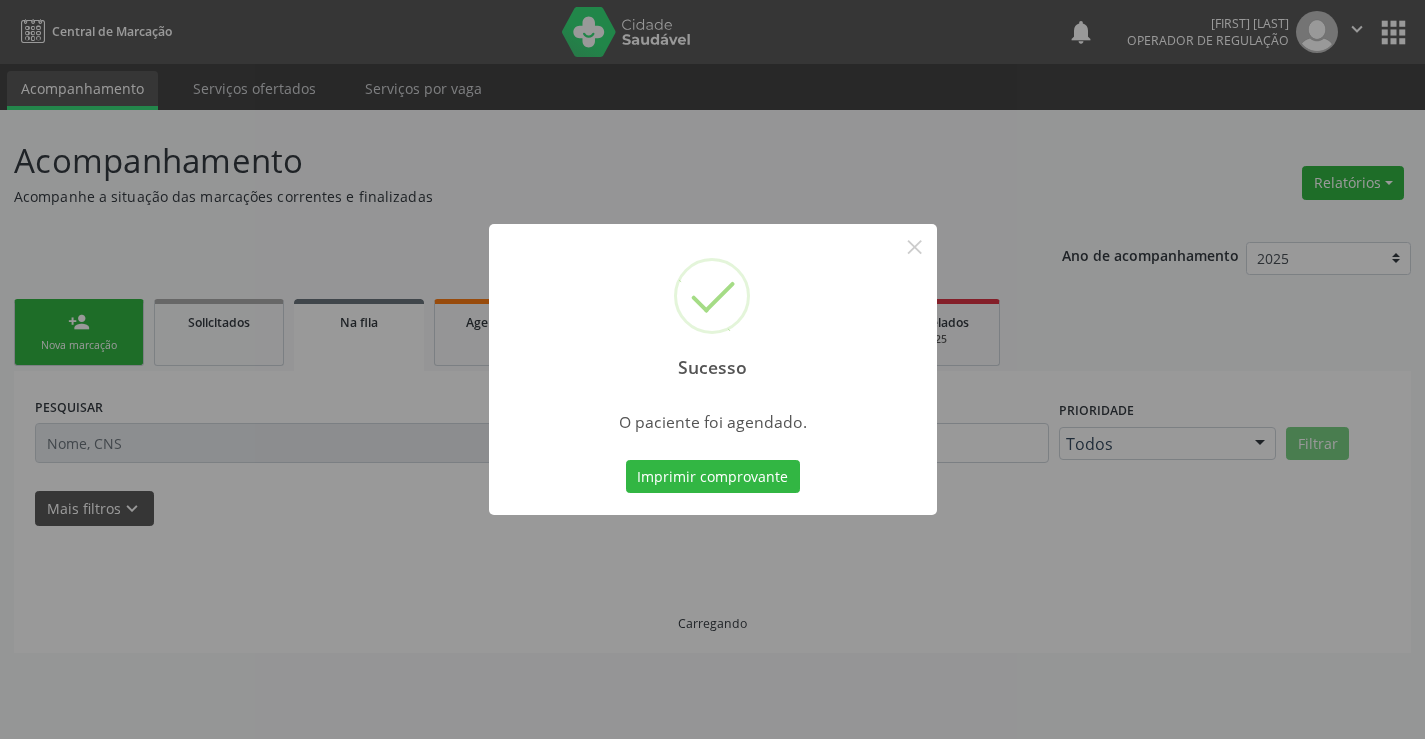 scroll, scrollTop: 0, scrollLeft: 0, axis: both 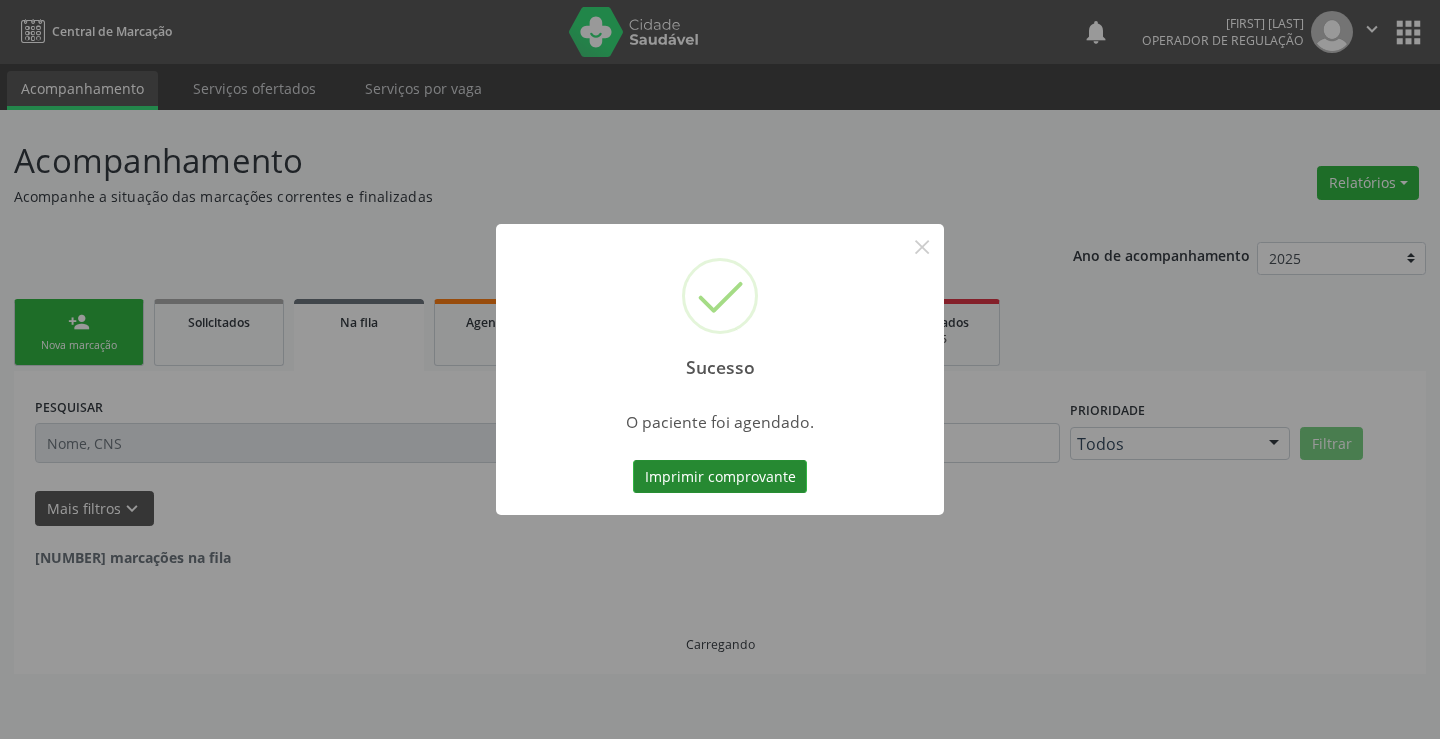 click on "Imprimir comprovante" at bounding box center (720, 477) 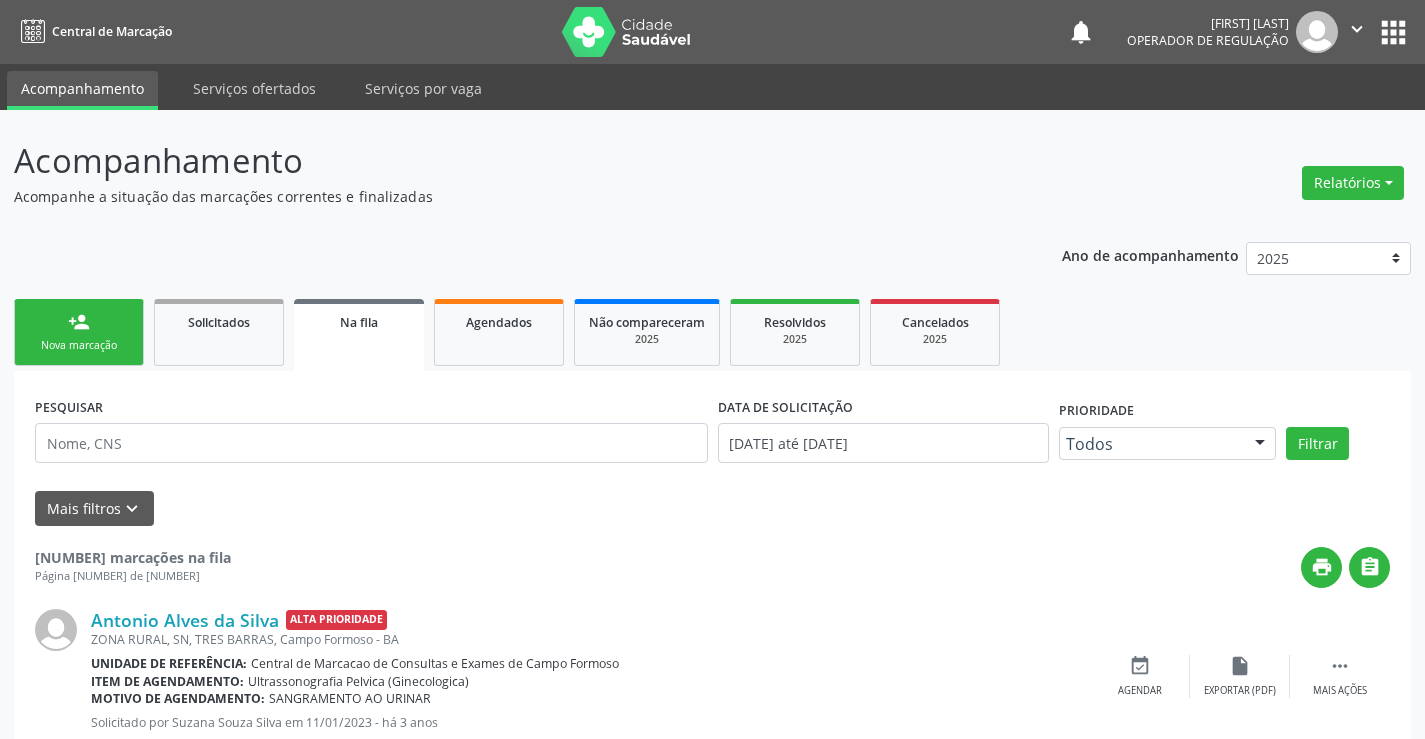 click on "Nova marcação" at bounding box center [79, 345] 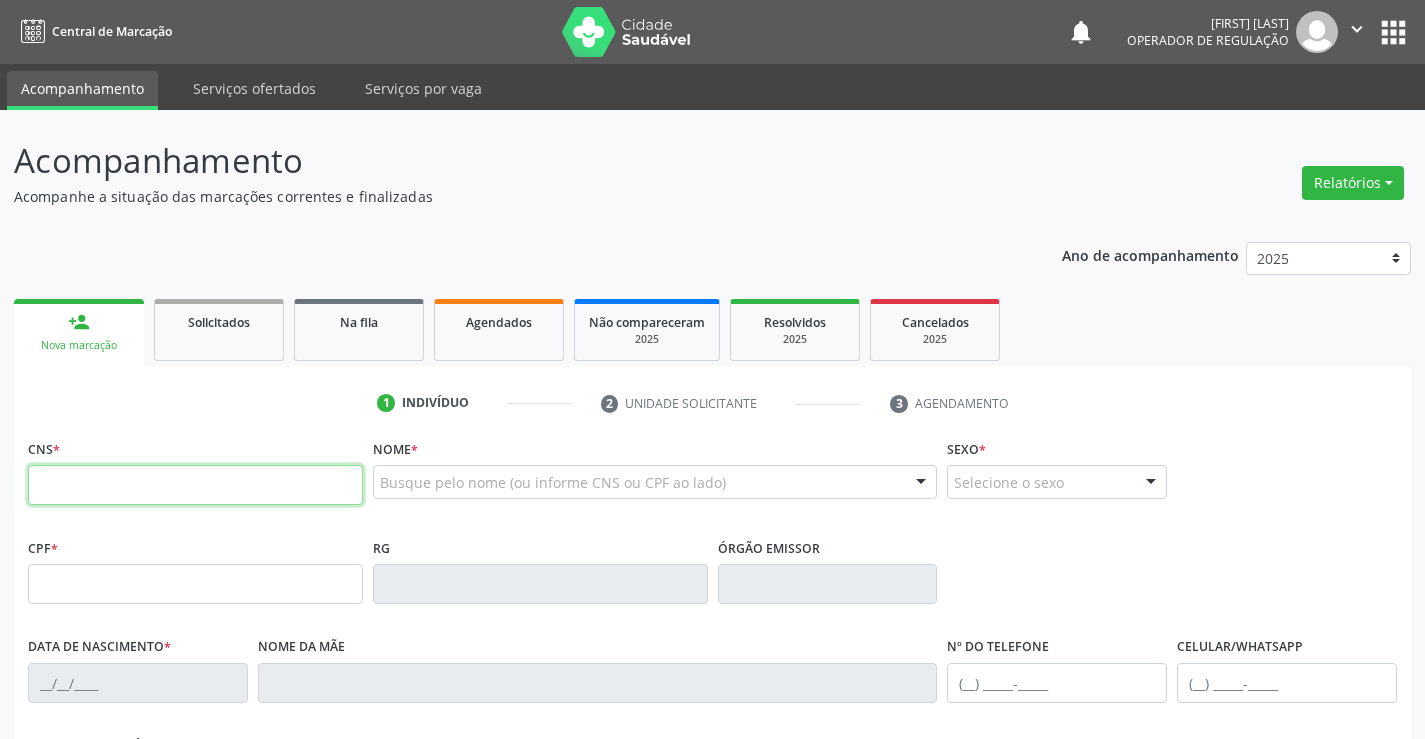 click at bounding box center [195, 485] 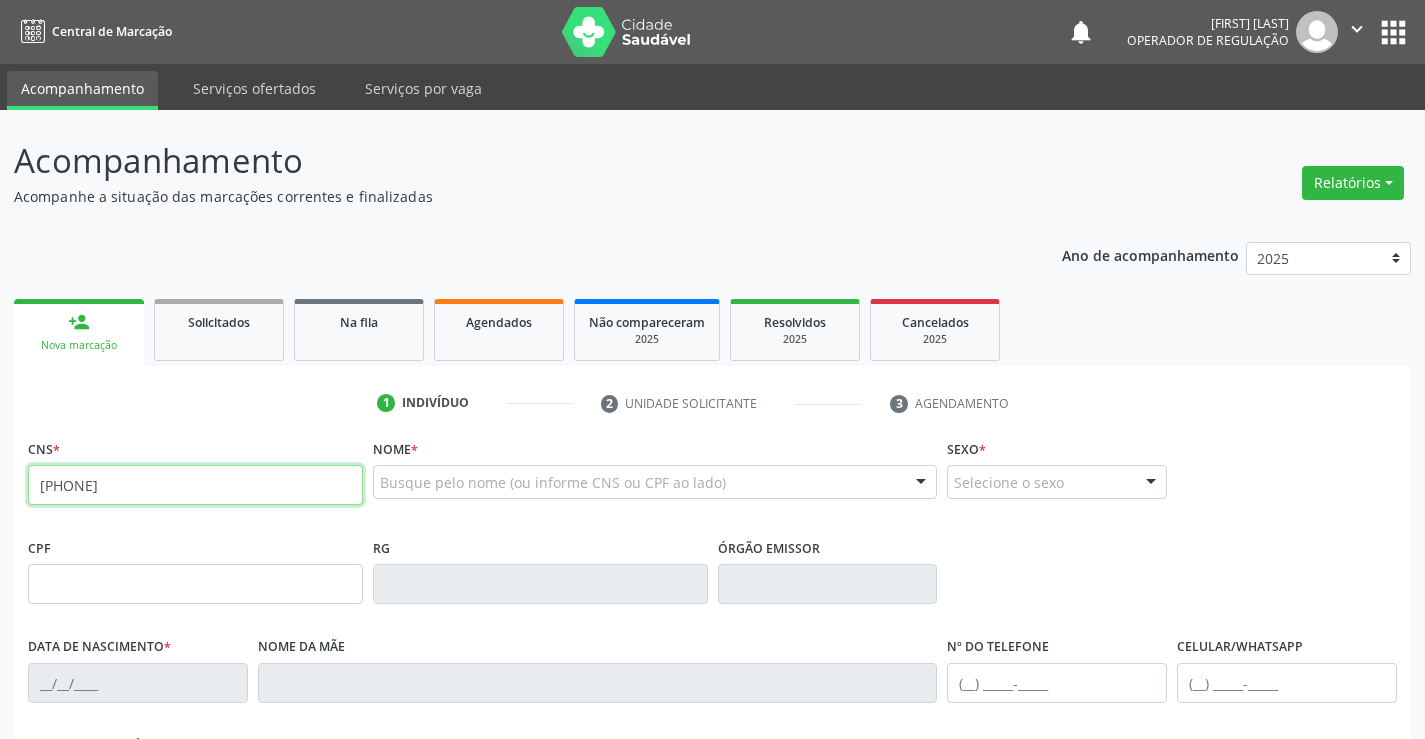 type on "709 2062 9215 1138" 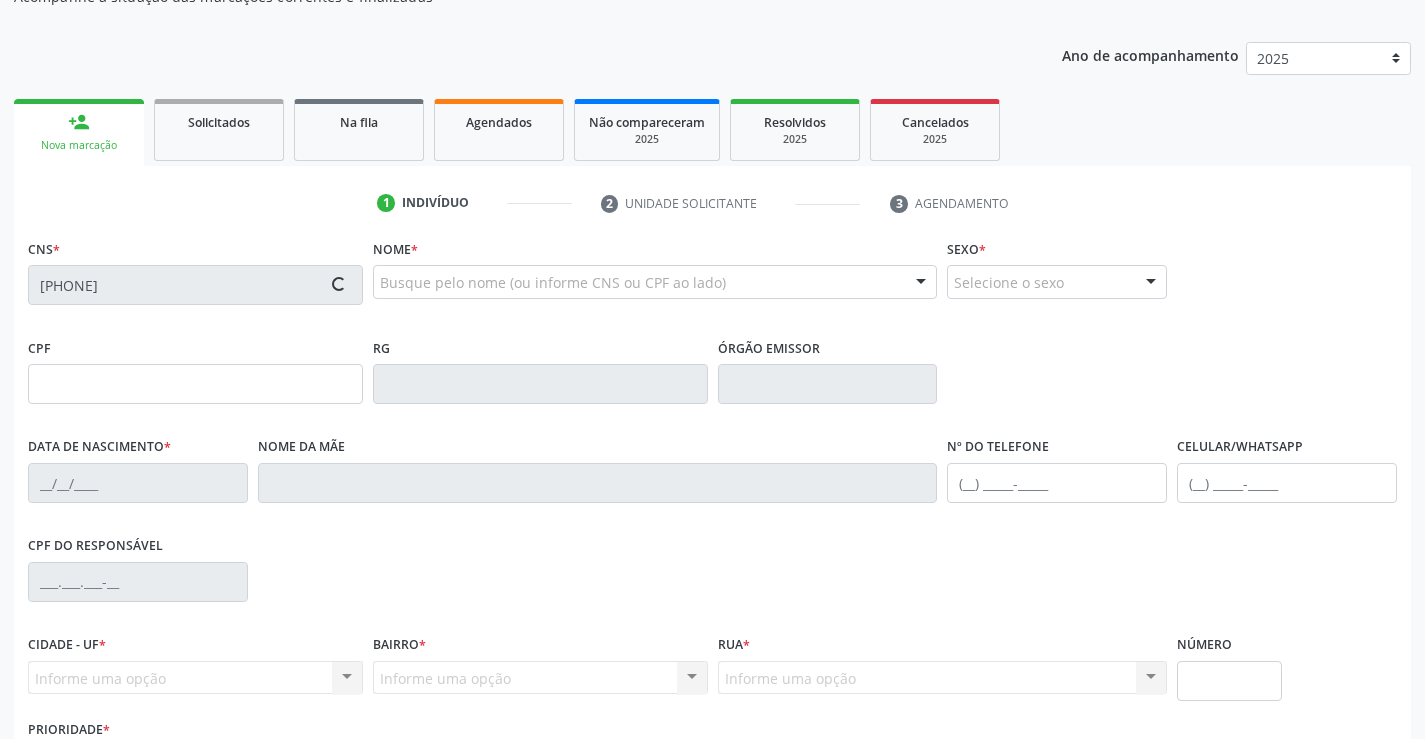 type on "2018933205" 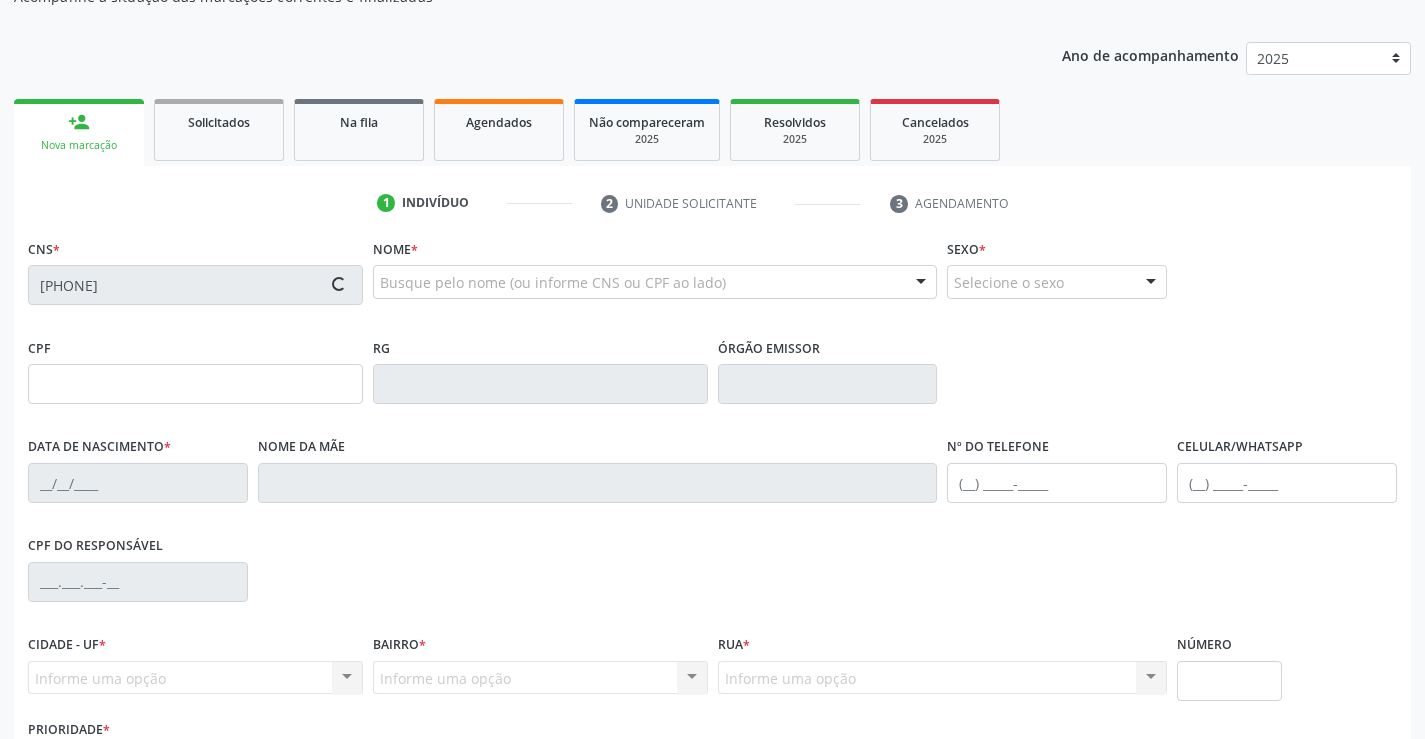 type on "02/08/1974" 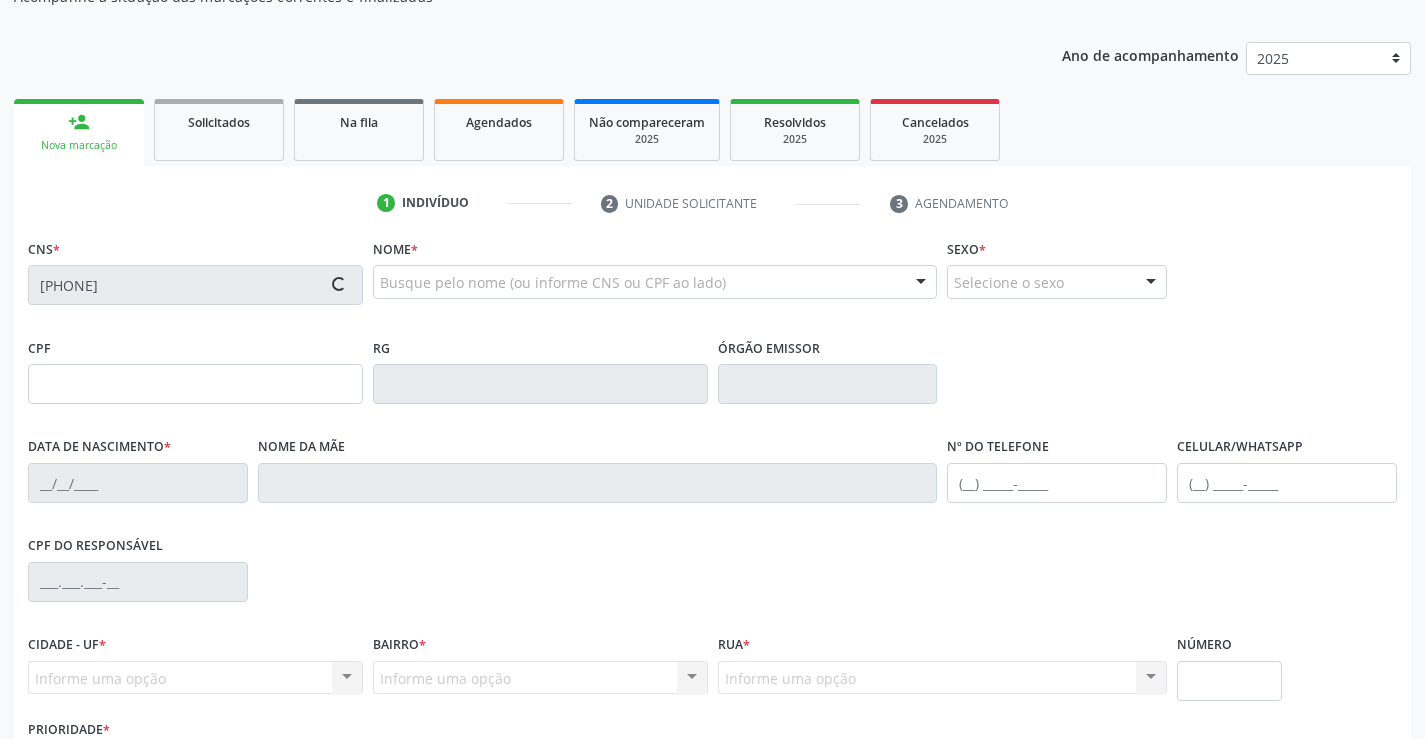 type on "(74) 98802-8265" 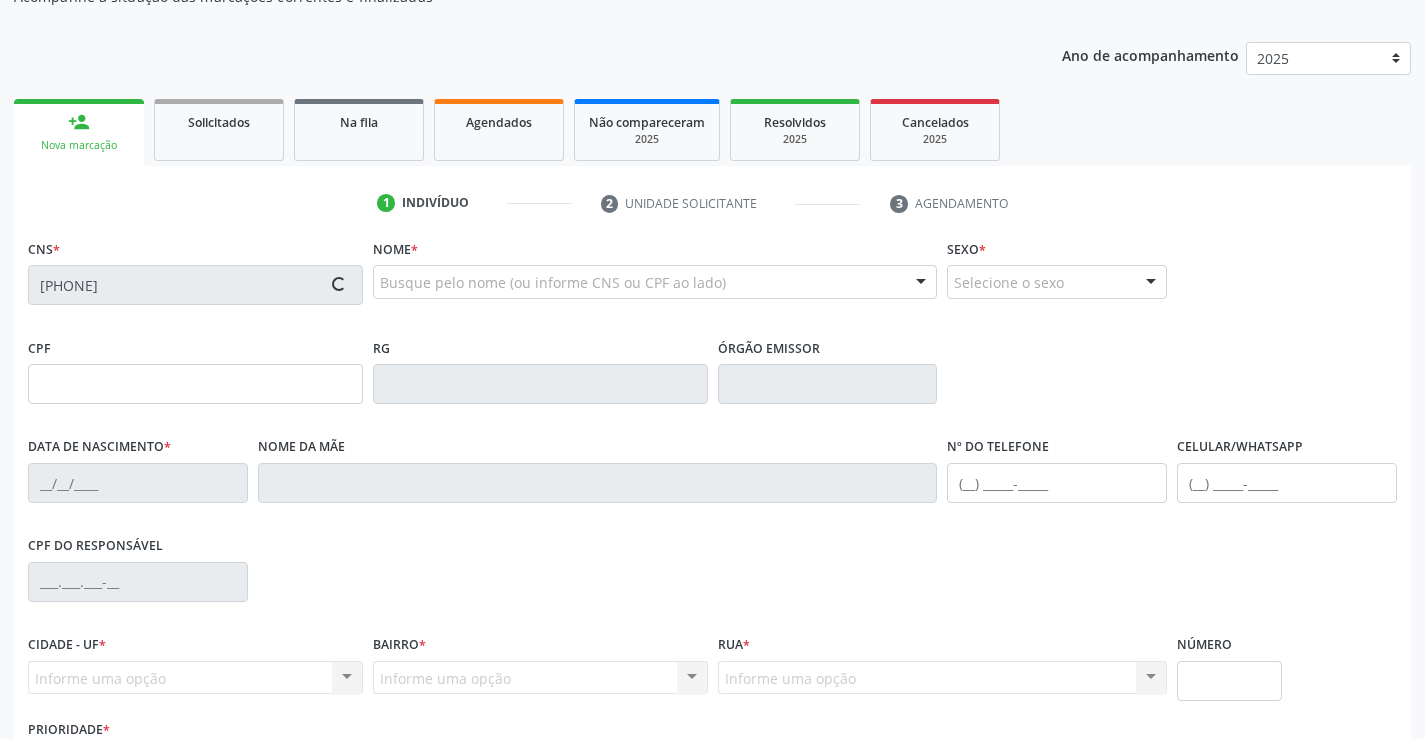 type on "271.409.488-01" 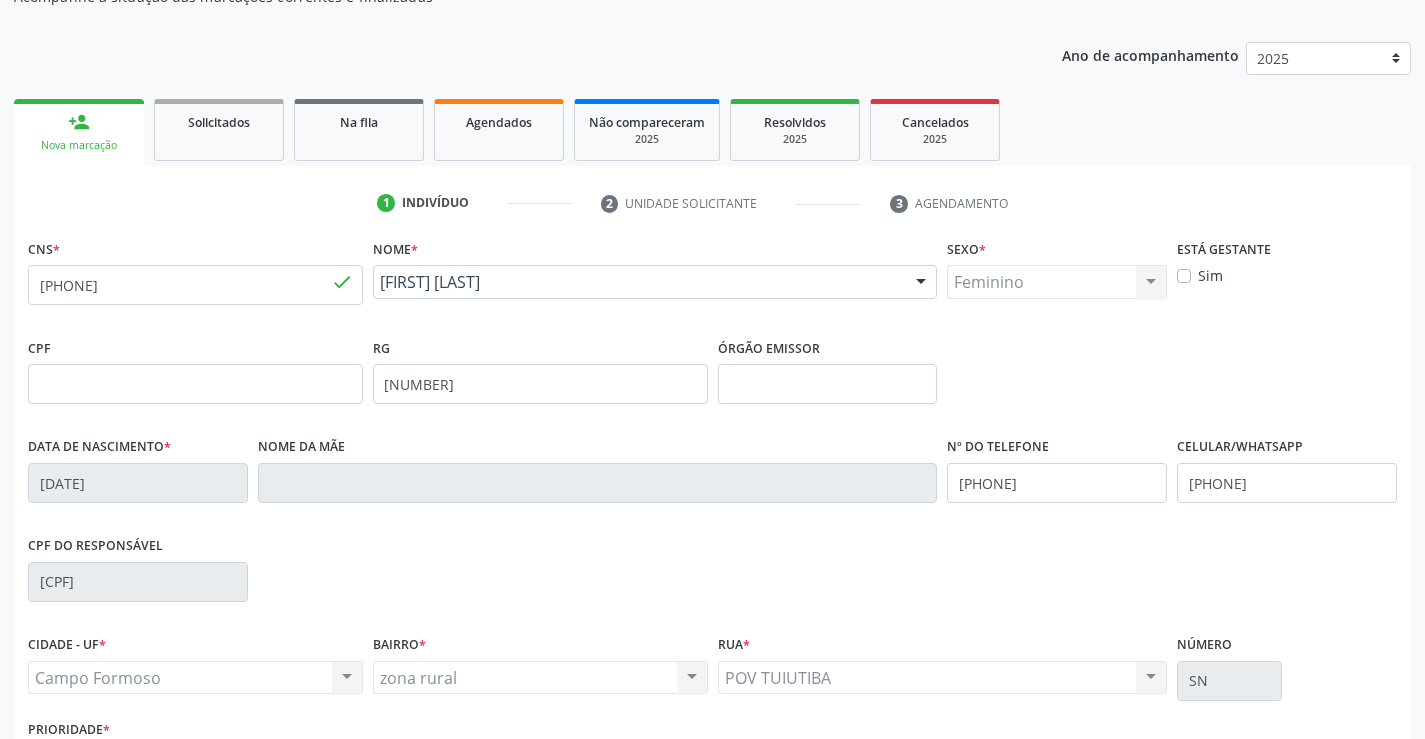 scroll, scrollTop: 345, scrollLeft: 0, axis: vertical 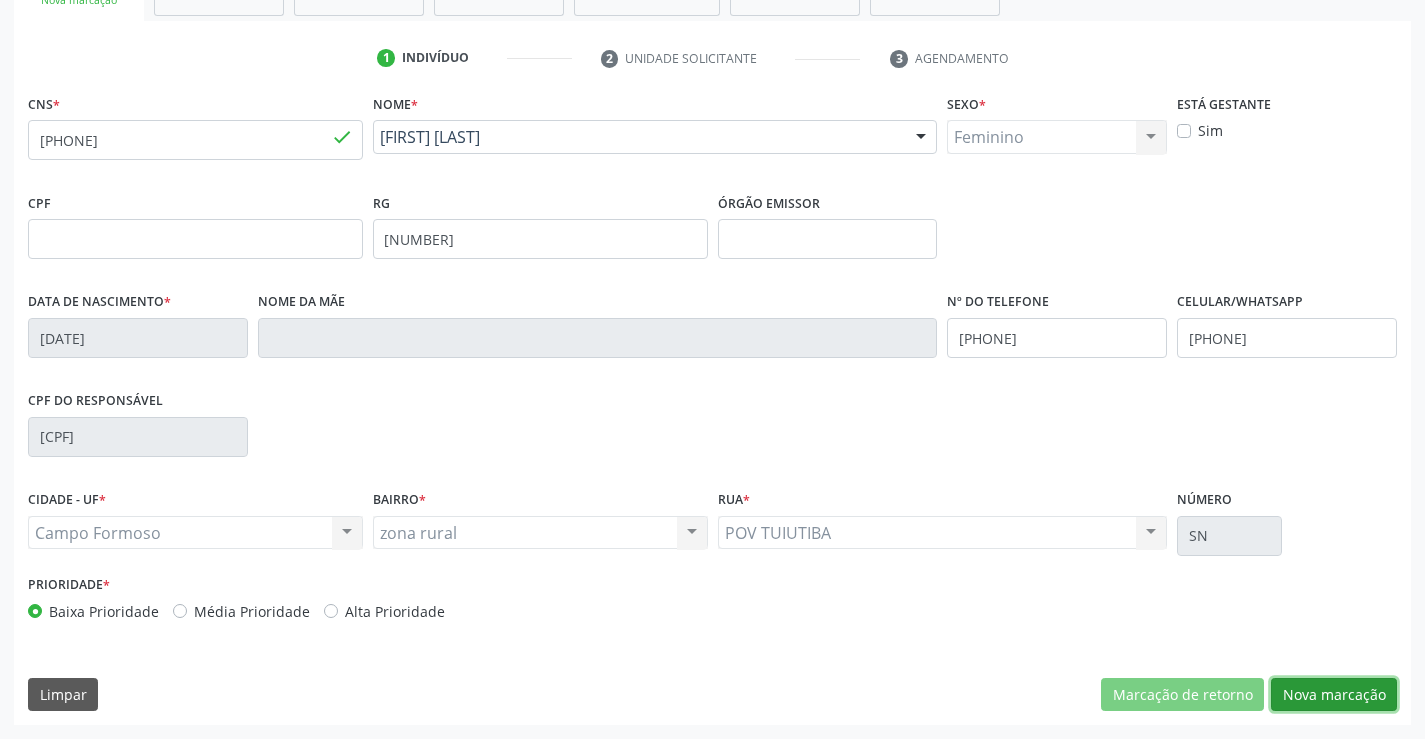 click on "Nova marcação" at bounding box center (1334, 695) 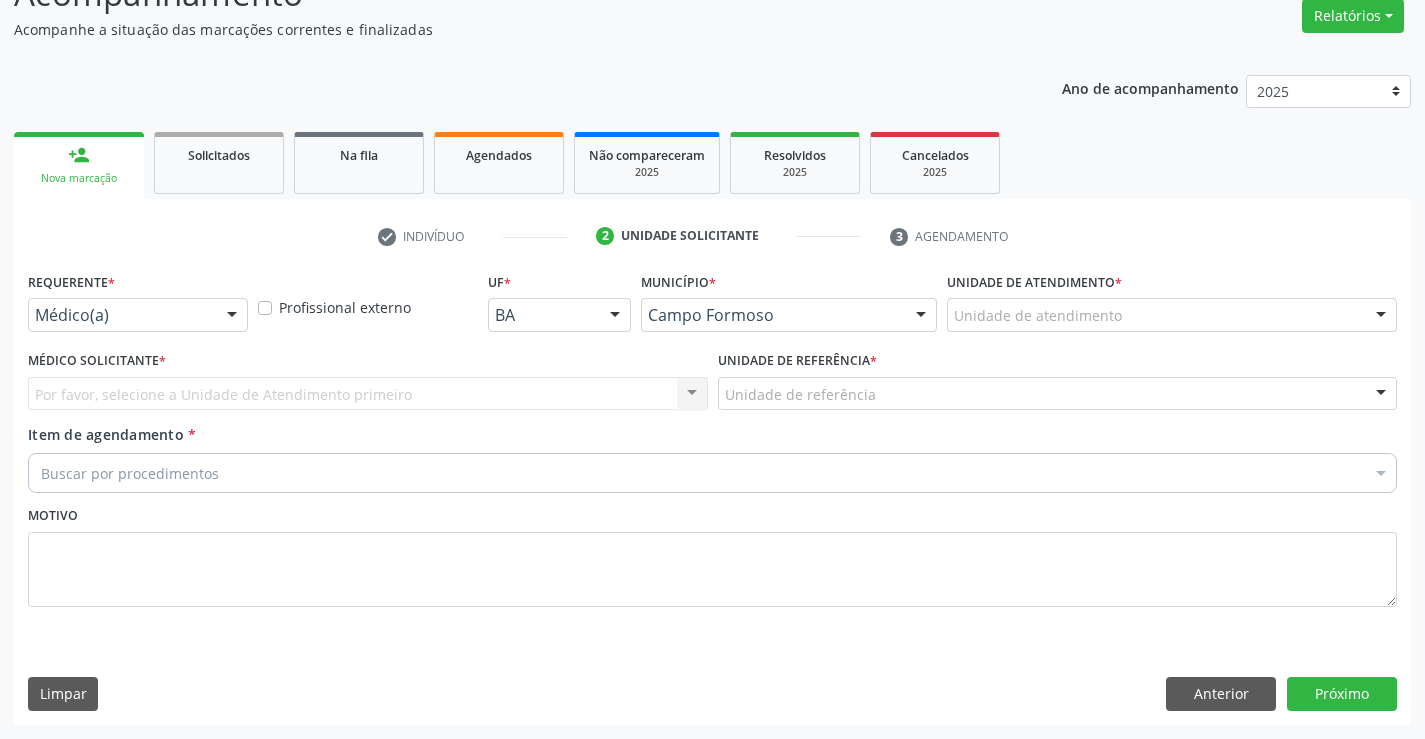 scroll, scrollTop: 167, scrollLeft: 0, axis: vertical 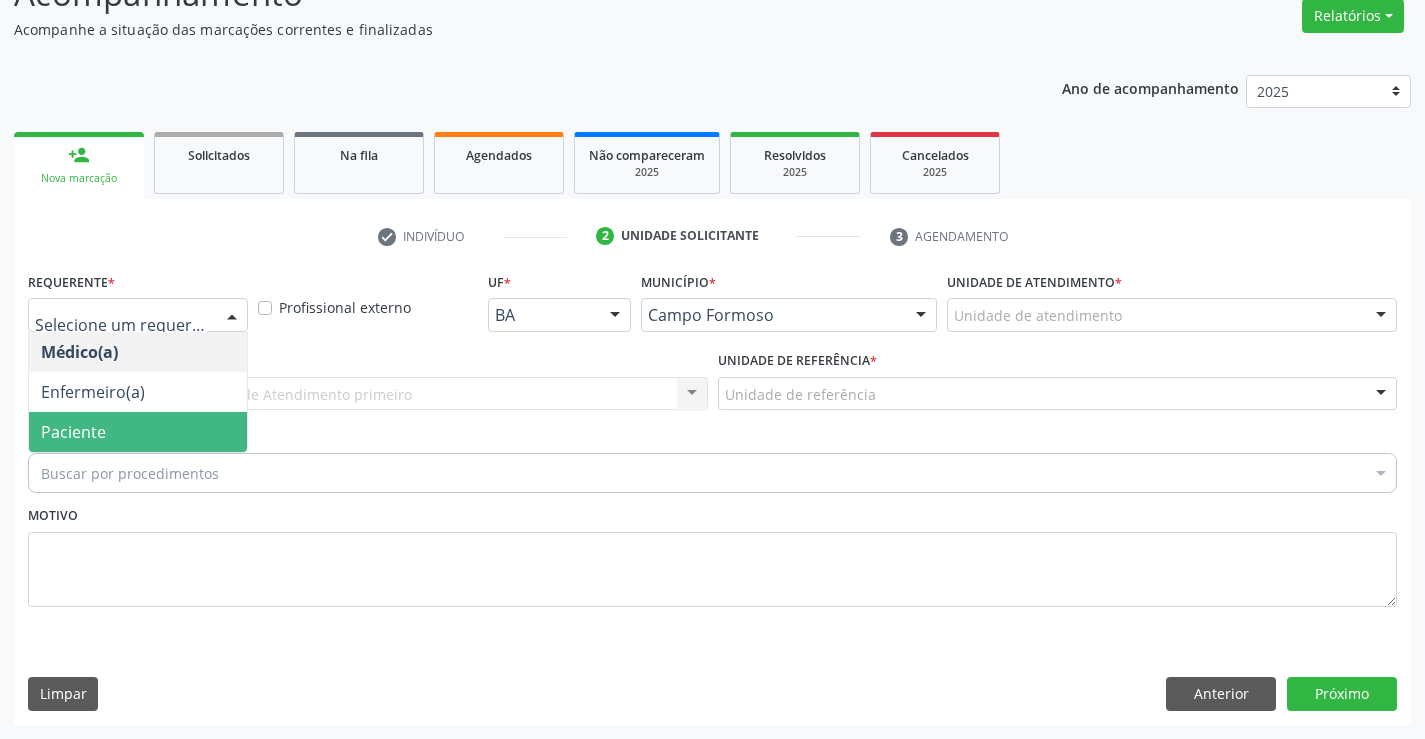 click on "Paciente" at bounding box center (73, 432) 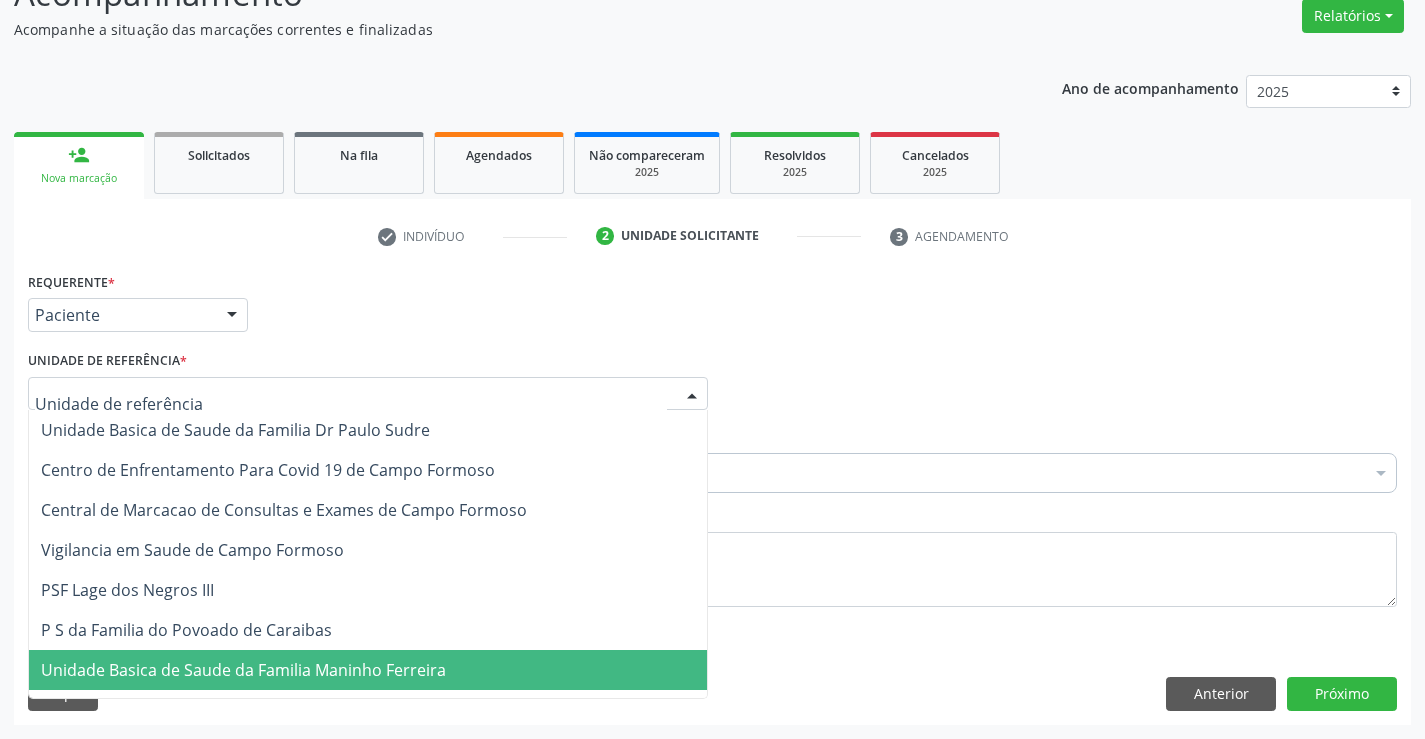 click on "Unidade Basica de Saude da Familia Maninho Ferreira" at bounding box center (243, 670) 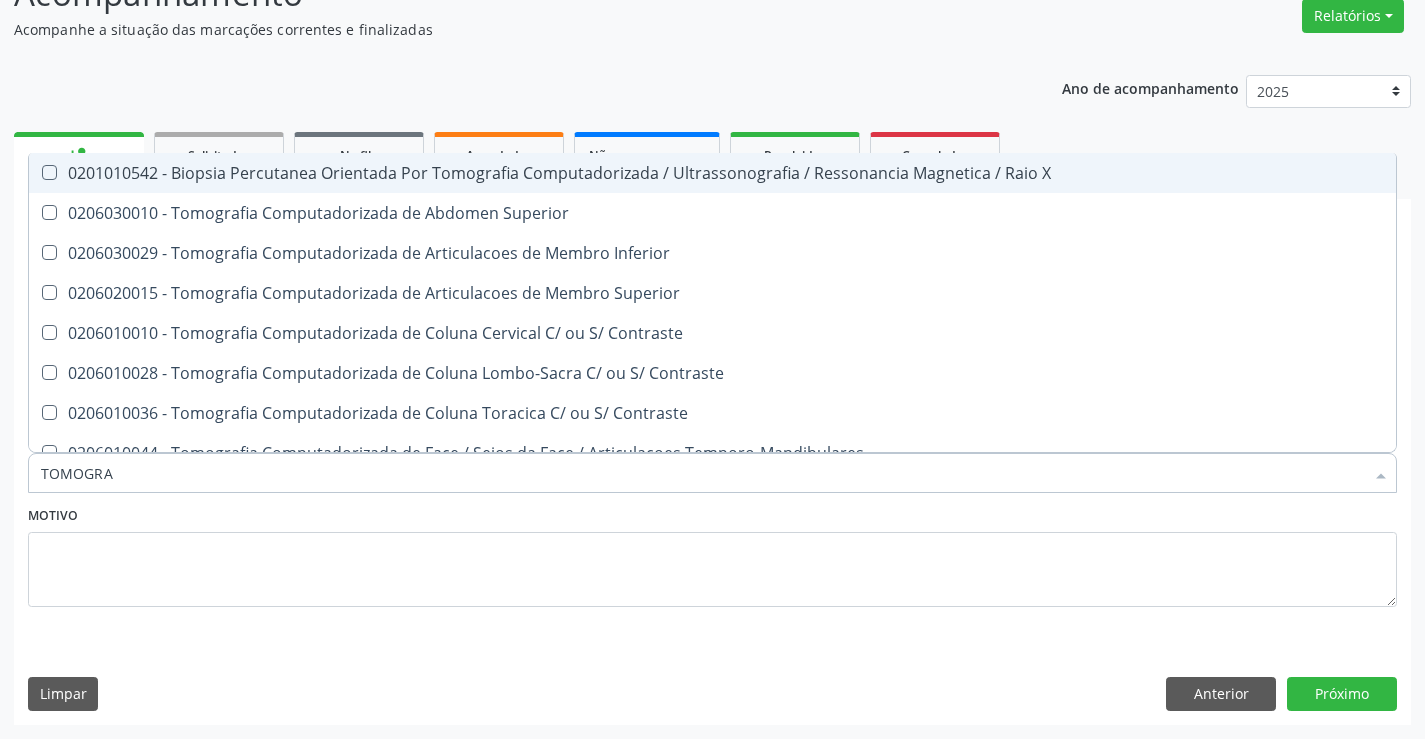 type on "TOMOGRAF" 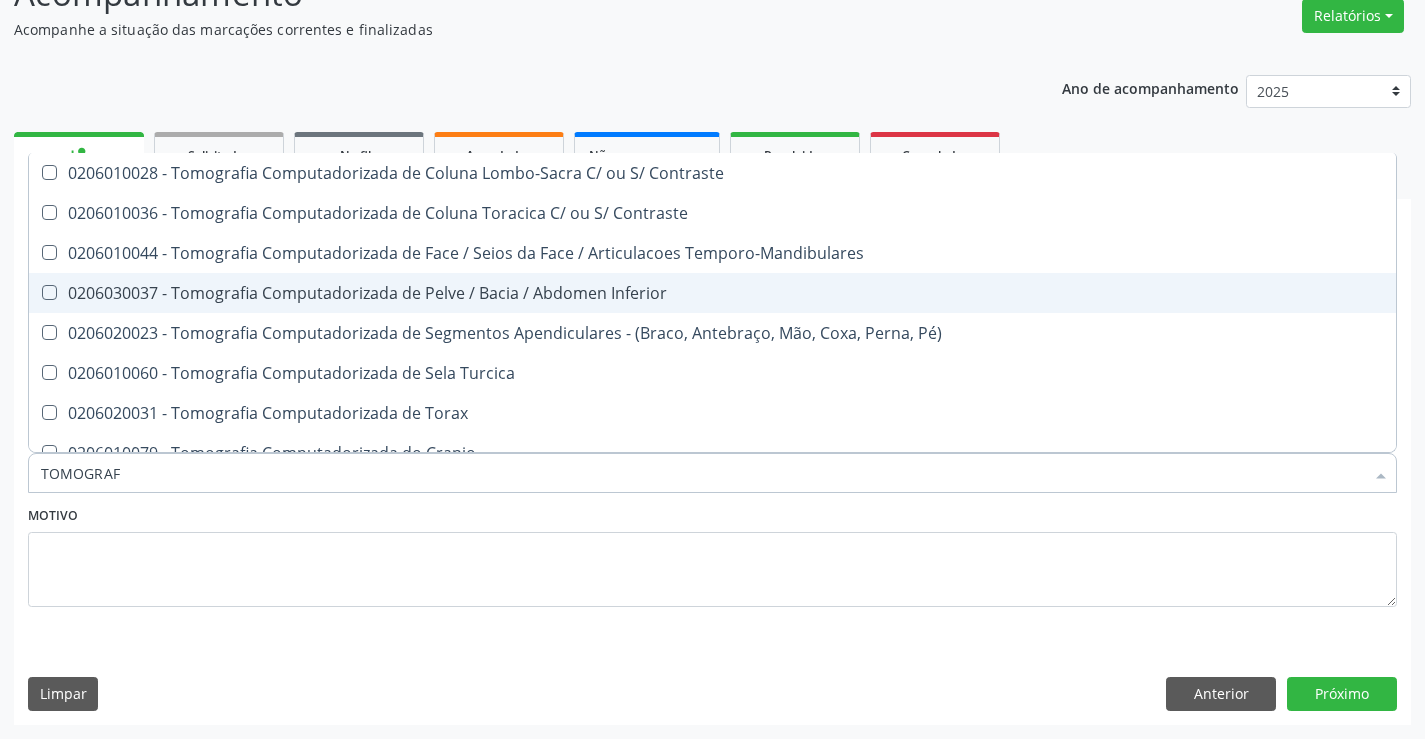 scroll, scrollTop: 300, scrollLeft: 0, axis: vertical 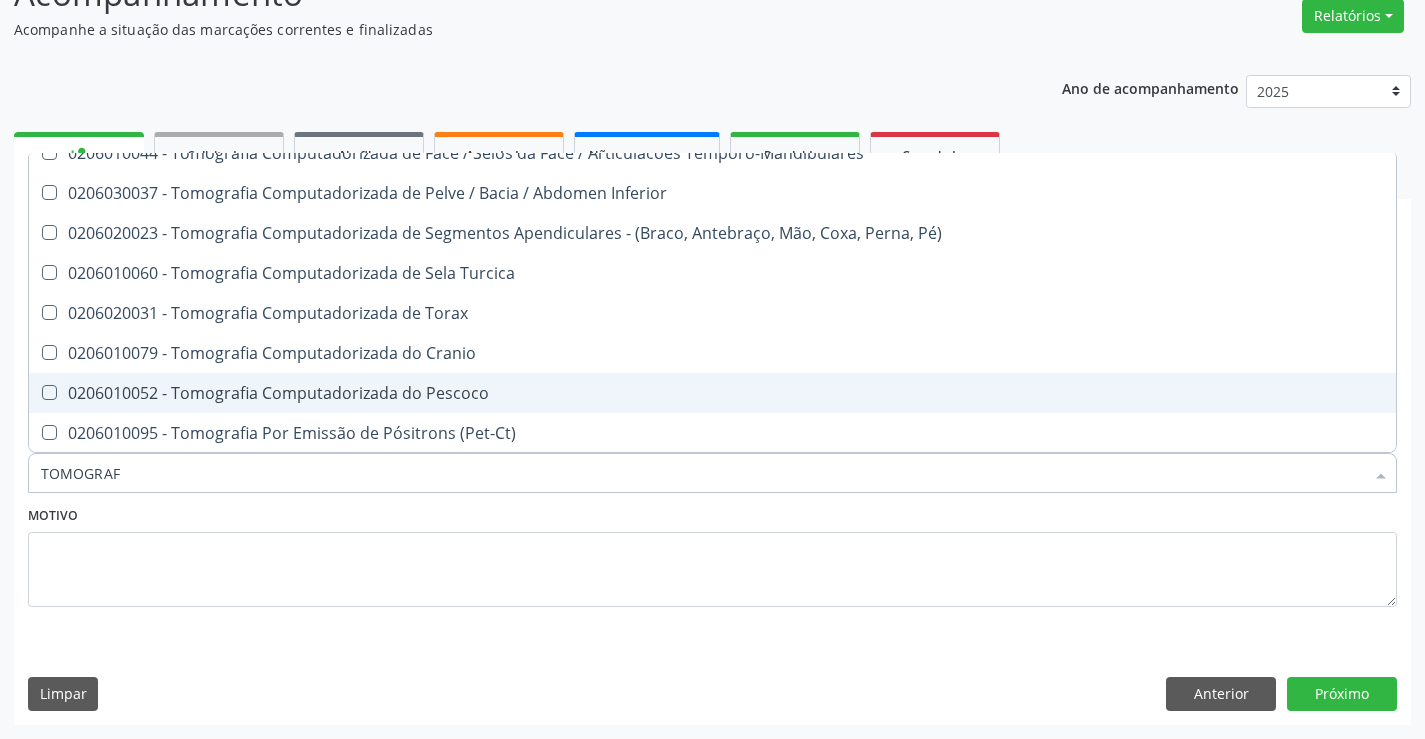 click on "0206010052 - Tomografia Computadorizada do Pescoco" at bounding box center (712, 393) 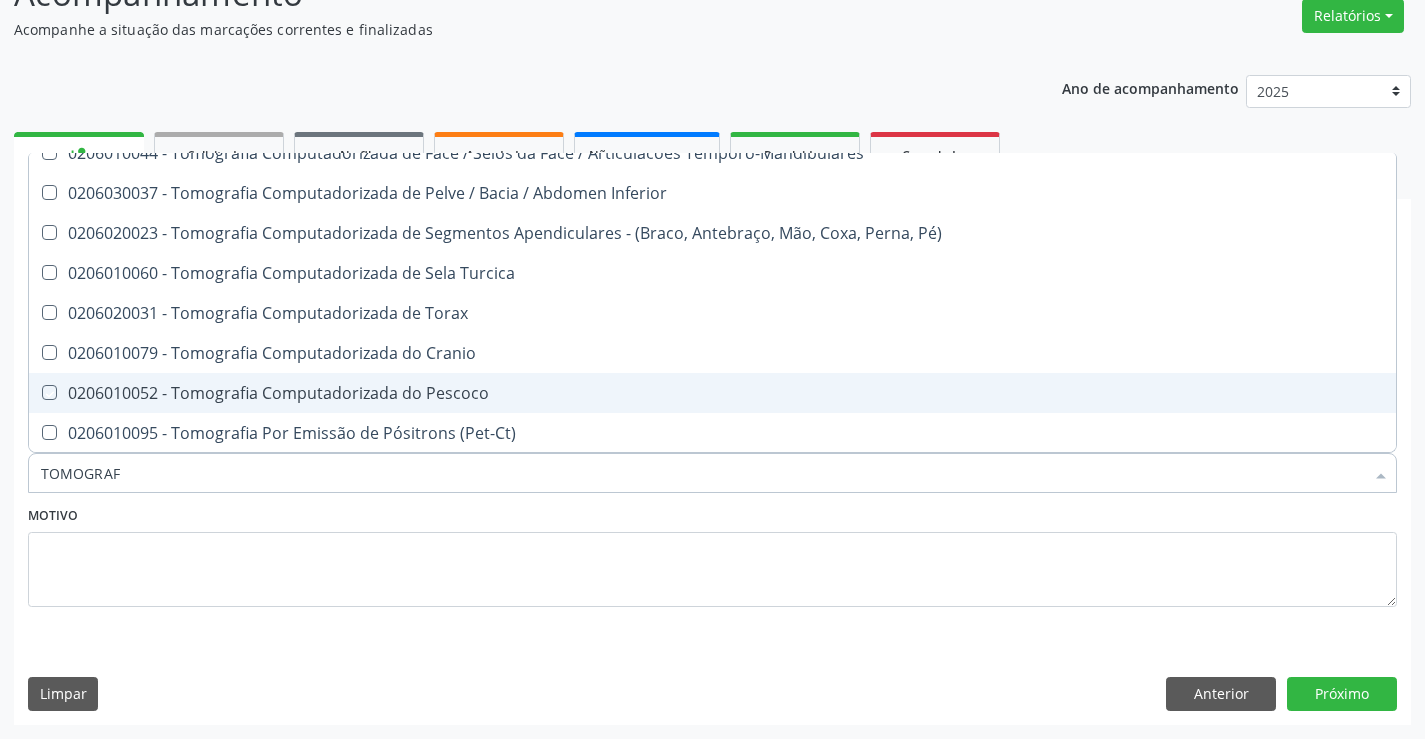checkbox on "true" 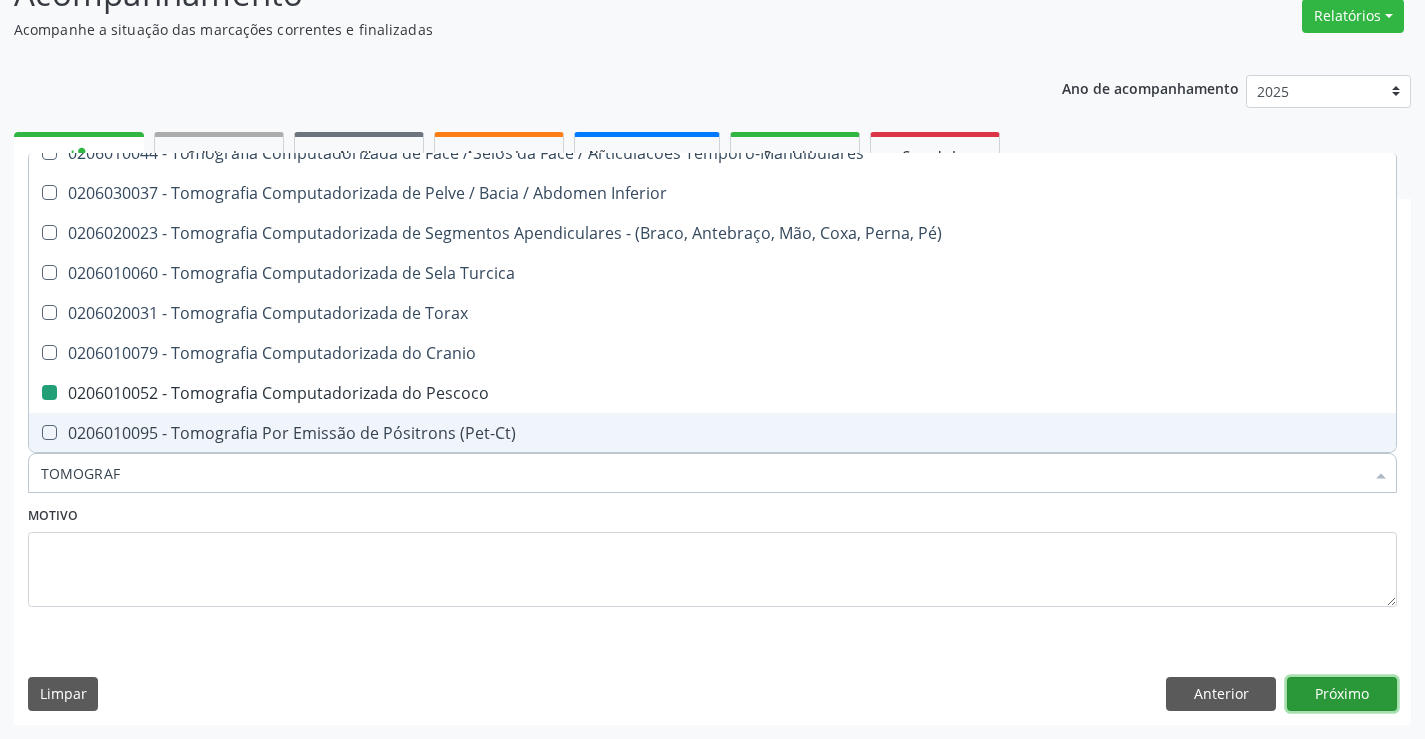 click on "Próximo" at bounding box center (1342, 694) 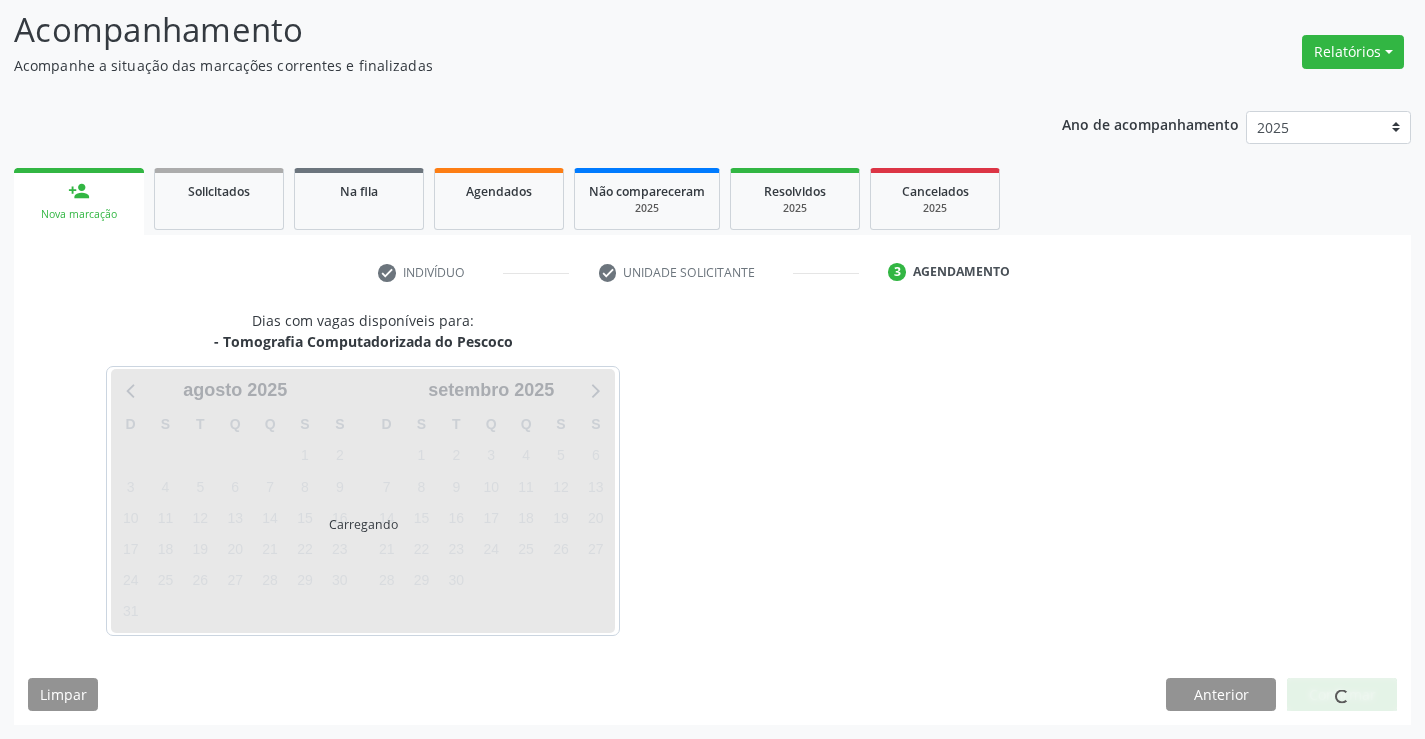 scroll, scrollTop: 131, scrollLeft: 0, axis: vertical 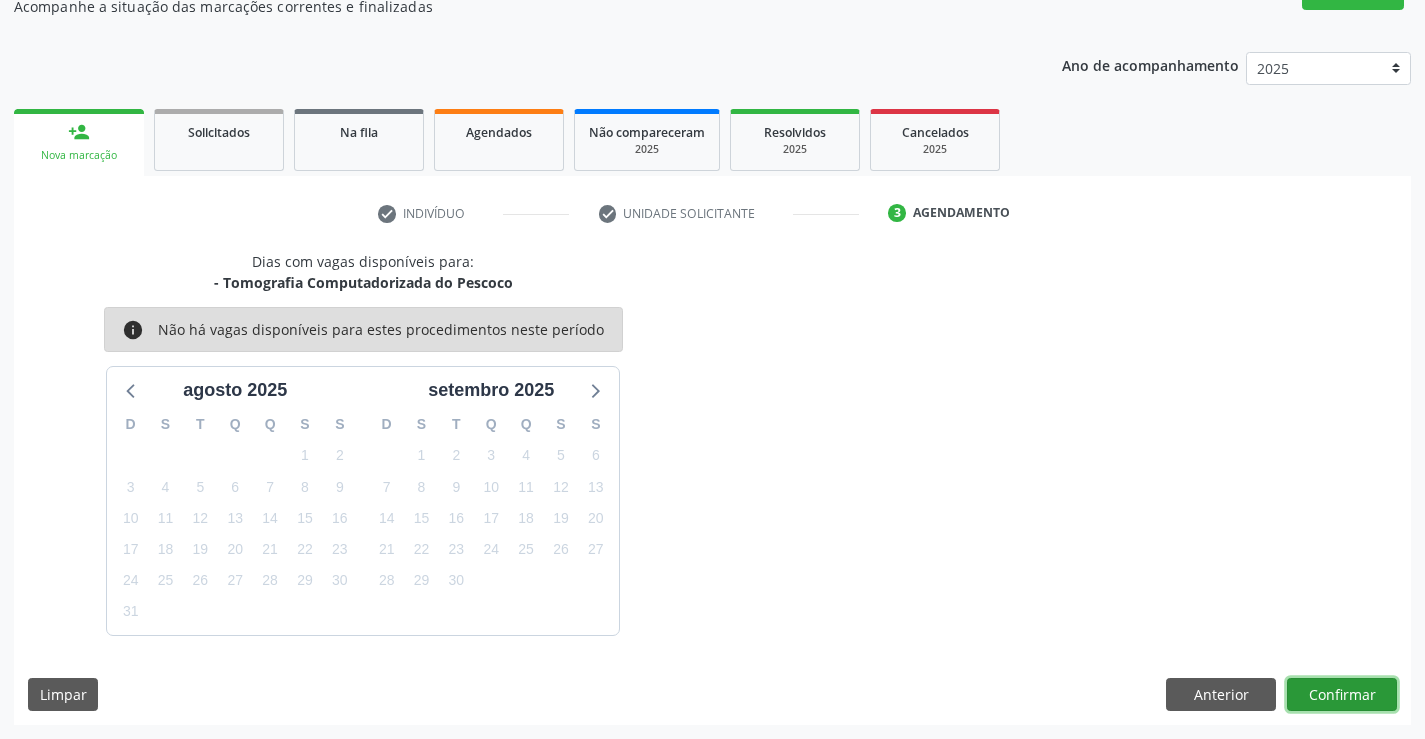 click on "Confirmar" at bounding box center (1342, 695) 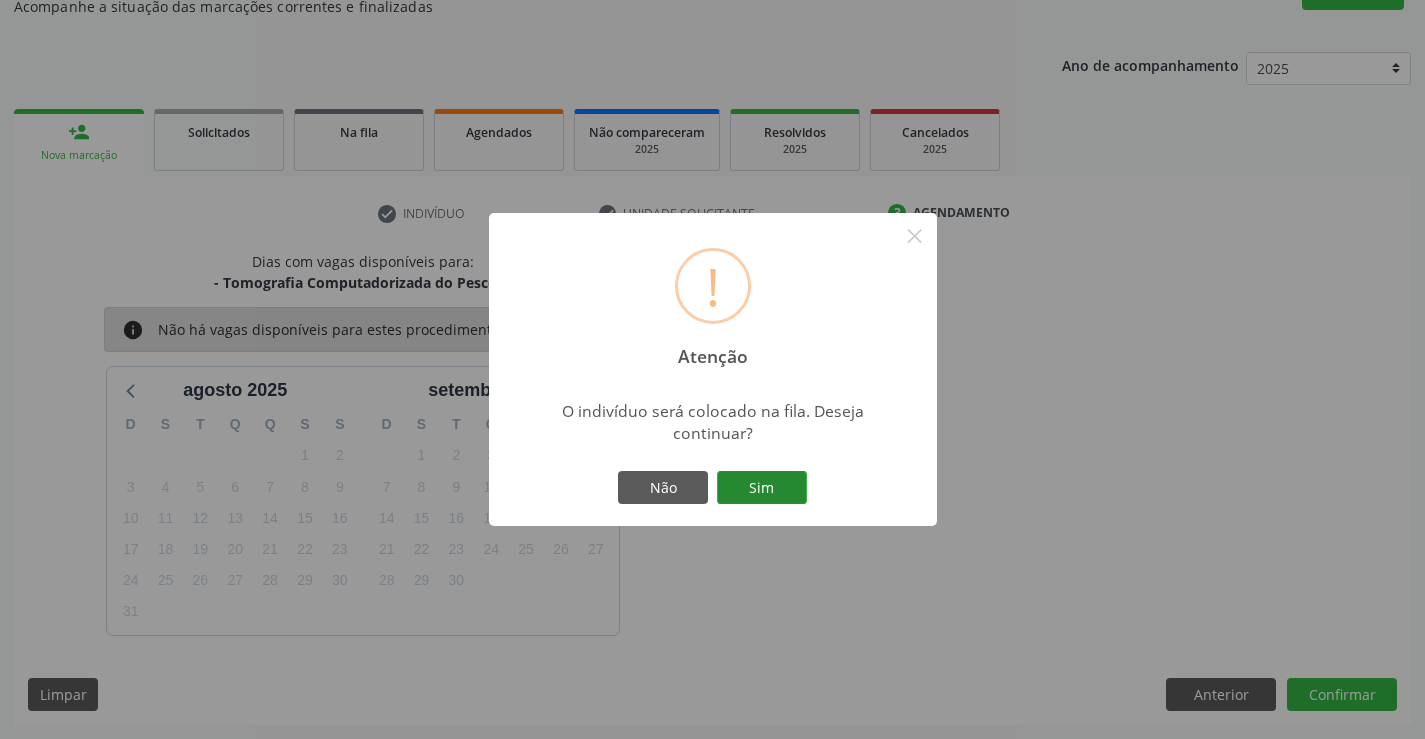click on "Sim" at bounding box center [762, 488] 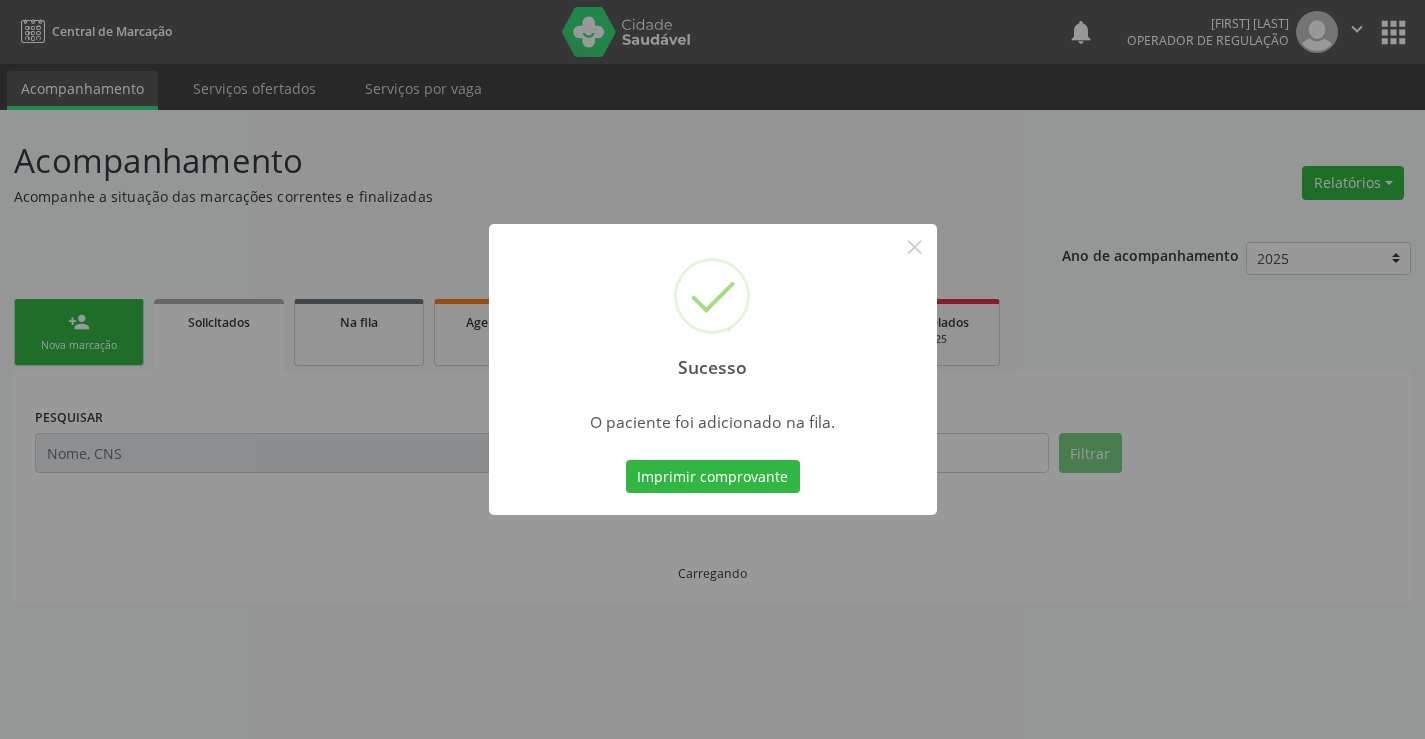 scroll, scrollTop: 0, scrollLeft: 0, axis: both 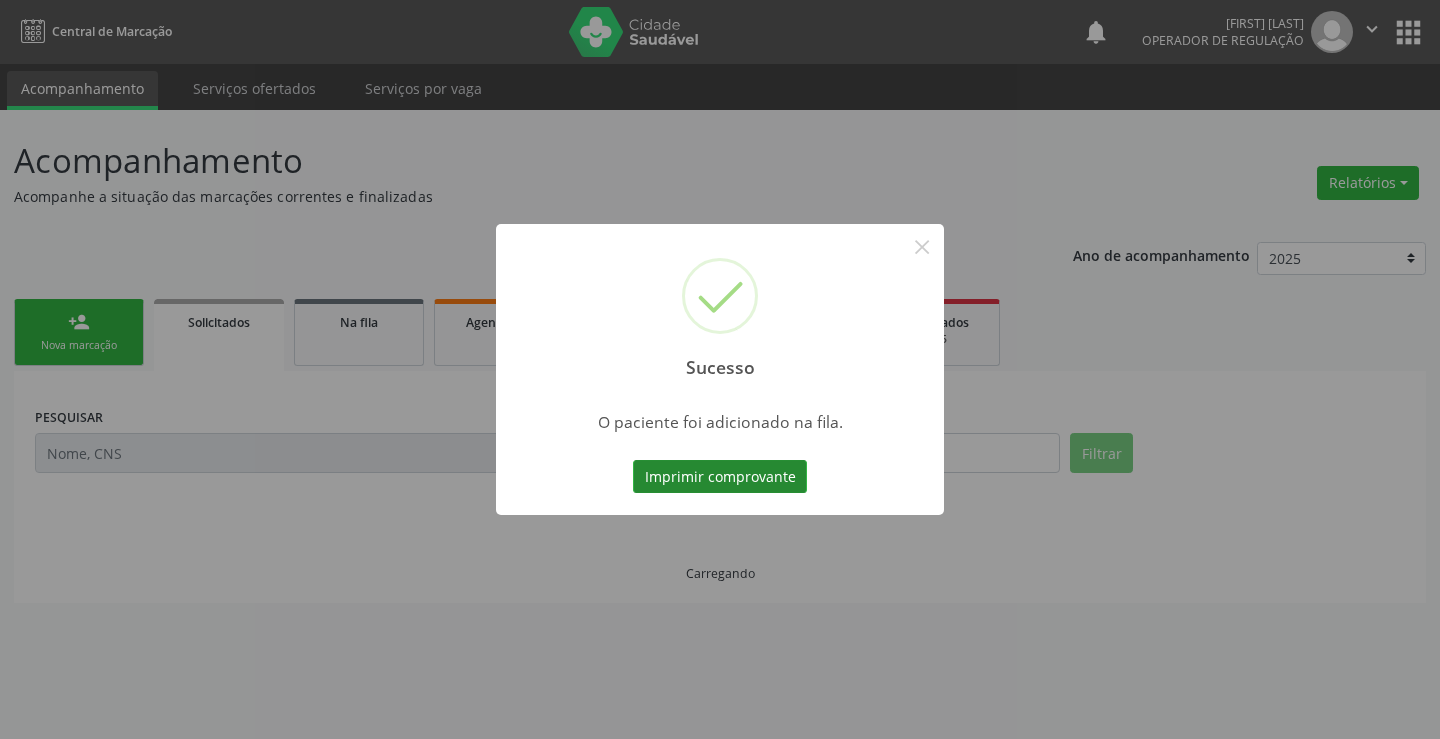 click on "Imprimir comprovante" at bounding box center (720, 477) 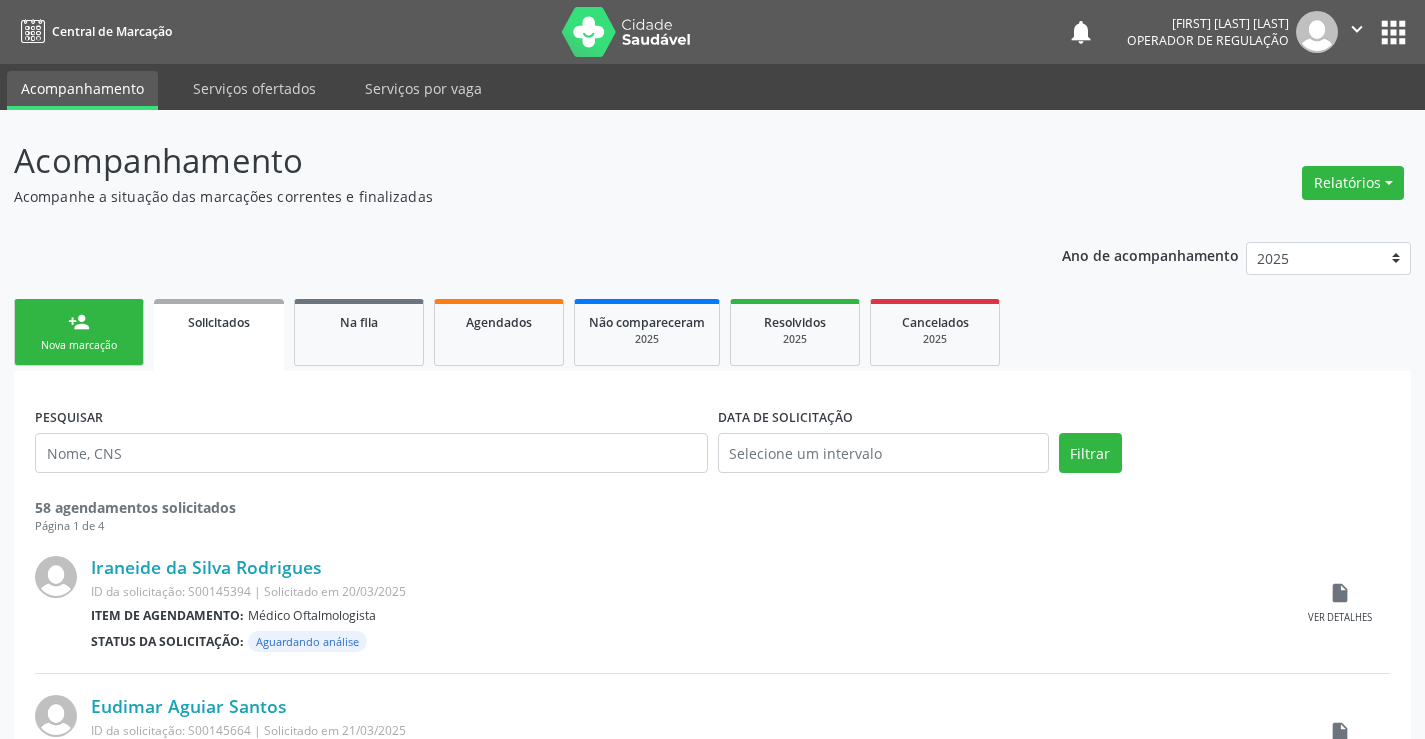 scroll, scrollTop: 0, scrollLeft: 0, axis: both 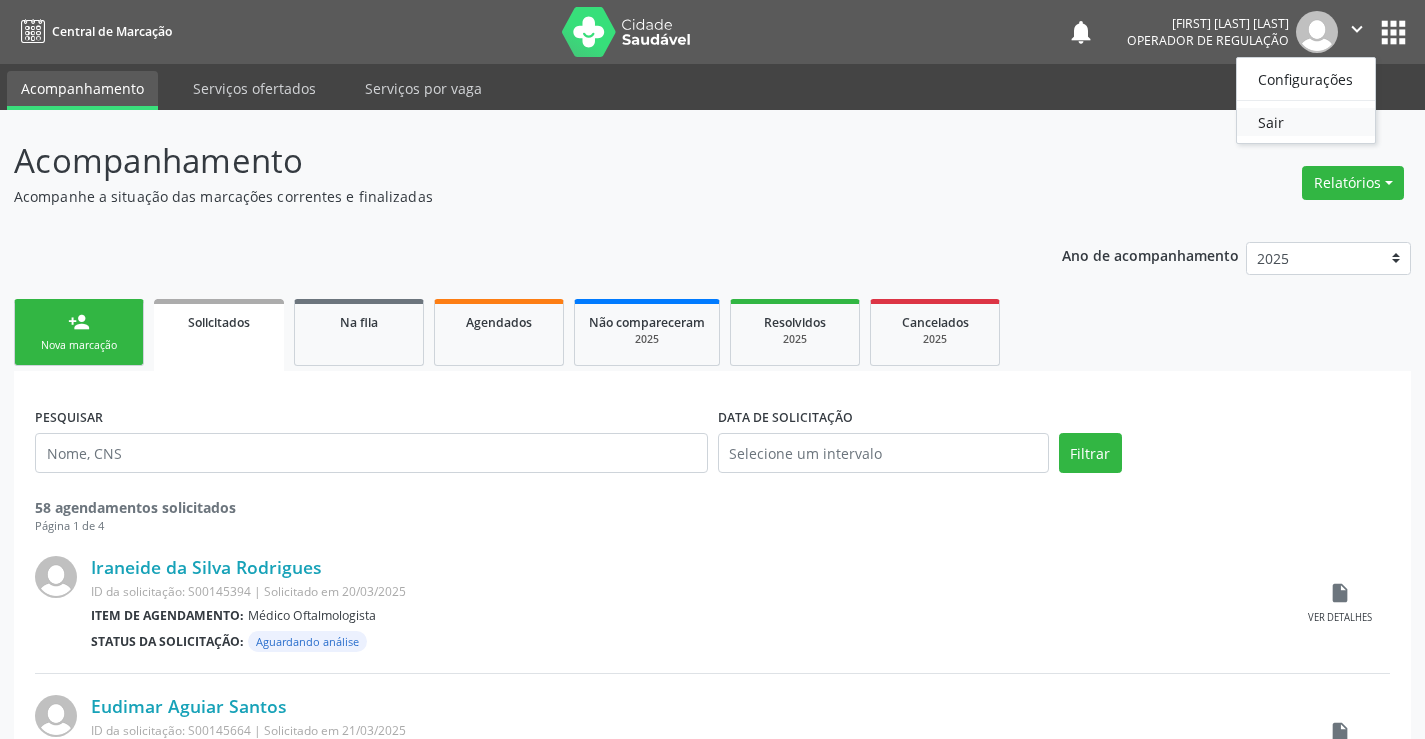 click on "Sair" at bounding box center [1306, 122] 